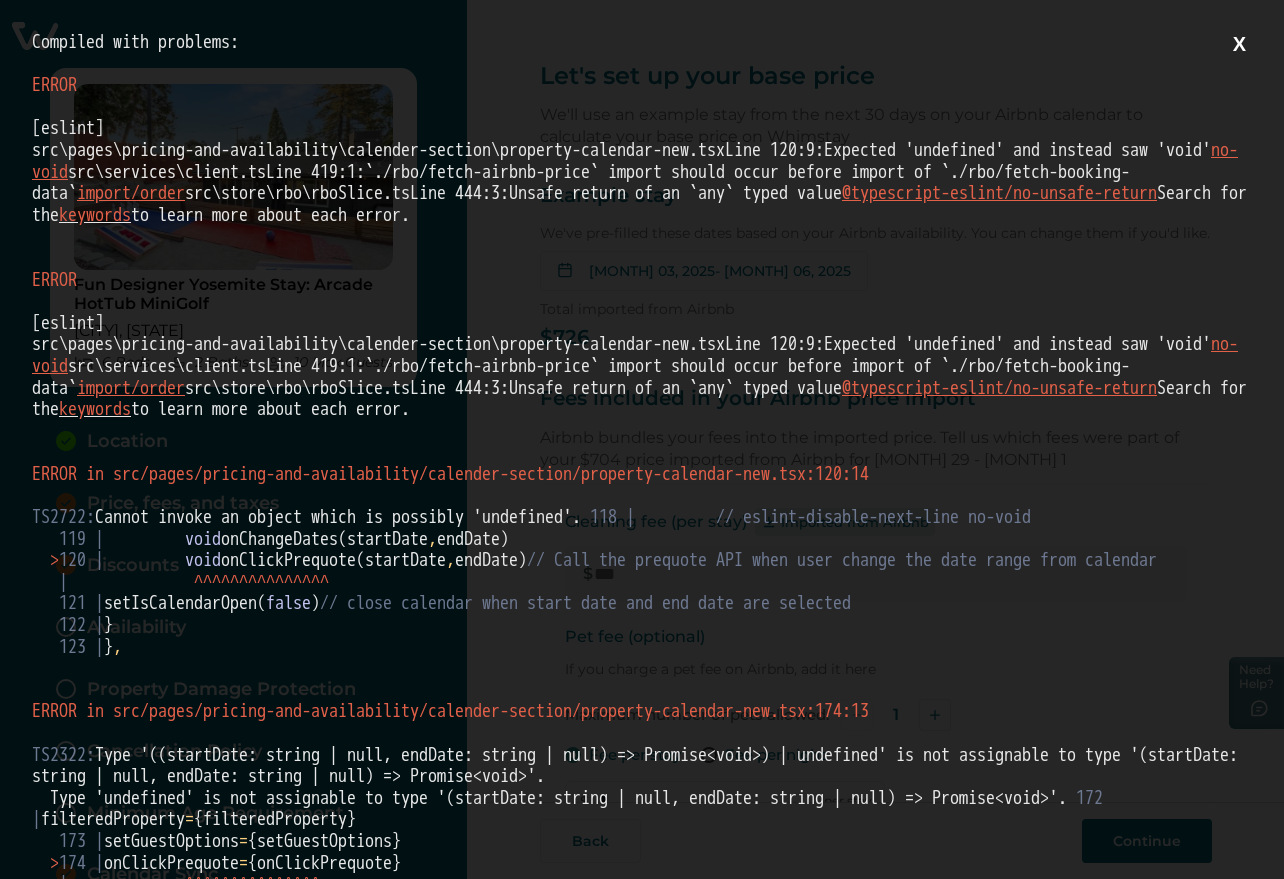 scroll, scrollTop: 0, scrollLeft: 0, axis: both 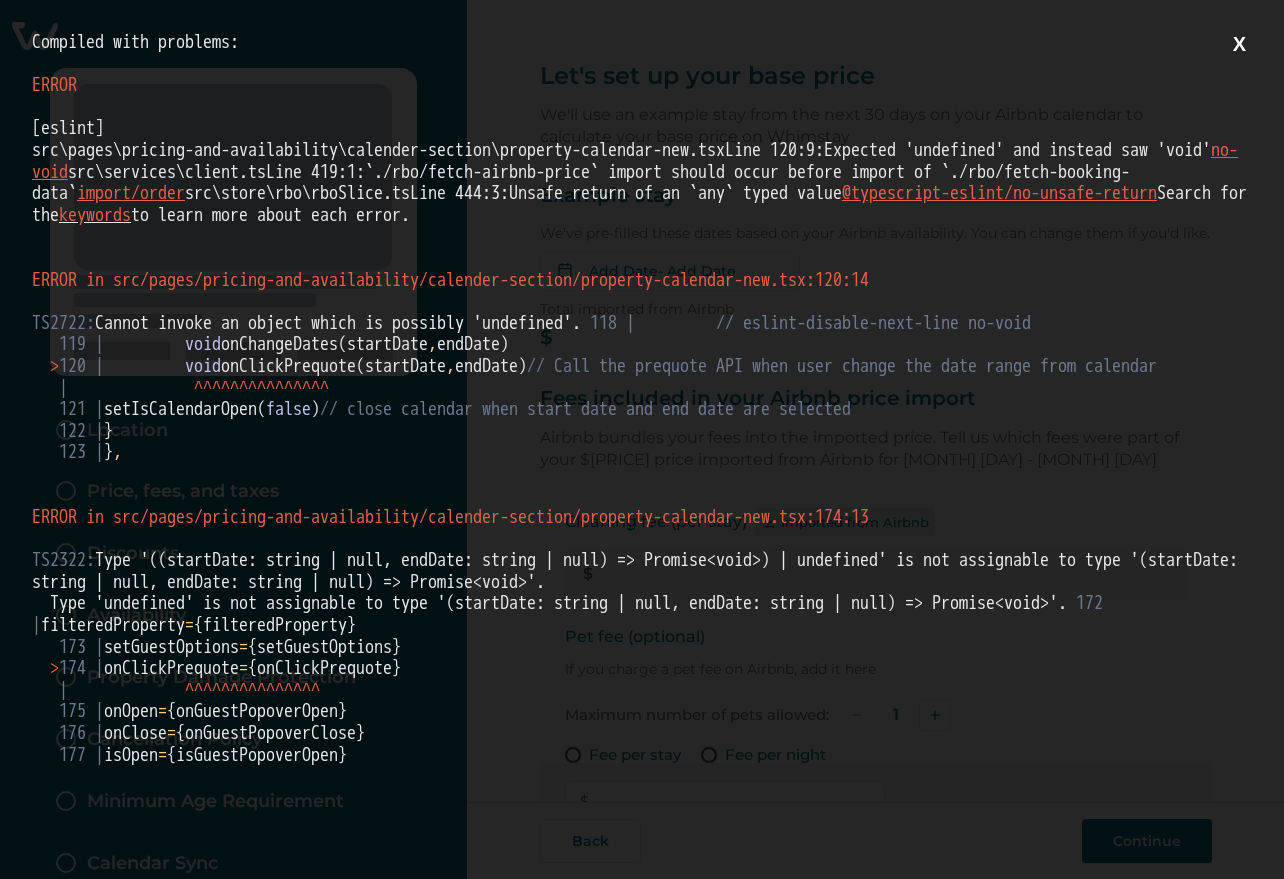 type on "***" 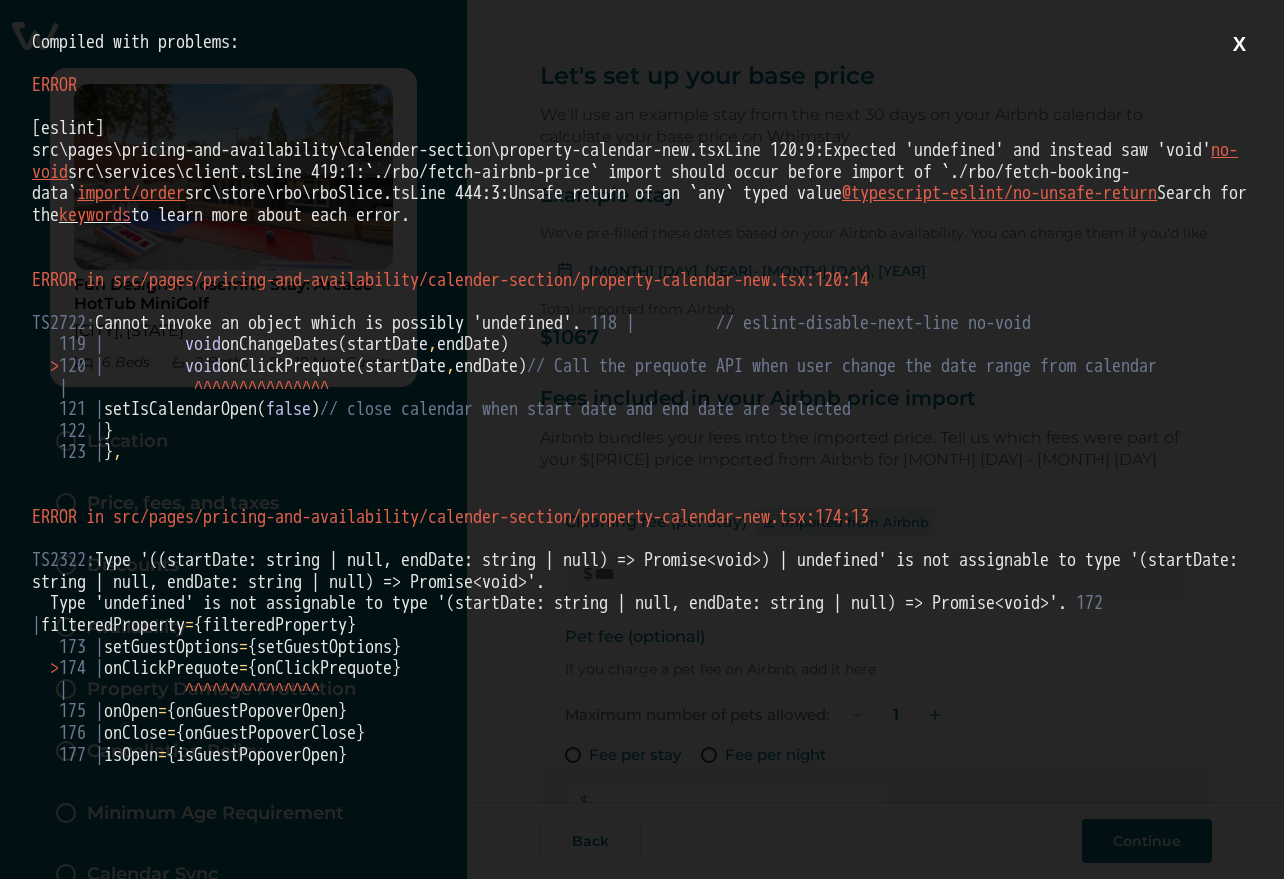 type on "*" 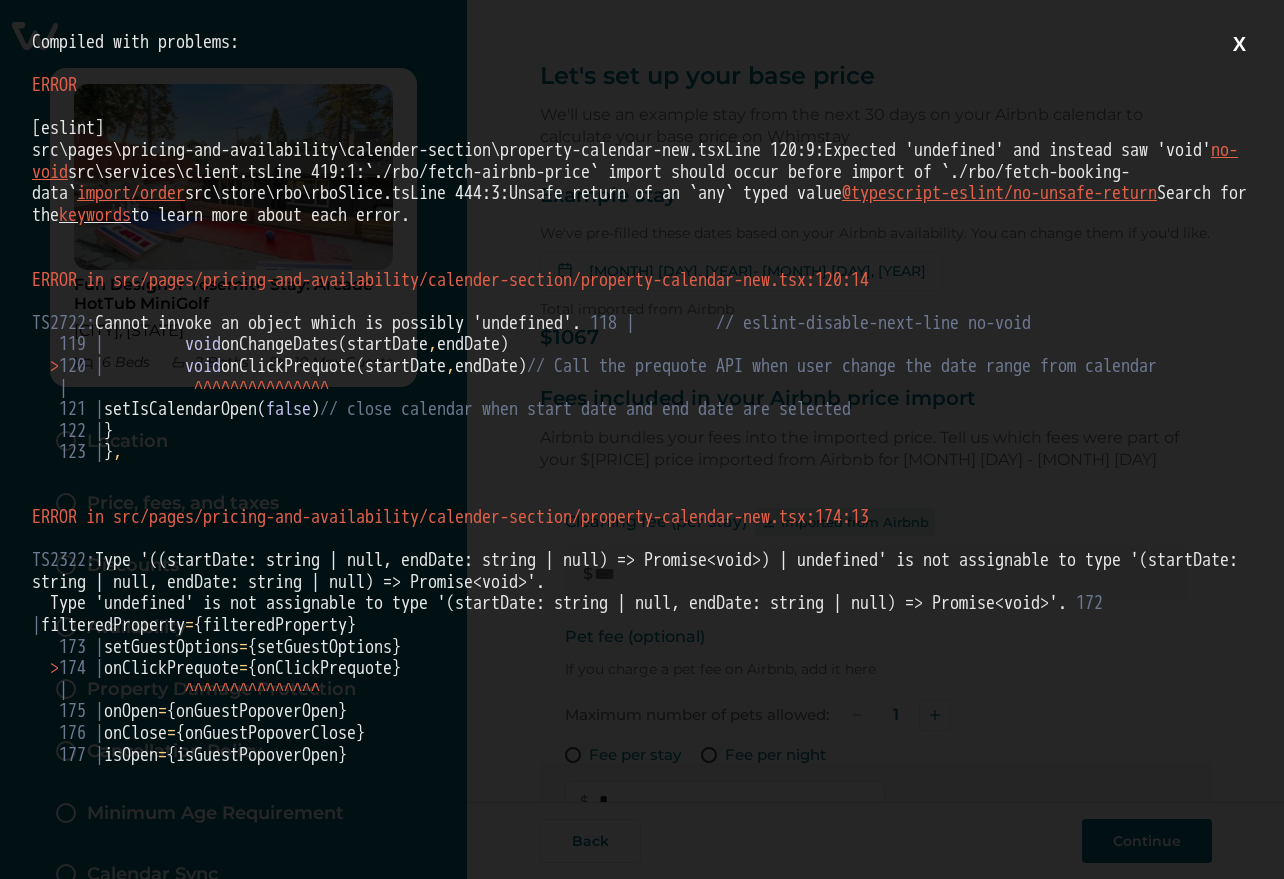 type on "*" 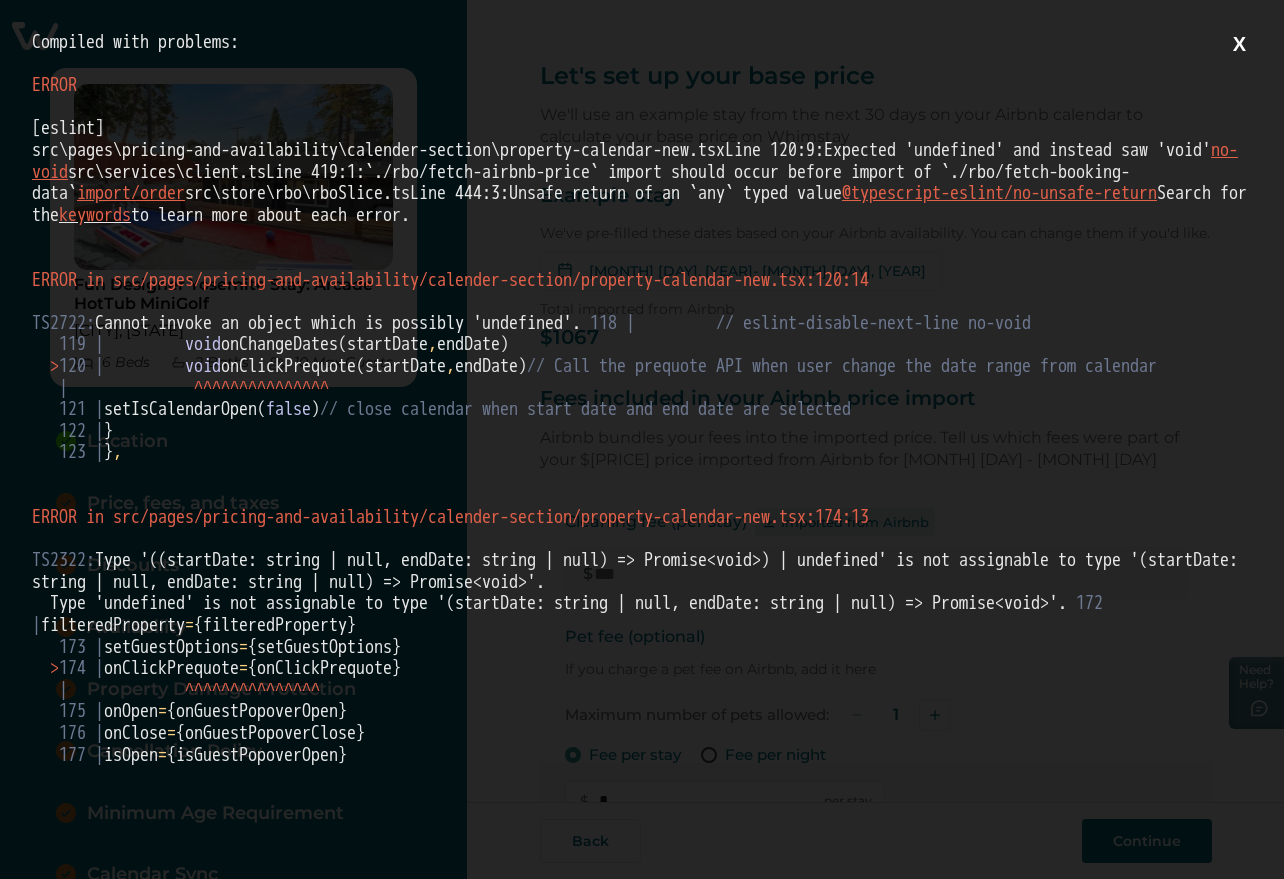 scroll, scrollTop: 135, scrollLeft: 0, axis: vertical 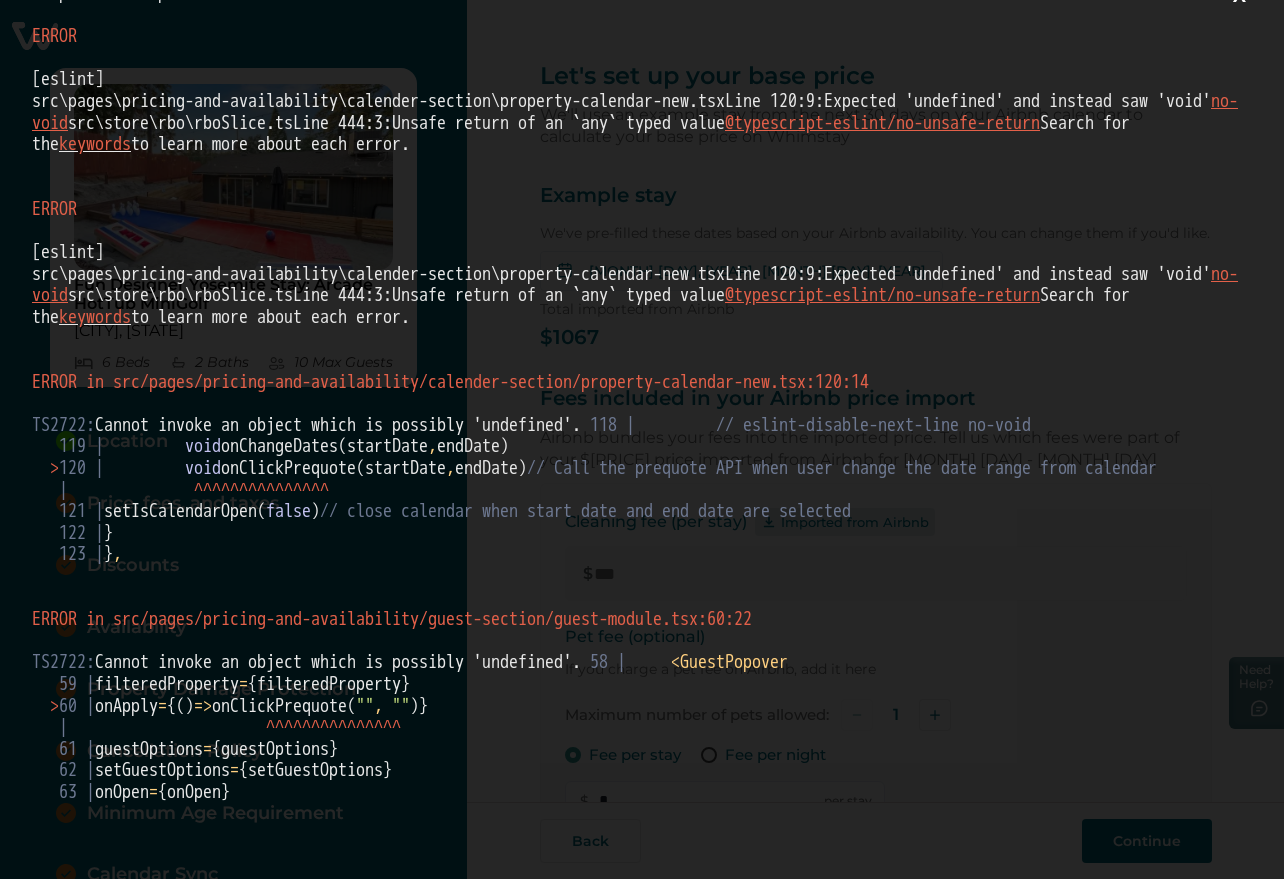 drag, startPoint x: 637, startPoint y: 253, endPoint x: 0, endPoint y: 185, distance: 640.6192 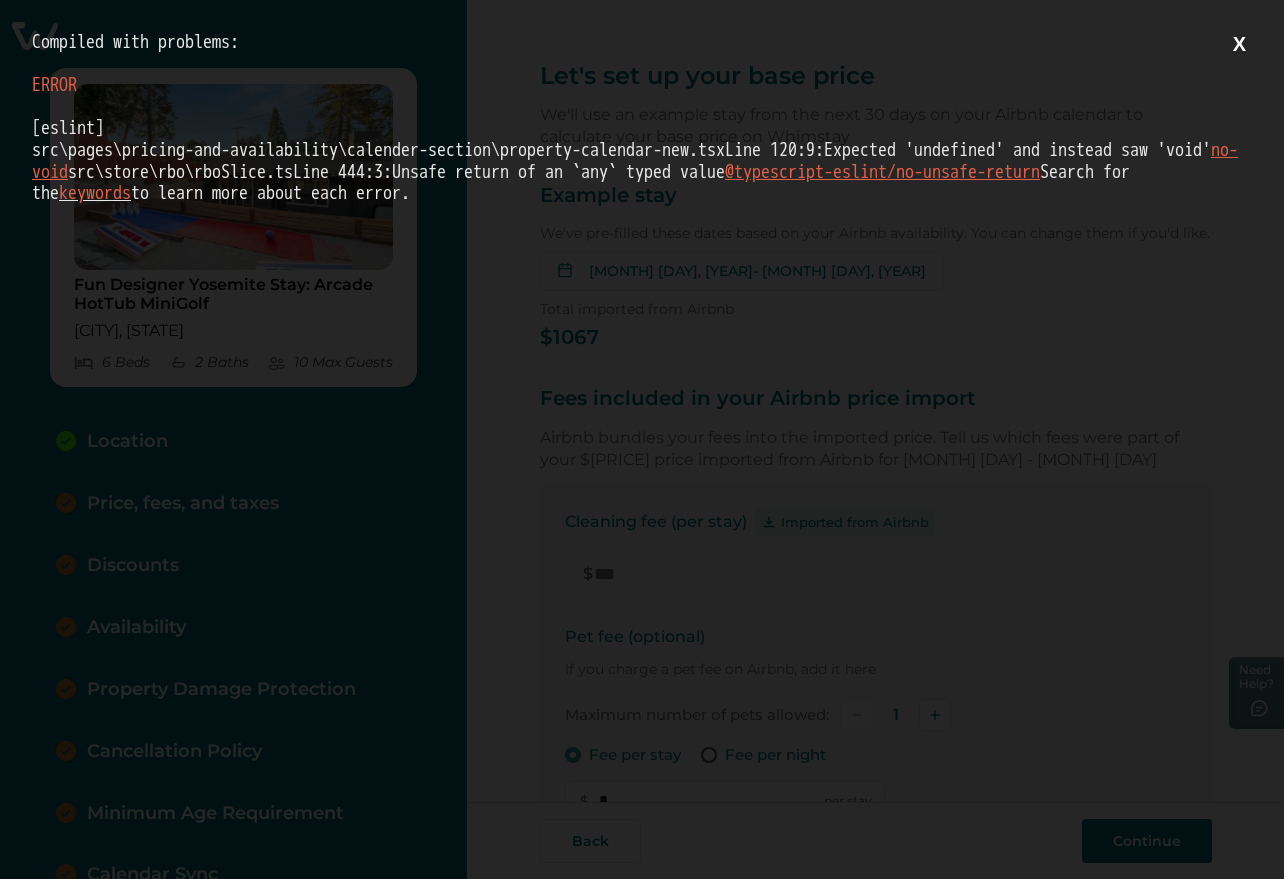 scroll, scrollTop: 0, scrollLeft: 0, axis: both 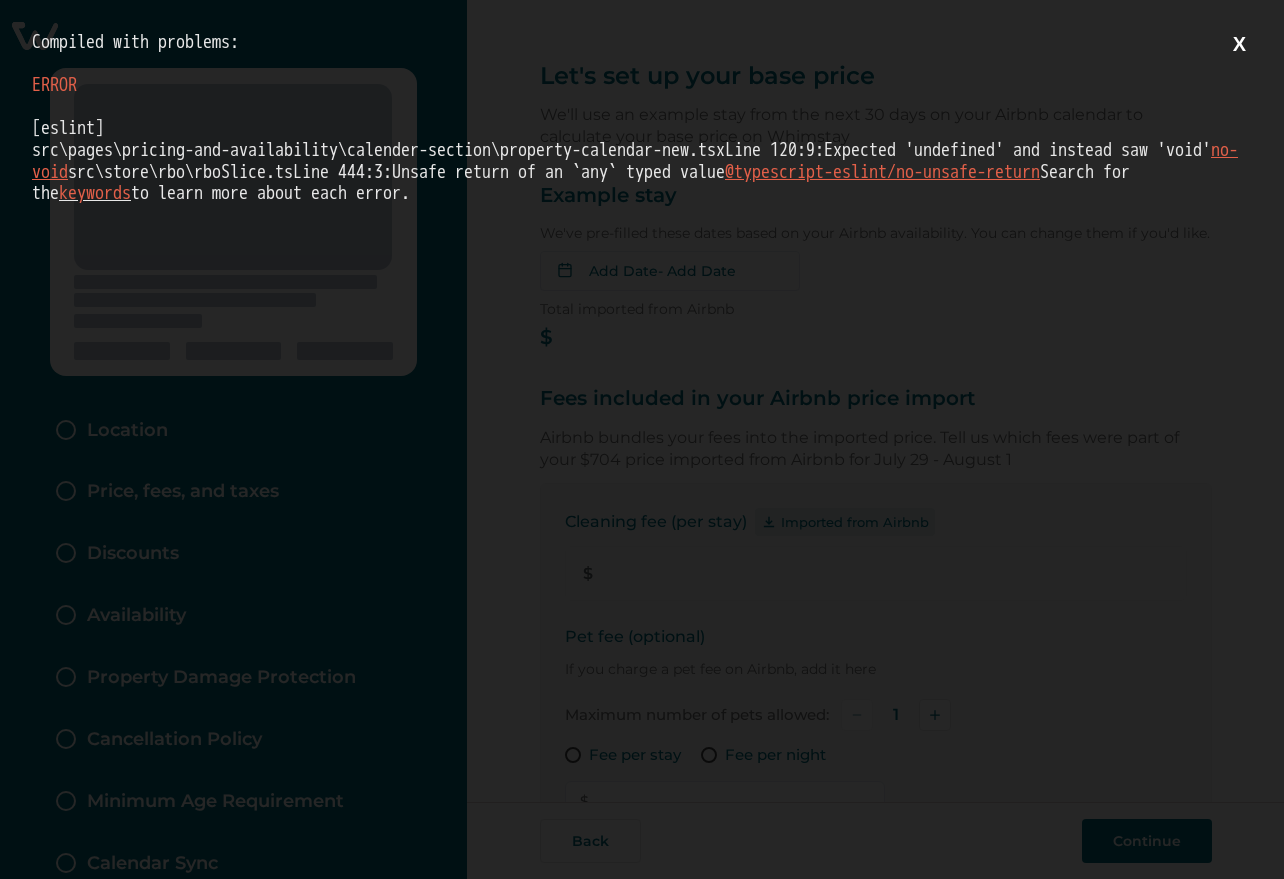 type on "***" 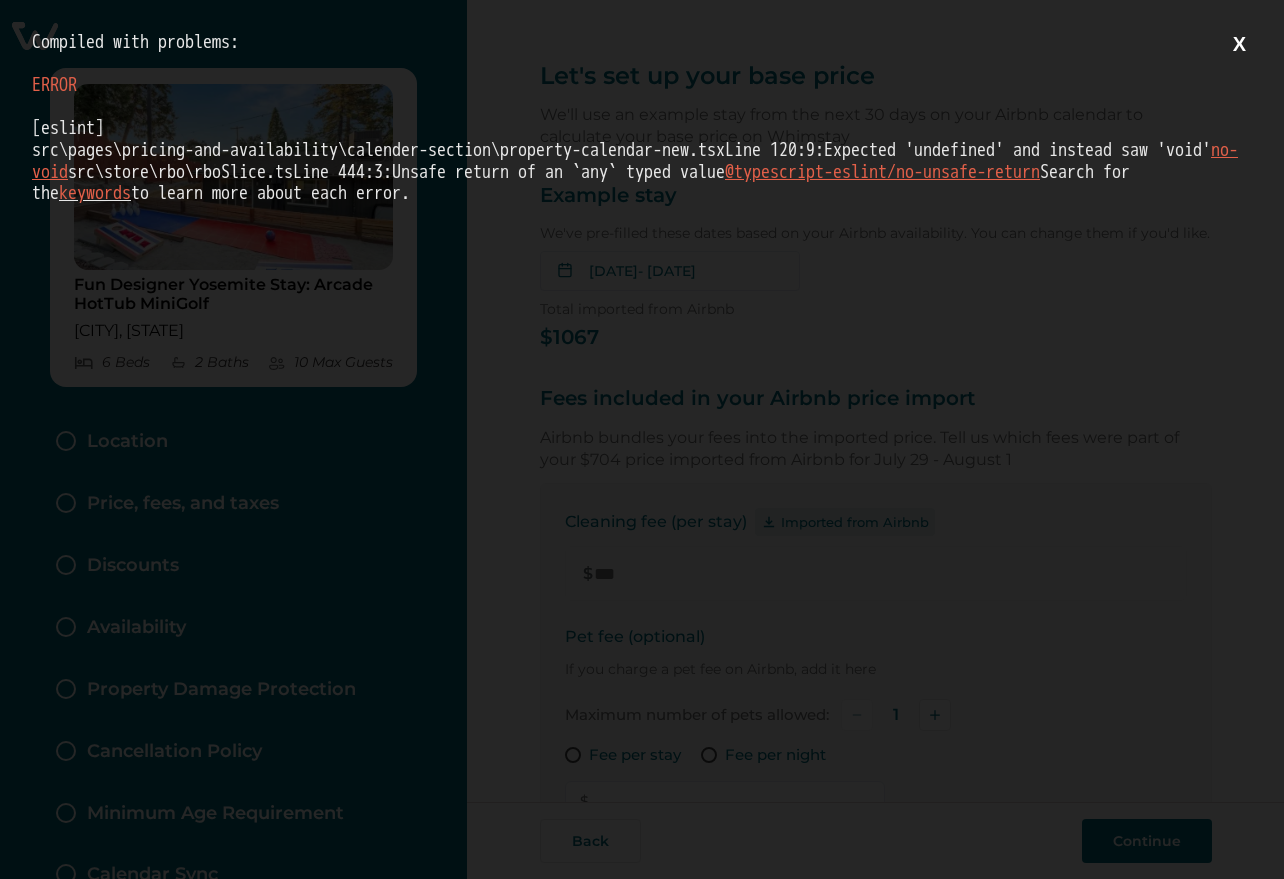 type on "*" 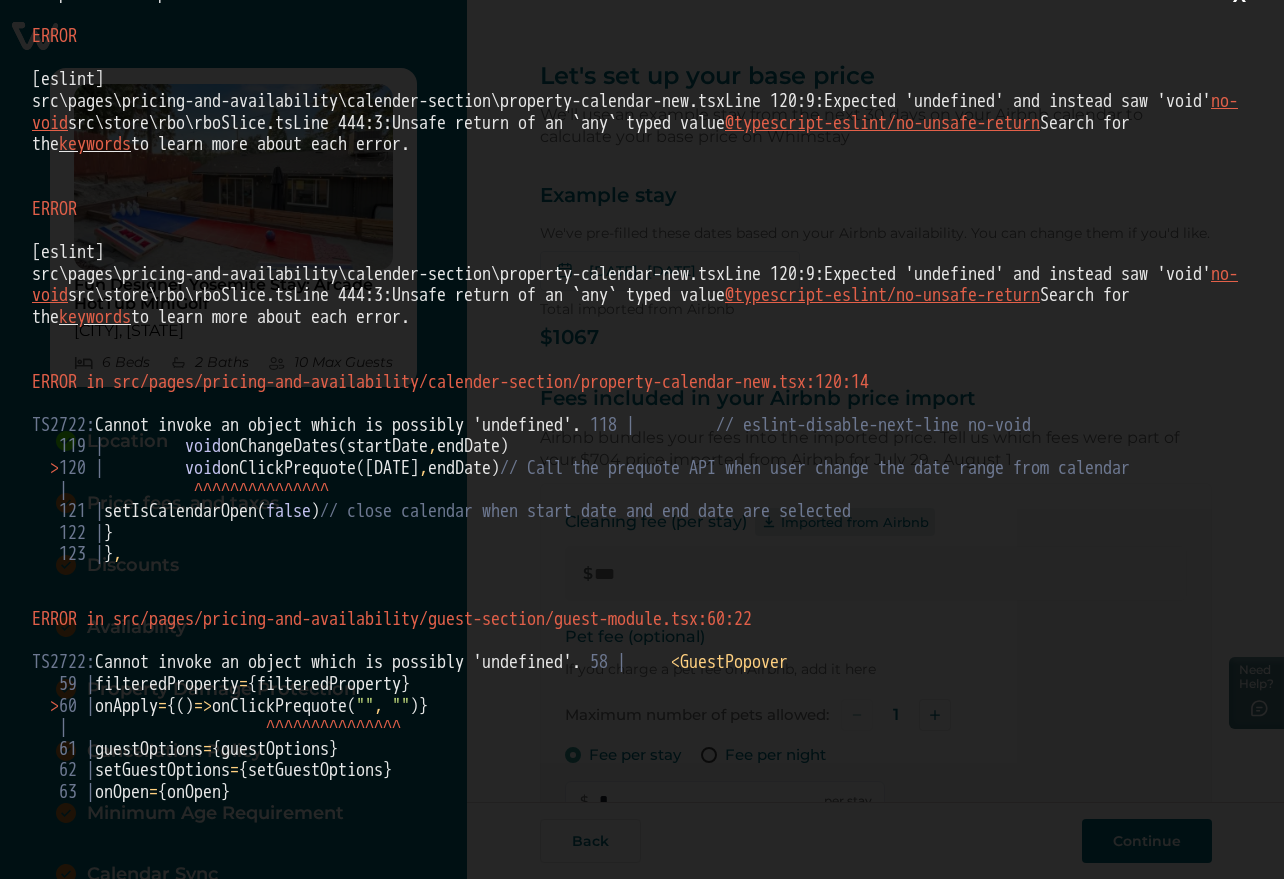 scroll, scrollTop: 286, scrollLeft: 0, axis: vertical 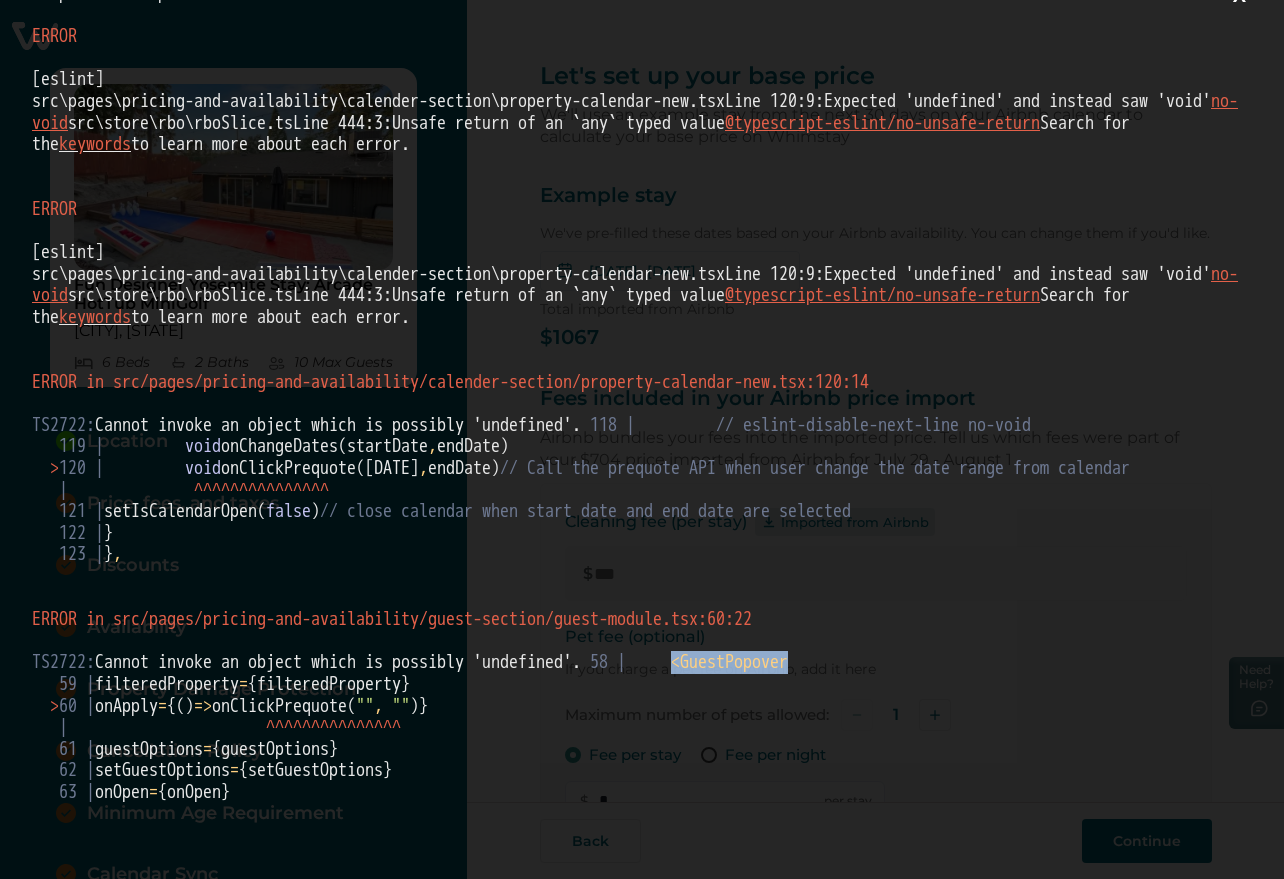 drag, startPoint x: 161, startPoint y: 657, endPoint x: 288, endPoint y: 663, distance: 127.141655 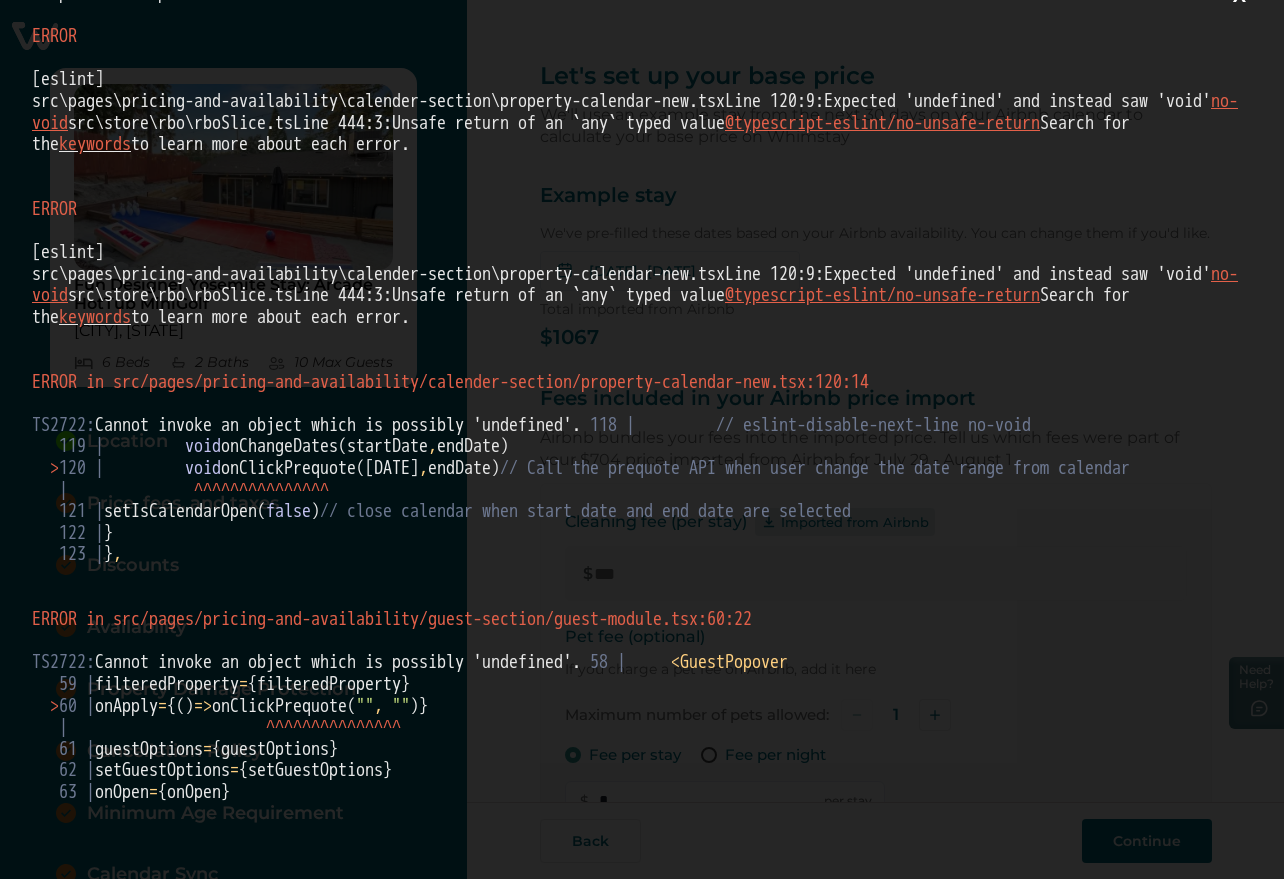 click on ">  60 |        onApply = {()  =>  onClickPrequote( "" ,   "" )}" at bounding box center [239, 706] 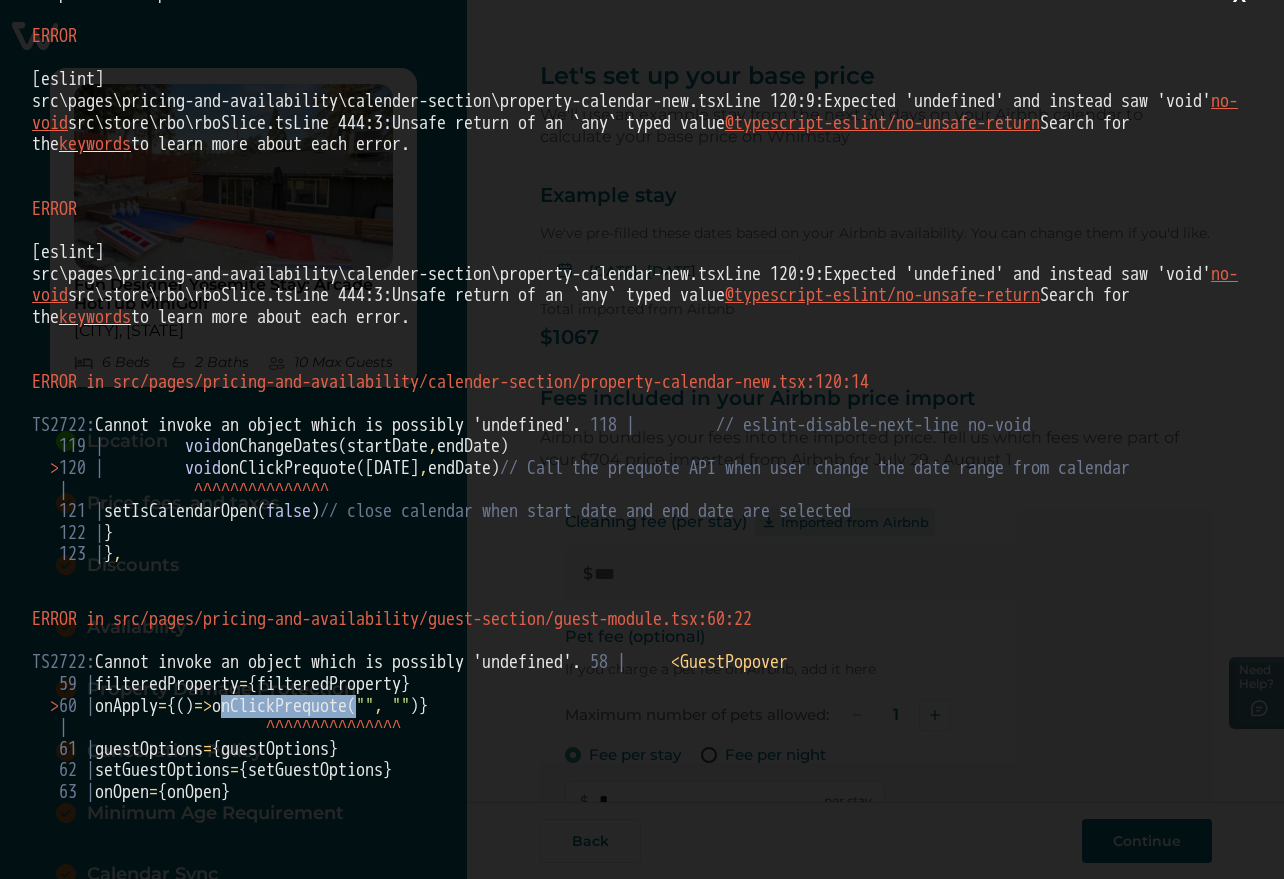 click on ">  60 |        onApply = {()  =>  onClickPrequote( "" ,   "" )}" at bounding box center (239, 706) 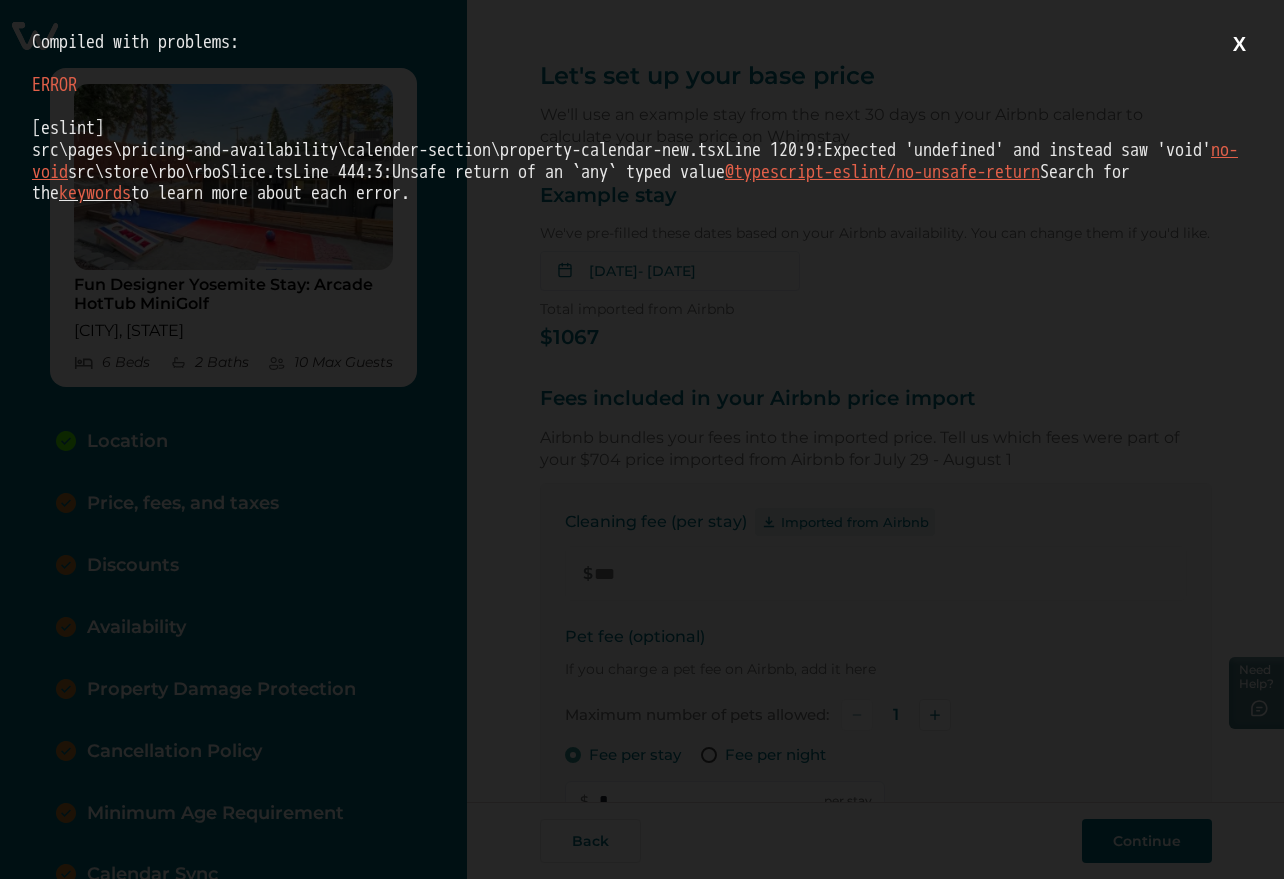 scroll, scrollTop: 0, scrollLeft: 0, axis: both 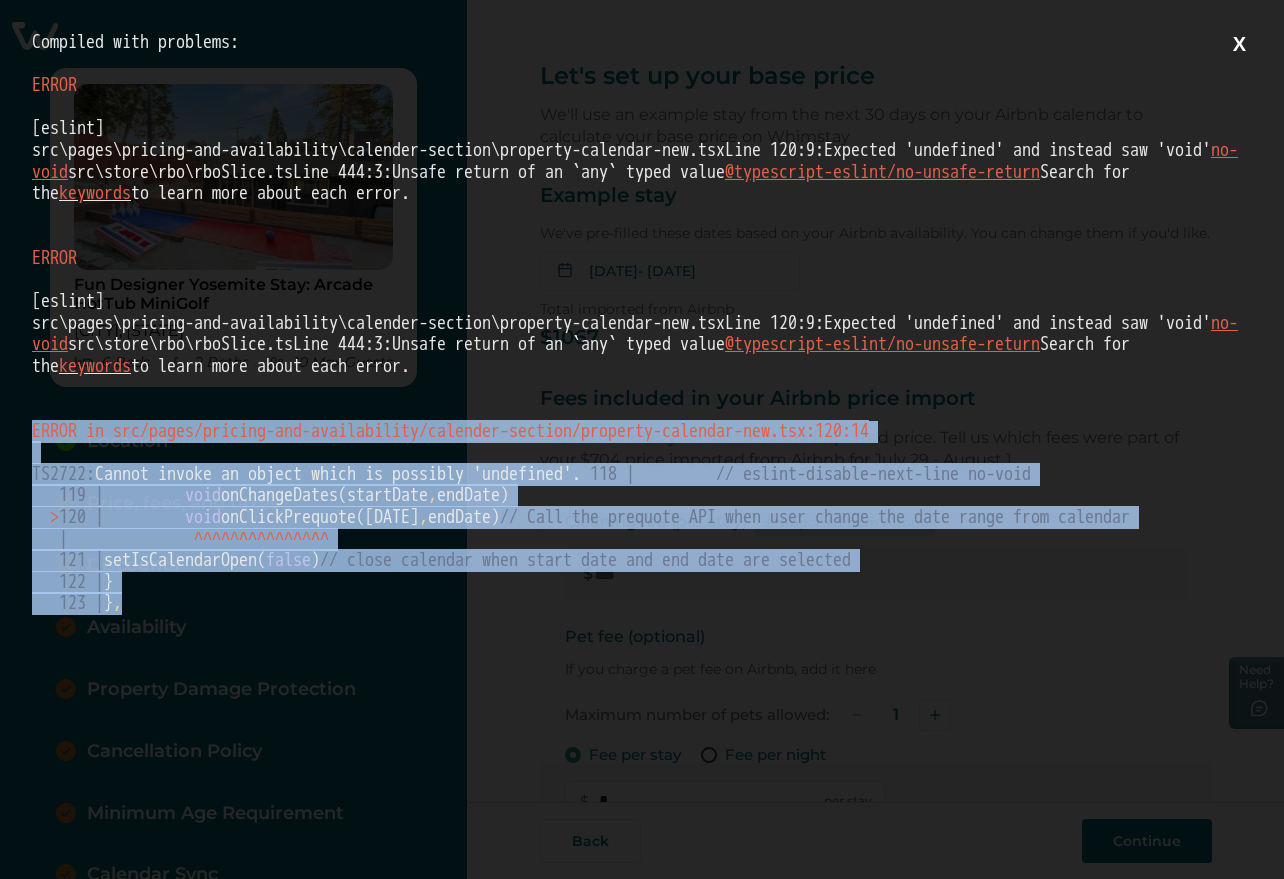 drag, startPoint x: 23, startPoint y: 600, endPoint x: 220, endPoint y: 819, distance: 294.56747 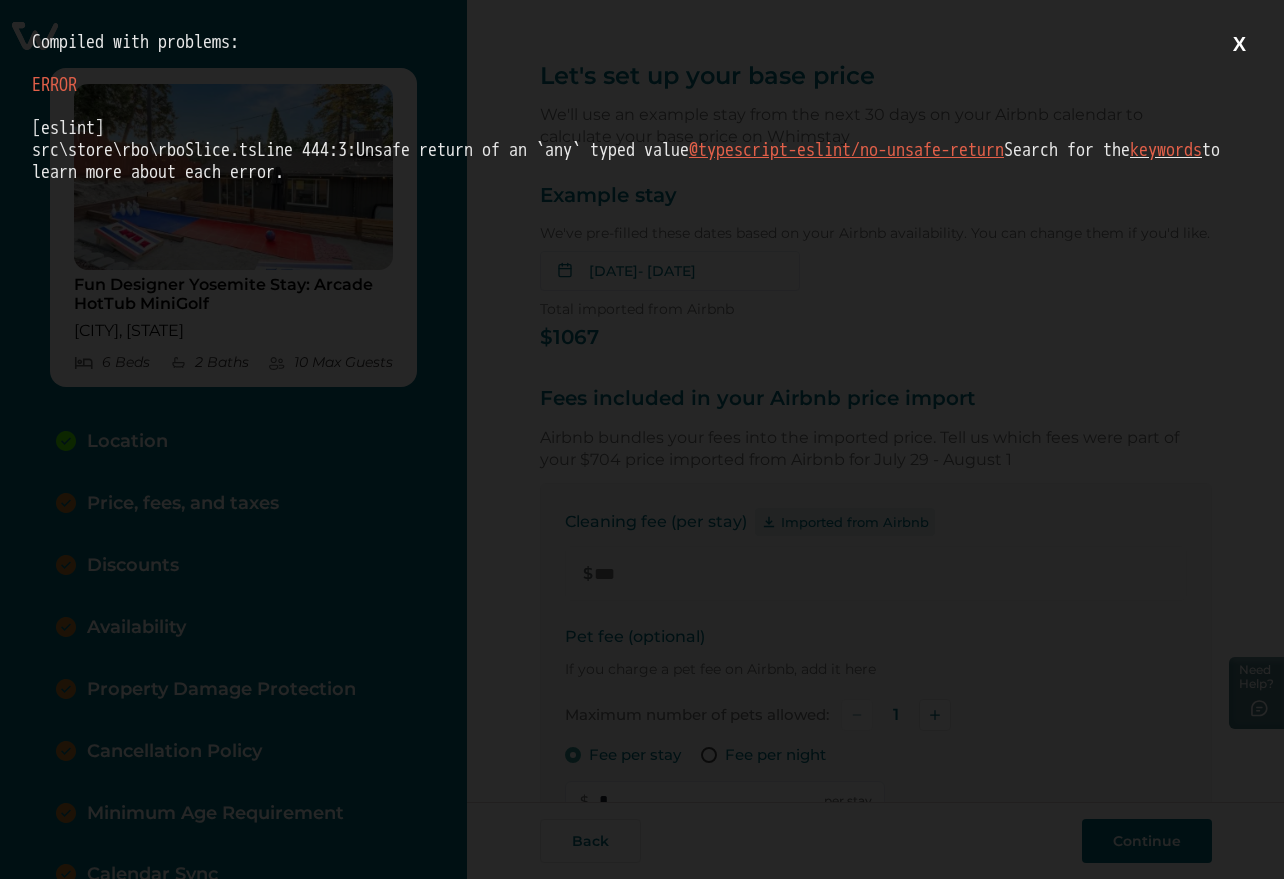 scroll, scrollTop: 0, scrollLeft: 0, axis: both 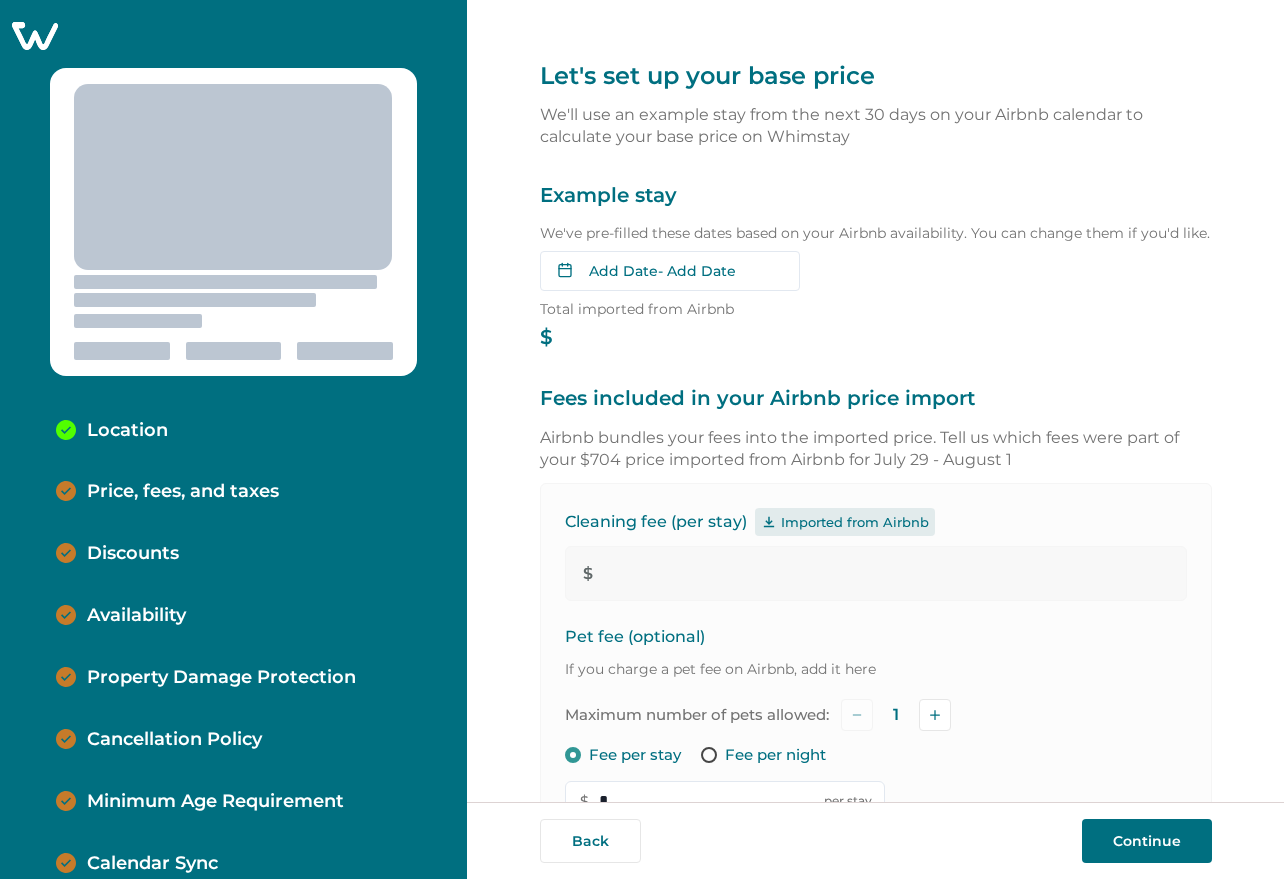 type on "***" 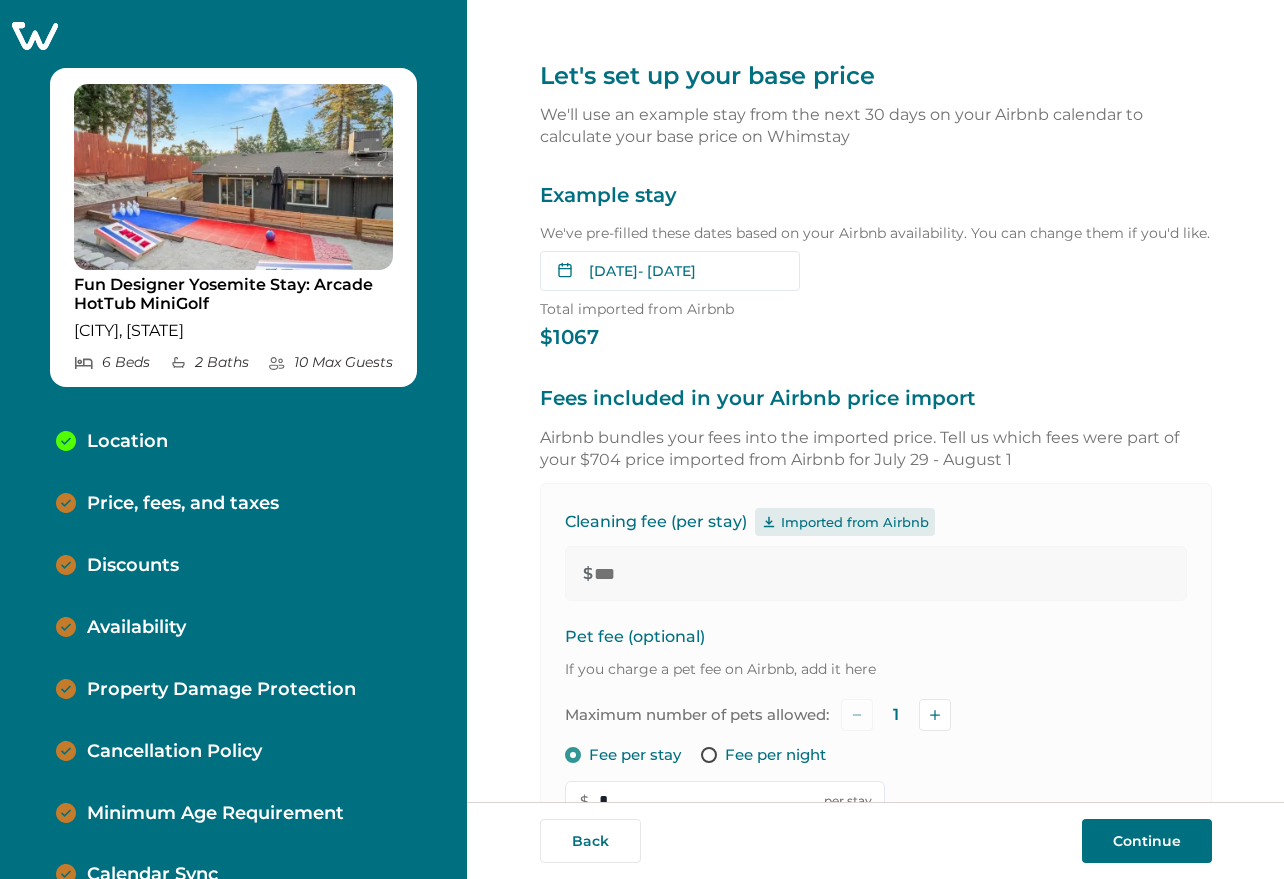 type 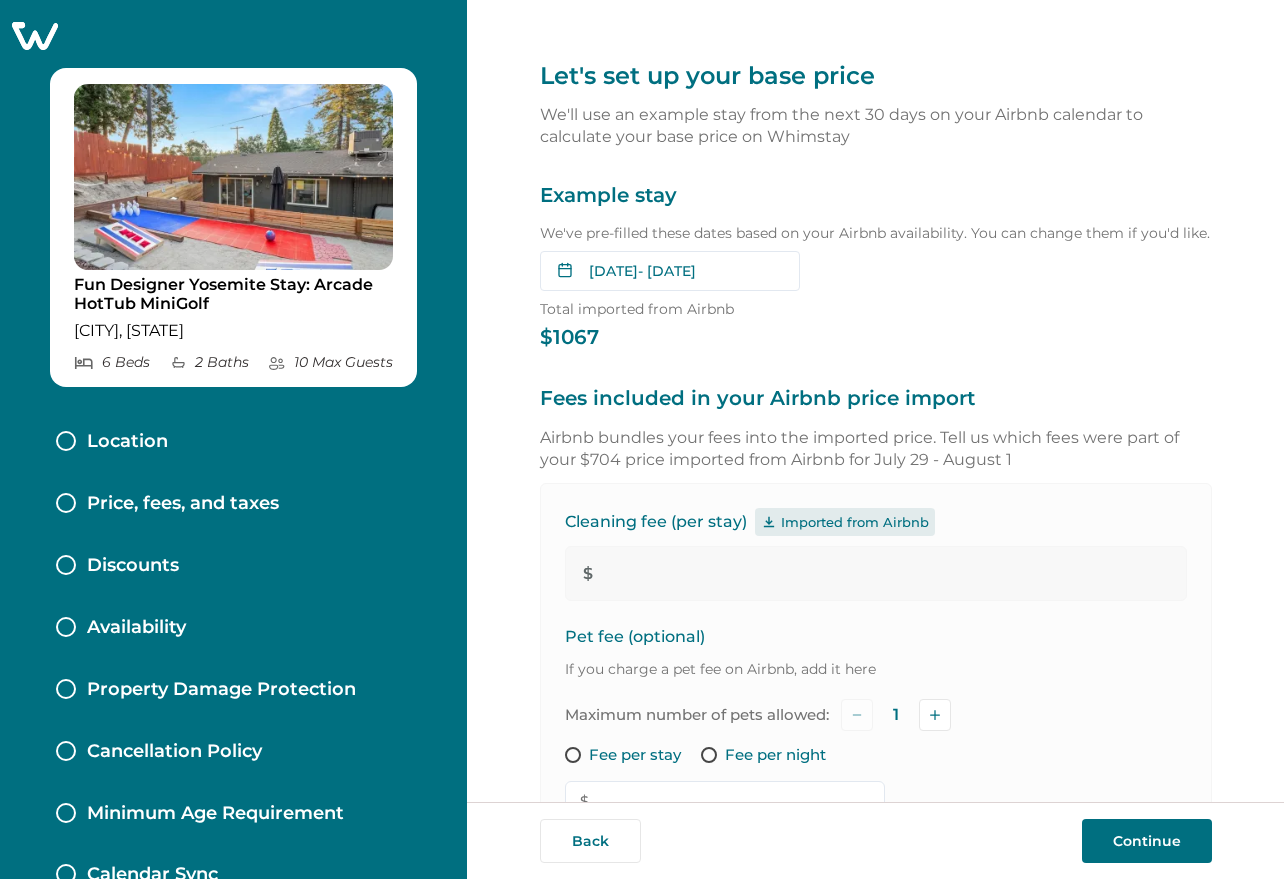 type on "***" 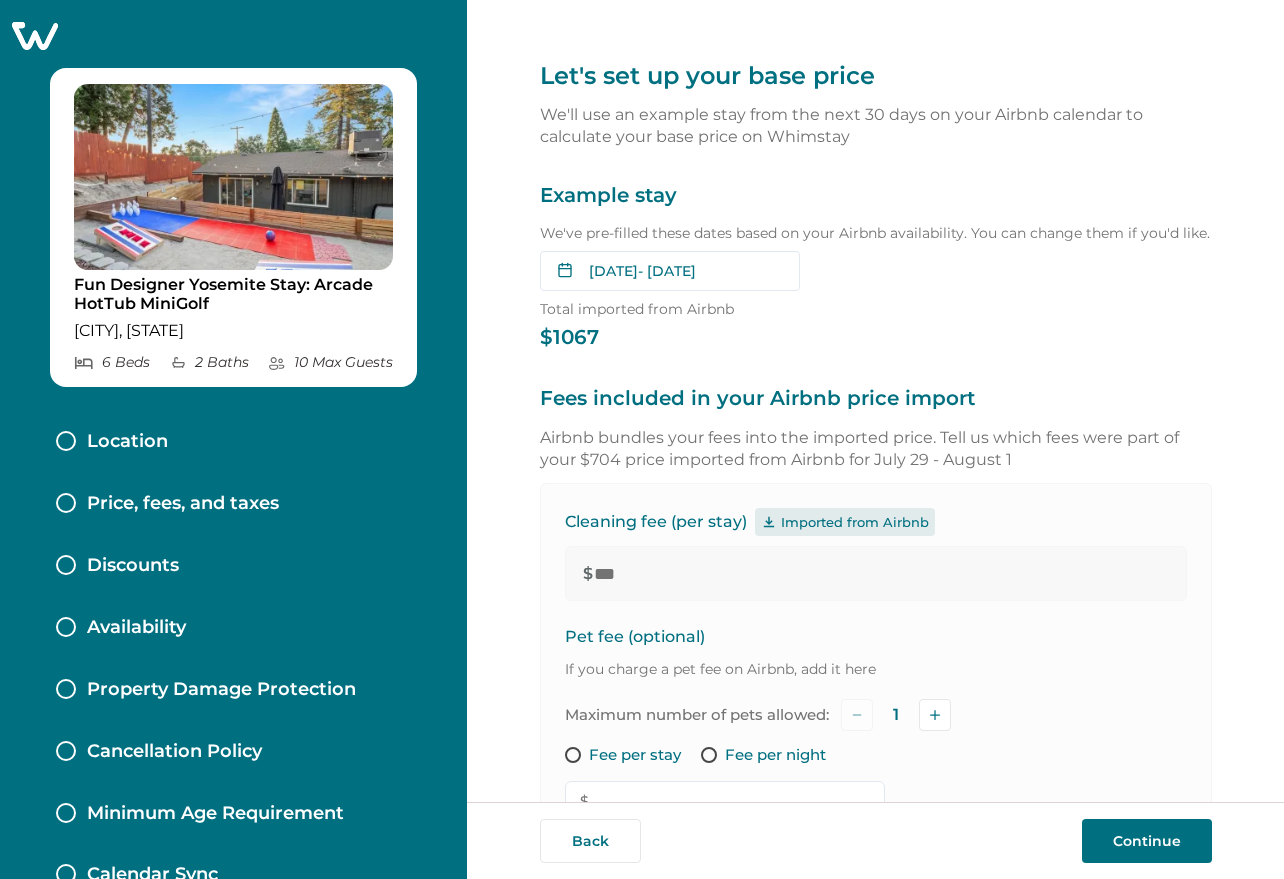 type on "*" 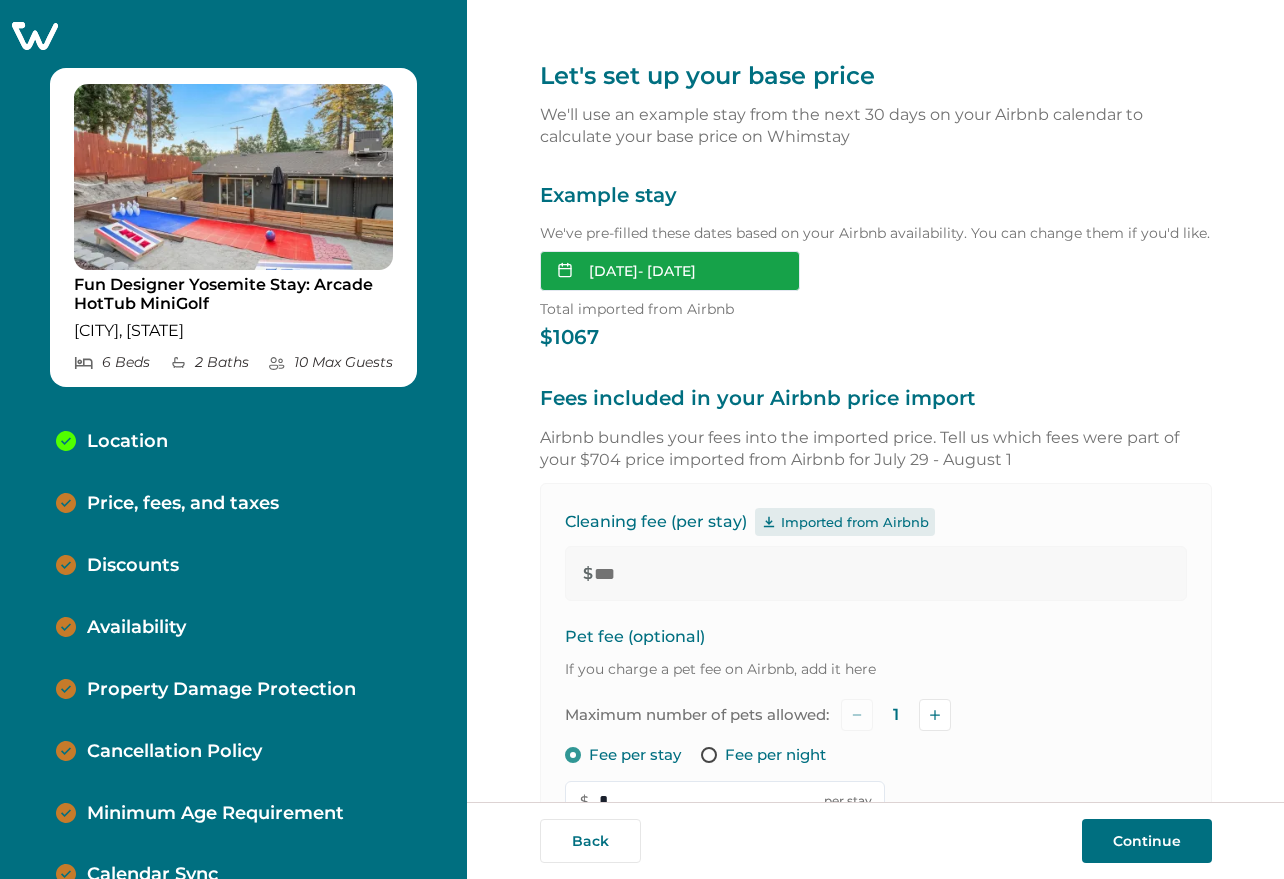 click on "[DATE] - [DATE]" at bounding box center [670, 271] 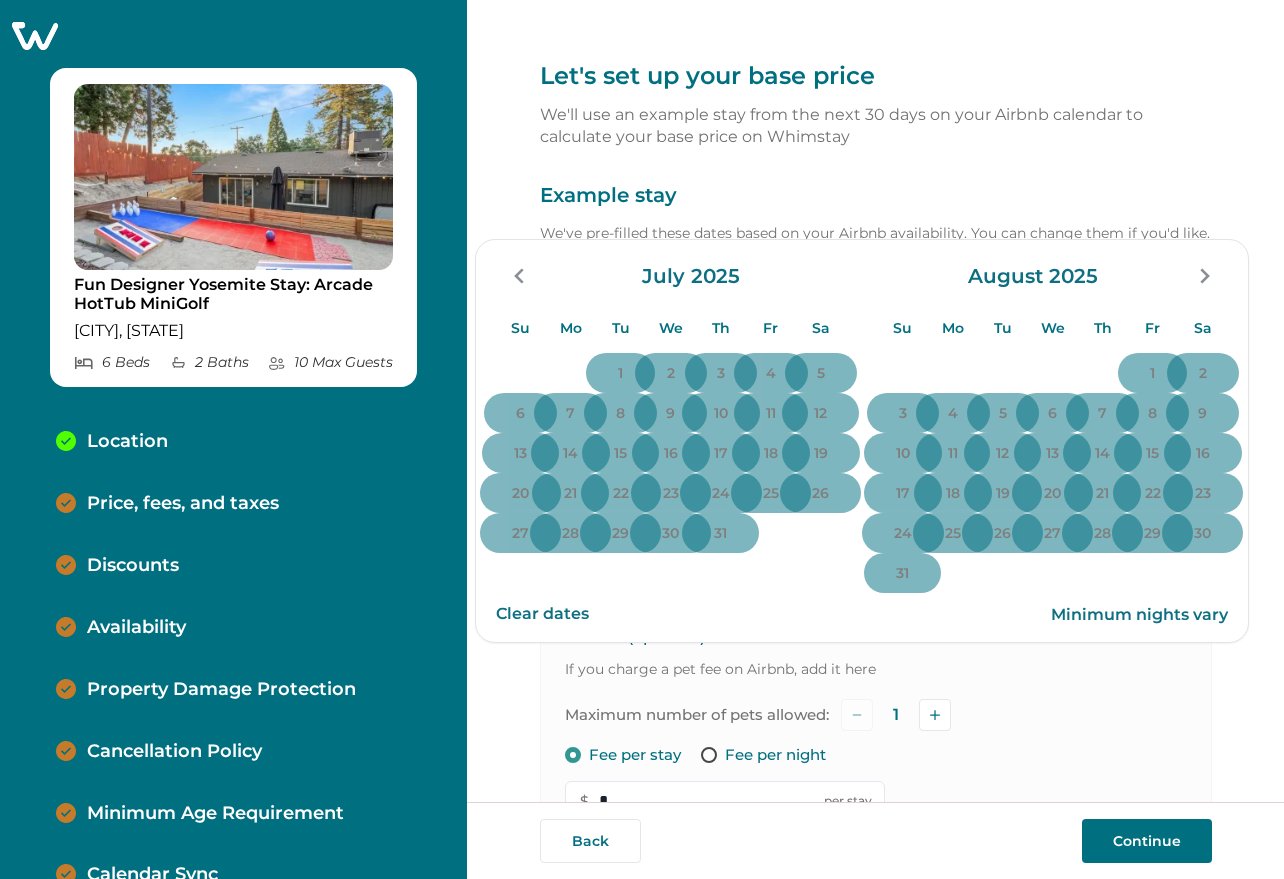 click on "Let's set up your base price We'll use an example stay from the next 30 days on your Airbnb calendar to calculate your base price on Whimstay Example stay We've pre-filled these dates based on your Airbnb availability. You can change them if you'd like. Aug 13, 2025  -   Aug 15, 2025 Su Mo Tu We Th Fr Sa Su Mo Tu We Th Fr Sa July 2025 Su Mo Tu We Th Fr Sa 1 2 3 4 5 6 7 8 9 10 11 12 13 14 15 16 17 18 19 20 21 22 23 24 25 26 27 28 29 30 31 August 2025 Su Mo Tu We Th Fr Sa 1 2 3 4 5 6 7 8 9 10 11 12 13 14 15 16 17 18 19 20 21 22 23 24 25 26 27 28 29 30 31 Clear dates Minimum nights vary Total imported from Airbnb $ 1067 Fees included in your Airbnb price import Airbnb bundles your fees into the imported price. Tell us which fees were part of your $704 price imported from Airbnb for July 29 - August 1 Cleaning fee (per stay) Imported from Airbnb $ *** Pet fee (optional) If you charge a pet fee on Airbnb, add it here Maximum number of pets allowed: 1 Fee per stay Fee per night $ * per stay $ 1067 Cleaning fee 180" at bounding box center [876, 858] 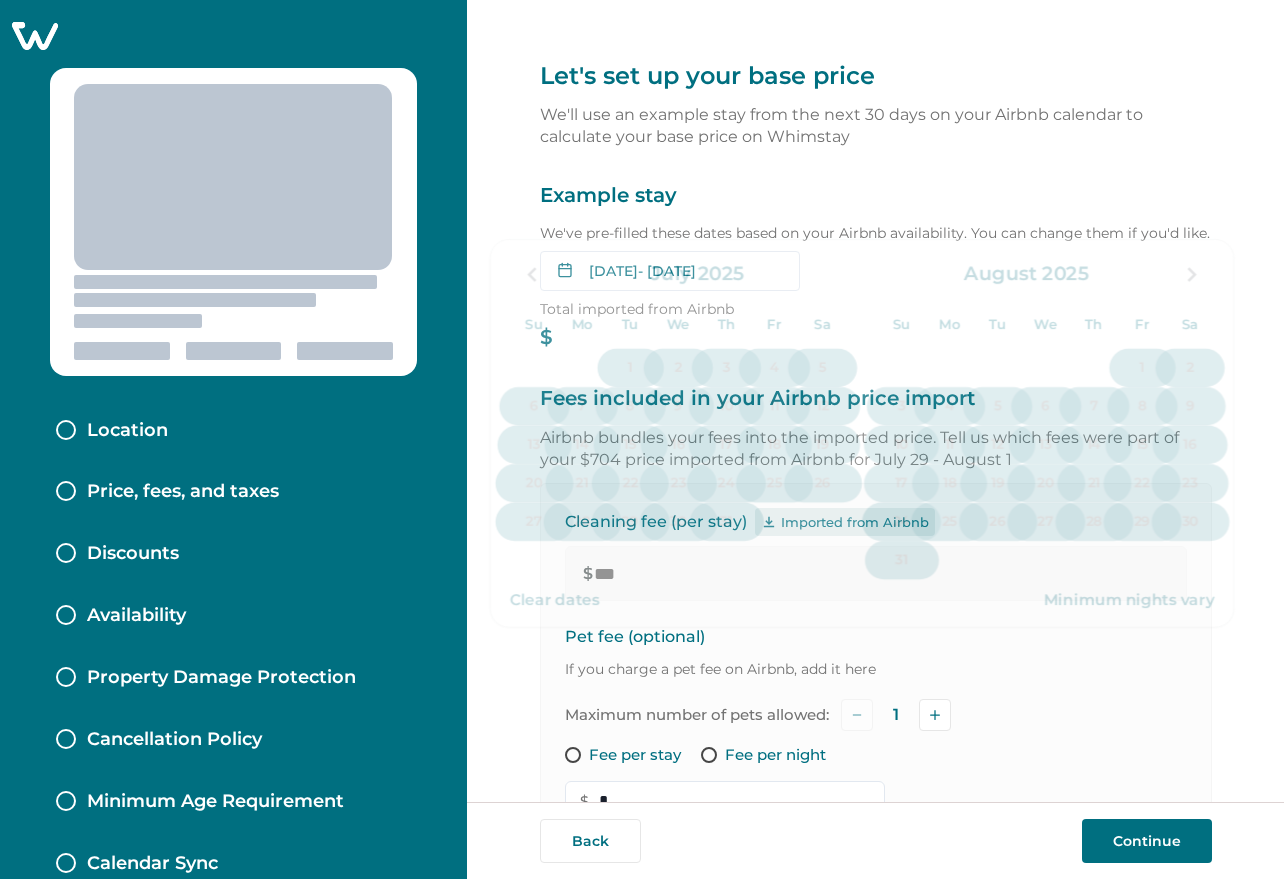 type 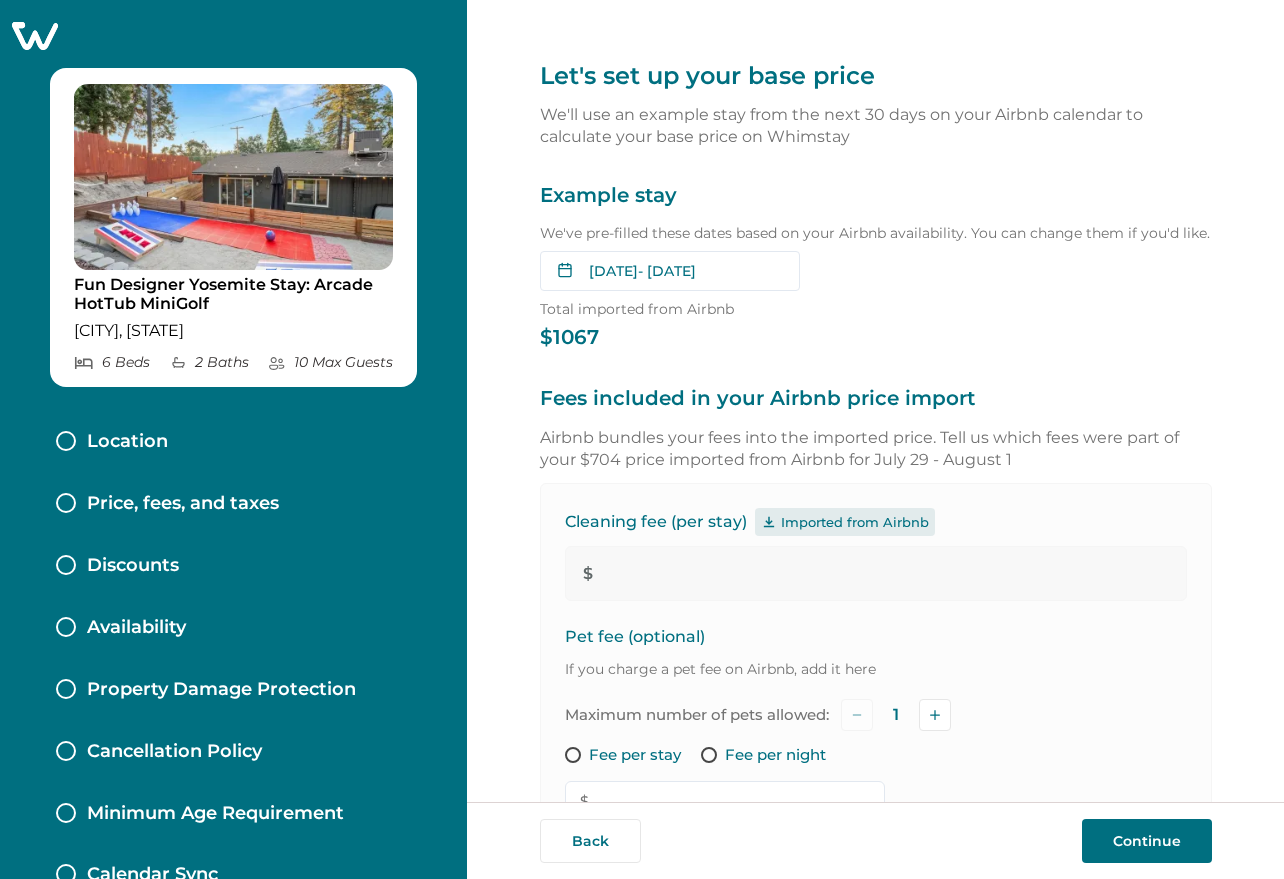 type on "***" 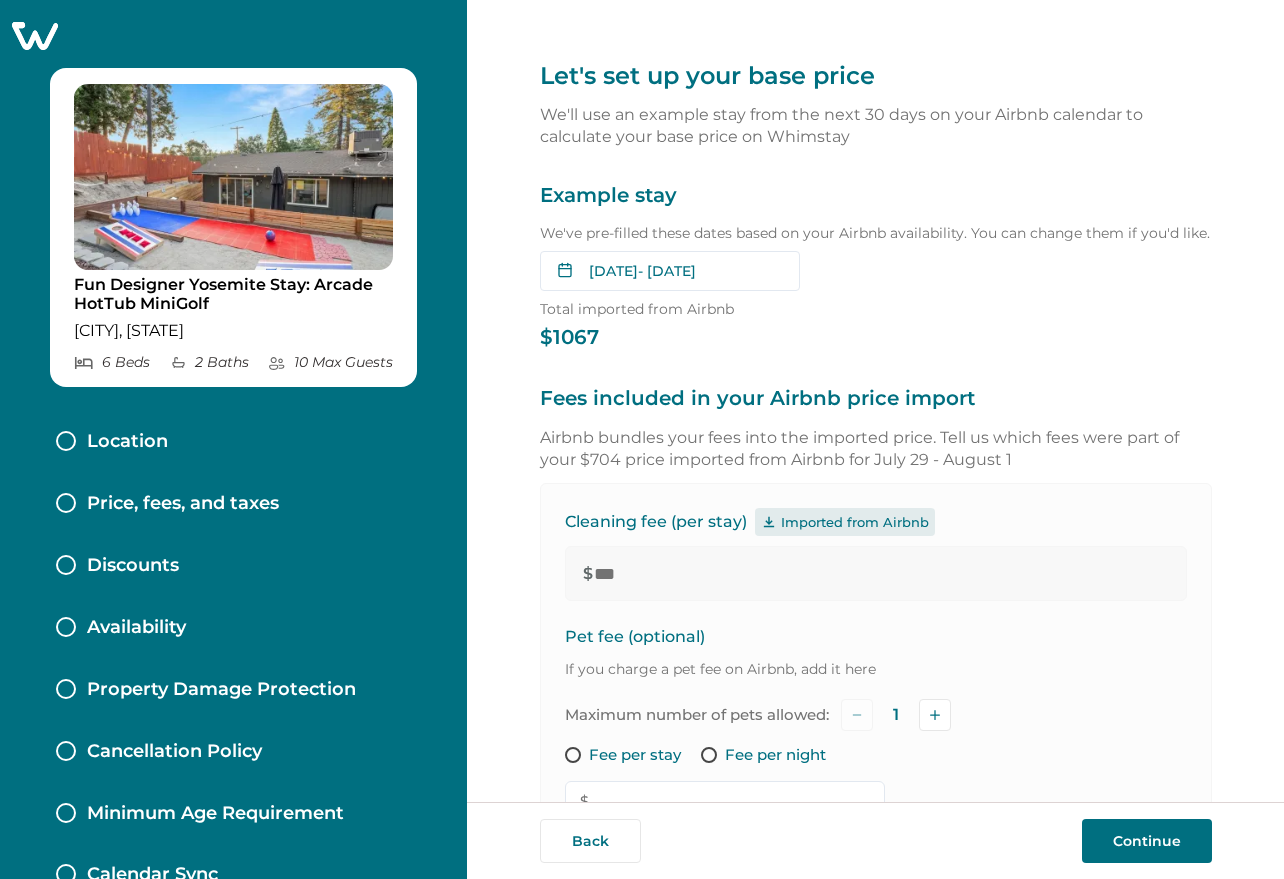 type on "*" 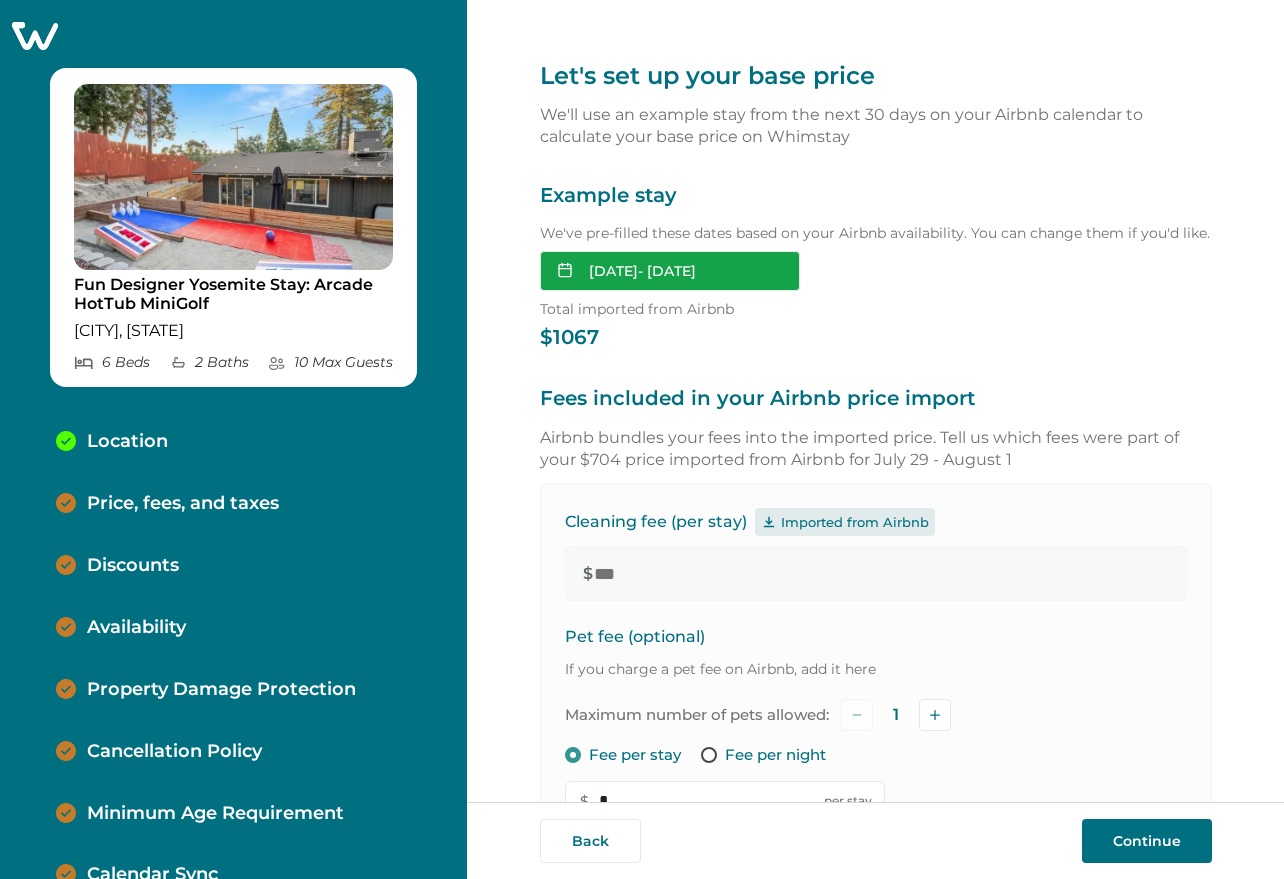 click on "[DATE] - [DATE]" at bounding box center (670, 271) 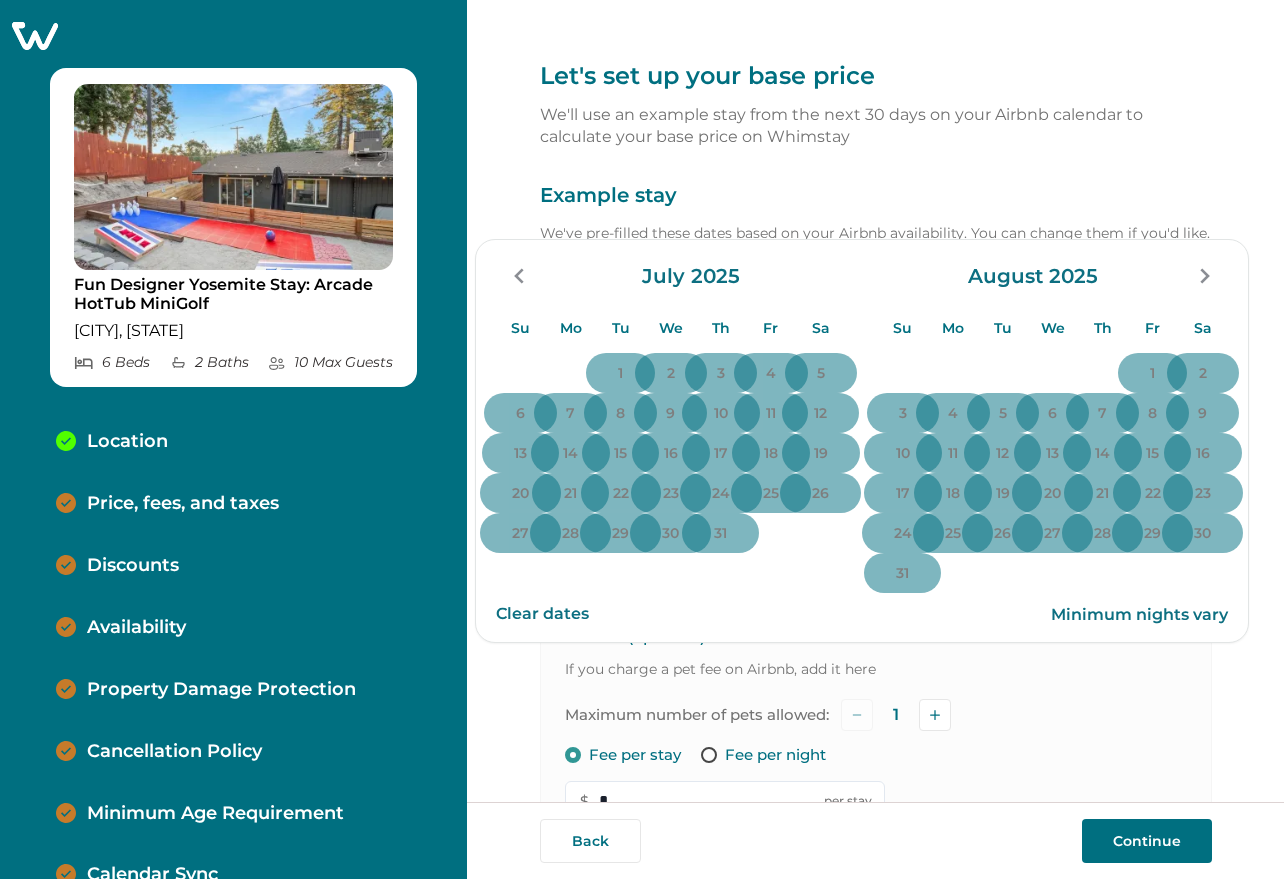 click on "Example stay" at bounding box center [876, 196] 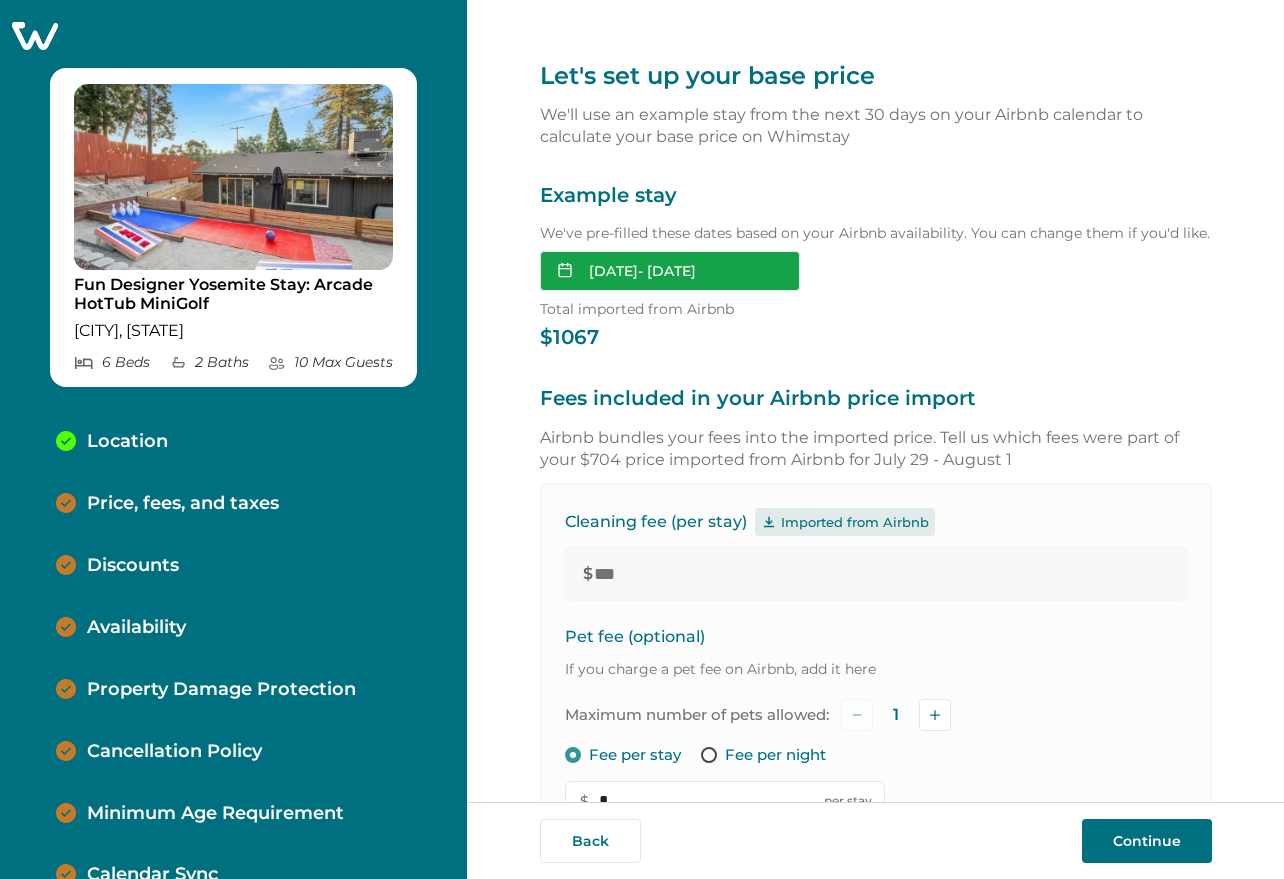 click on "[DATE] - [DATE]" at bounding box center (670, 271) 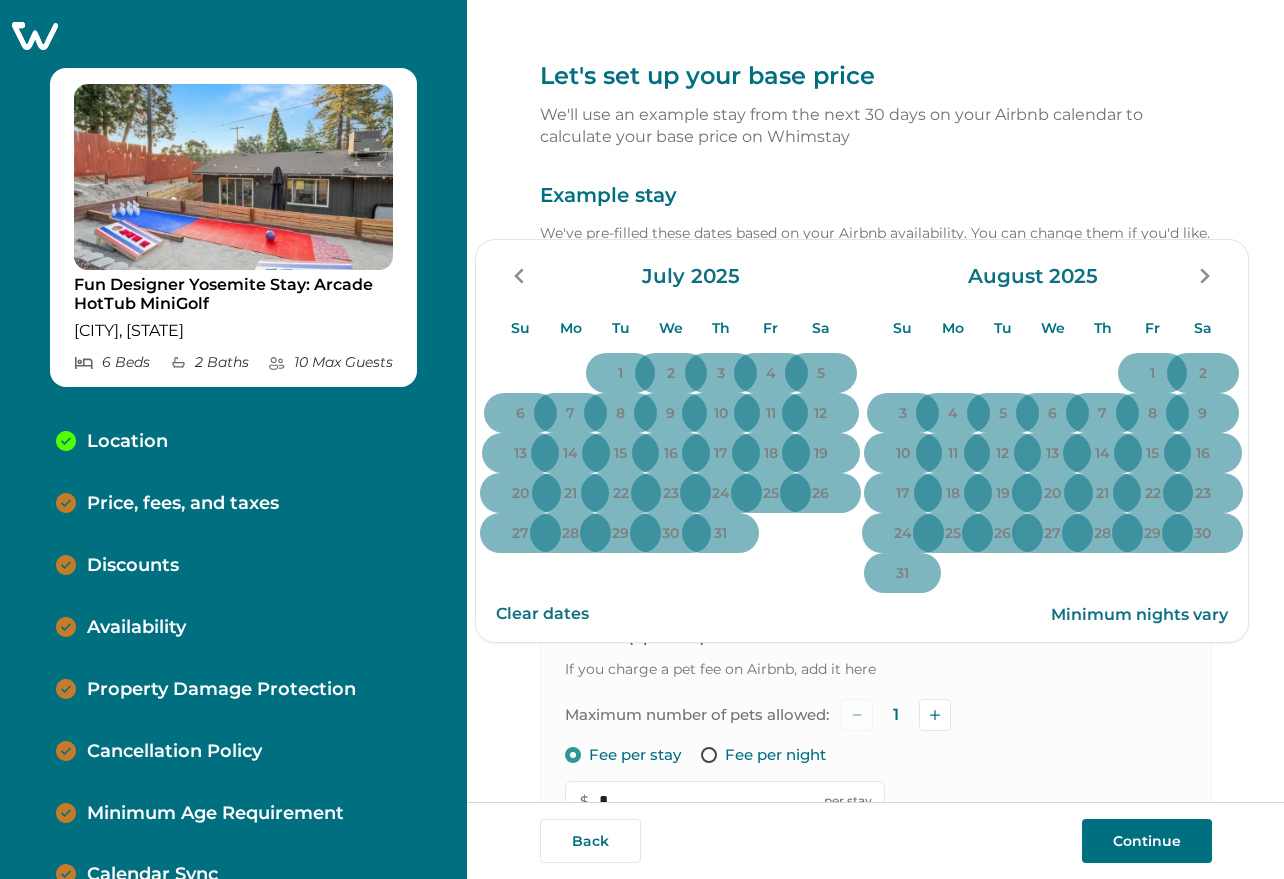 click 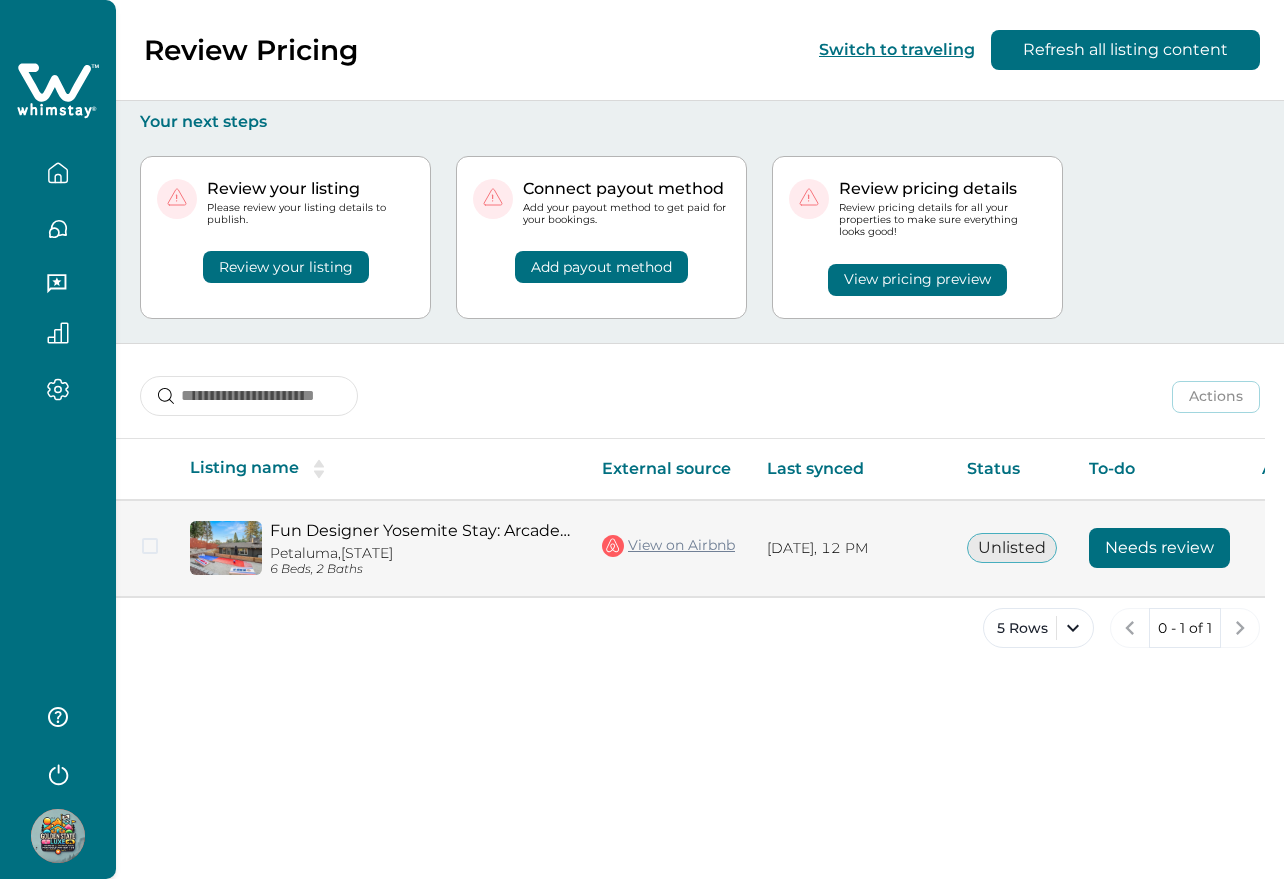 click on "Needs review" at bounding box center (1159, 548) 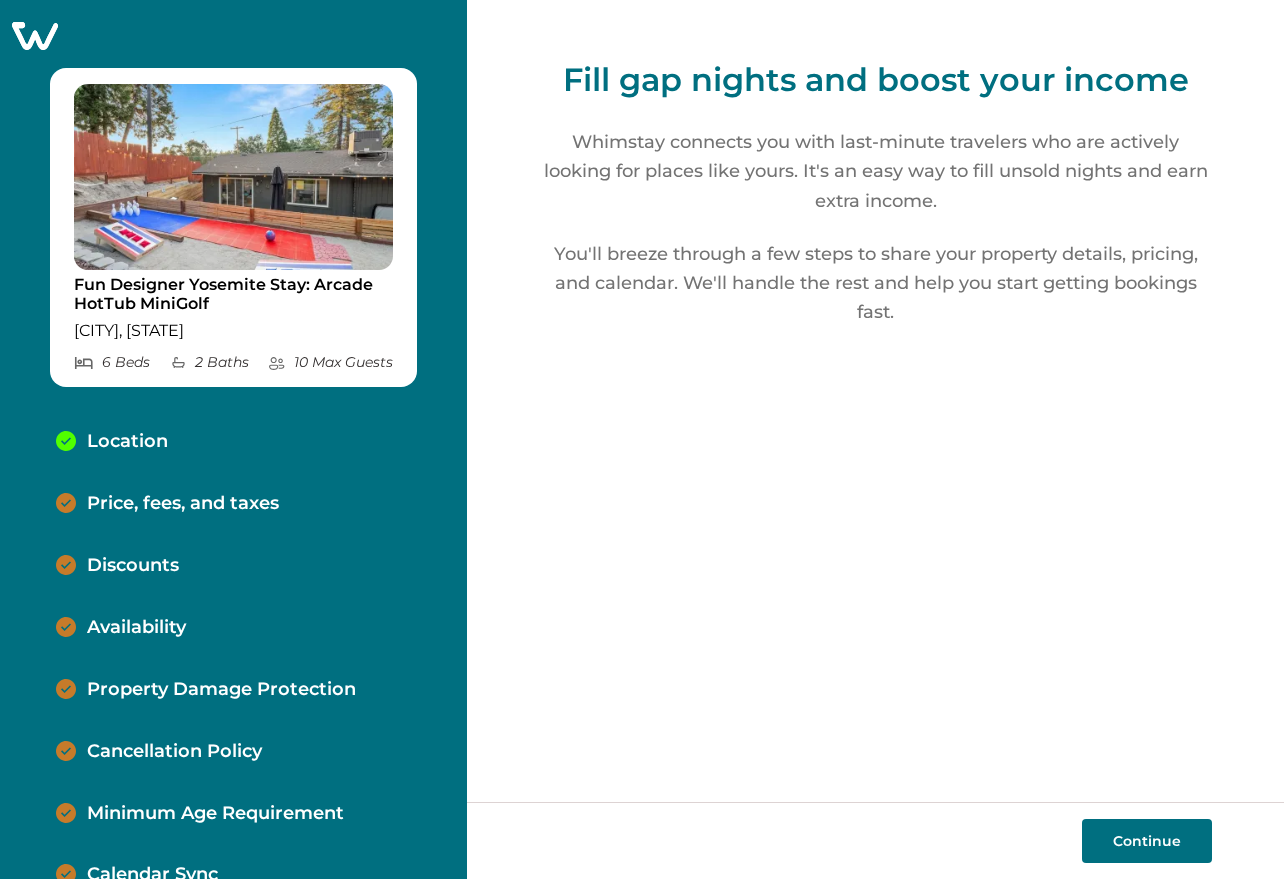 click on "Continue" at bounding box center (1147, 841) 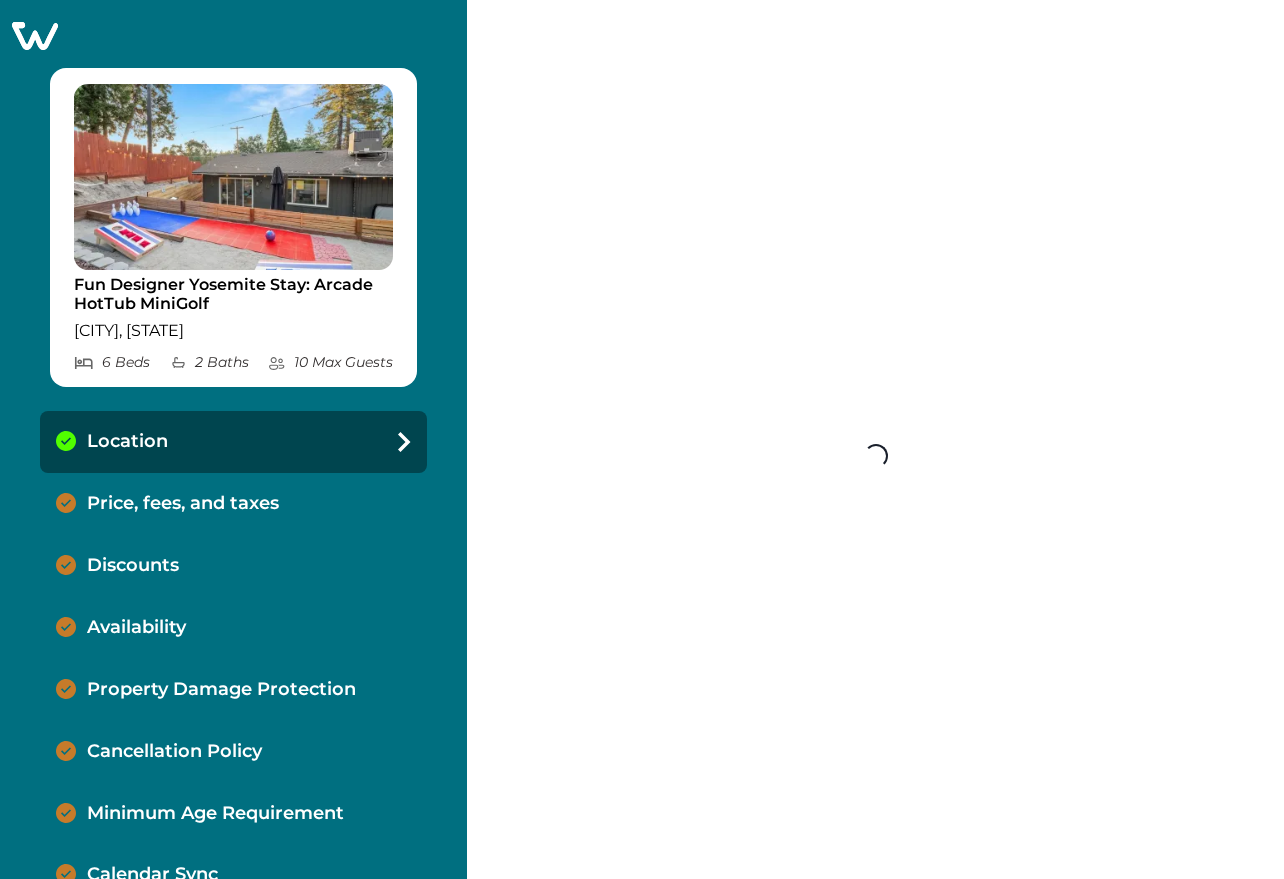 select on "**" 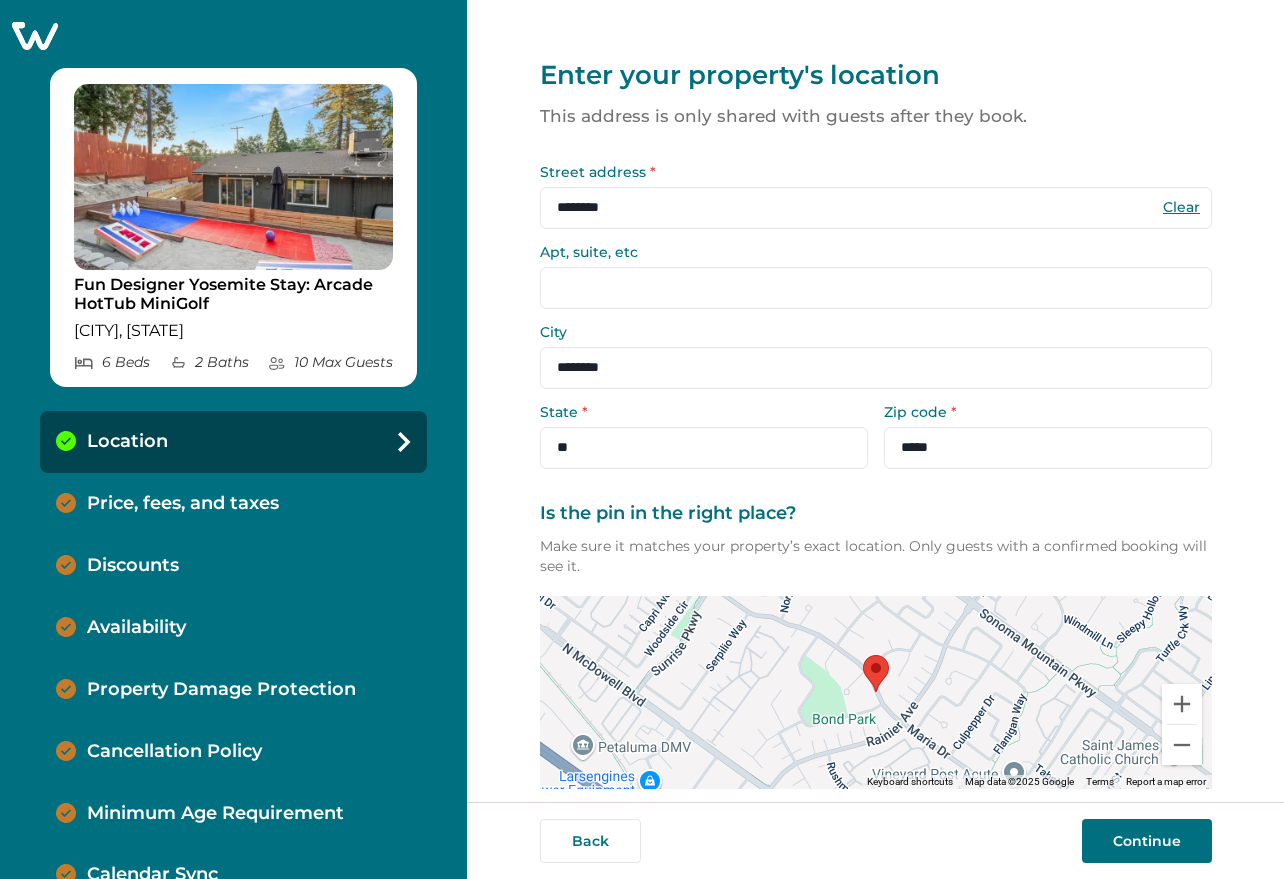 click on "Continue" at bounding box center (1147, 841) 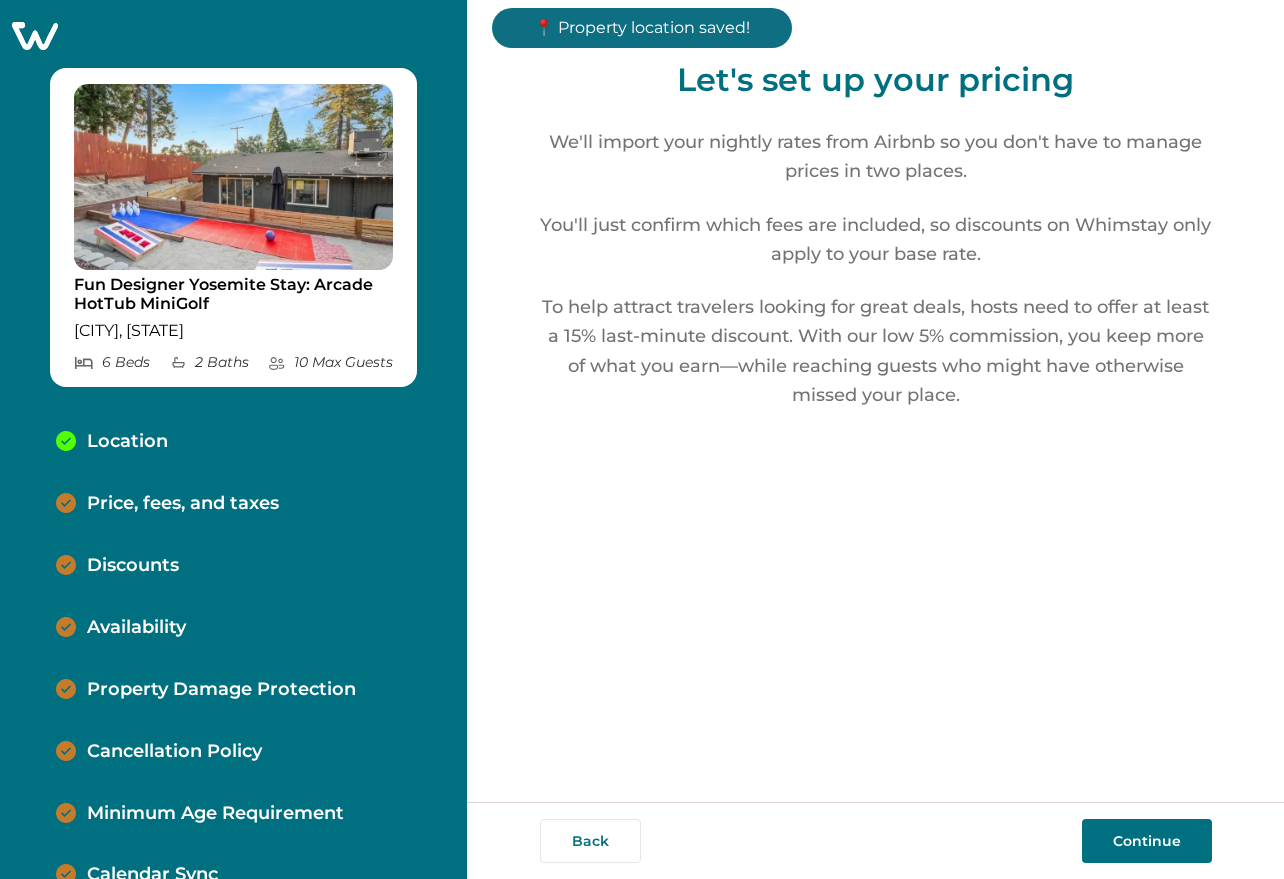 click on "Continue" at bounding box center (1147, 841) 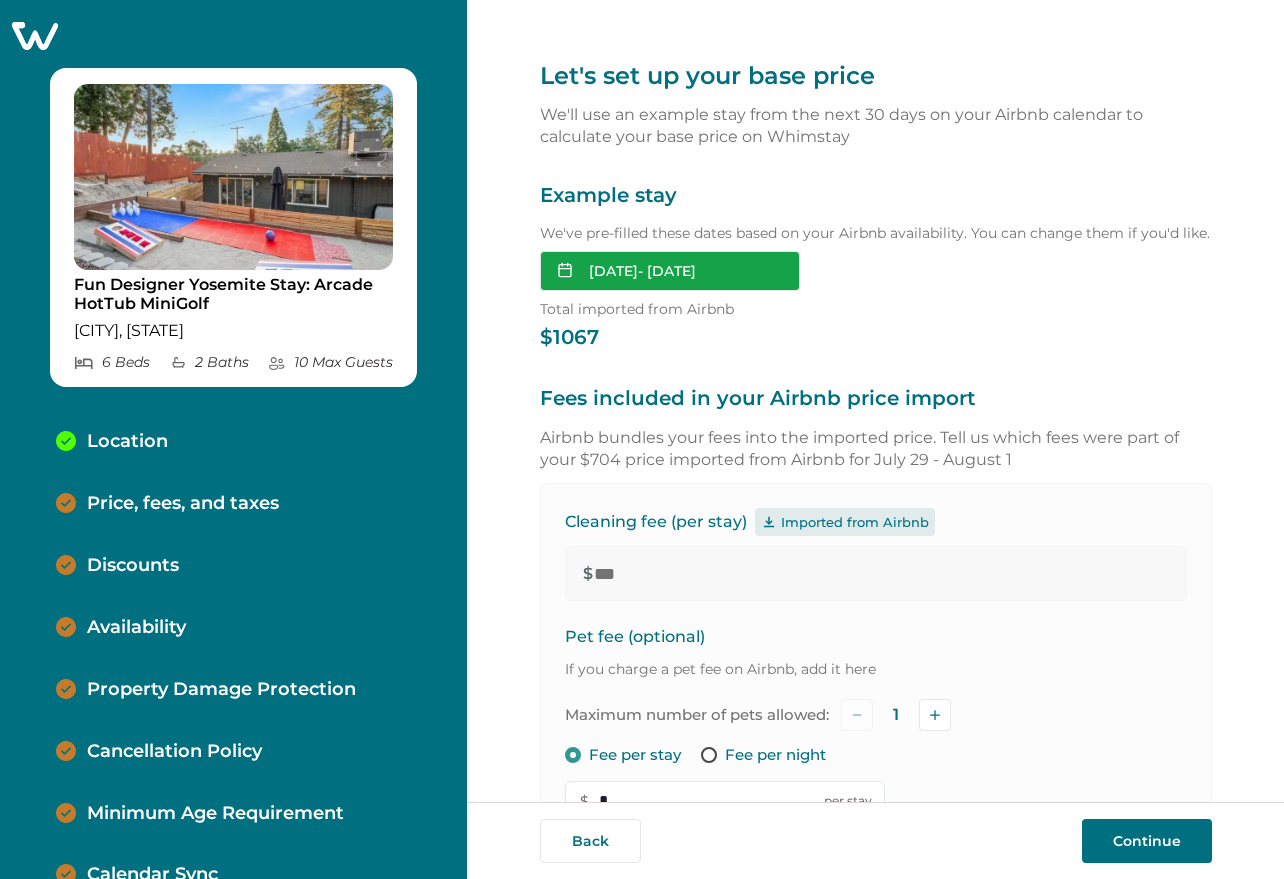 click on "Aug 13, 2025  -   Aug 15, 2025" at bounding box center [670, 271] 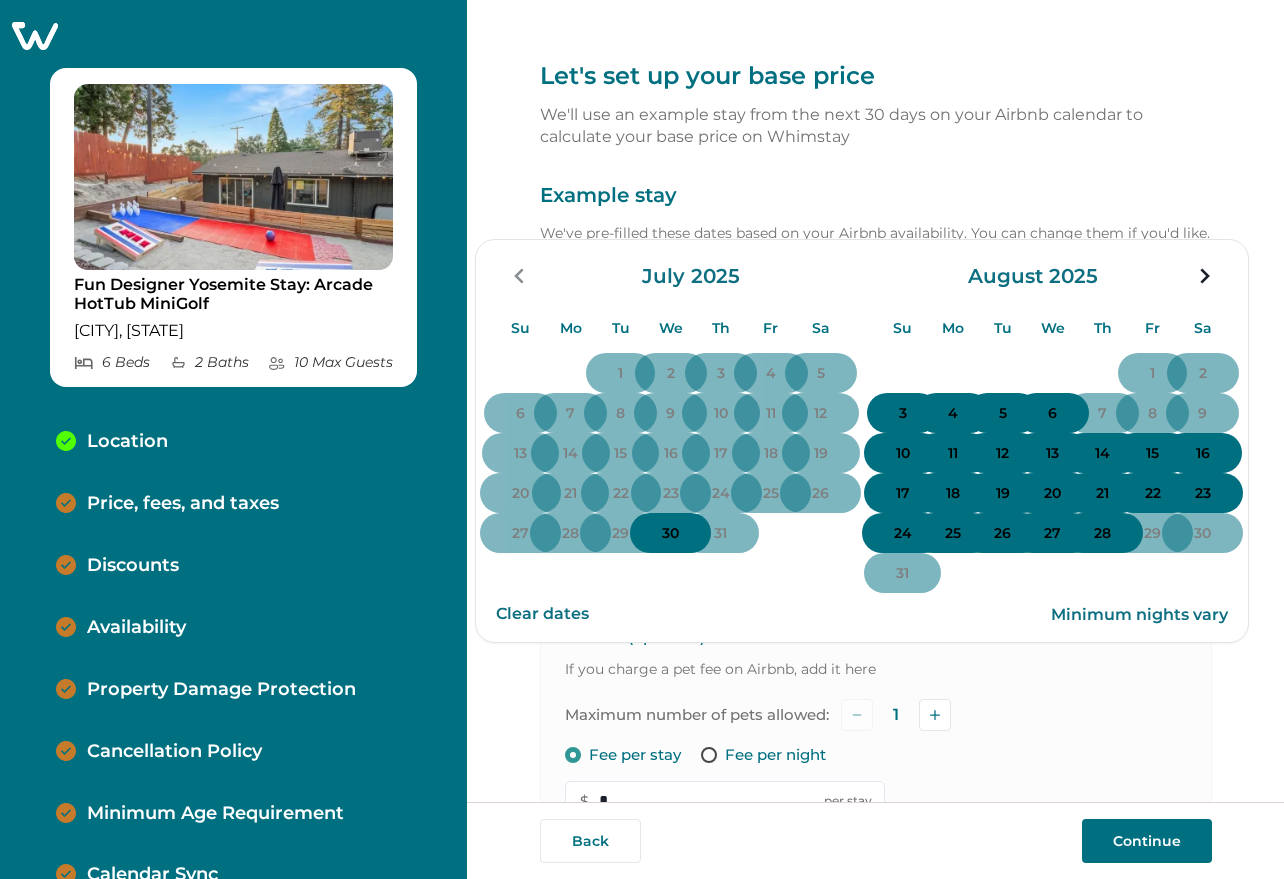 click on "Example stay" at bounding box center (876, 196) 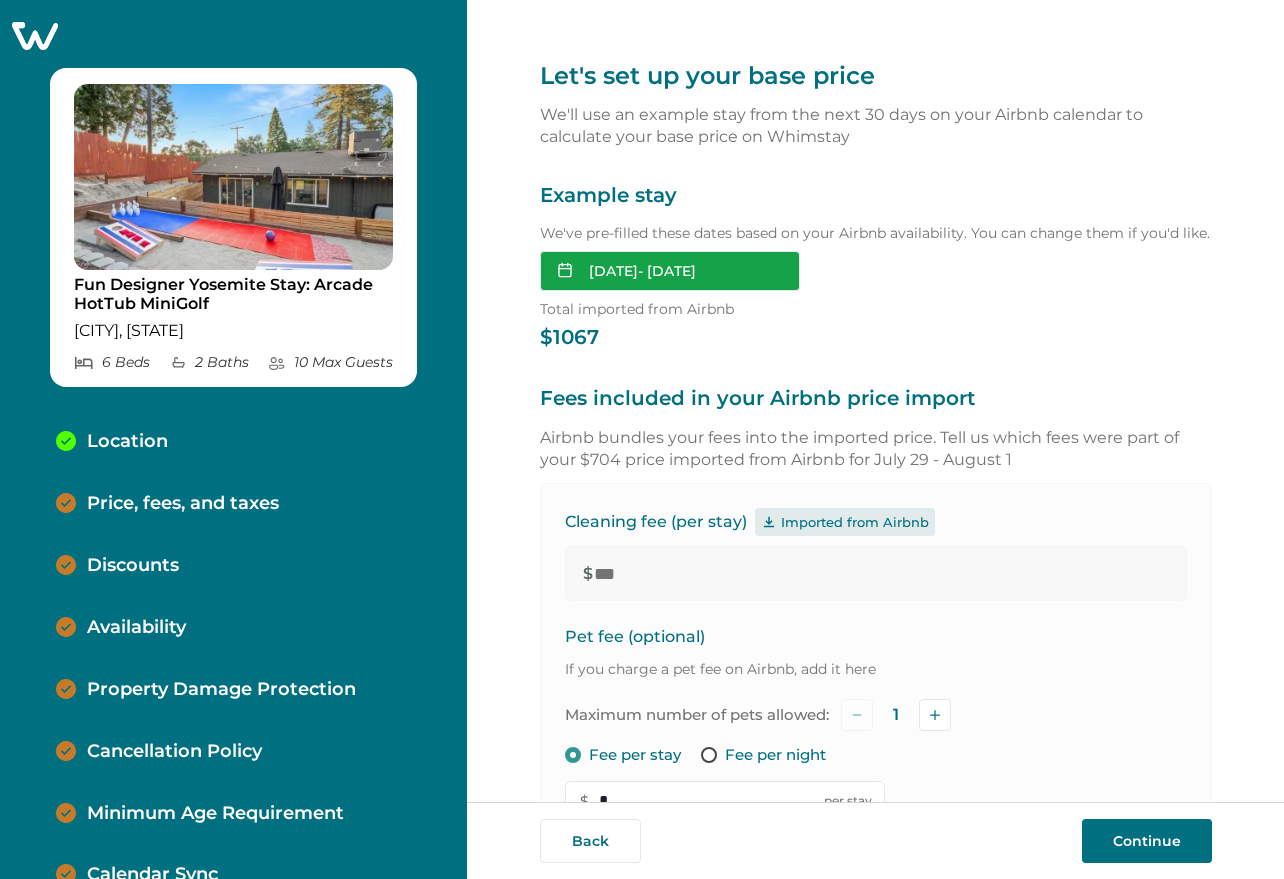 click on "Aug 13, 2025  -   Aug 15, 2025" at bounding box center [670, 271] 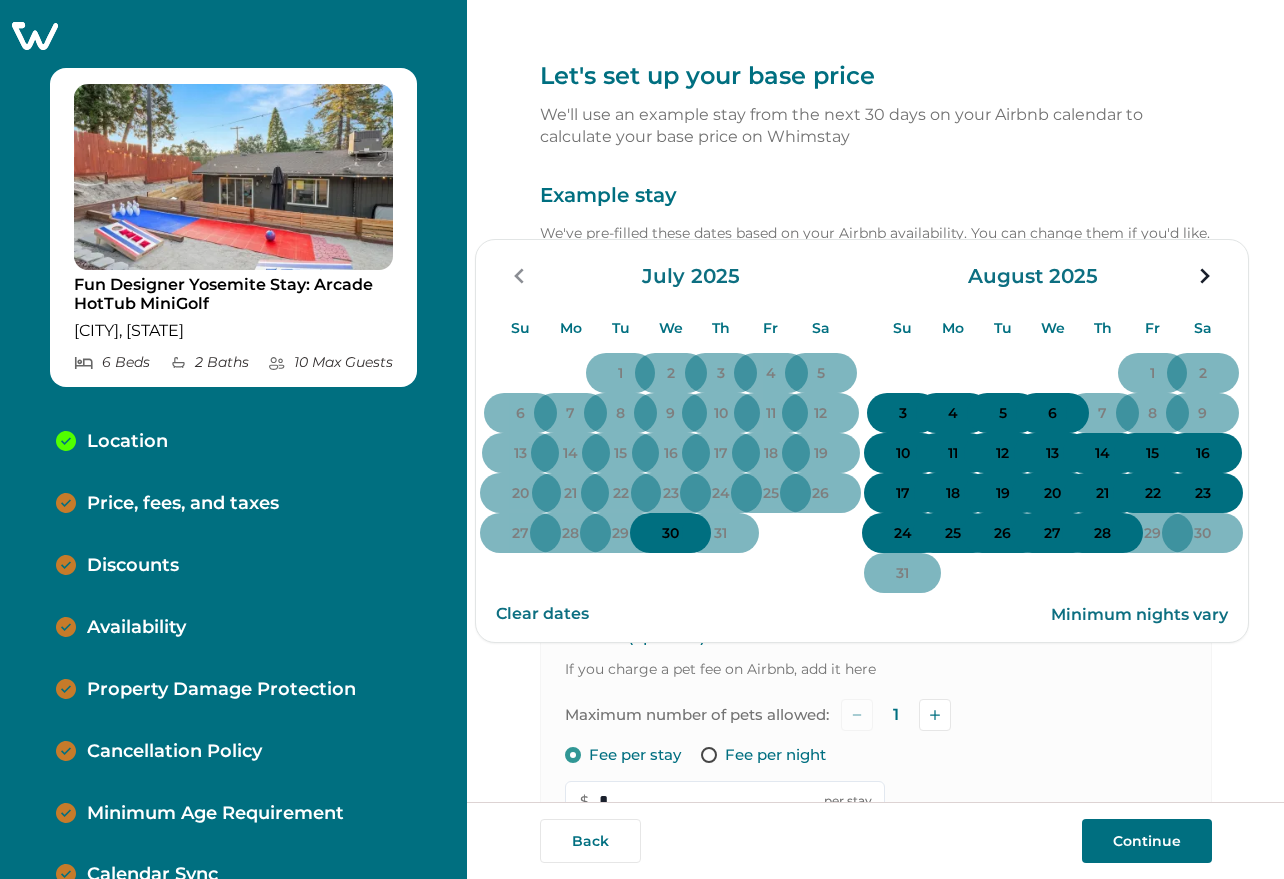 click on "3" at bounding box center (903, 413) 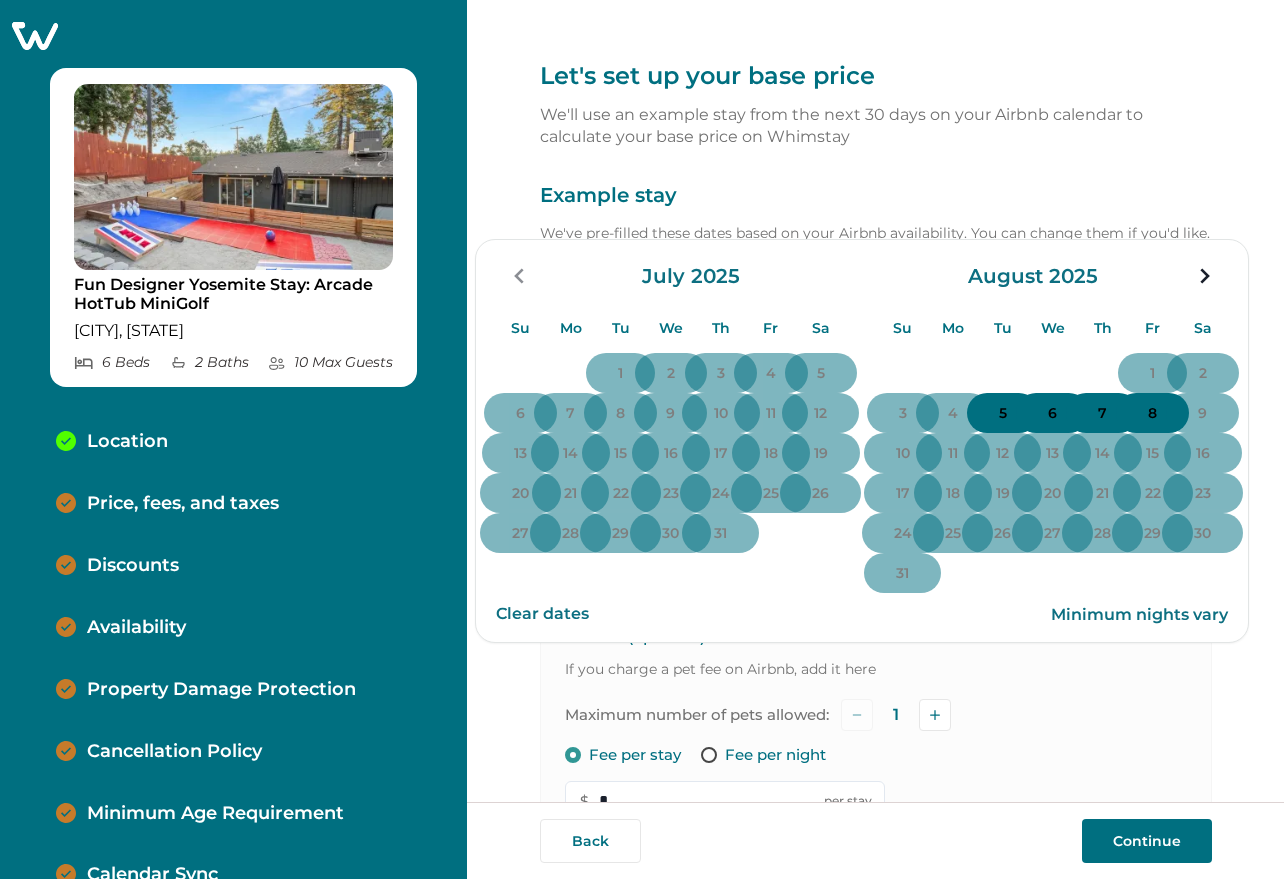 click on "6" at bounding box center (1052, 414) 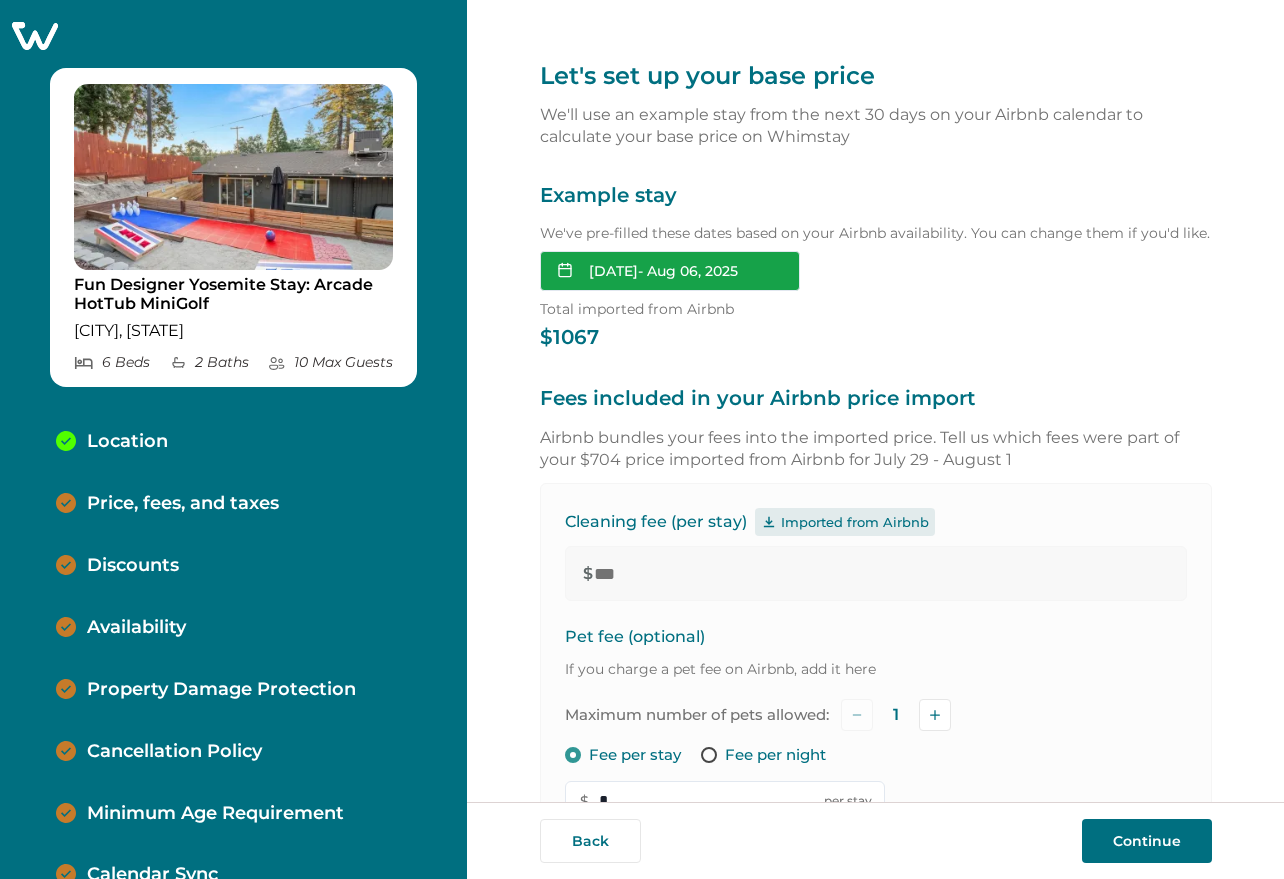 click on "Aug 03, 2025  -   Aug 06, 2025" at bounding box center (670, 271) 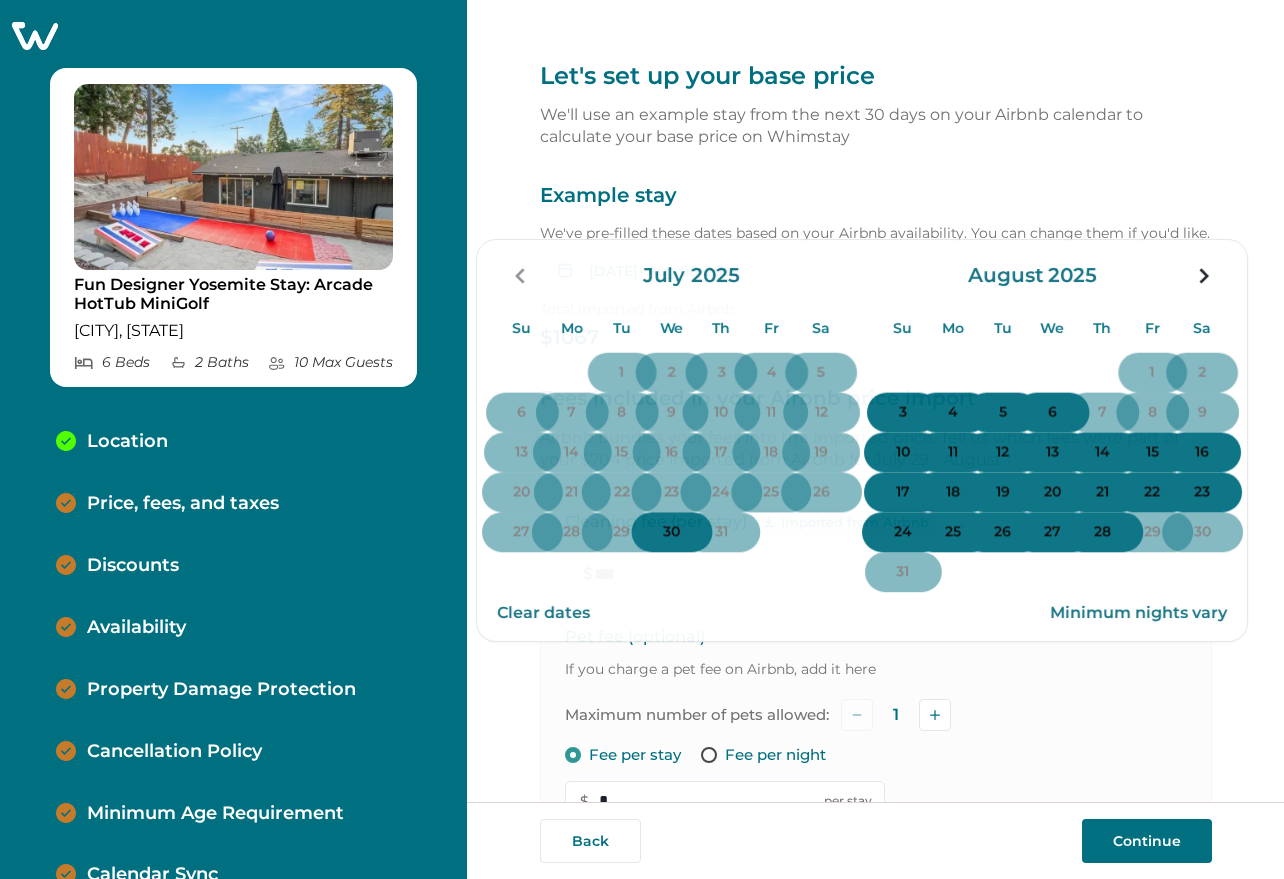 click on "Example stay" at bounding box center (876, 196) 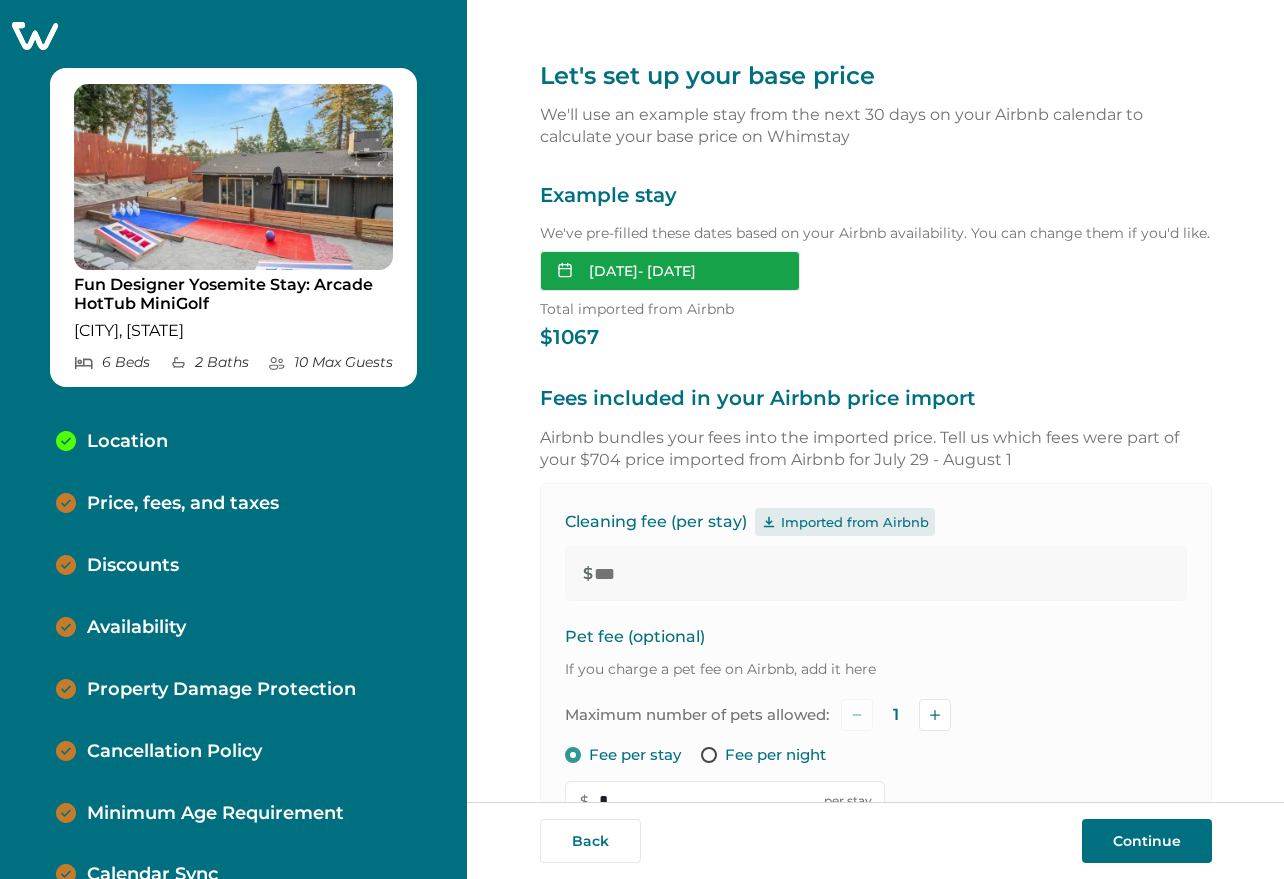 click on "Aug 13, 2025  -   Aug 15, 2025" at bounding box center (670, 271) 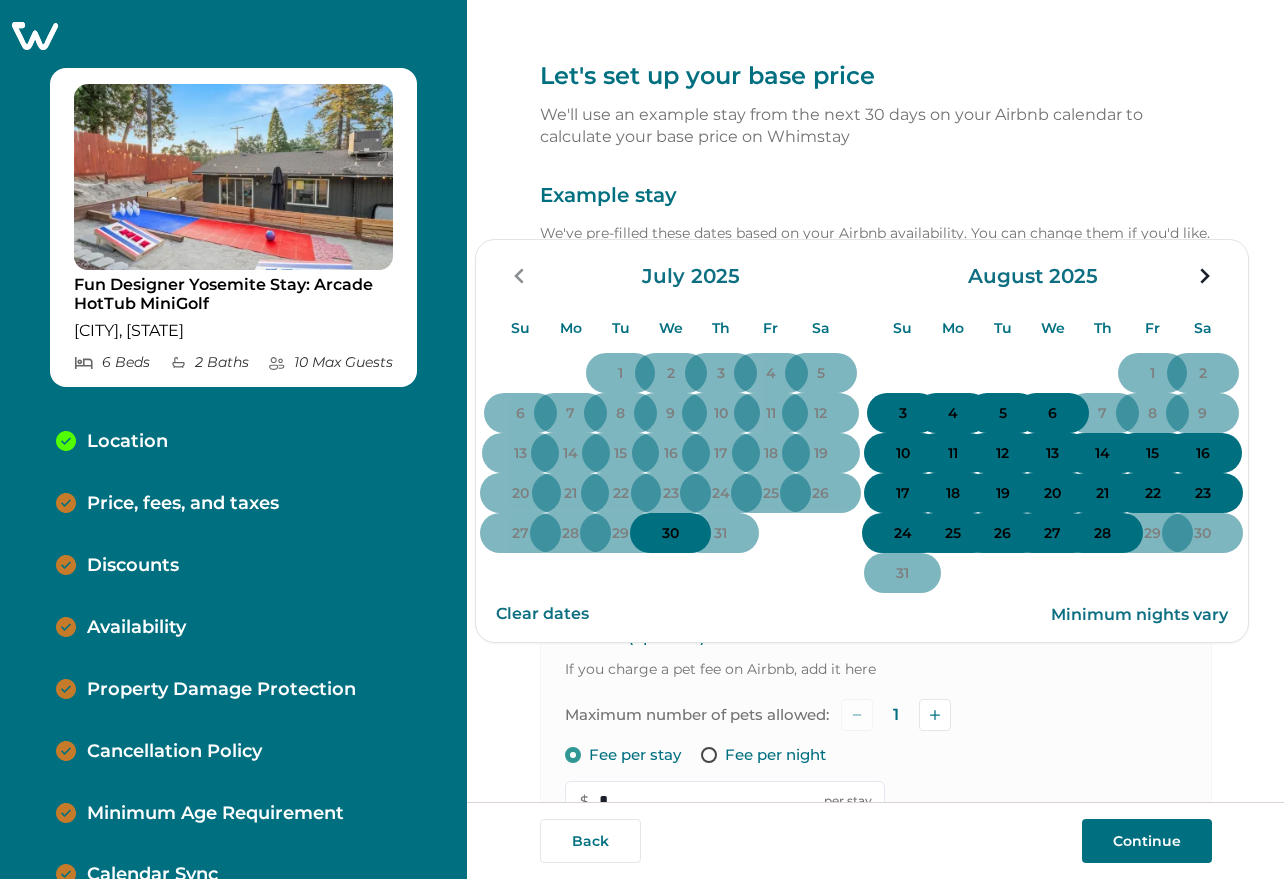 click on "3" at bounding box center (903, 414) 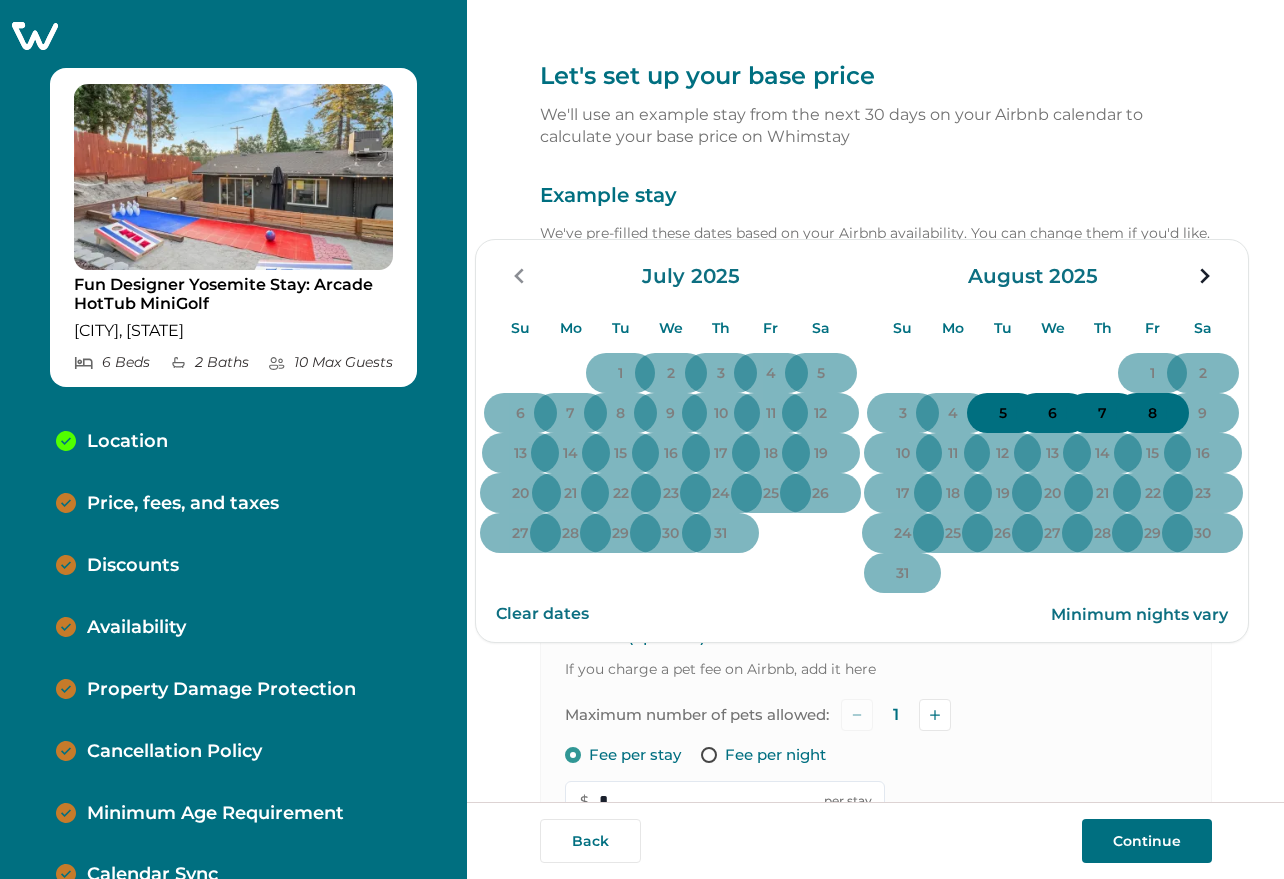 click on "5" at bounding box center [1003, 414] 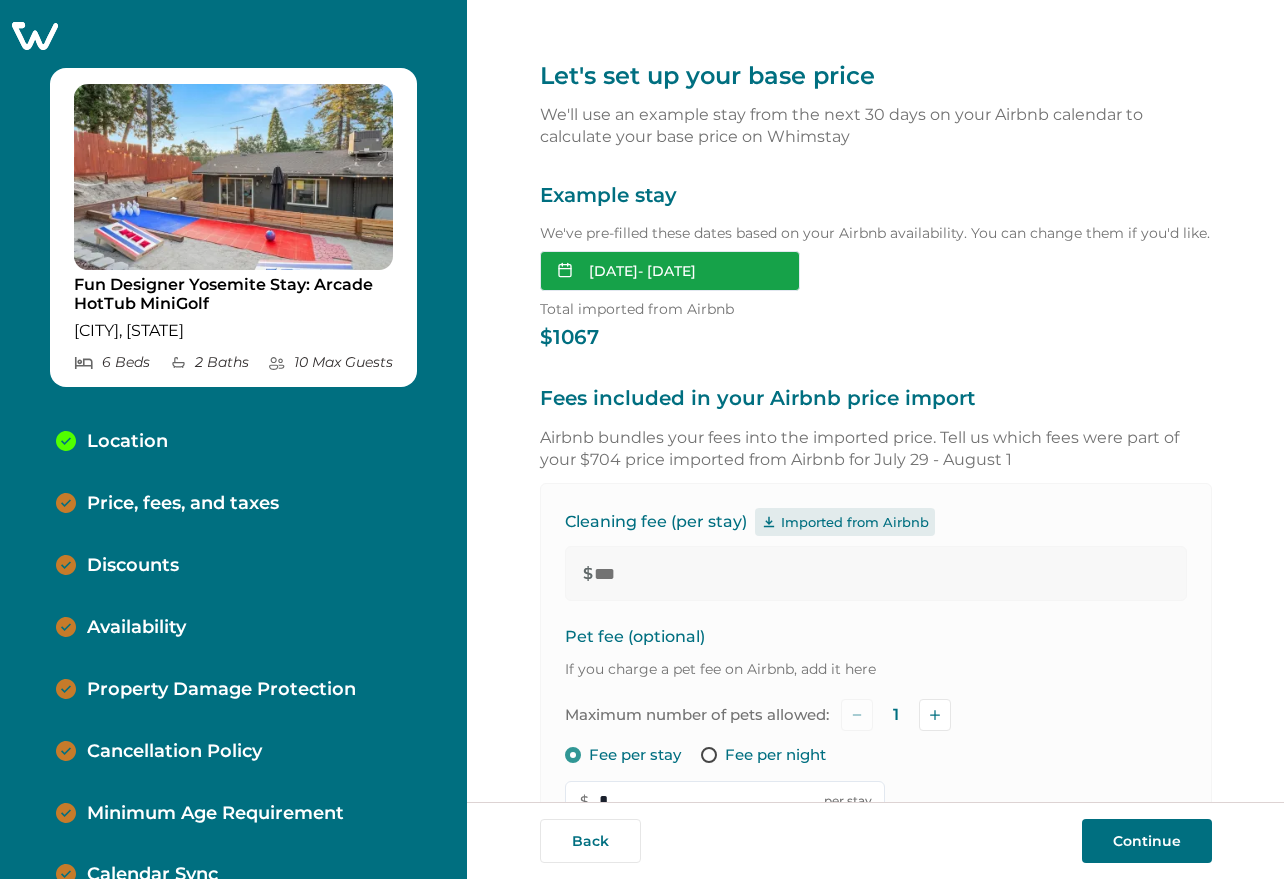 click on "Aug 03, 2025  -   Aug 05, 2025" at bounding box center (670, 271) 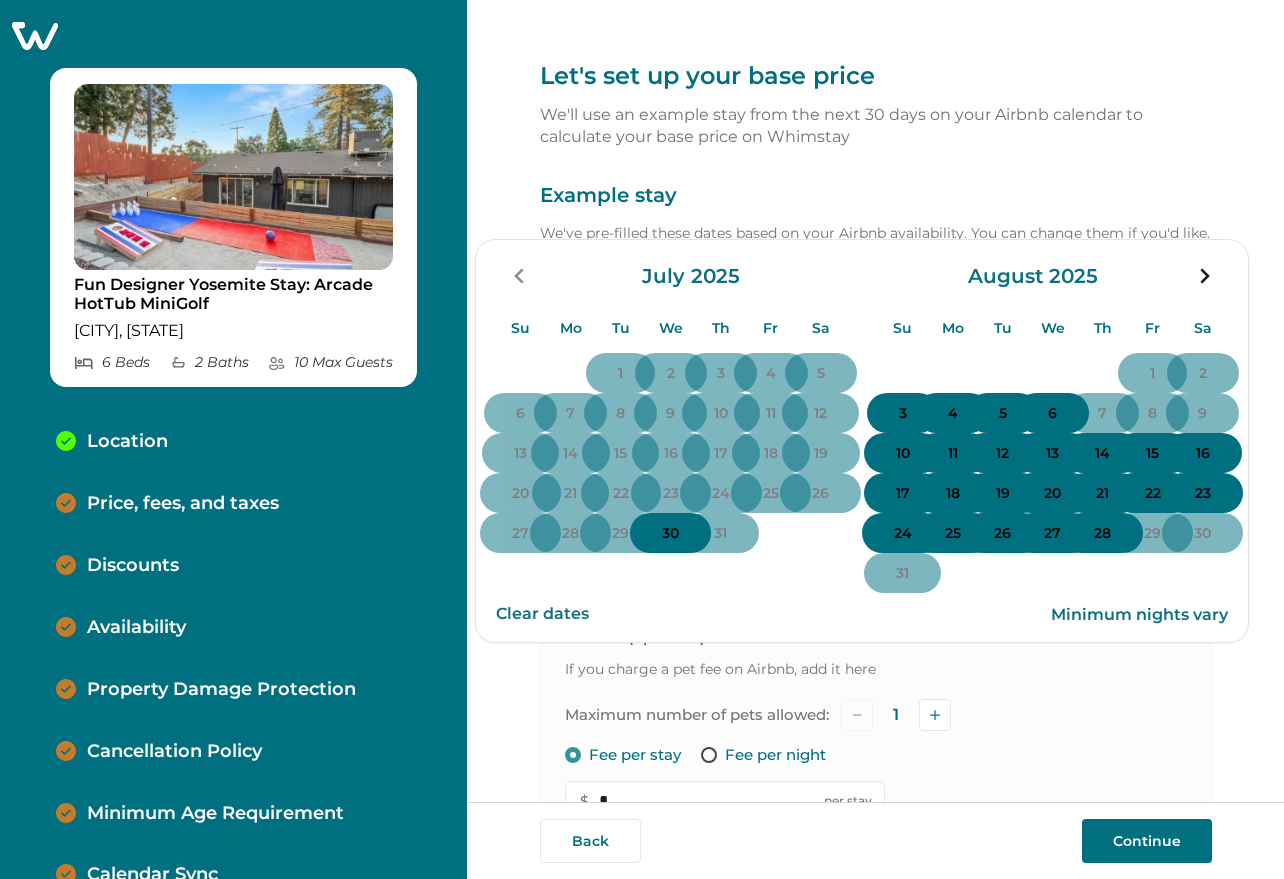 click on "30" at bounding box center (670, 534) 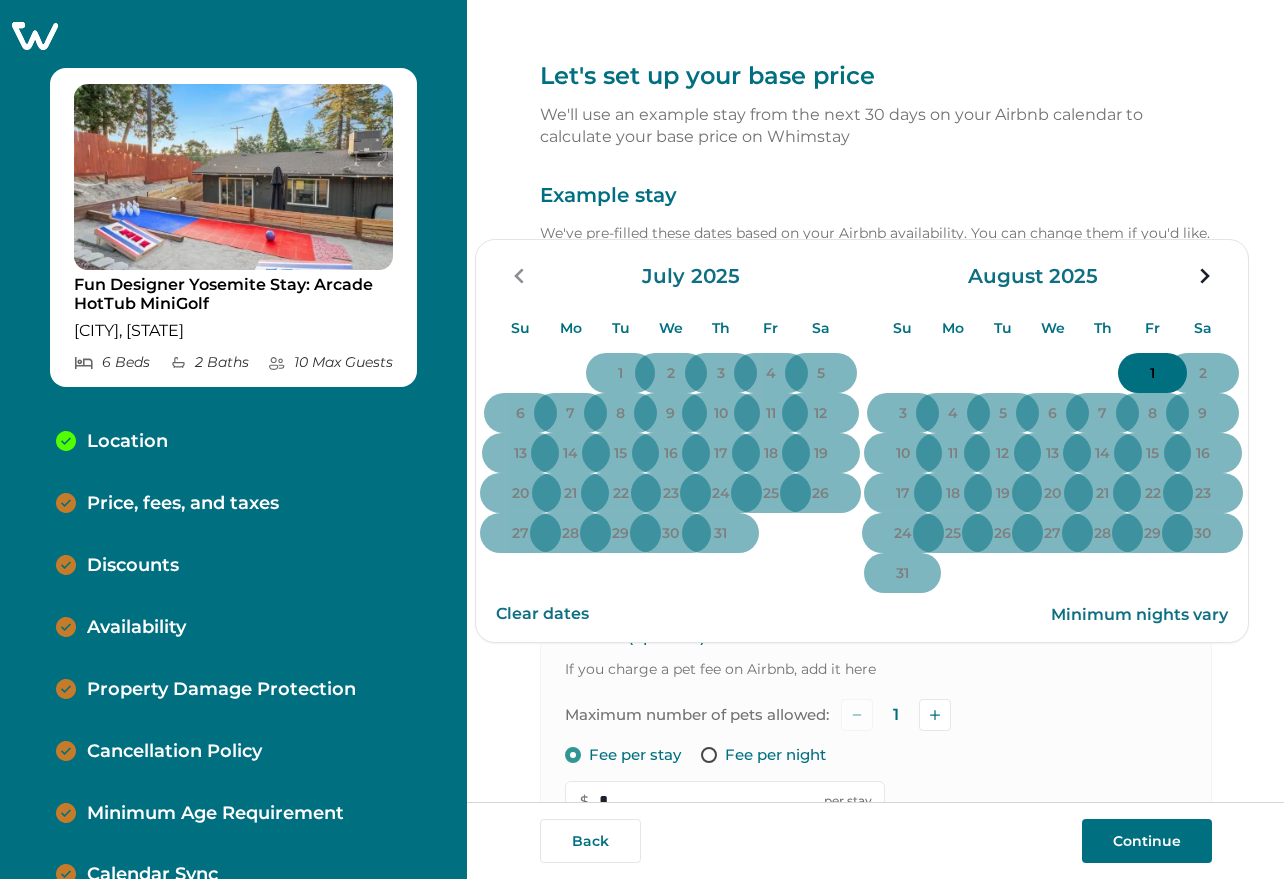 click on "1" at bounding box center (1152, 373) 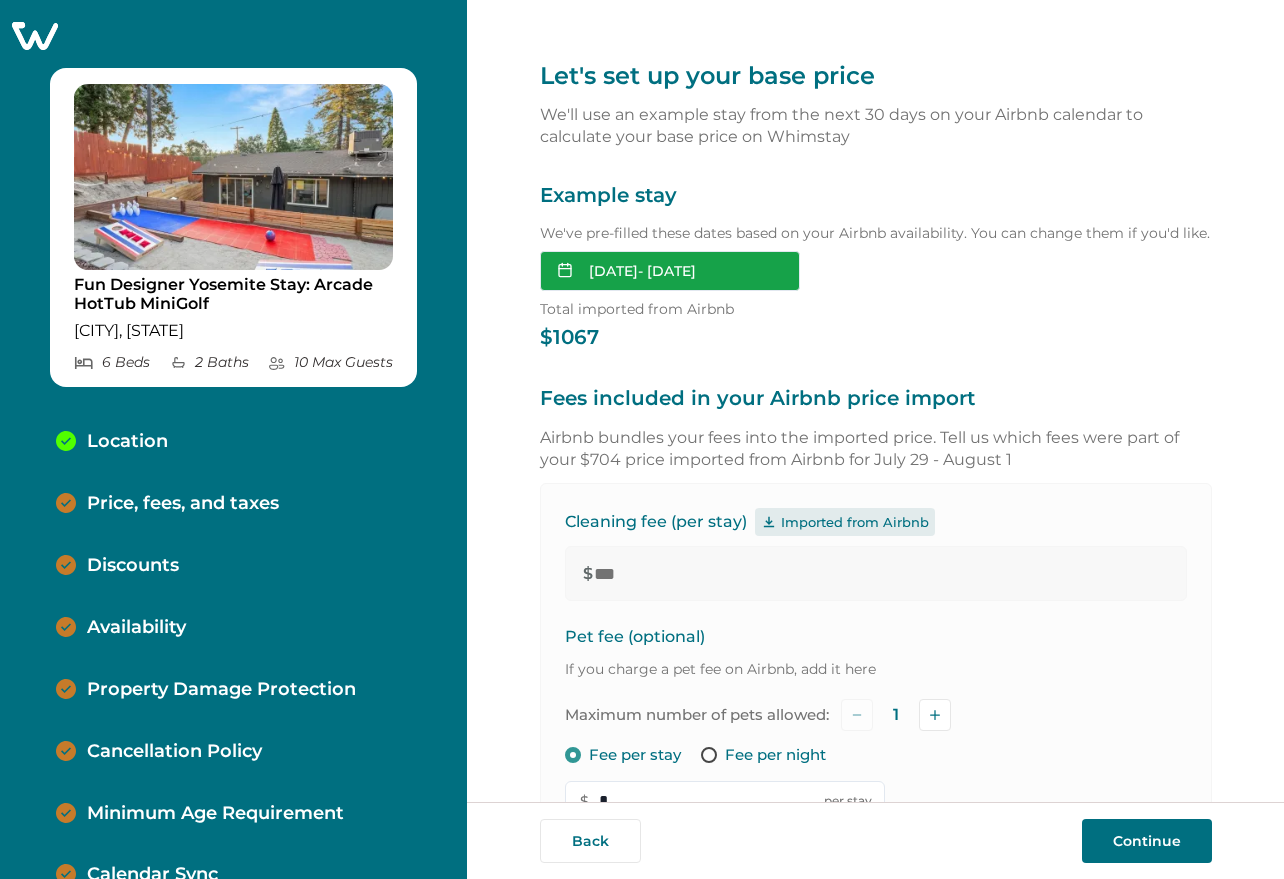 click on "Jul 30, 2025  -   Aug 01, 2025" at bounding box center (670, 271) 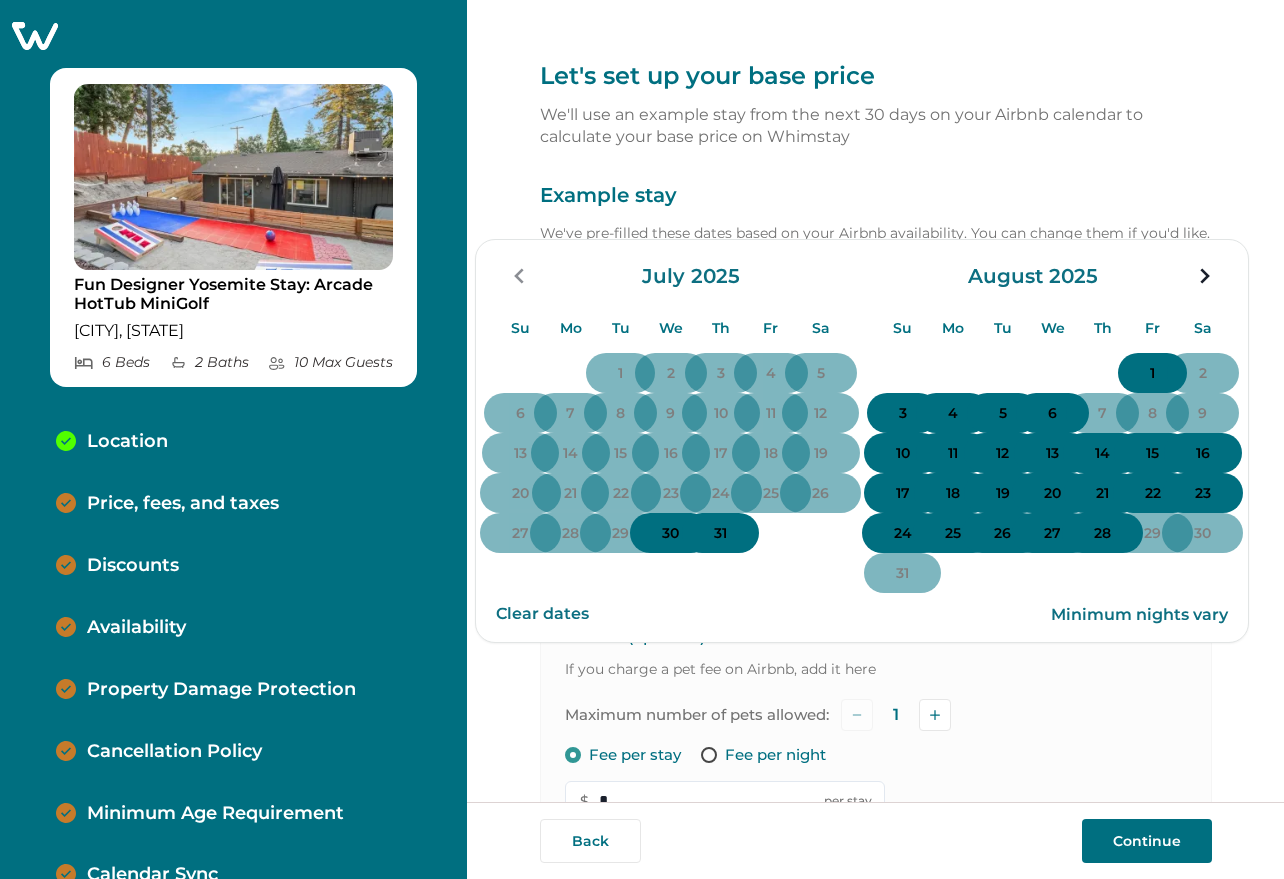 click on "11" at bounding box center (953, 454) 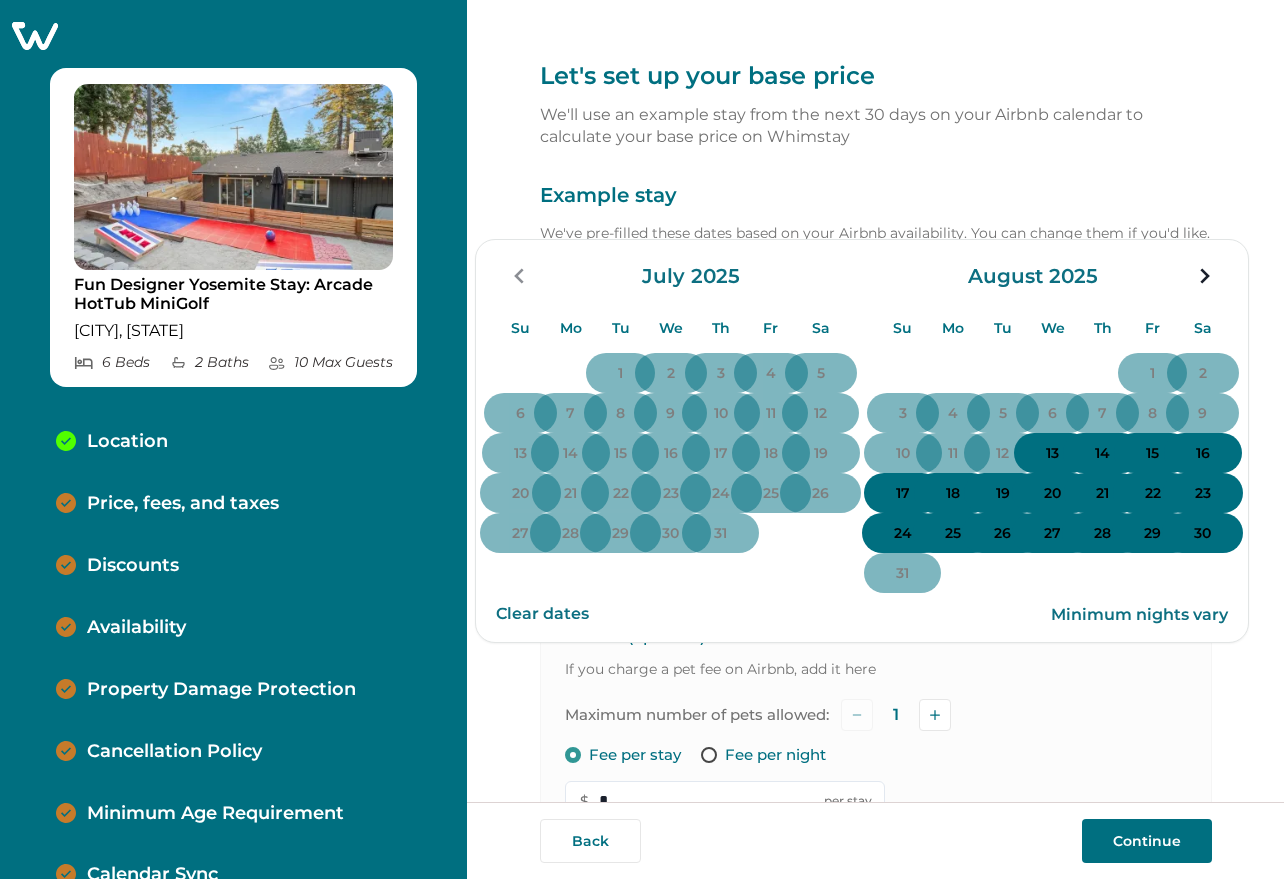 click on "21" at bounding box center [1102, 494] 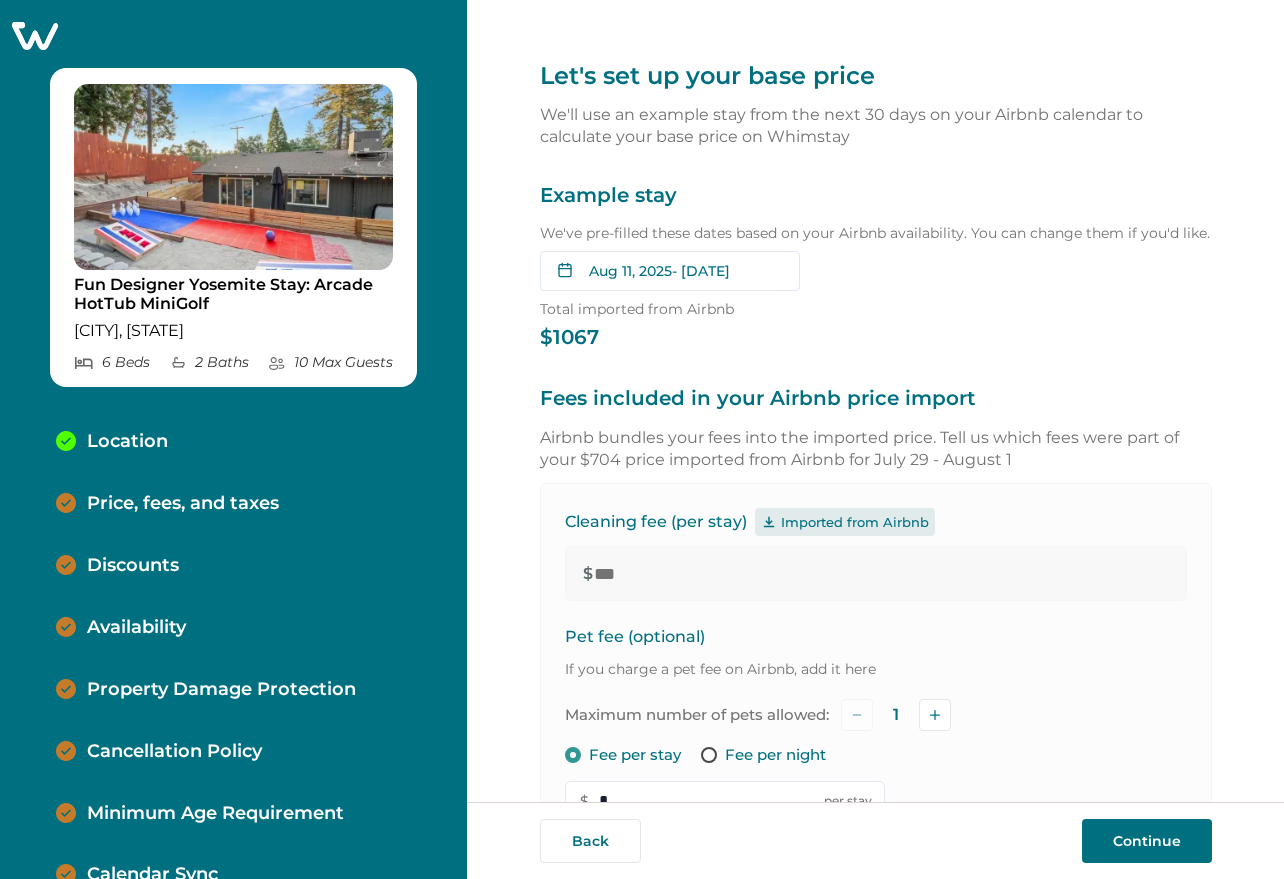 type 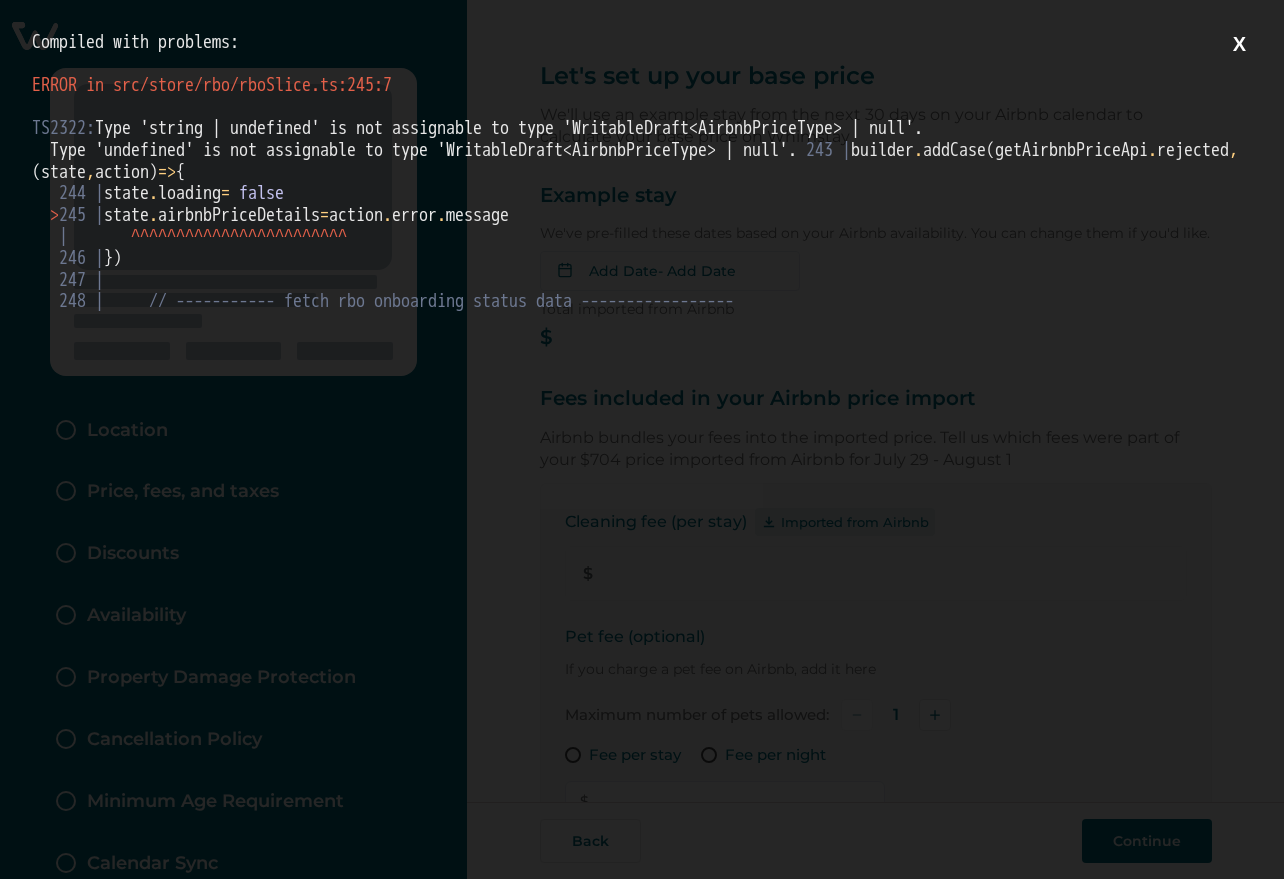 scroll, scrollTop: 0, scrollLeft: 0, axis: both 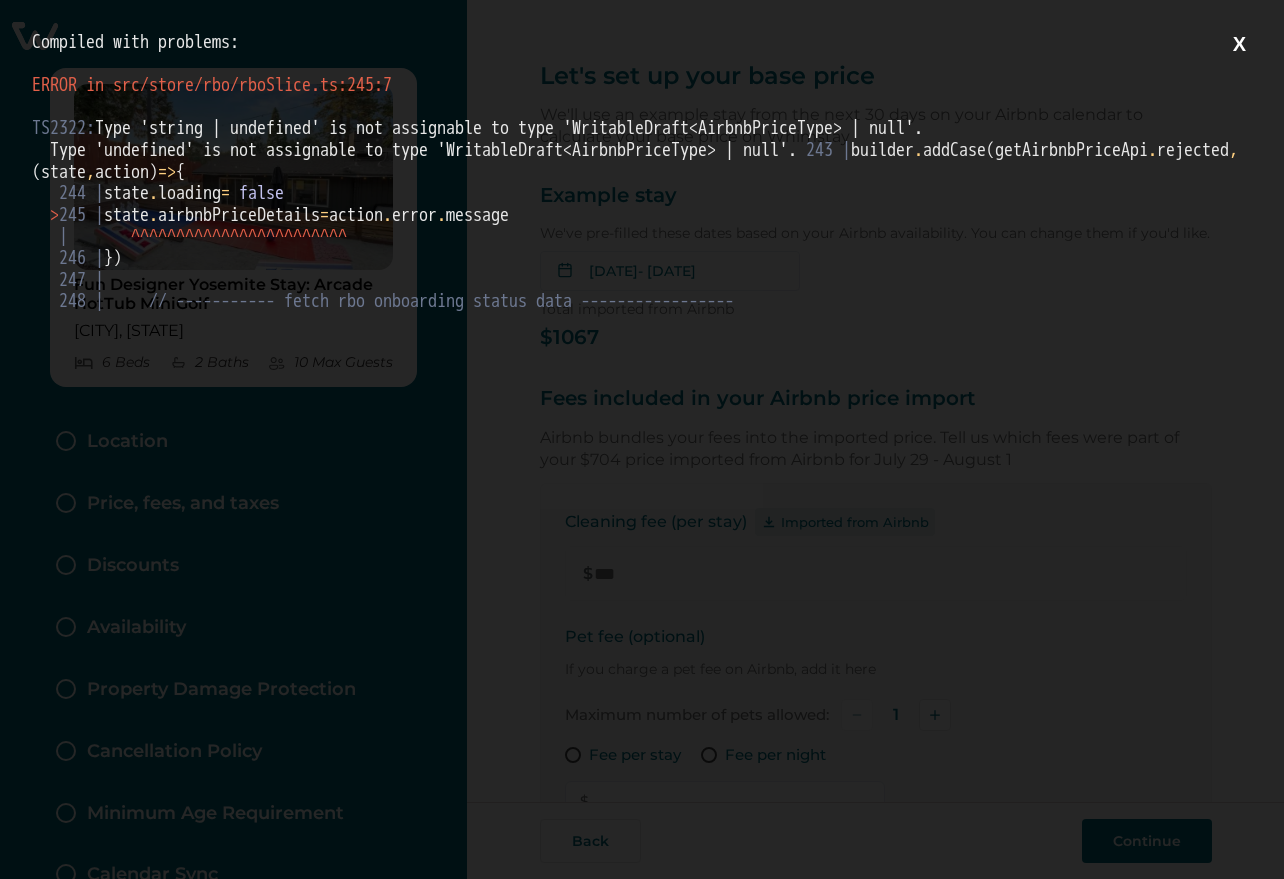 type on "*" 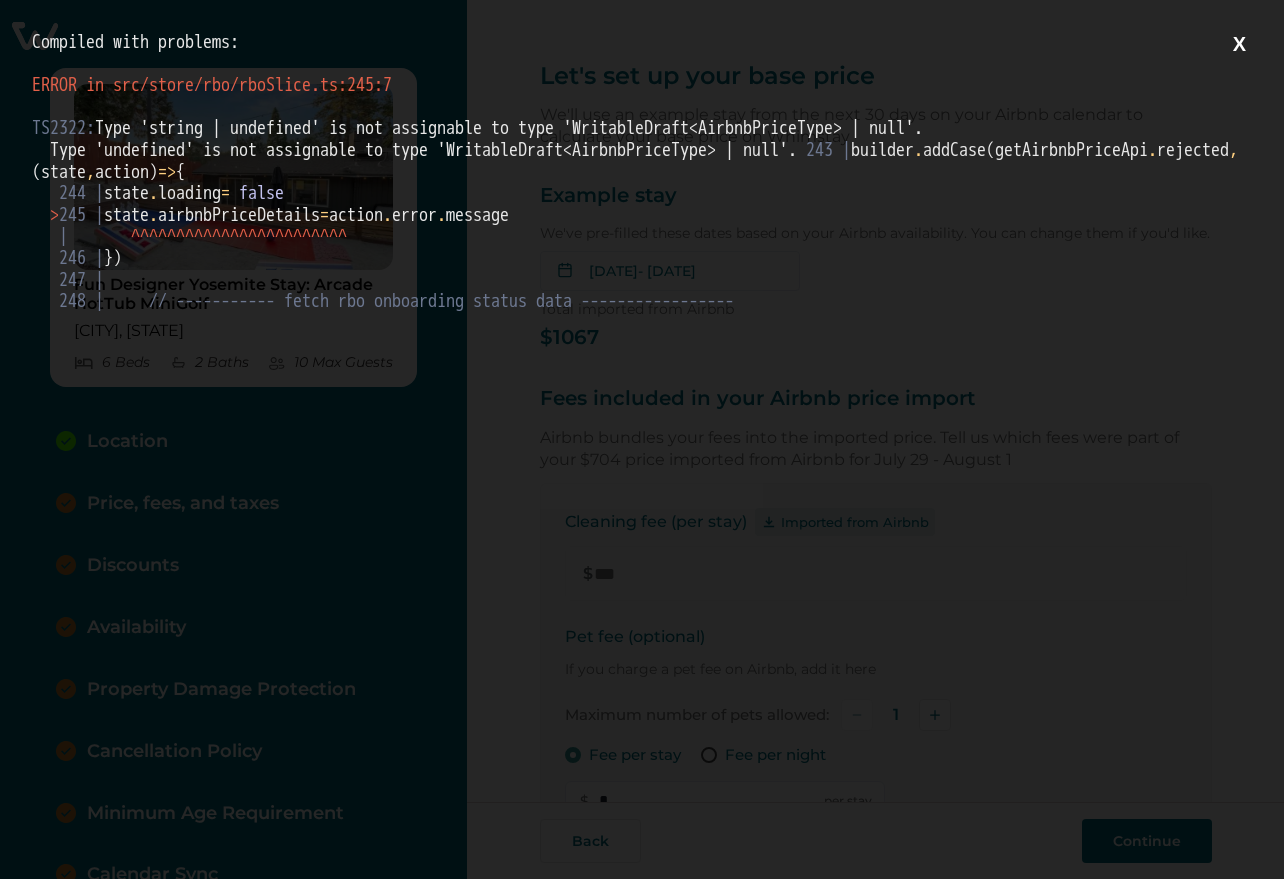 scroll, scrollTop: 0, scrollLeft: 0, axis: both 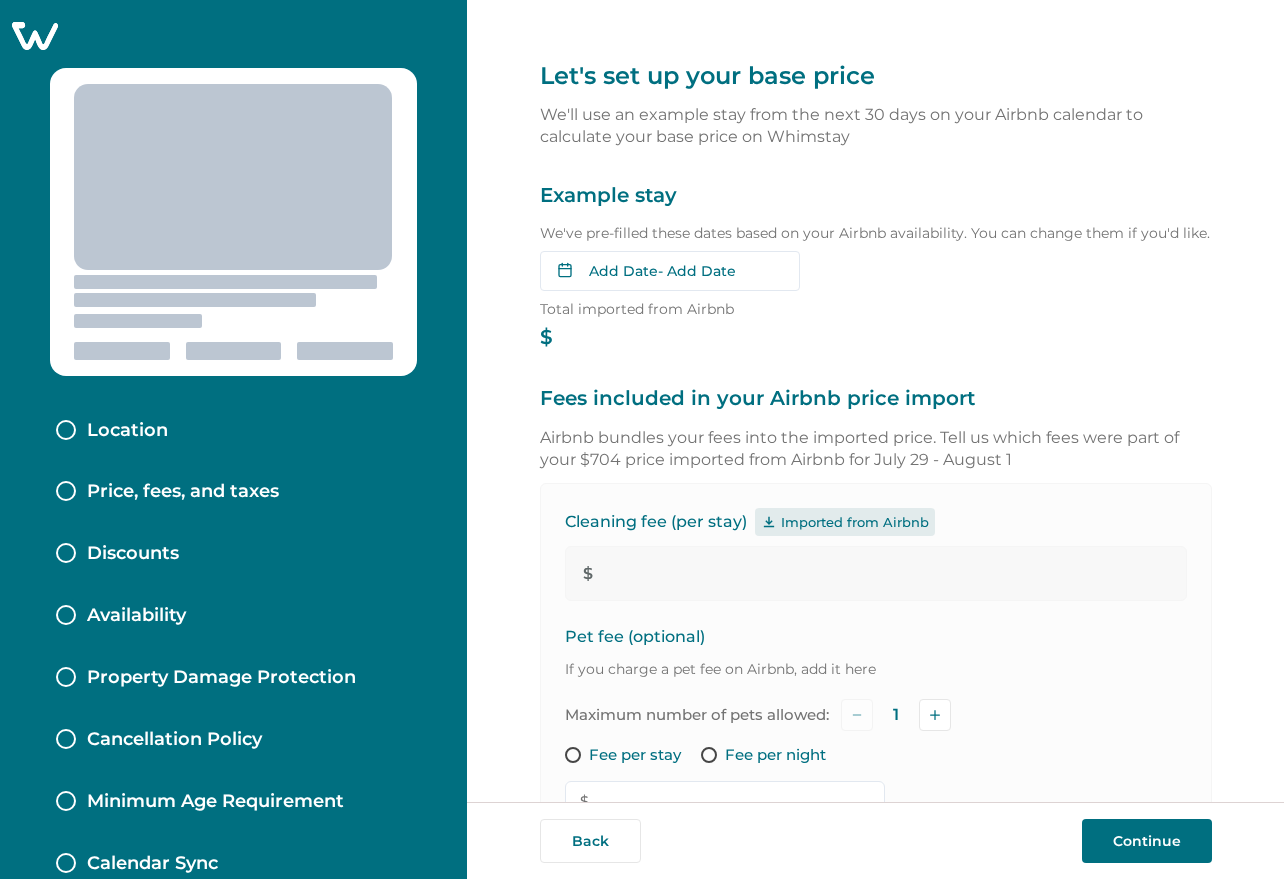 type on "***" 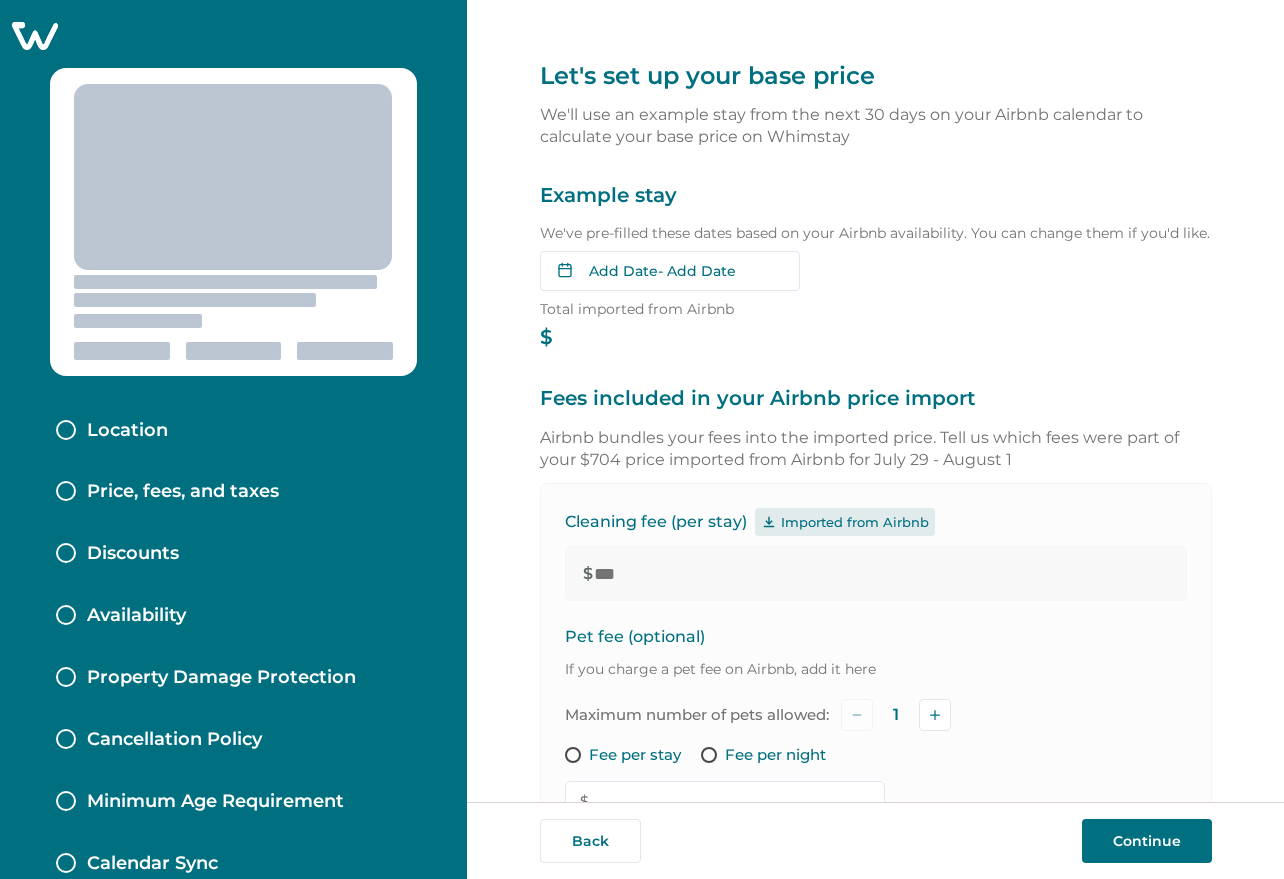 type on "*" 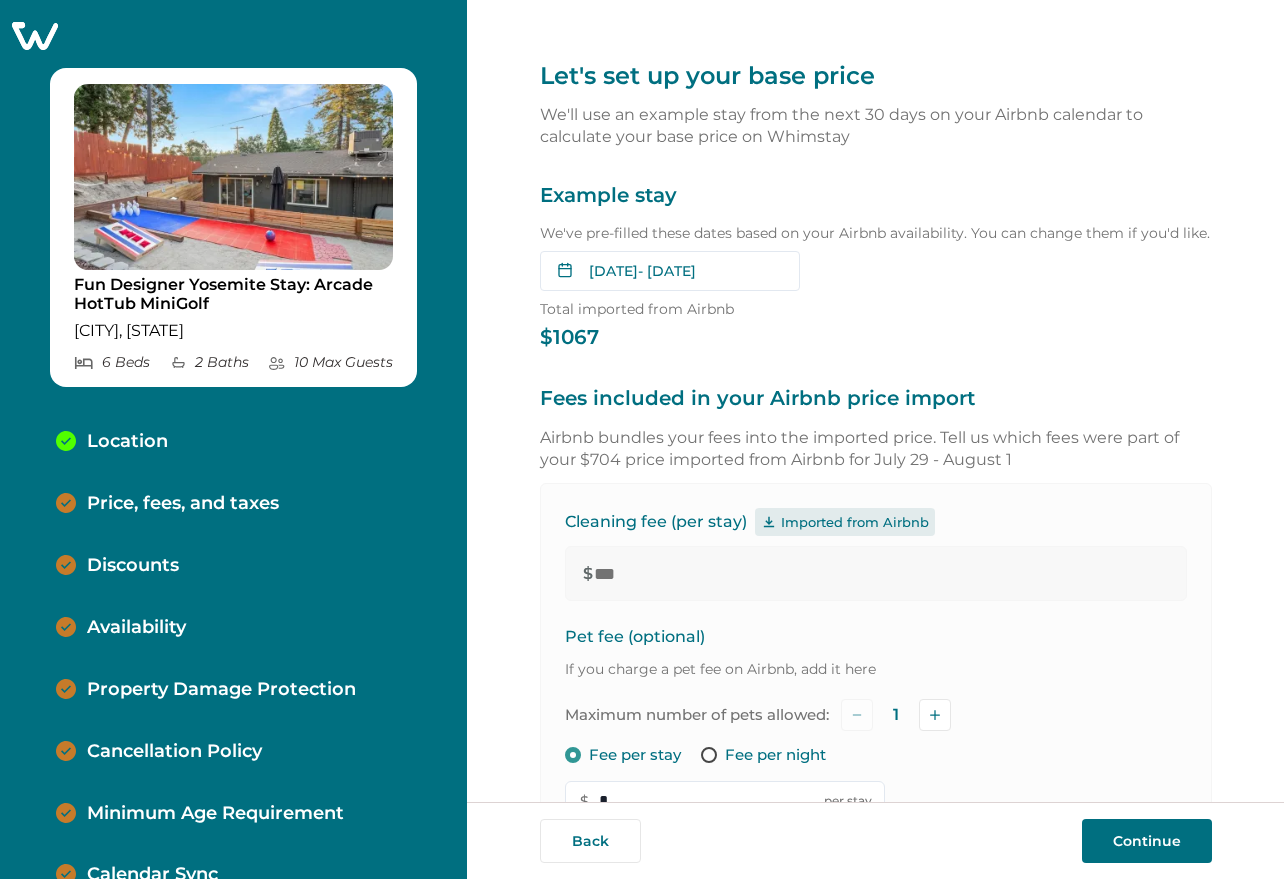 type 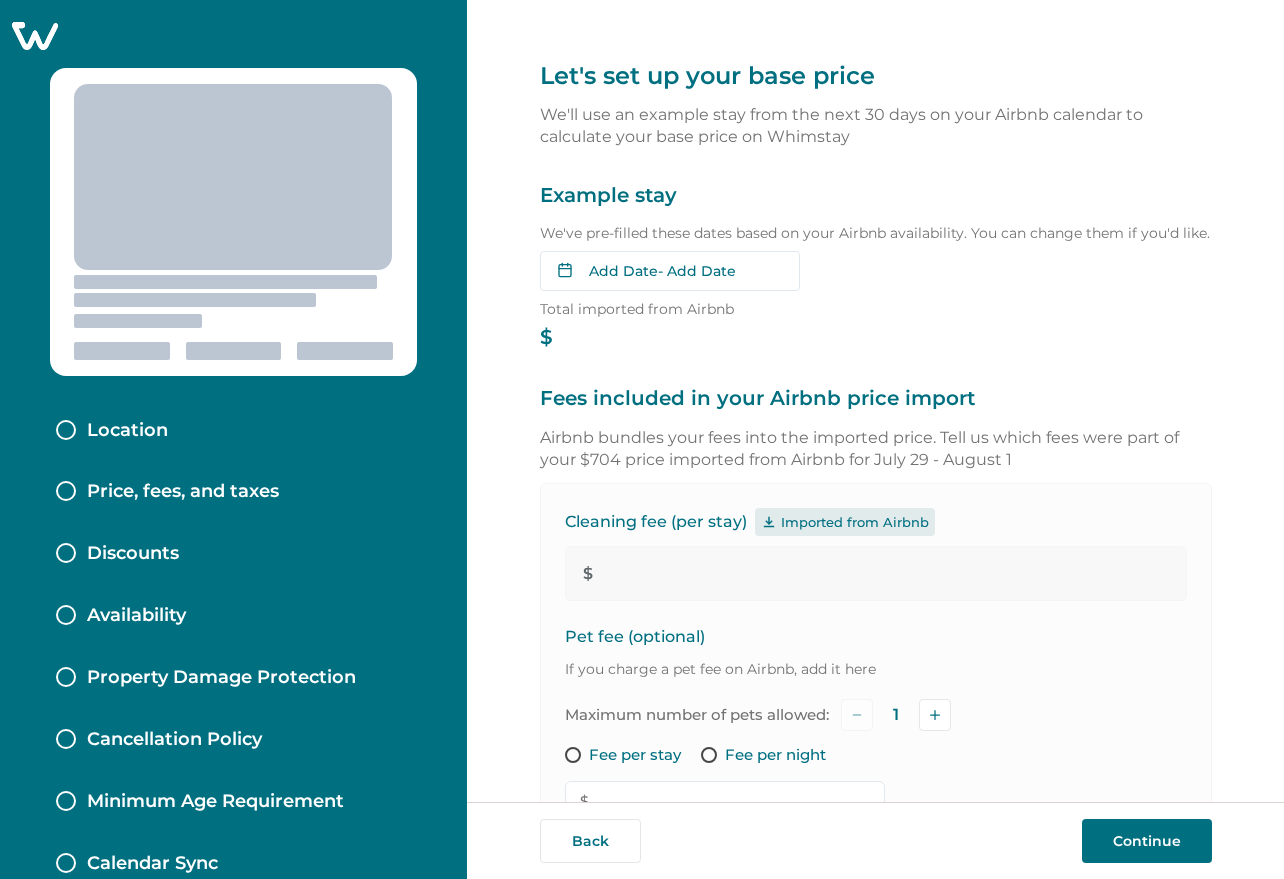 type on "***" 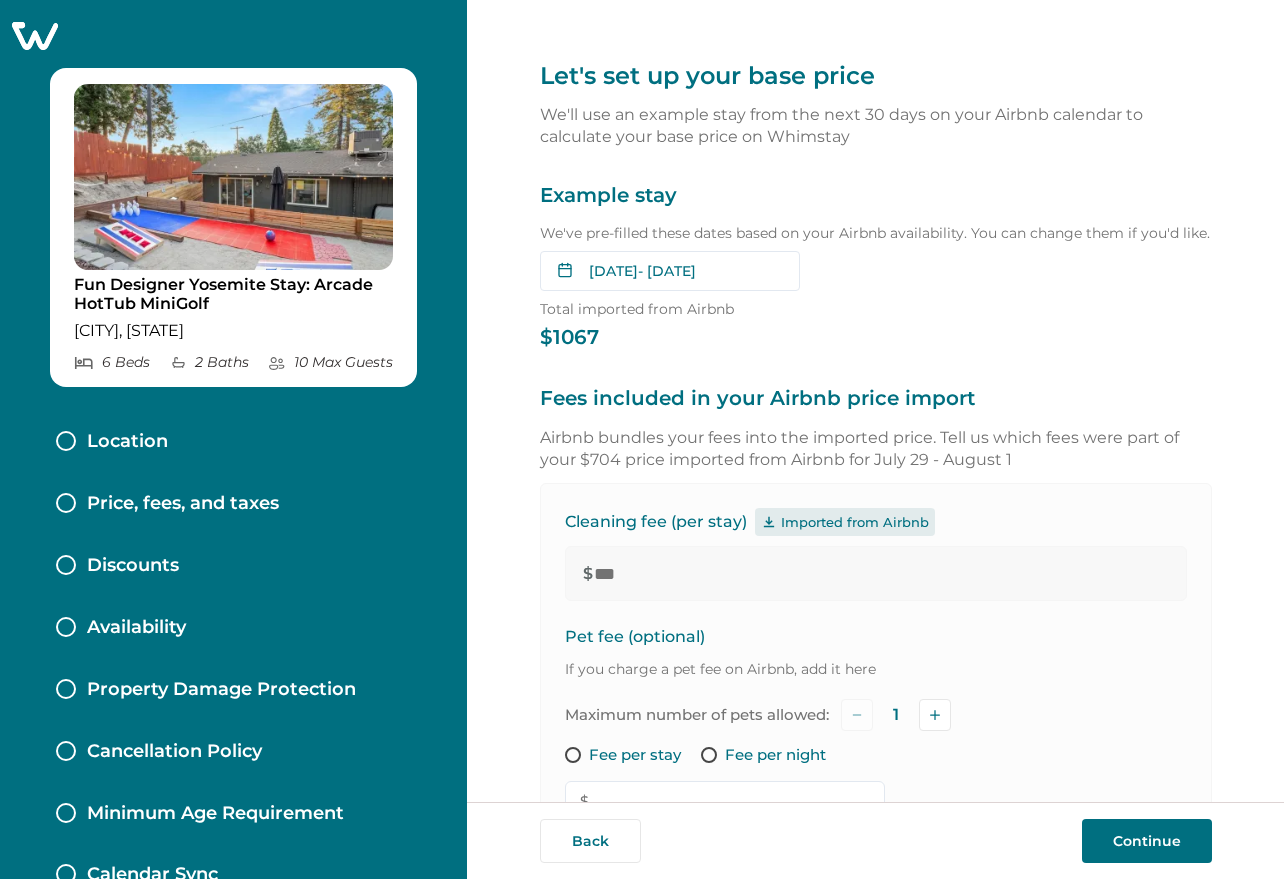 type on "*" 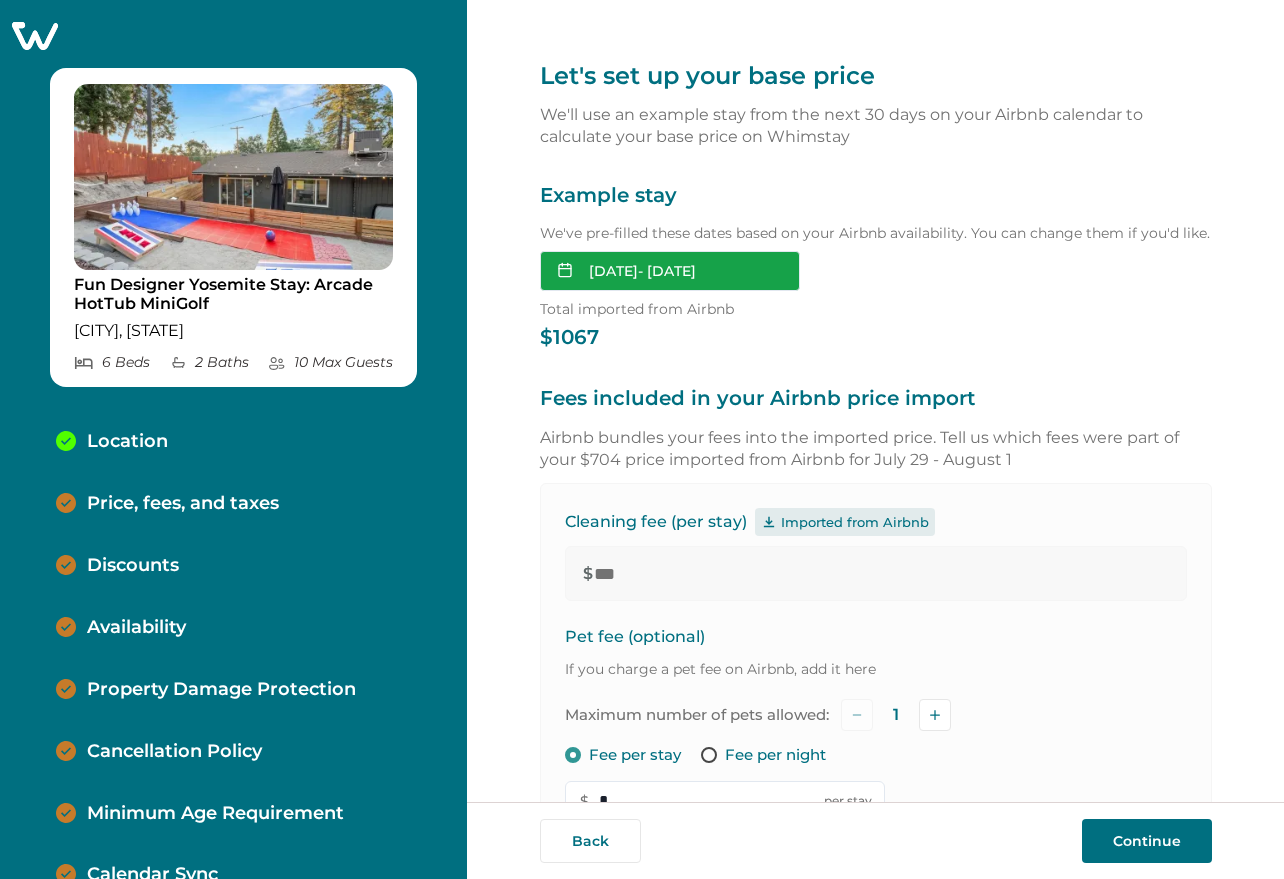 click on "Aug 13, 2025  -   Aug 15, 2025" at bounding box center [670, 271] 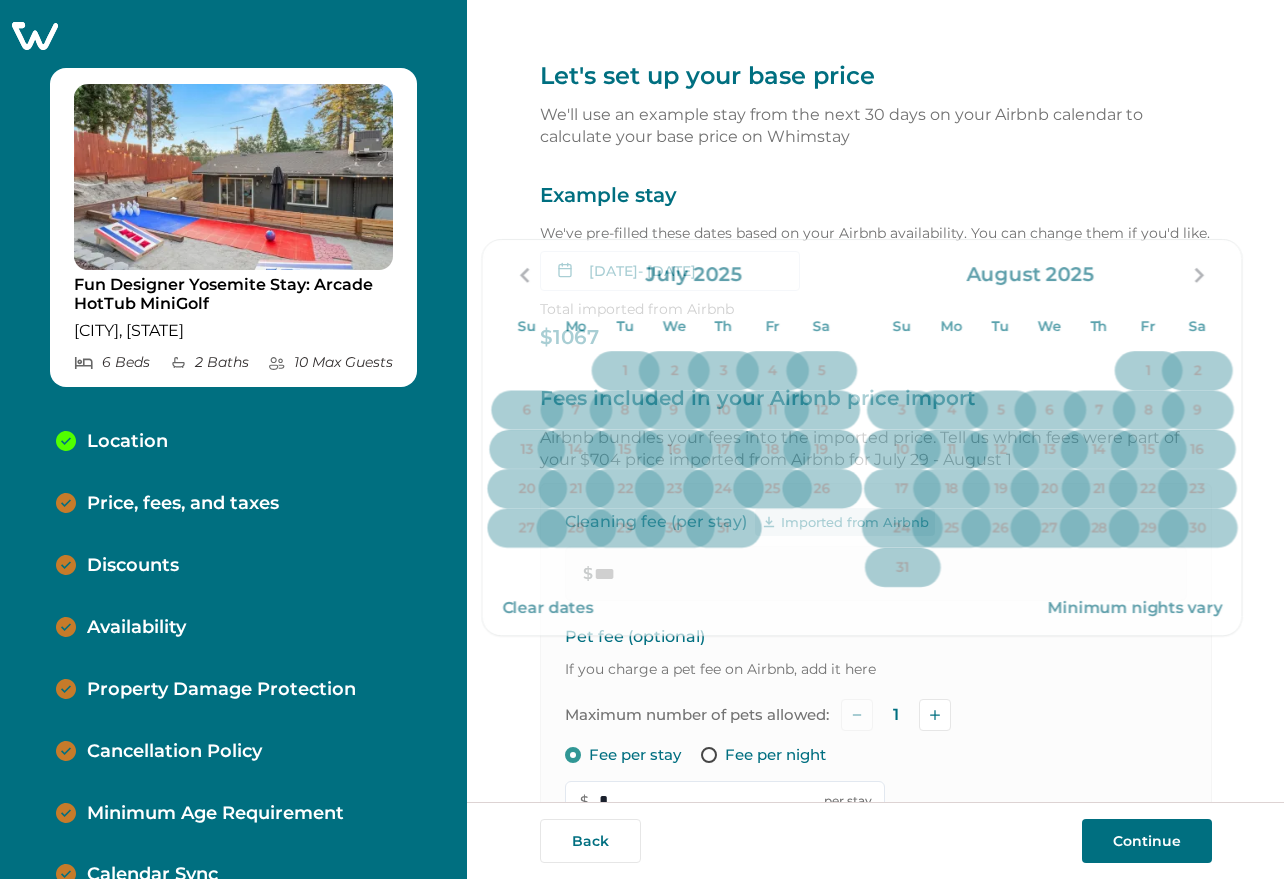 click 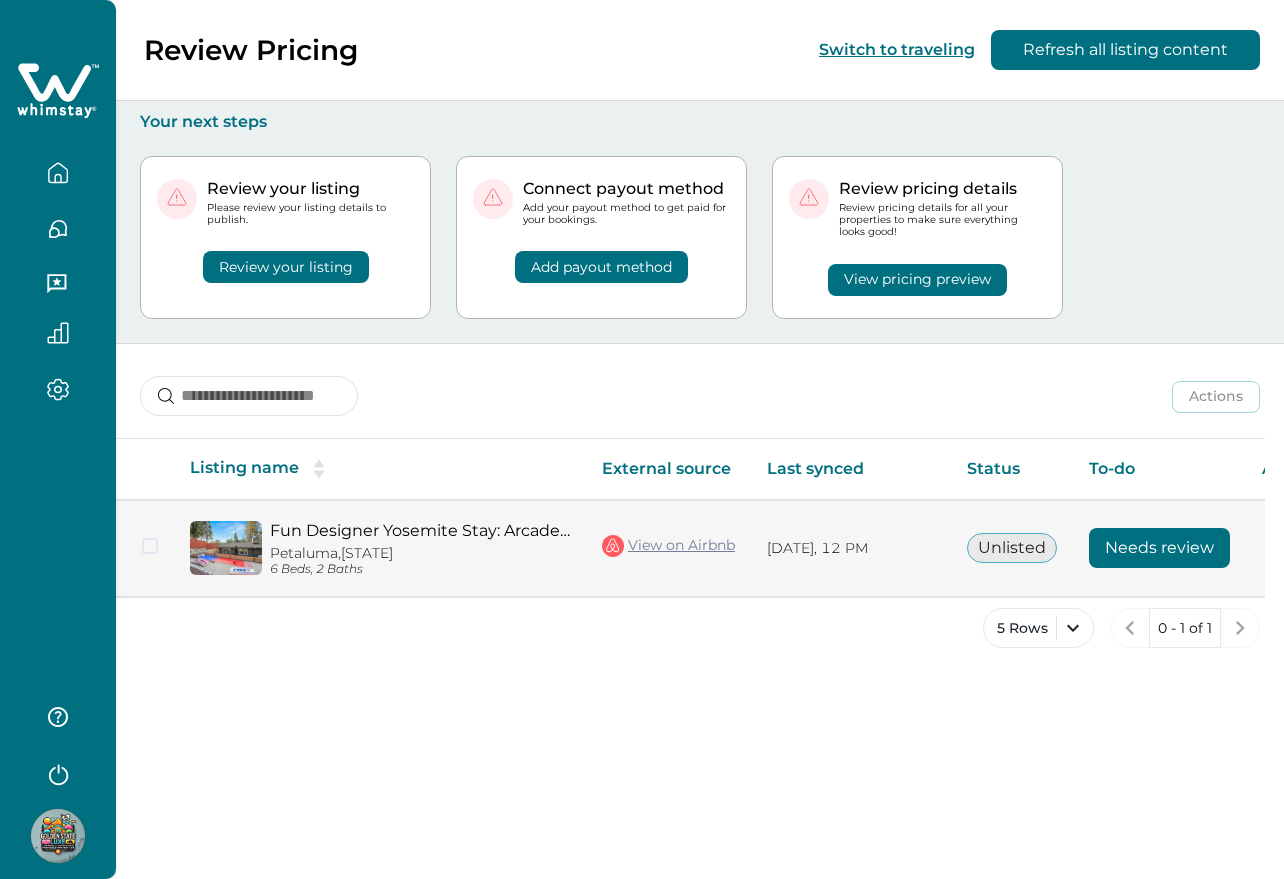 click on "Needs review" at bounding box center [1159, 548] 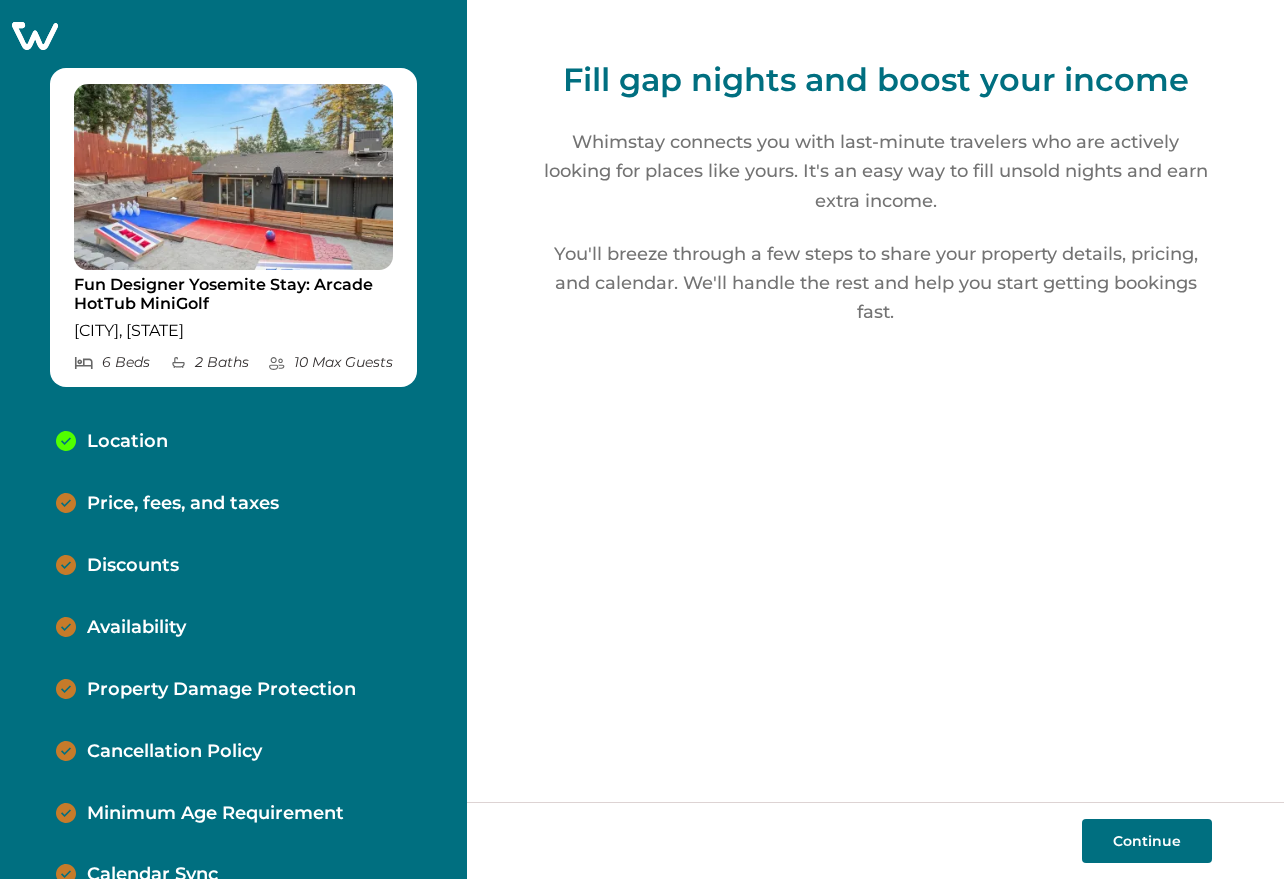 click on "Continue" at bounding box center (1147, 841) 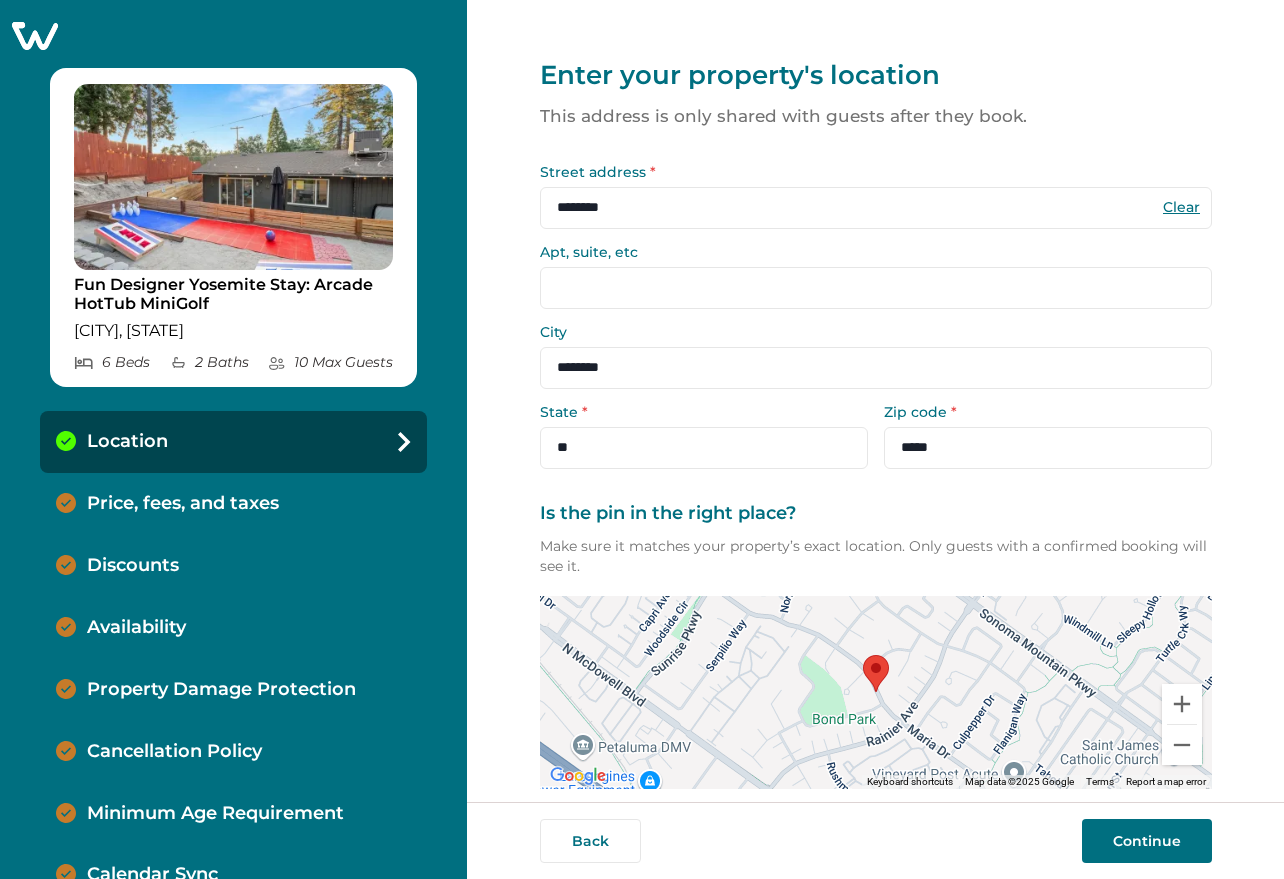 click on "Continue" at bounding box center (1147, 841) 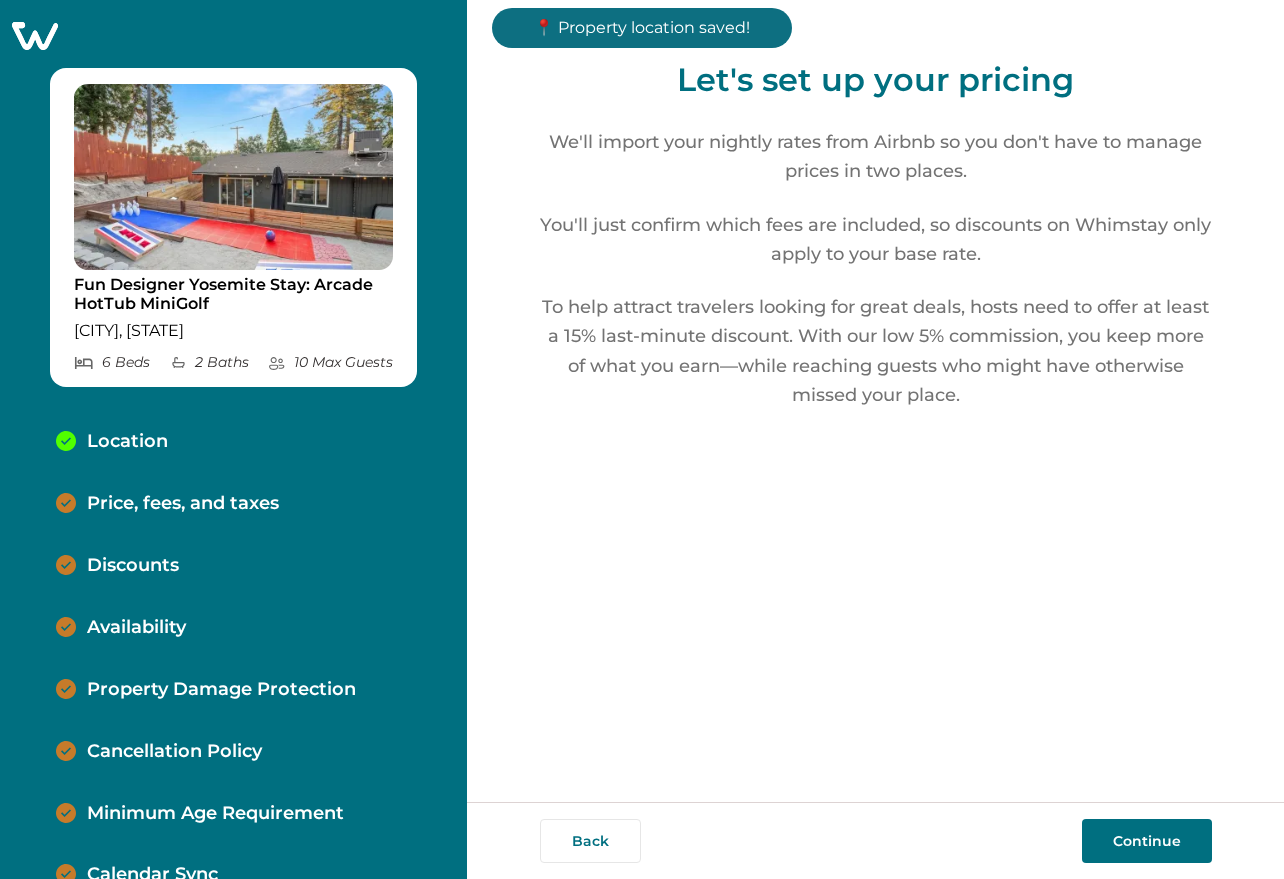 click on "Continue" at bounding box center [1147, 841] 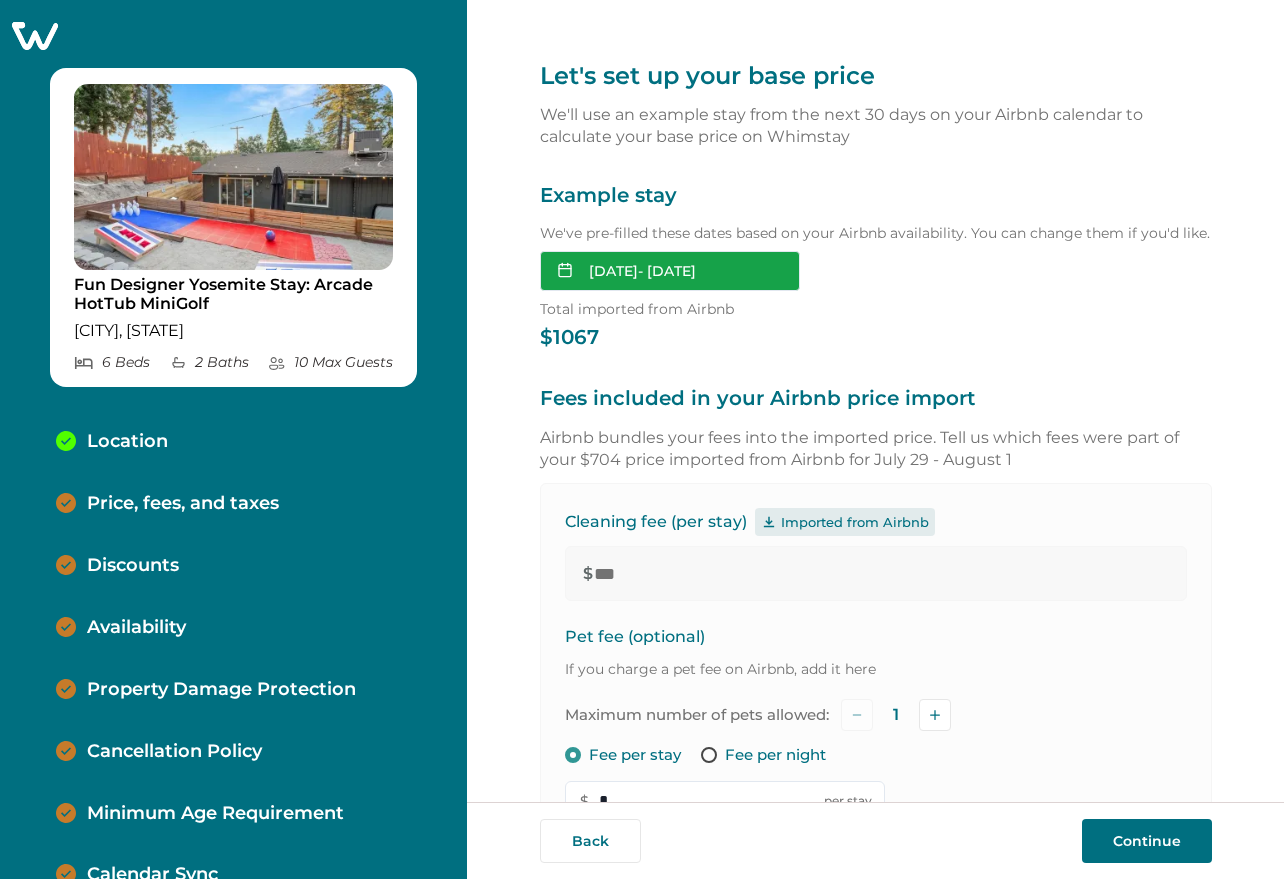 click on "Aug 13, 2025  -   Aug 15, 2025" at bounding box center (670, 271) 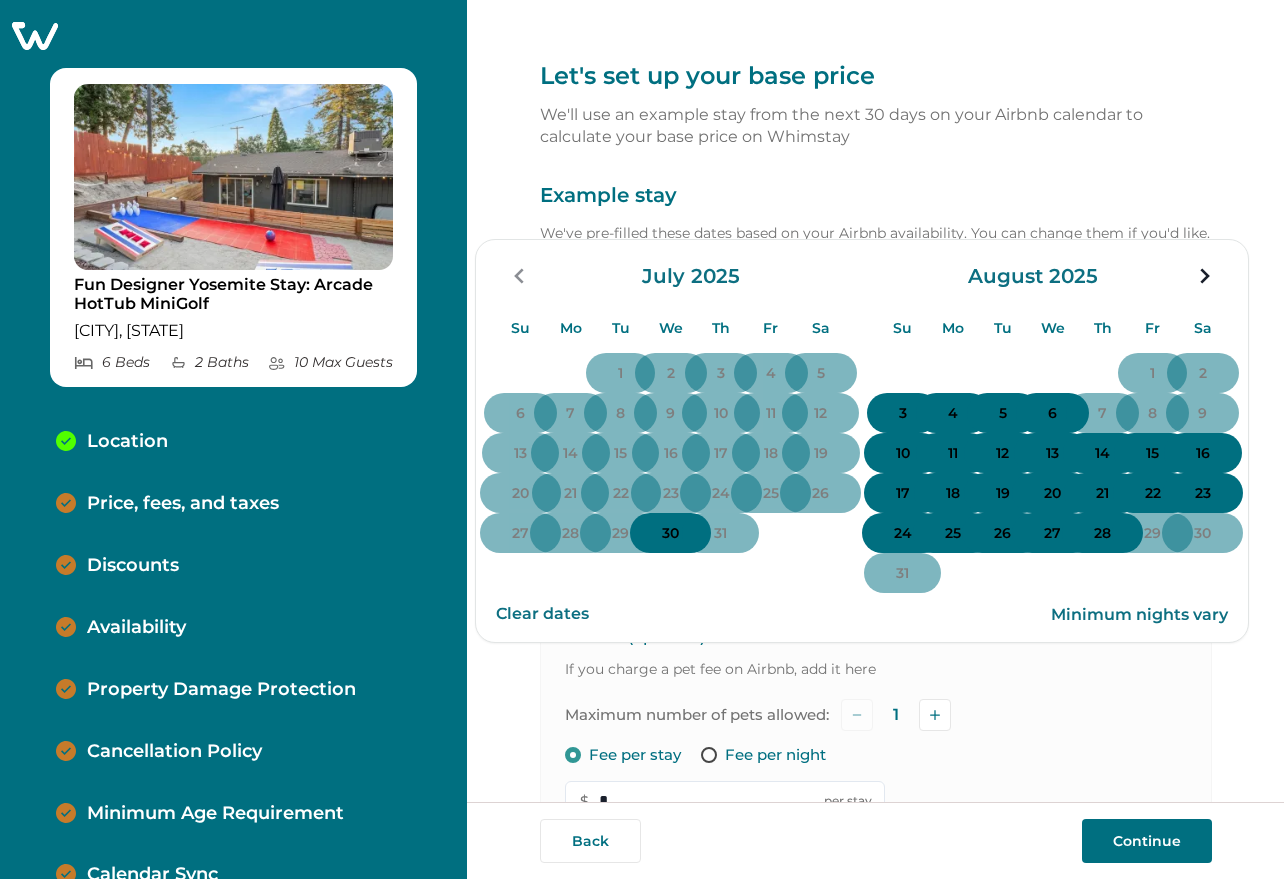 click on "3" at bounding box center (903, 413) 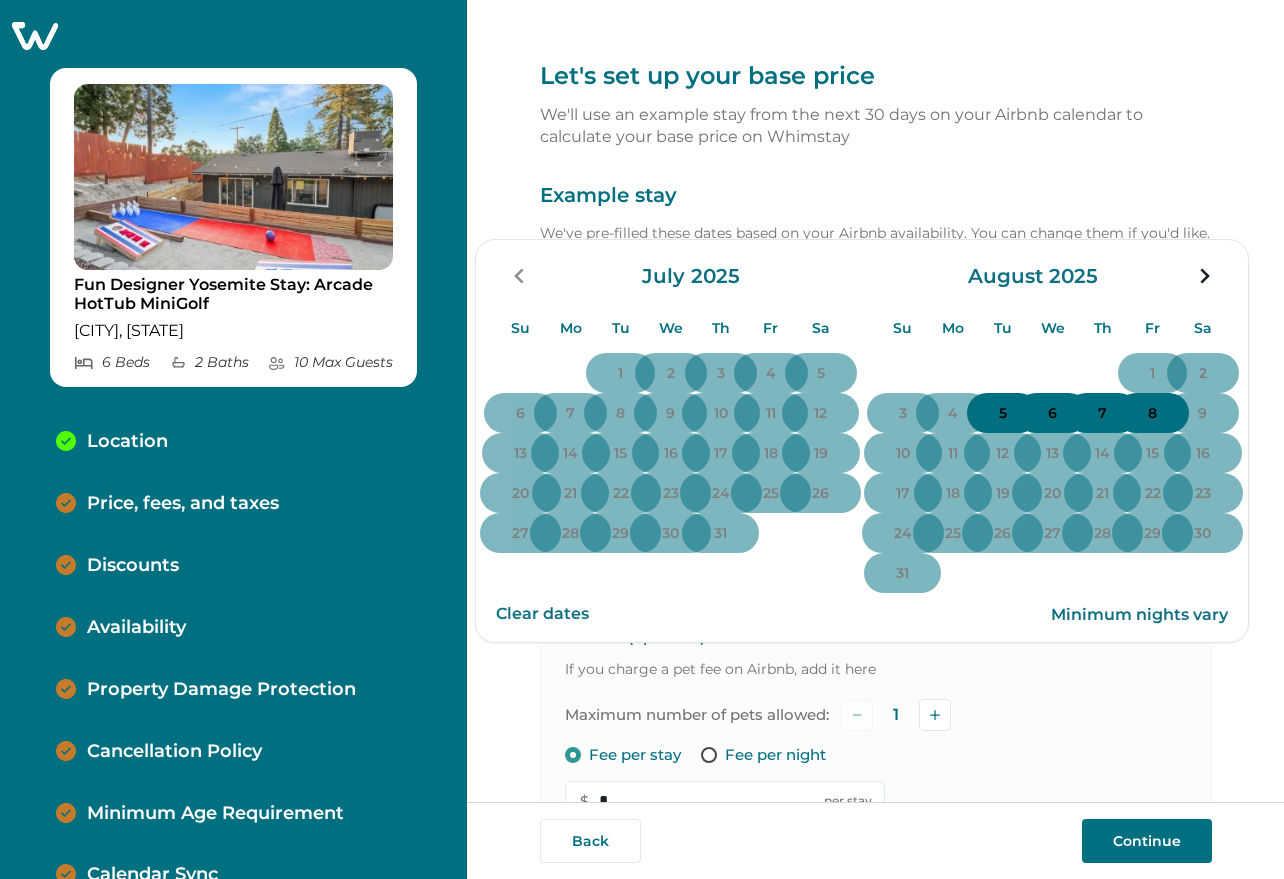 click on "5" at bounding box center [1003, 413] 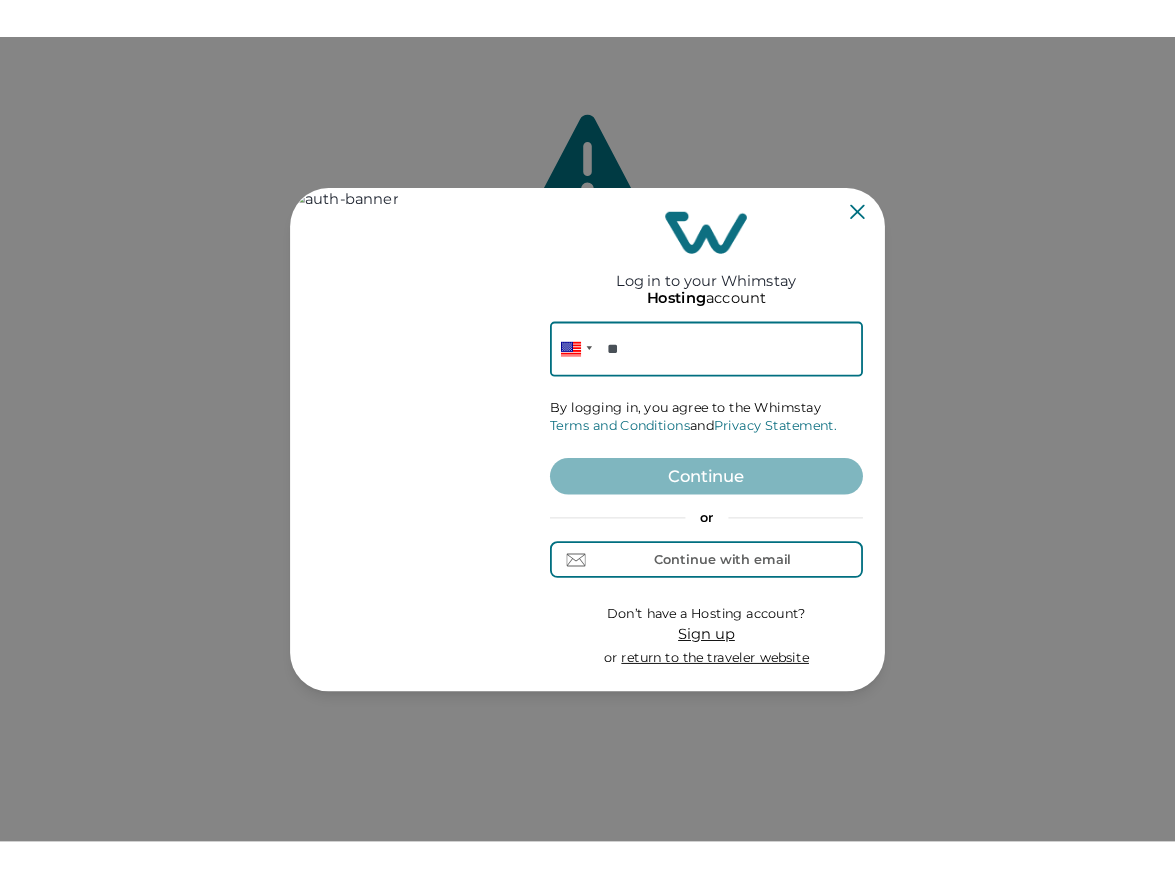 scroll, scrollTop: 0, scrollLeft: 0, axis: both 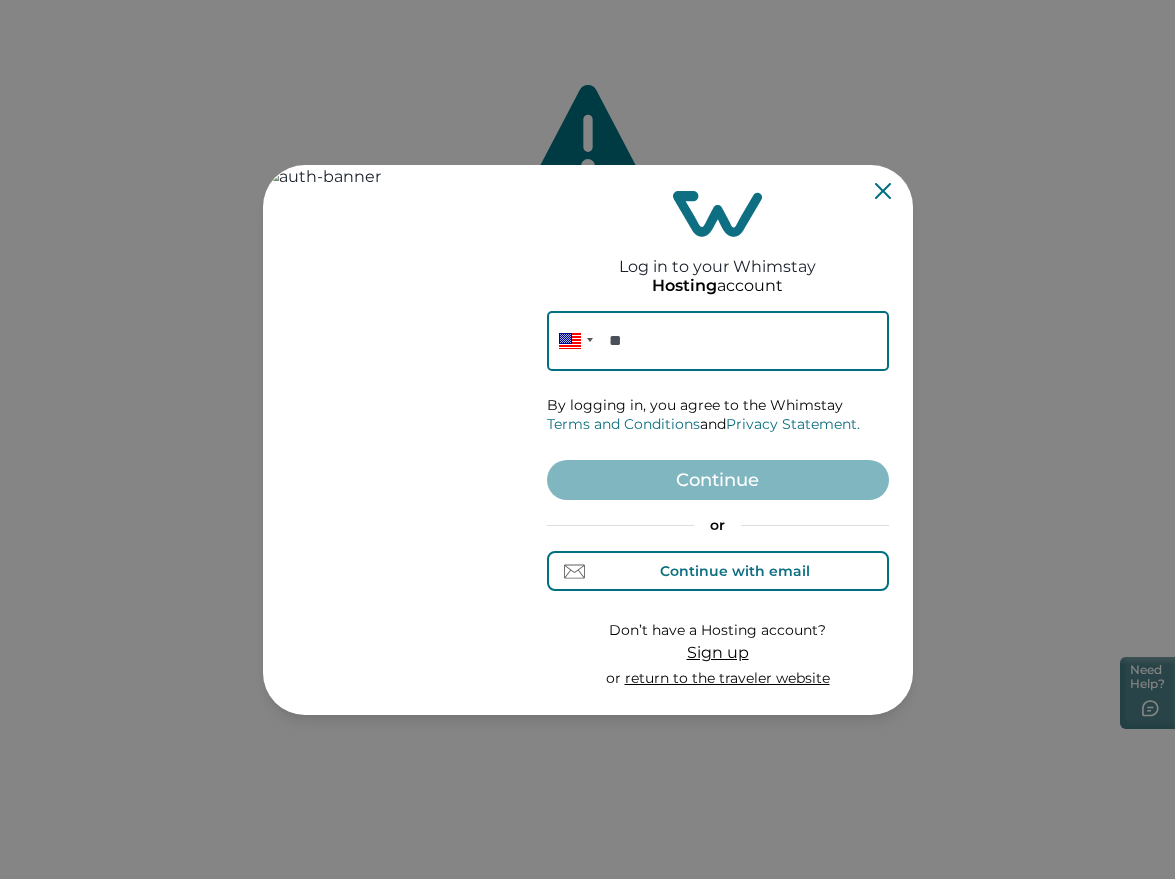 click on "Continue with email" at bounding box center (735, 571) 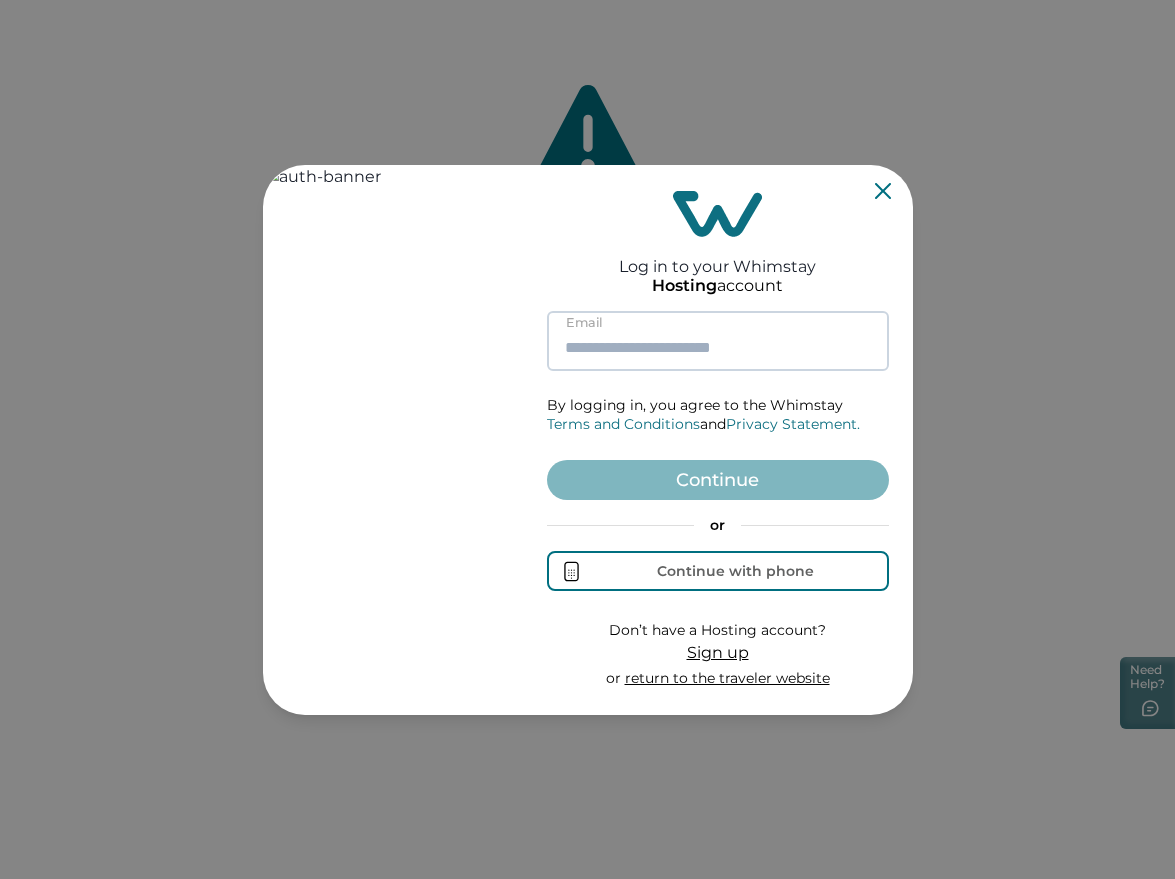 click at bounding box center [718, 341] 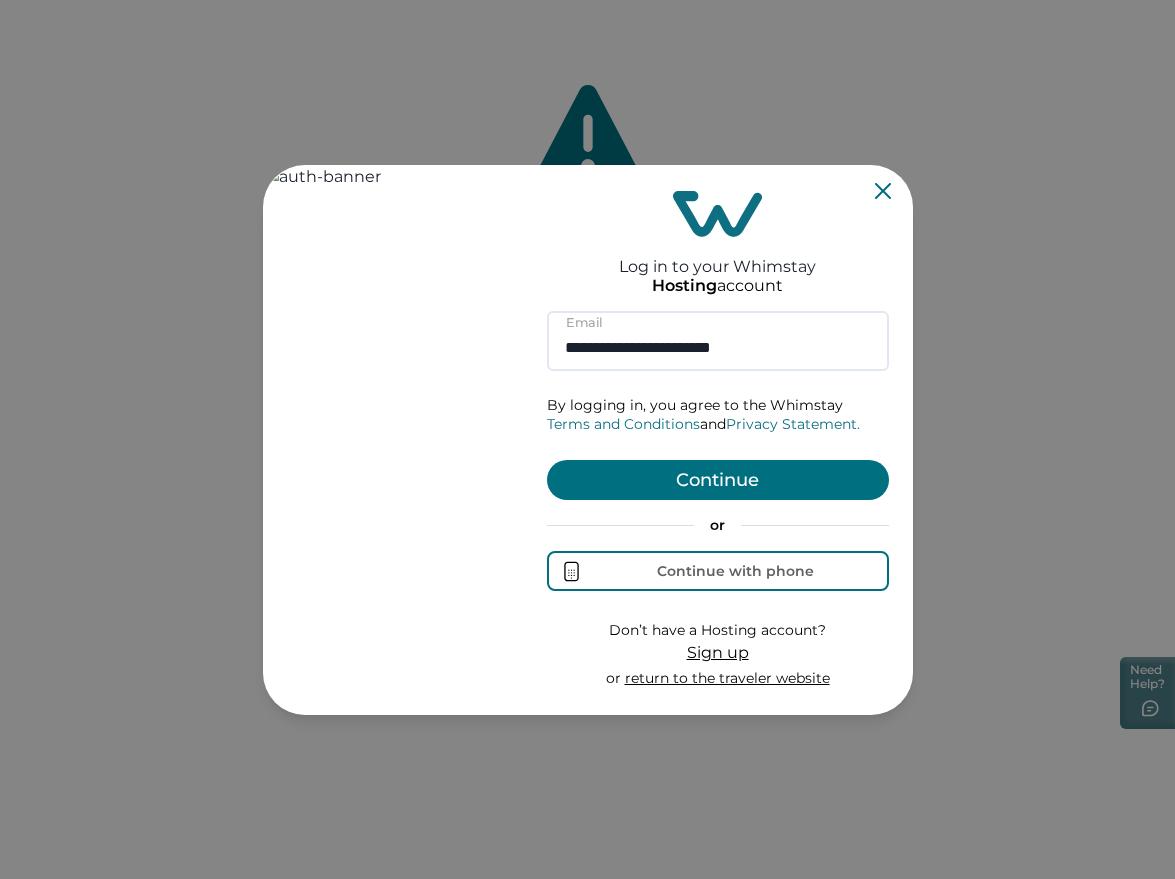 type on "**********" 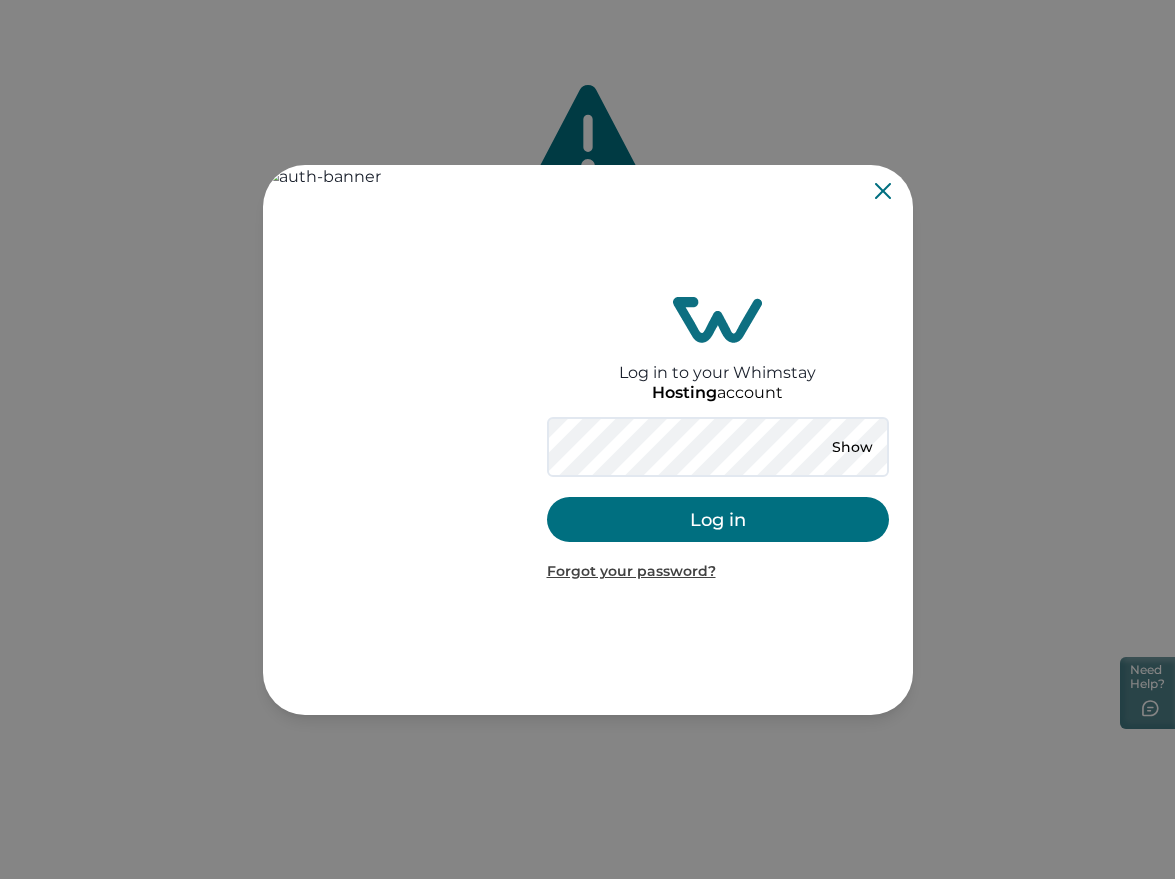 click on "Log in" at bounding box center [718, 519] 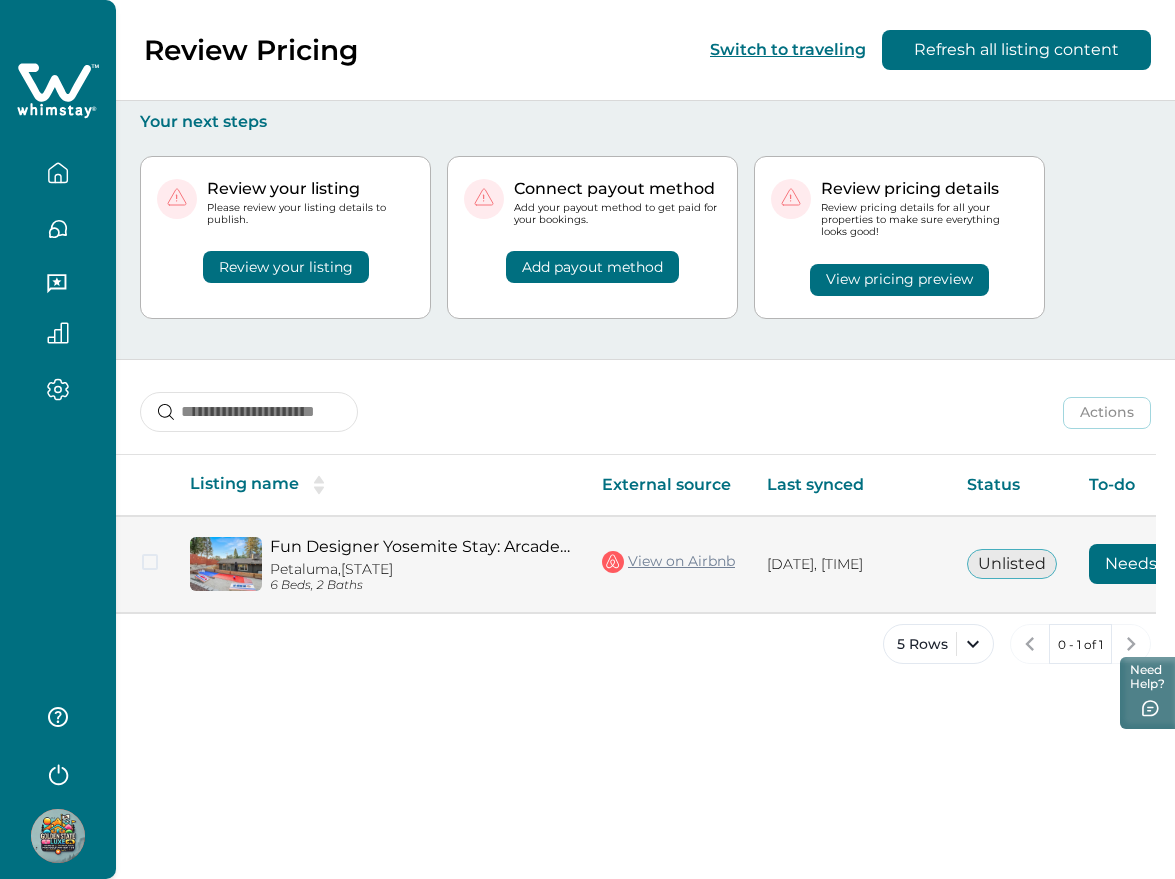 click on "Needs review" at bounding box center [1159, 564] 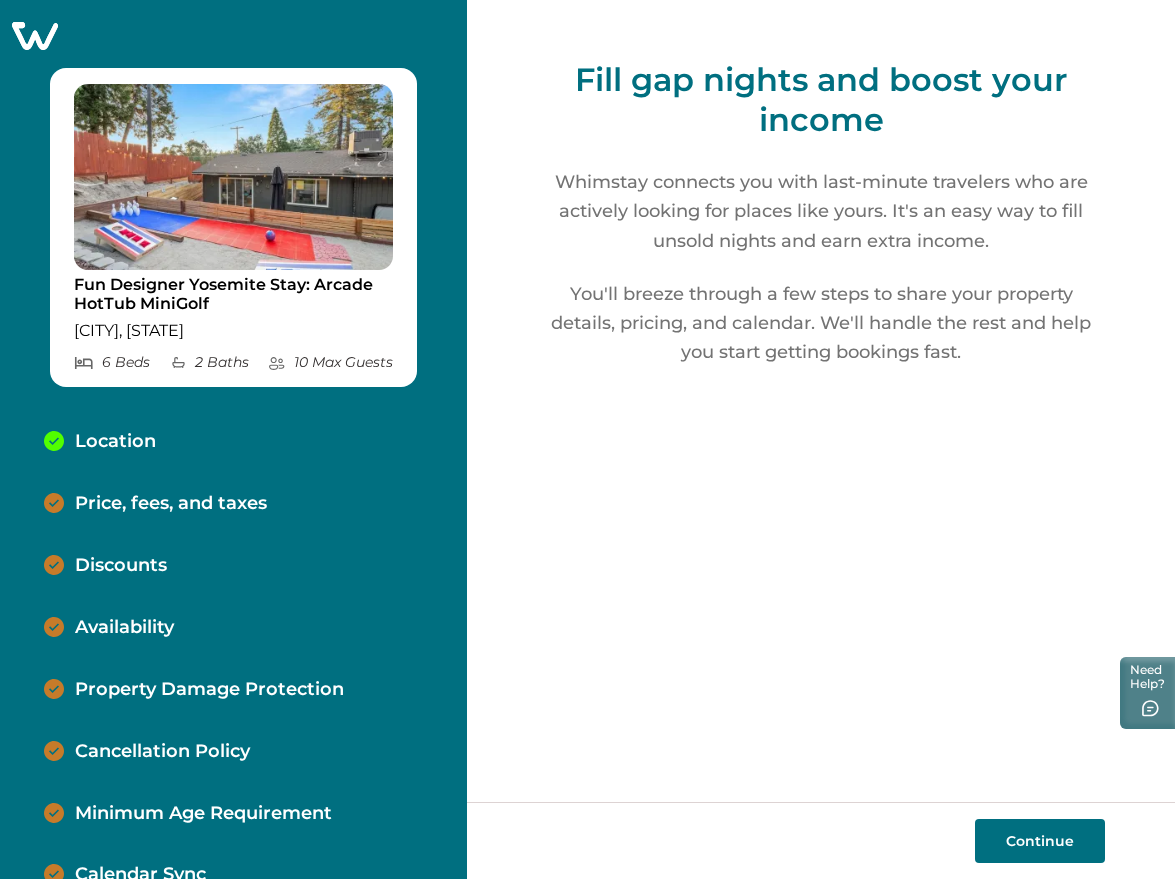 click on "Continue" at bounding box center [1040, 841] 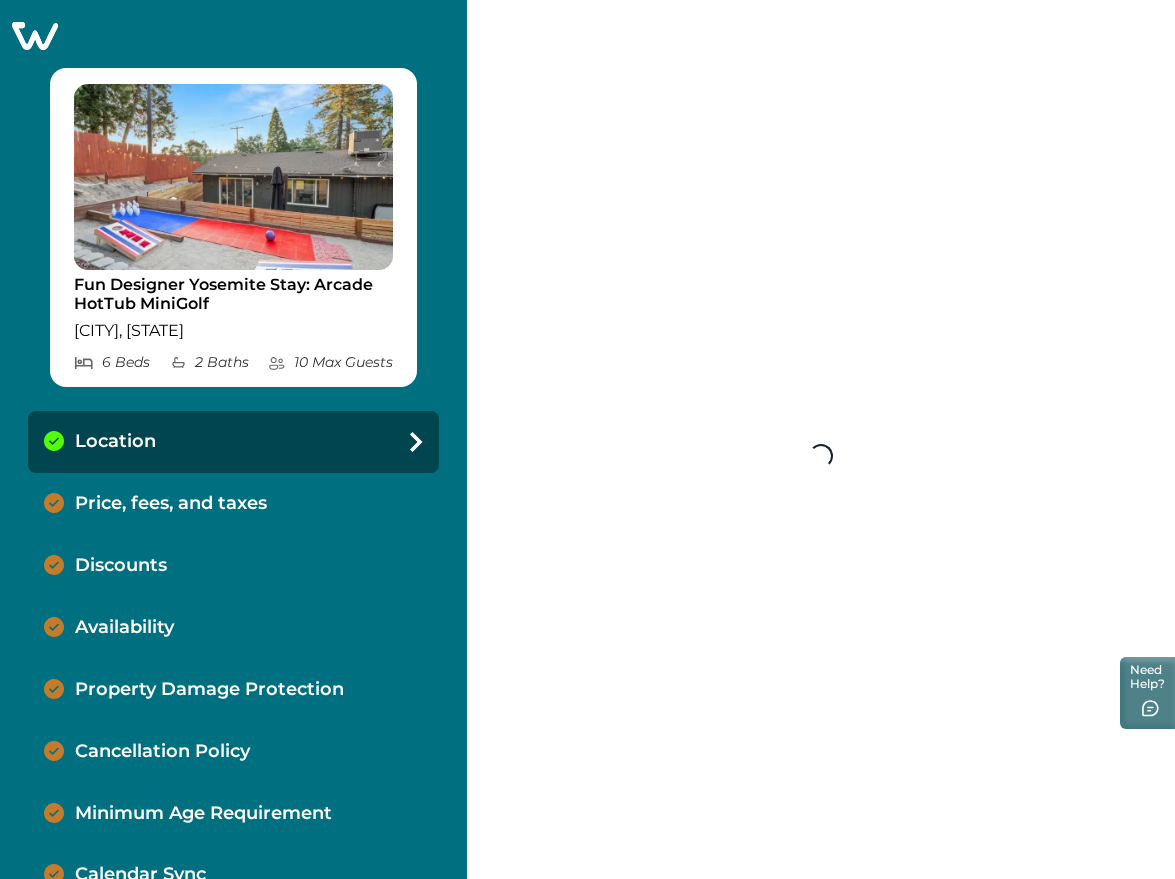 select on "**" 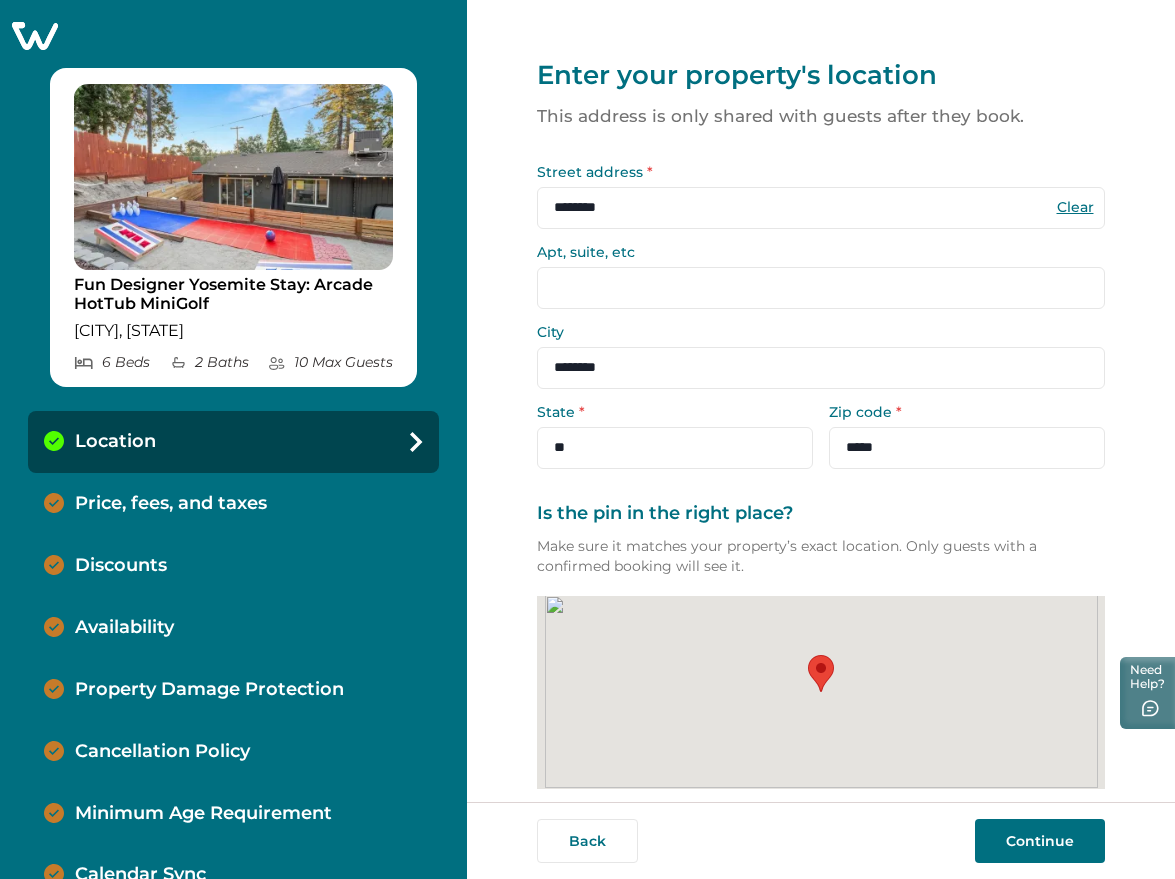 click on "Continue" at bounding box center [1040, 841] 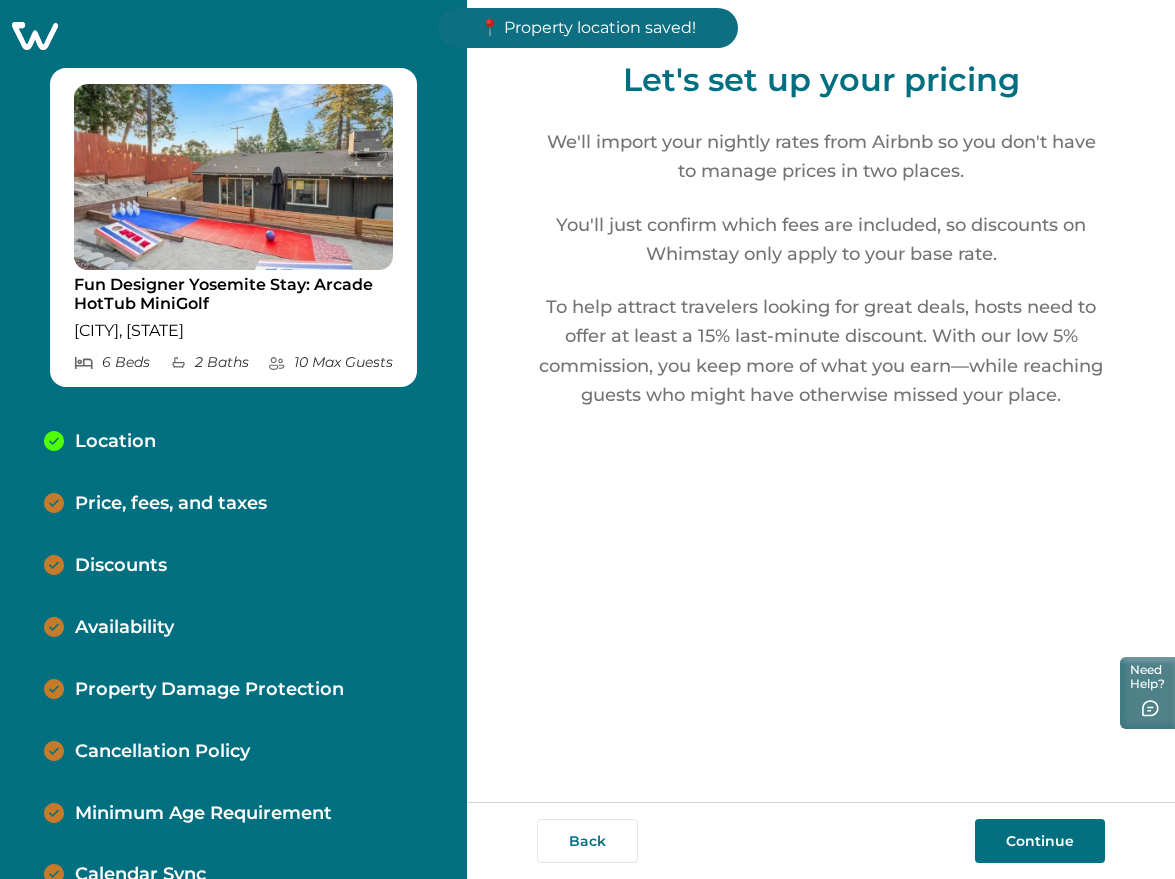 click on "Continue" at bounding box center [1040, 841] 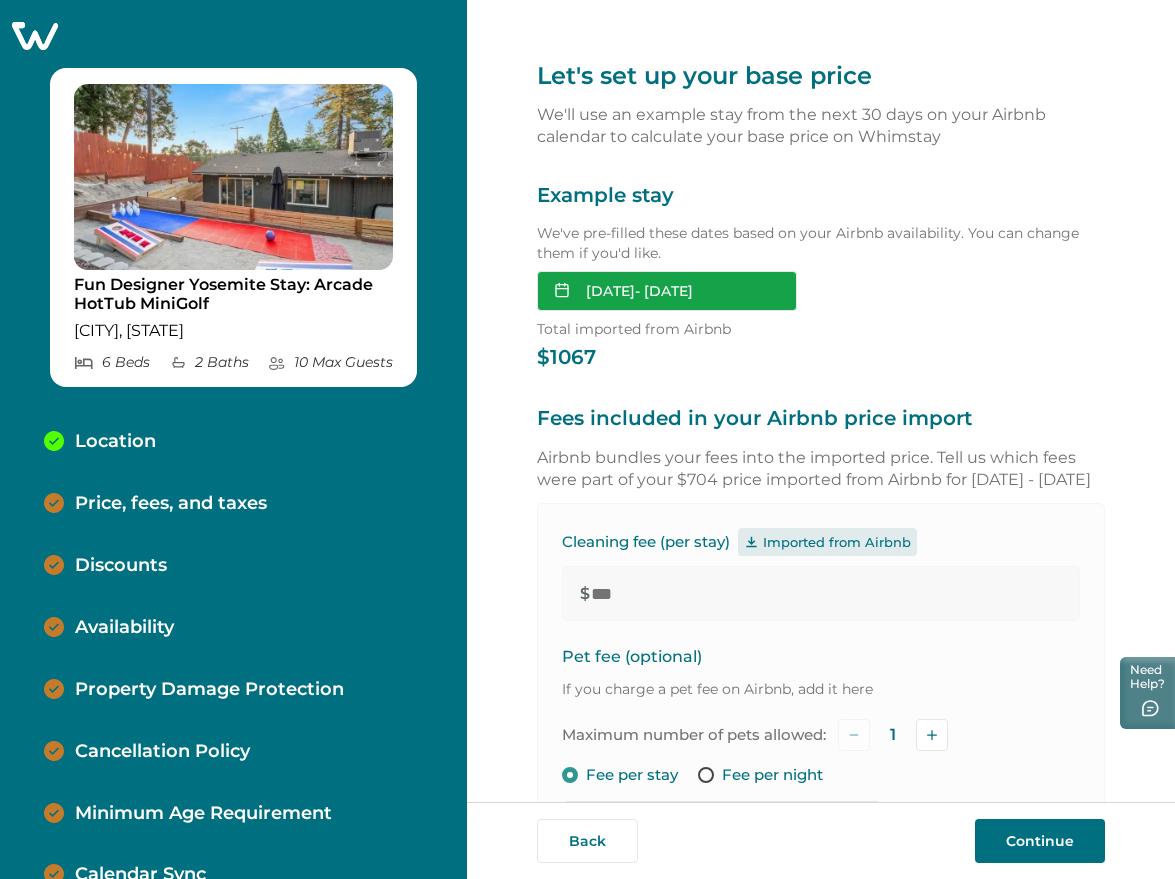 click on "[DATE] - [DATE]" at bounding box center [667, 291] 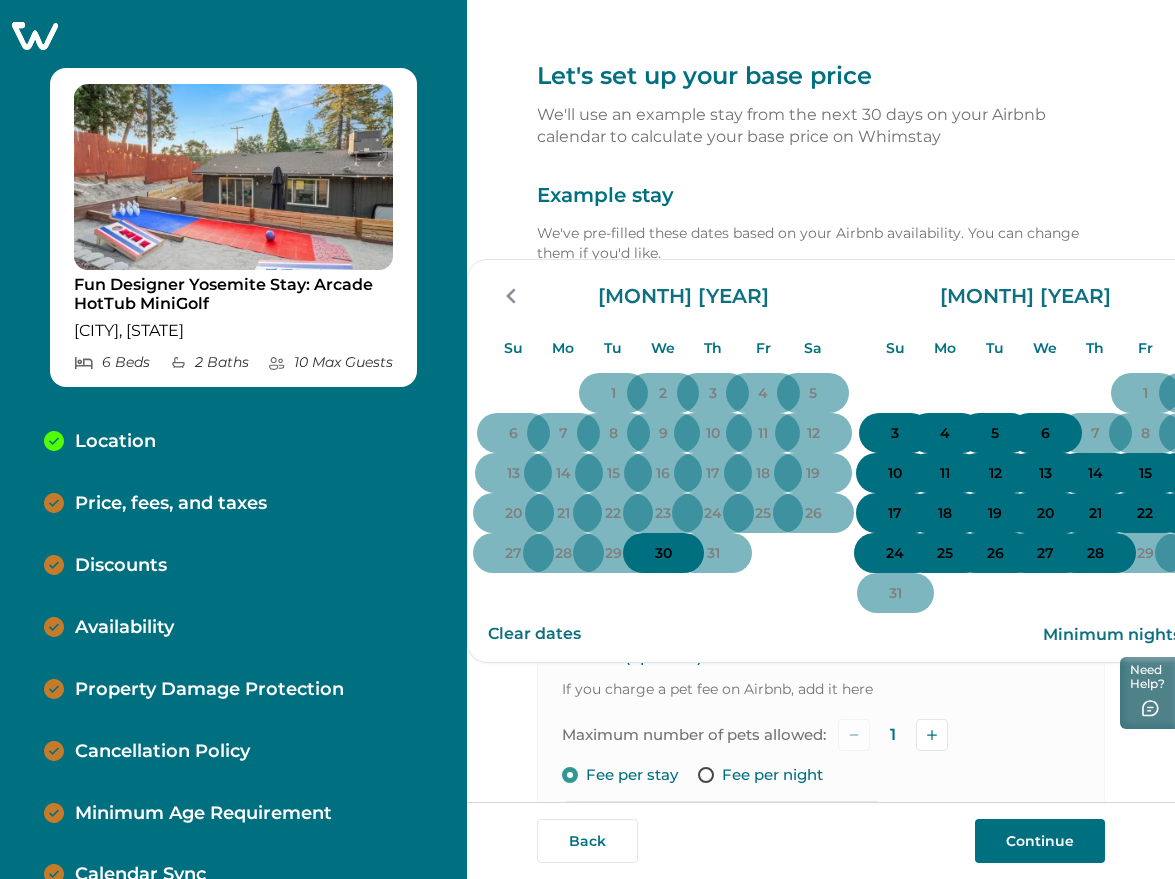click on "3" at bounding box center (895, 434) 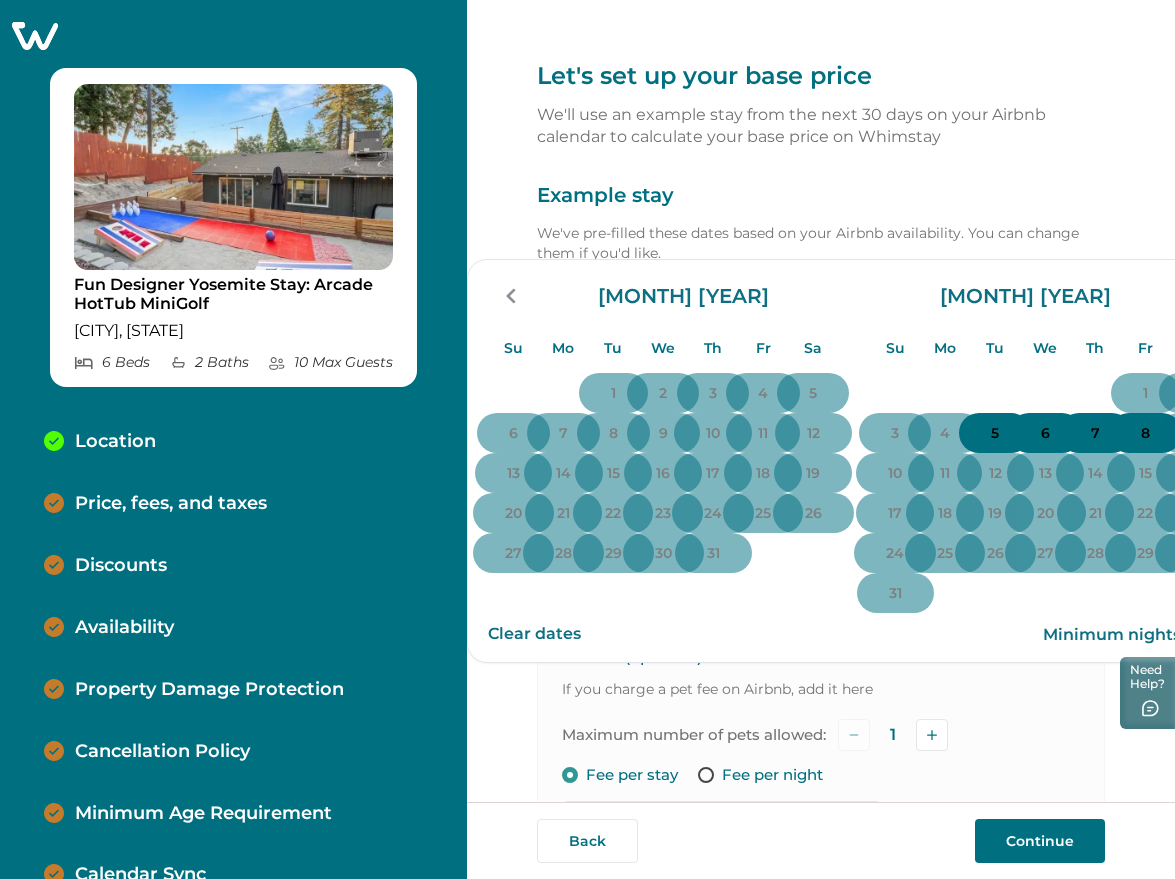 click on "7" at bounding box center [1095, 434] 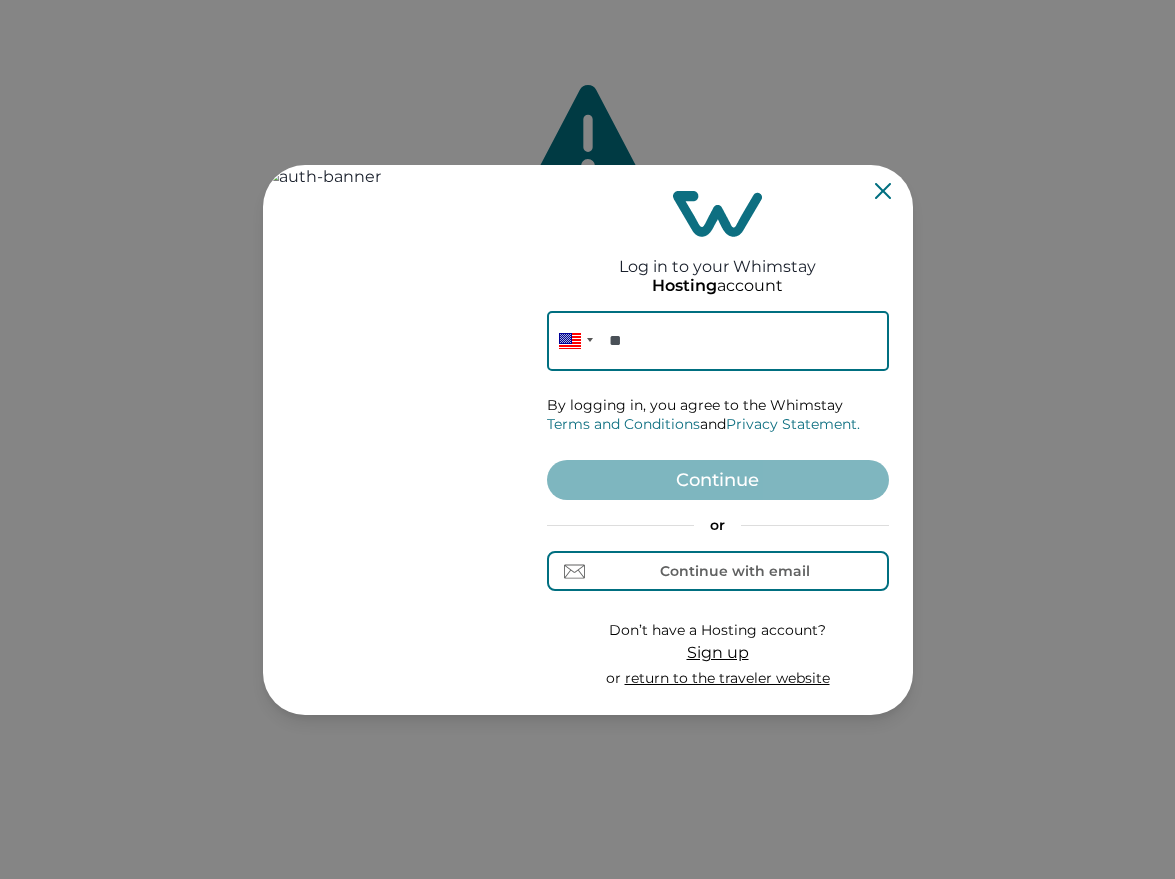 scroll, scrollTop: 0, scrollLeft: 0, axis: both 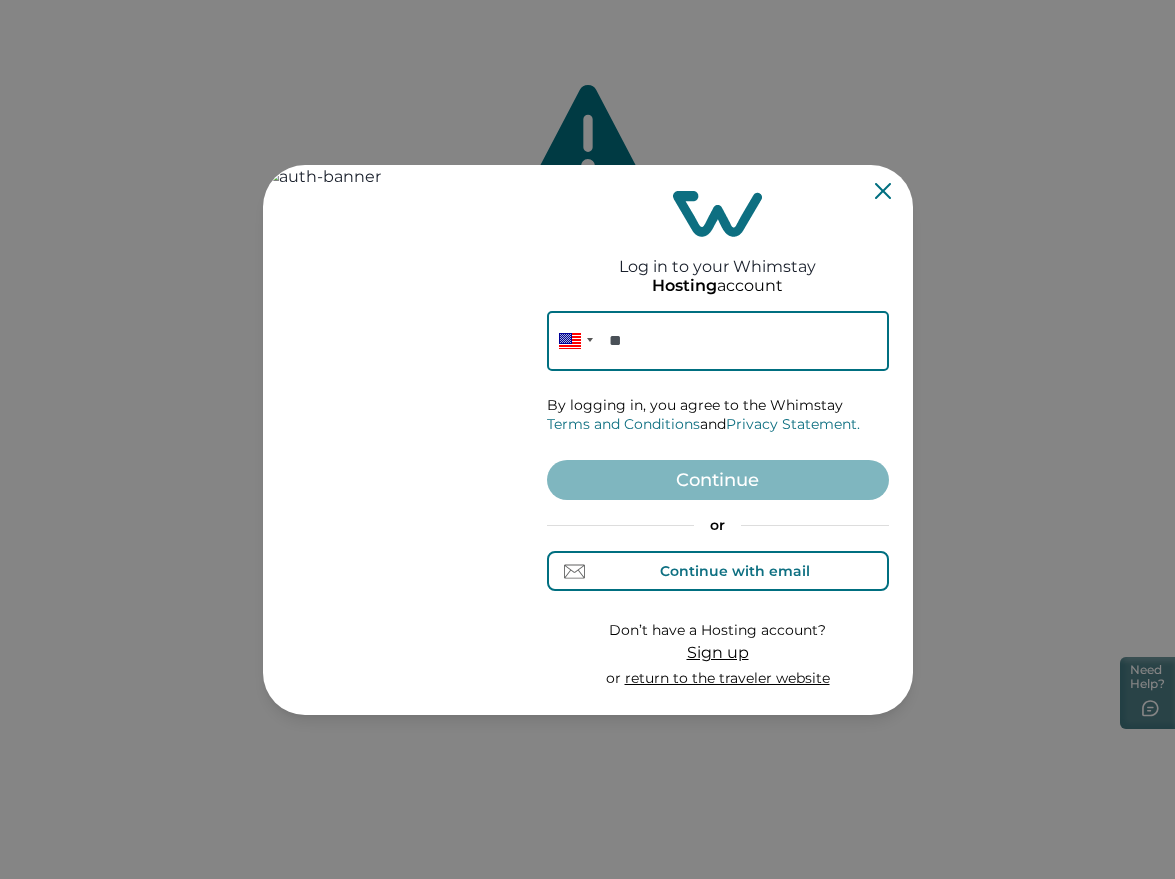 click on "Continue with email" at bounding box center [735, 571] 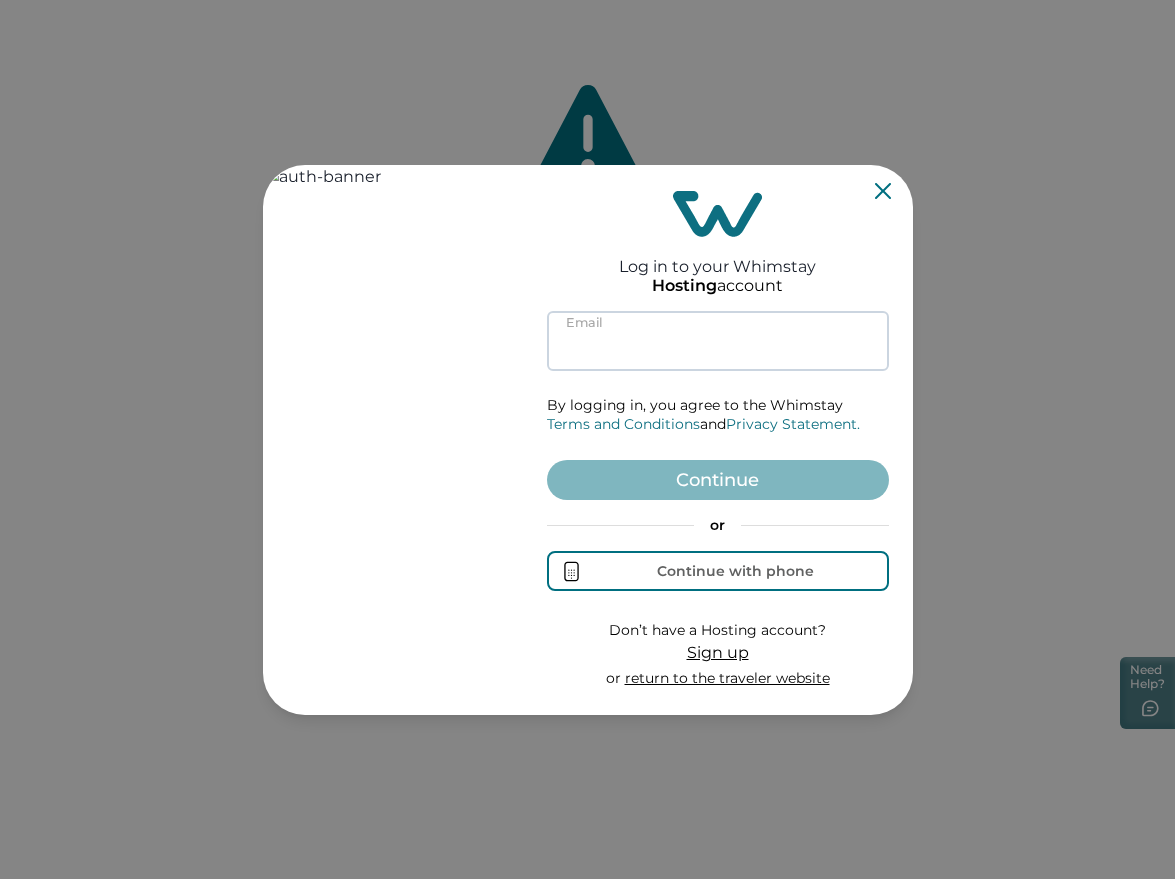 click at bounding box center [718, 341] 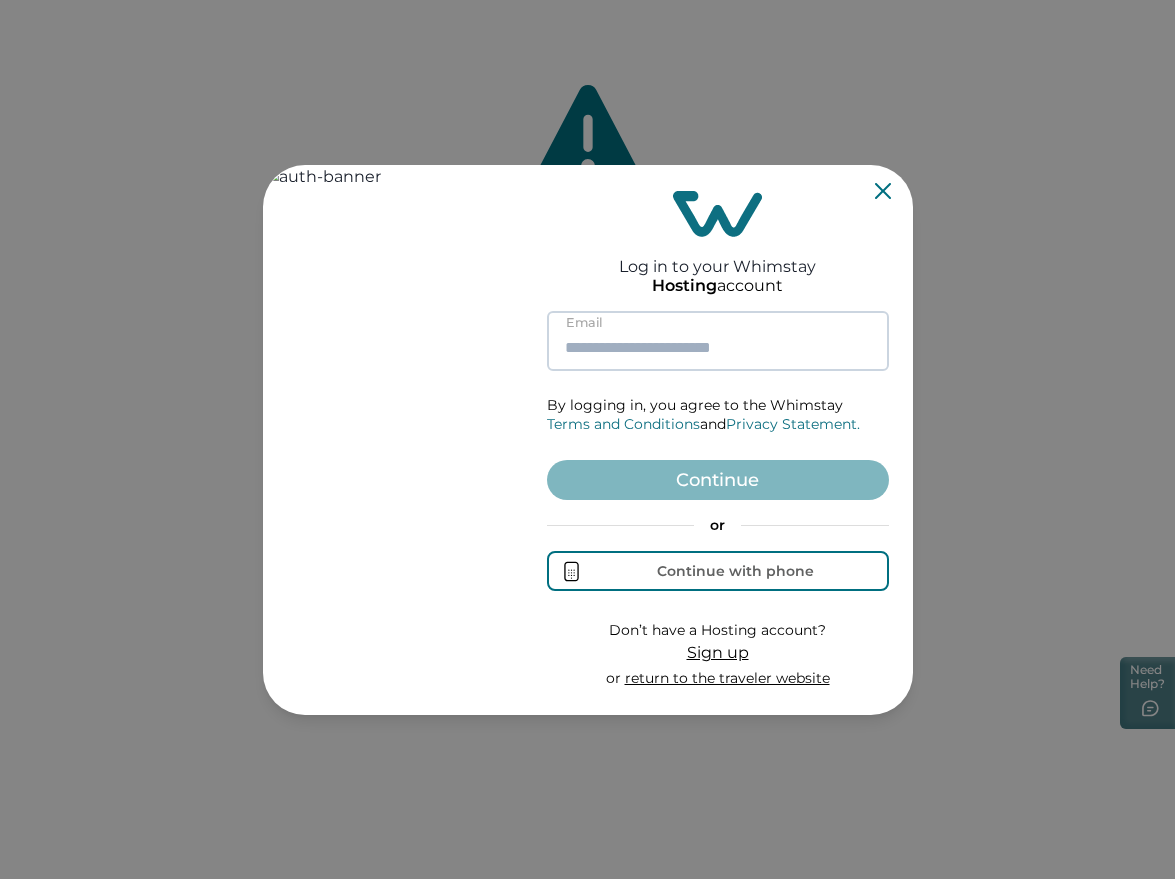 click at bounding box center [718, 341] 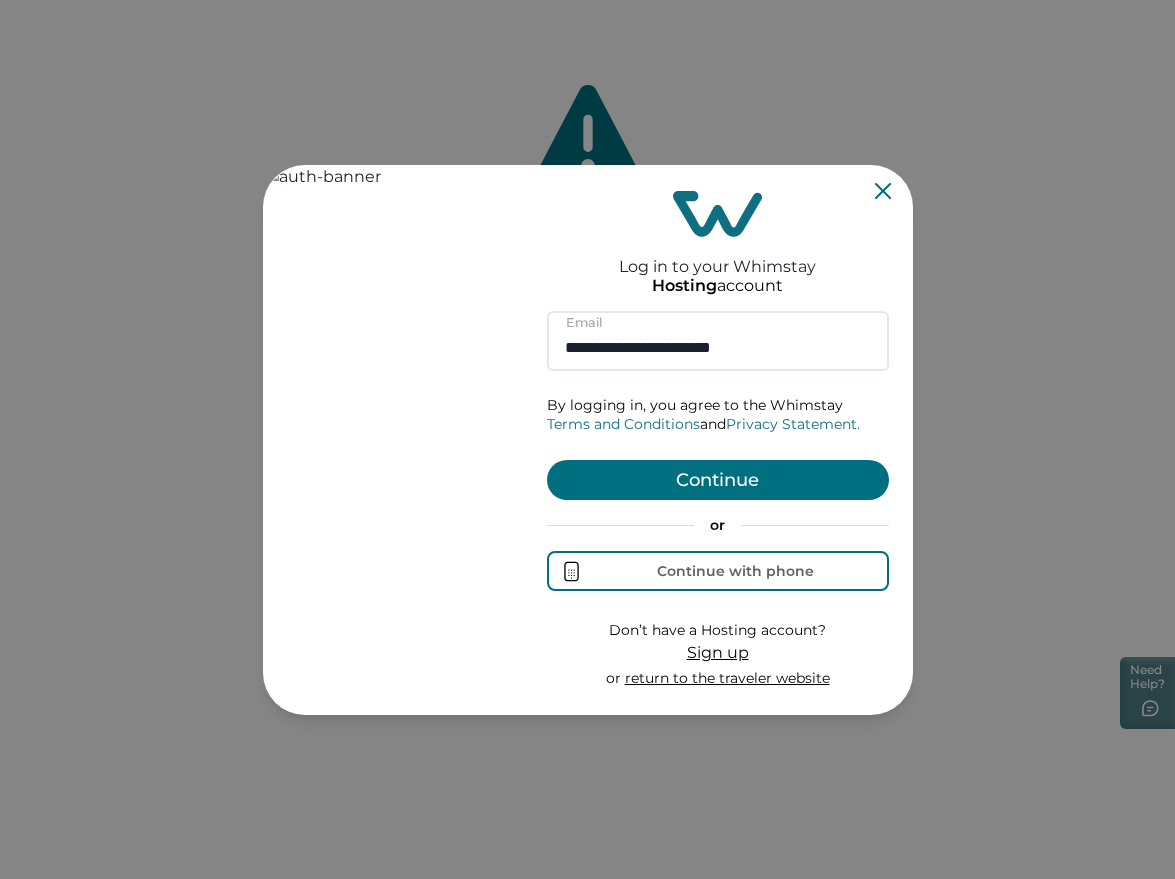 type on "**********" 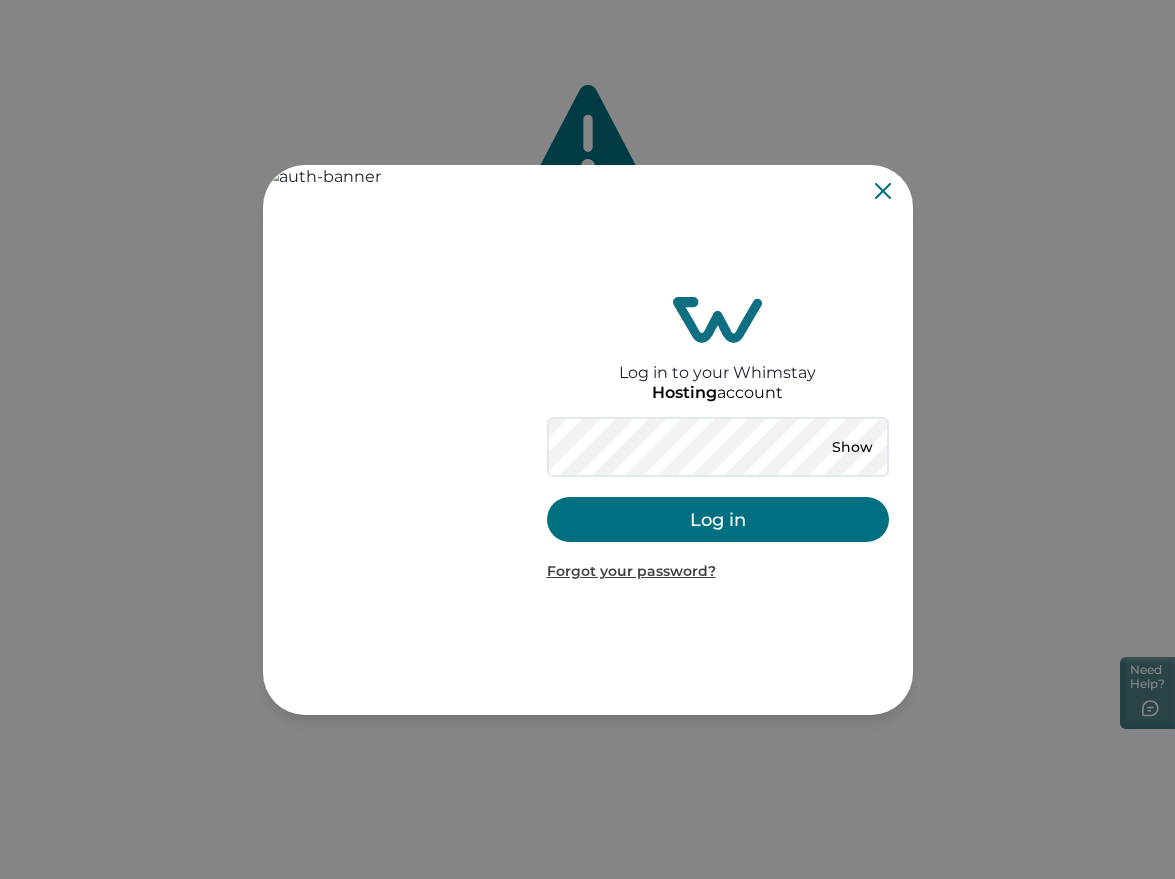 click on "Log in" at bounding box center [718, 519] 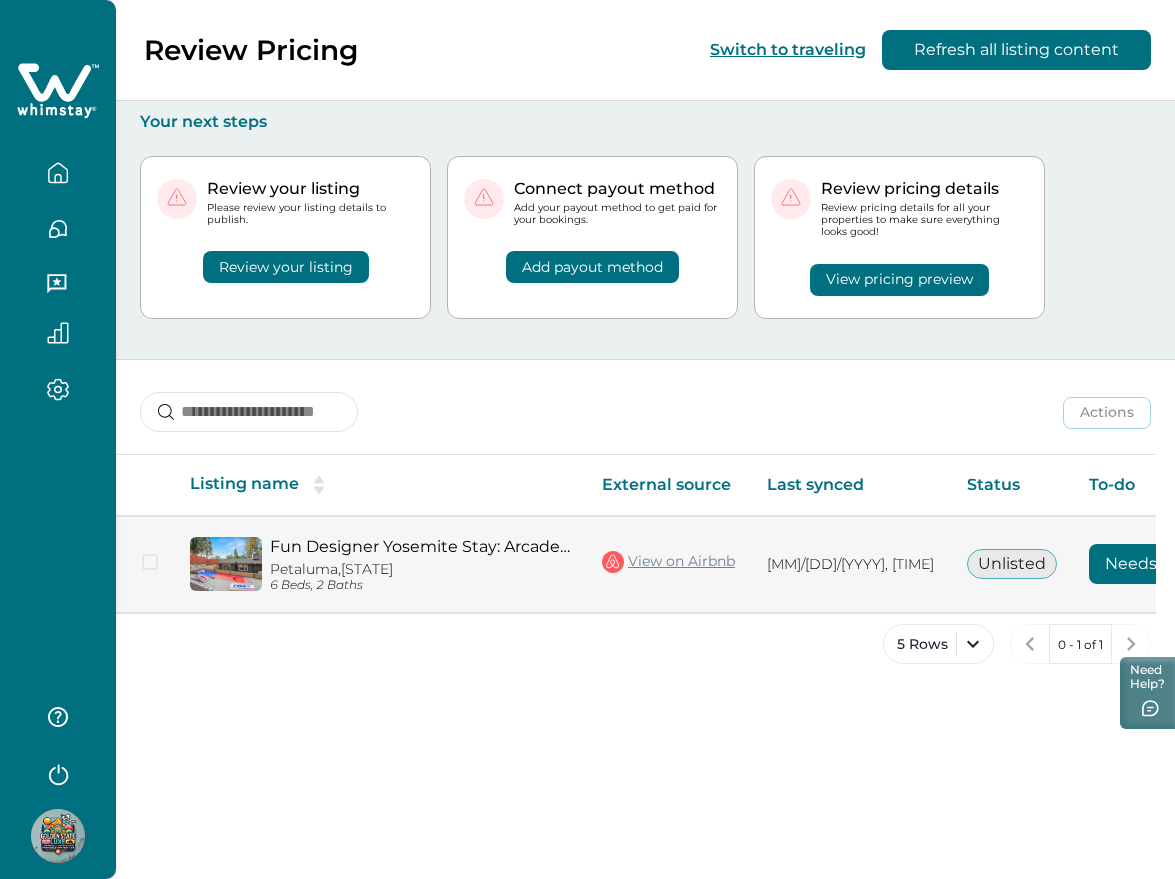 click on "Needs review" at bounding box center (1159, 564) 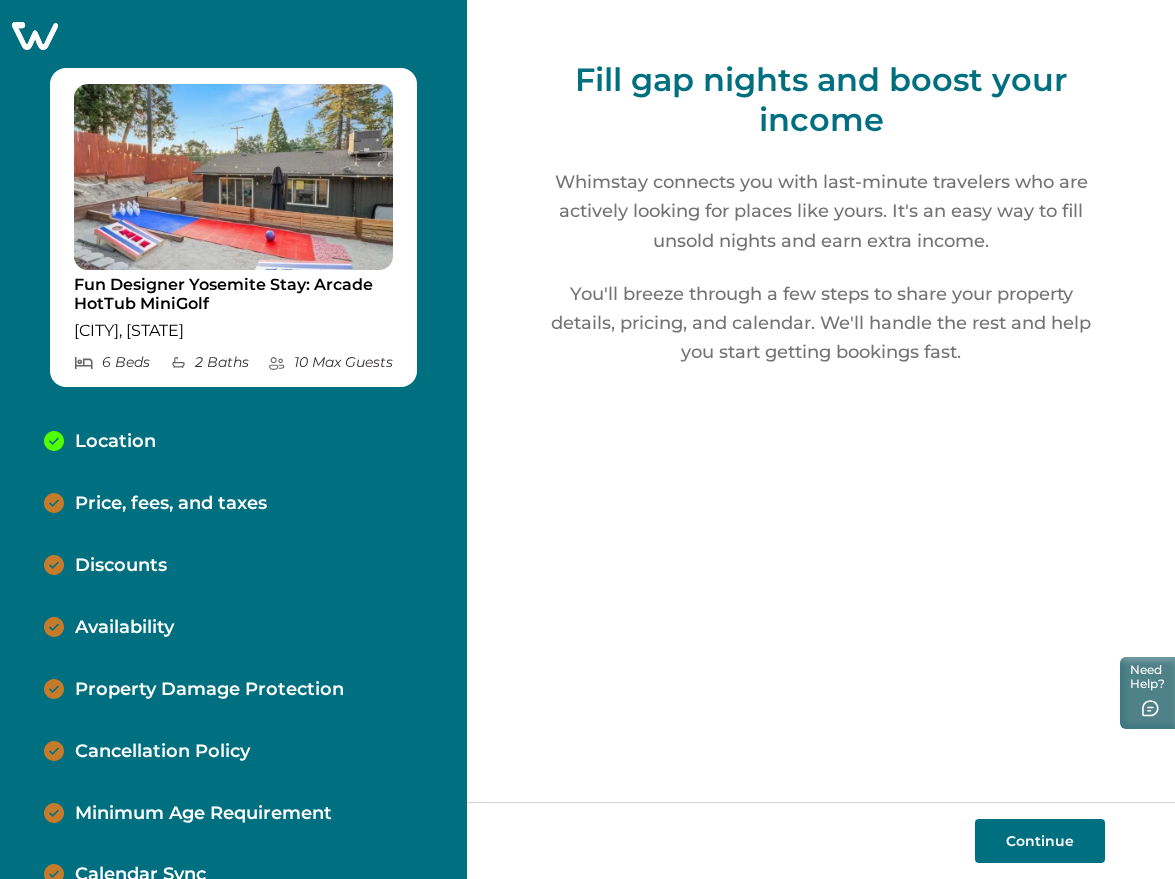 click on "Continue" at bounding box center (1040, 841) 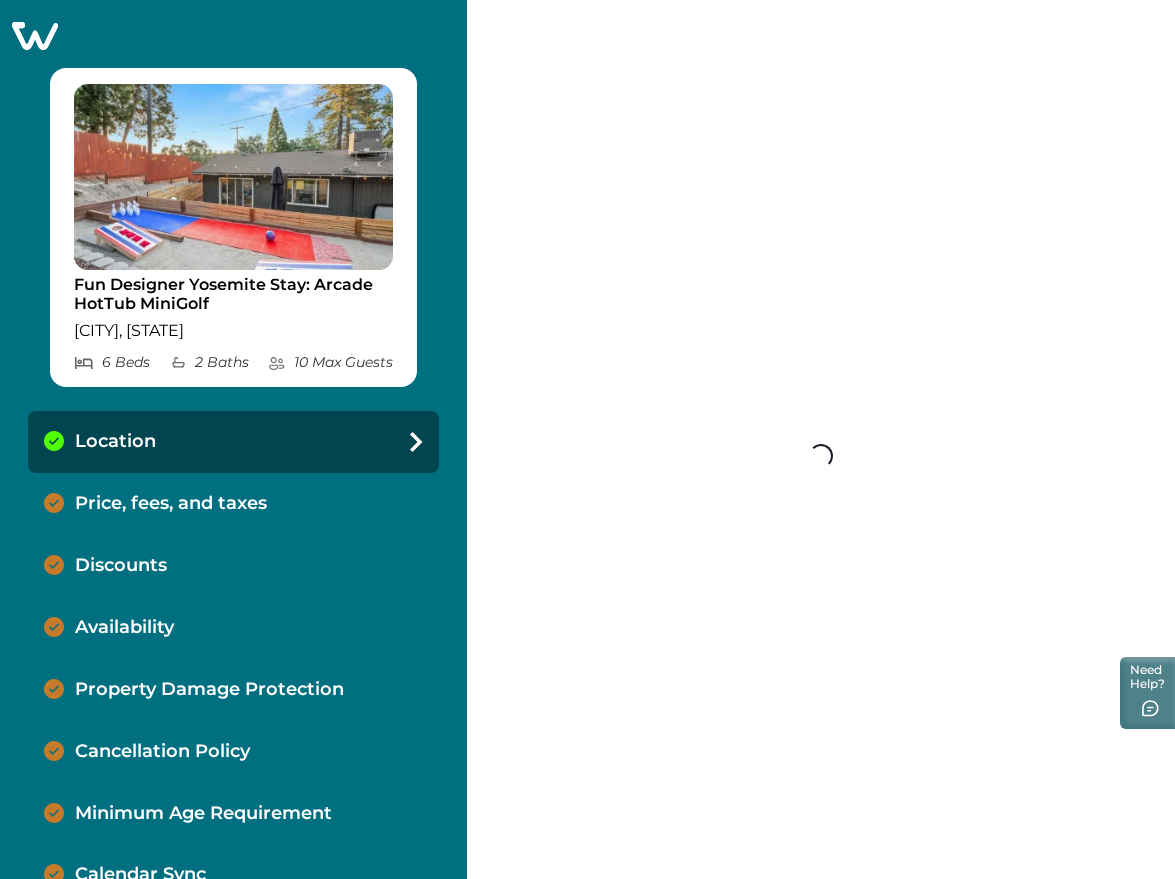 select on "**" 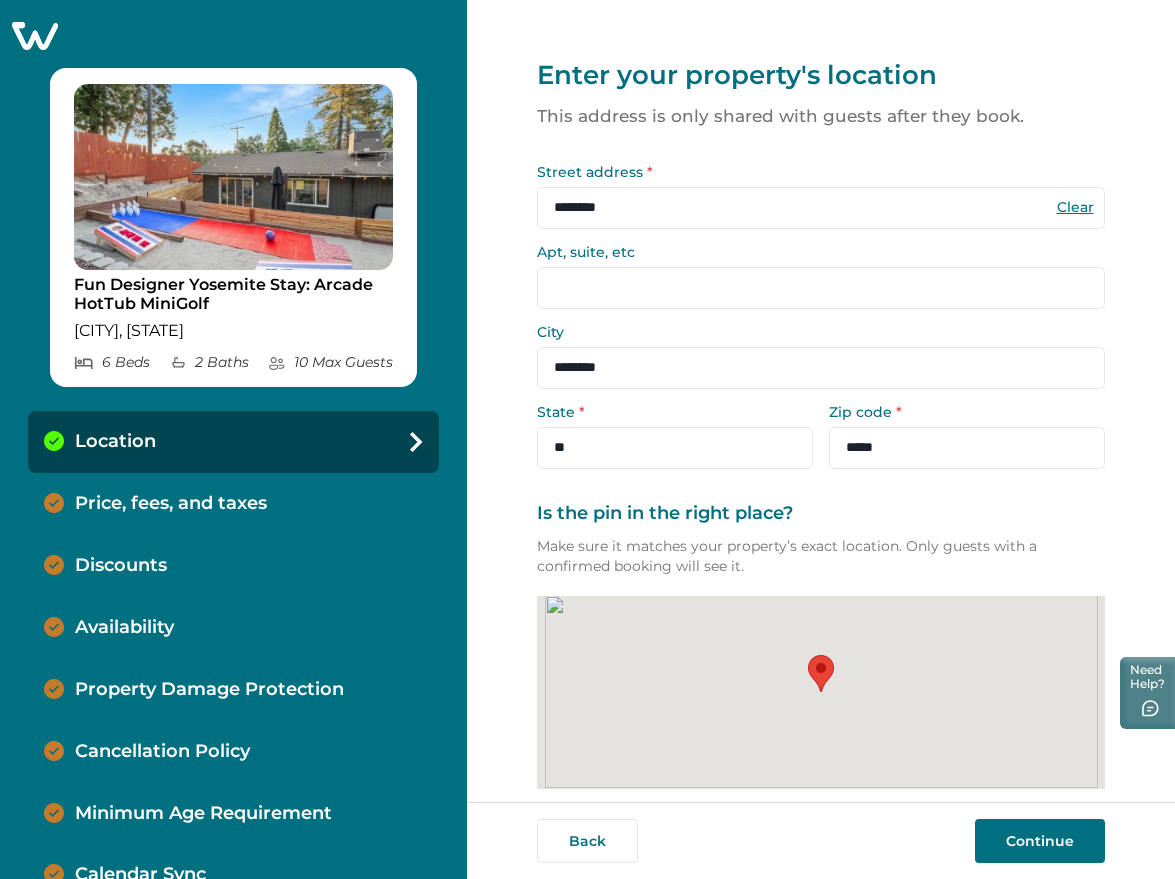 click on "Continue" at bounding box center (1040, 841) 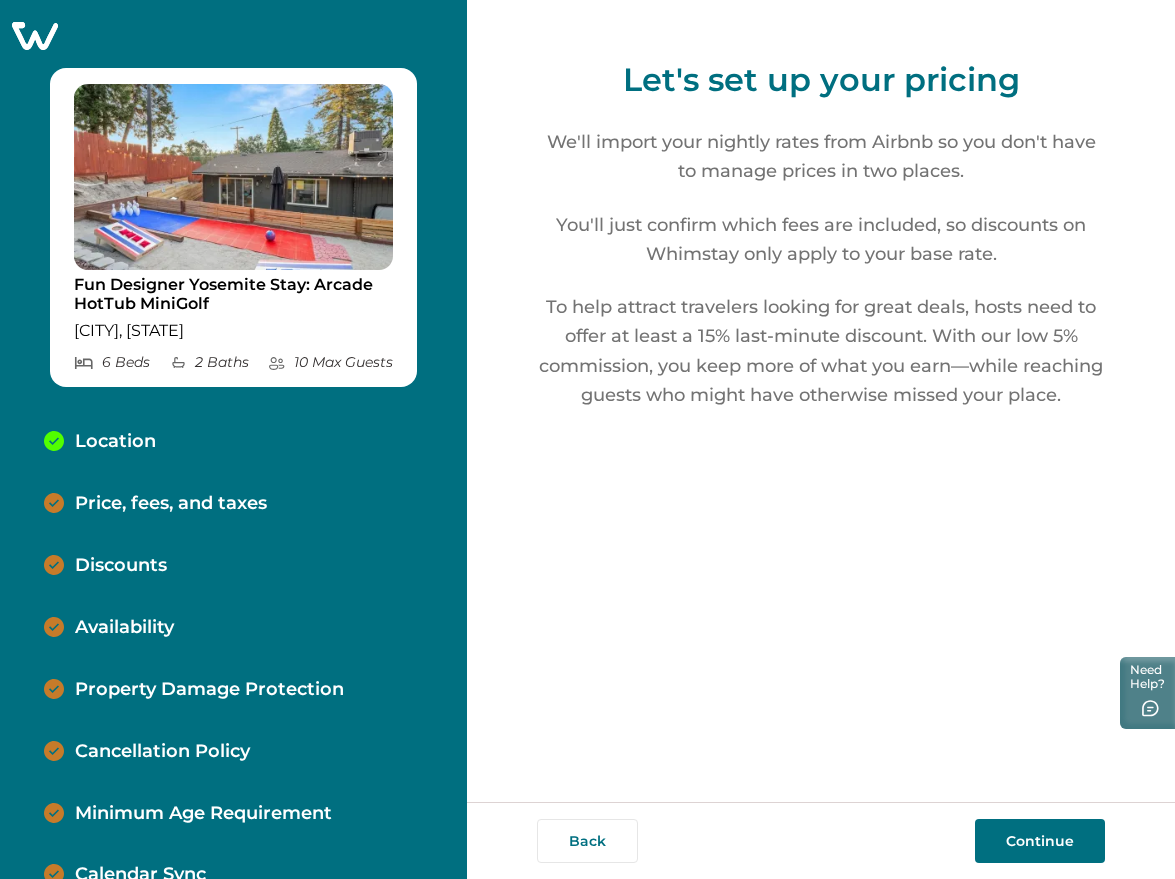 click on "Continue" at bounding box center (1040, 841) 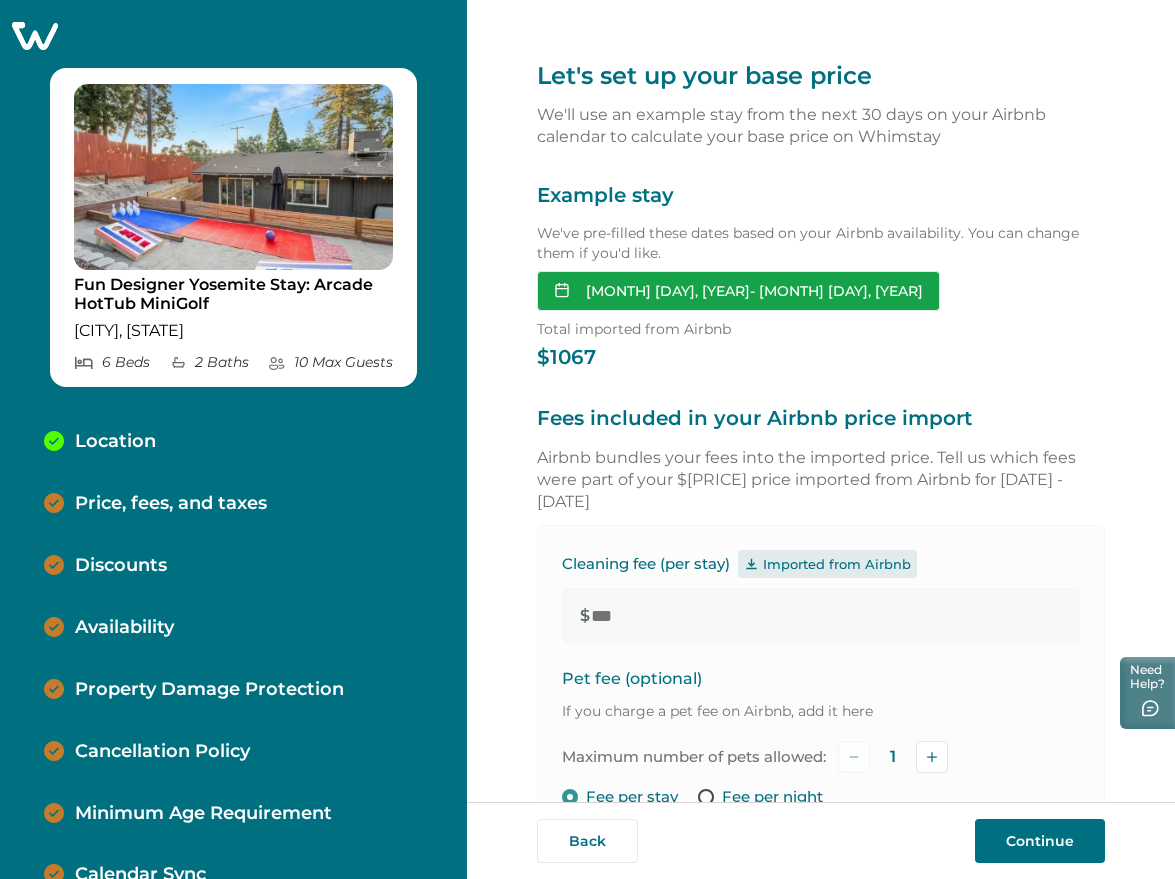 click on "[DATE] - [DATE]" at bounding box center (738, 291) 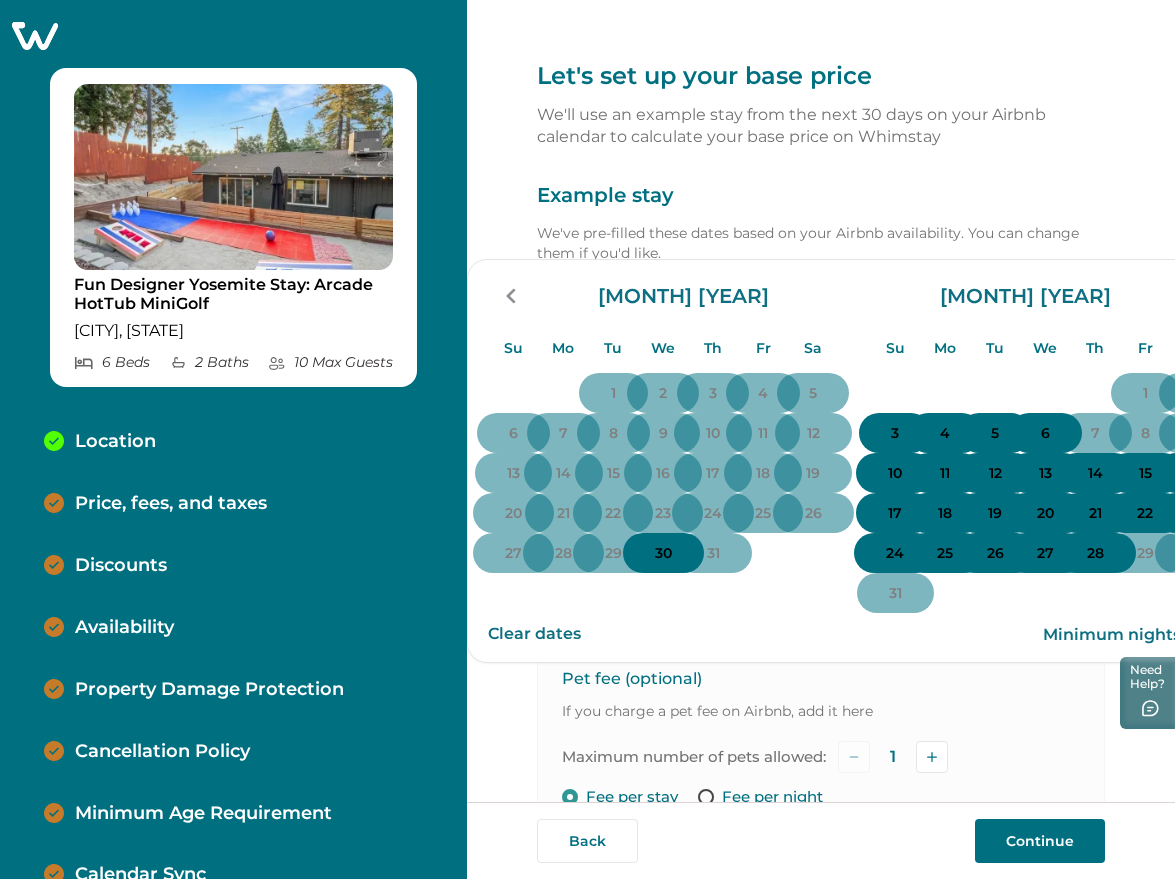 click on "Example stay" at bounding box center (821, 196) 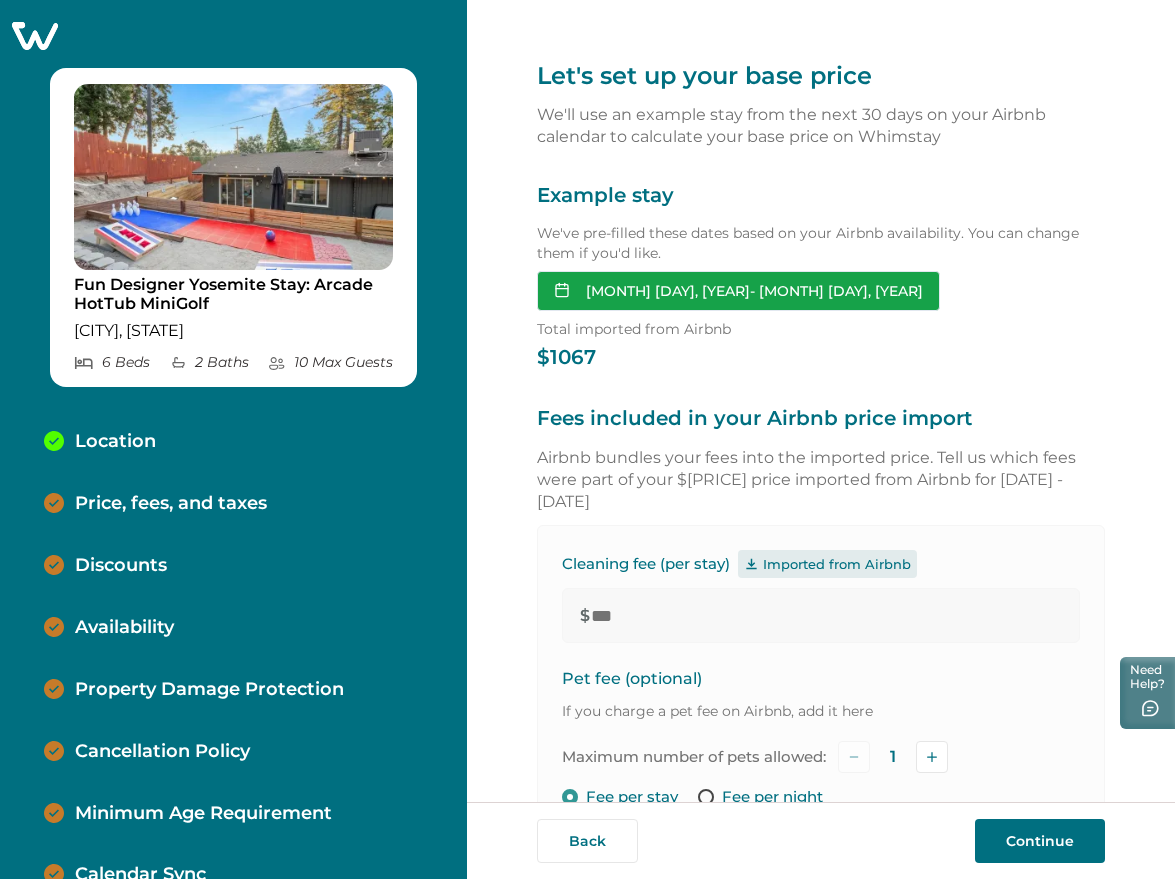click on "[DATE] - [DATE]" at bounding box center (738, 291) 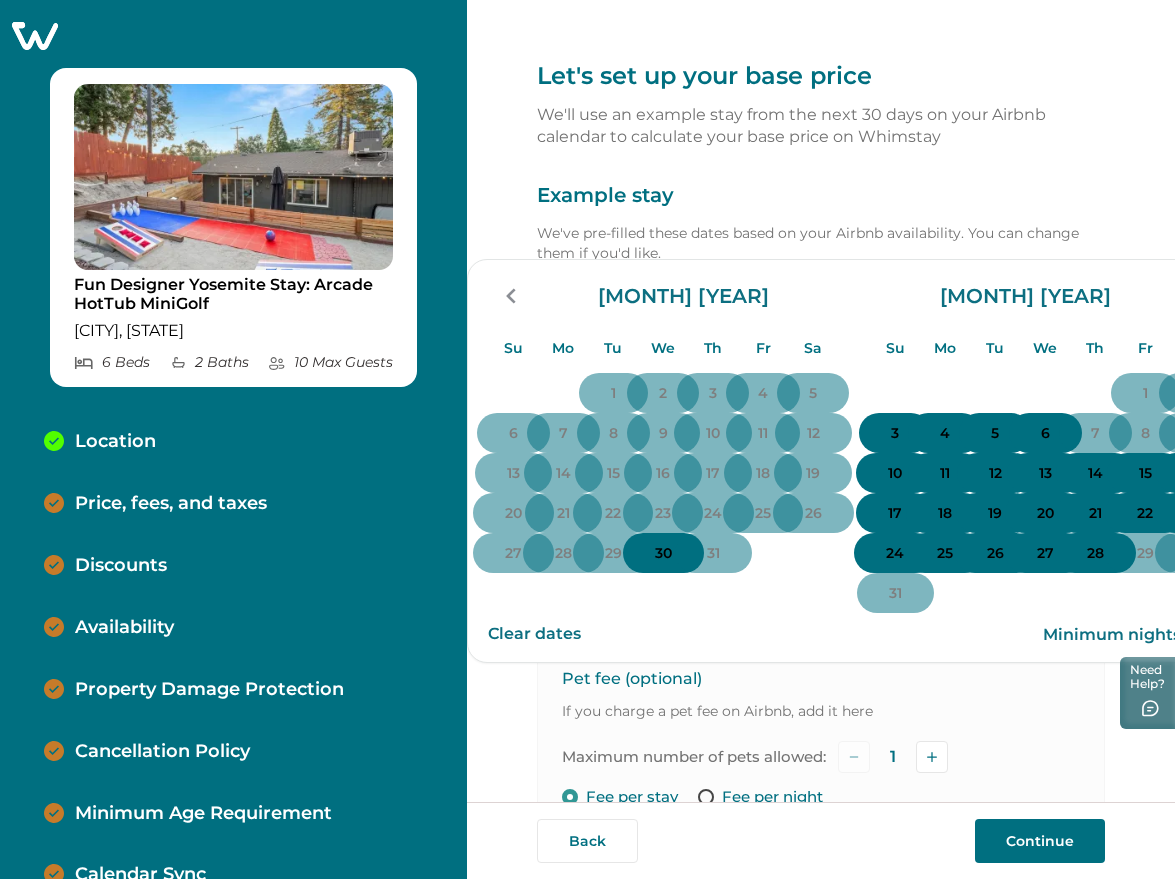 click on "3" at bounding box center [895, 433] 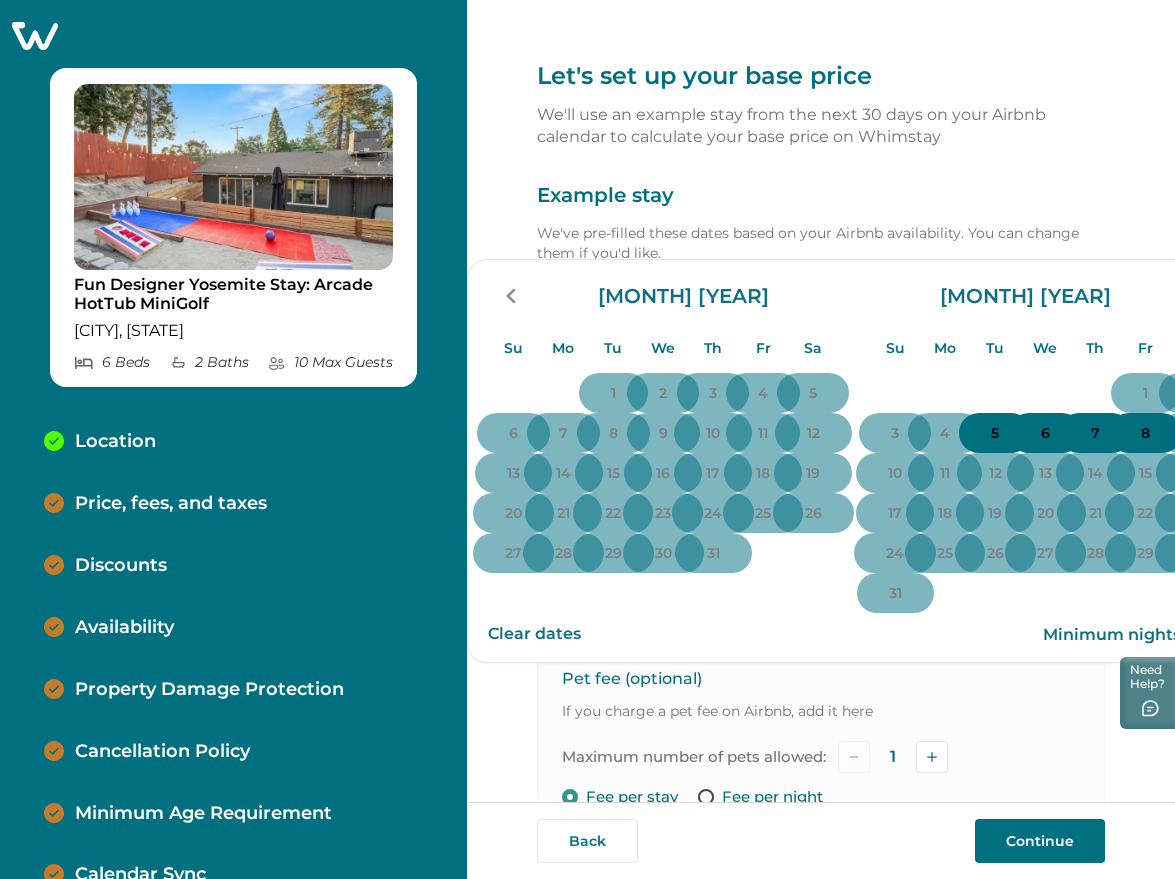 click on "5" at bounding box center (995, 433) 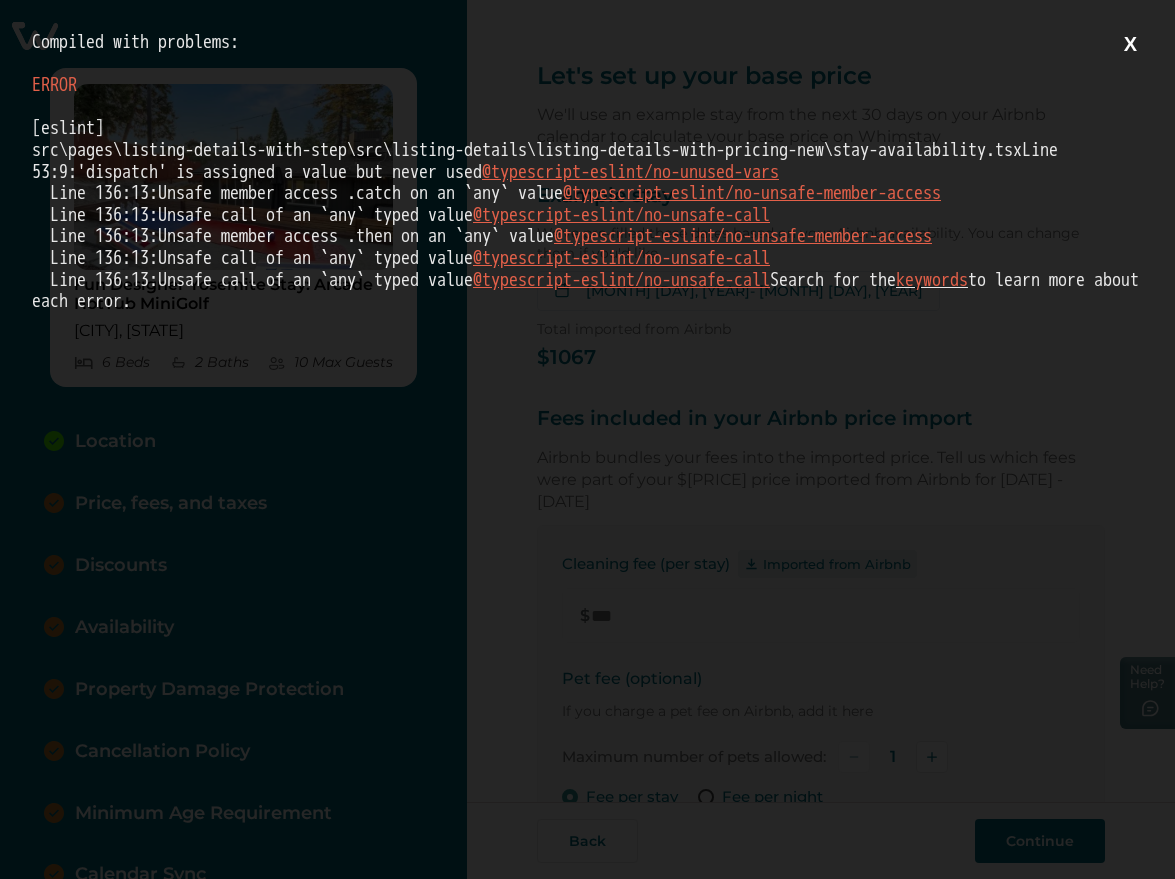 scroll, scrollTop: 0, scrollLeft: 0, axis: both 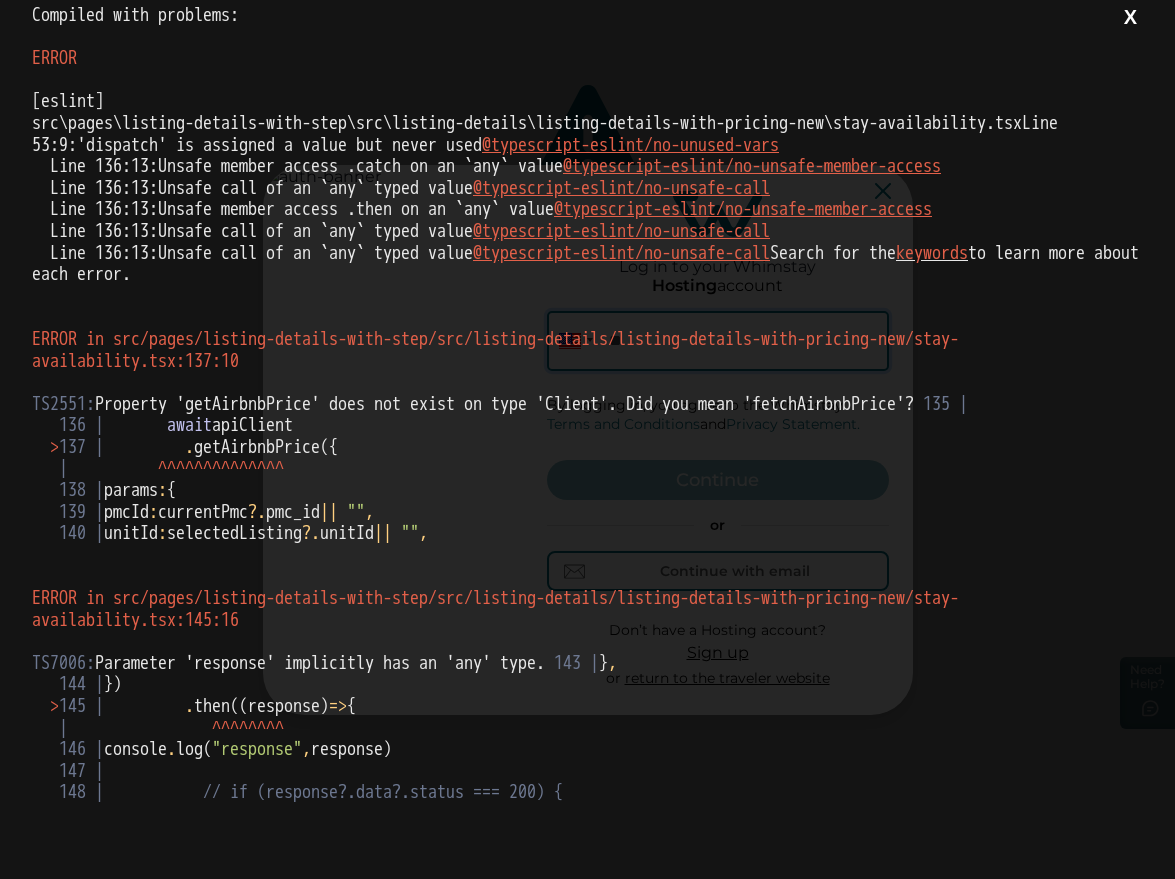 click on "TS2551:  Property 'getAirbnbPrice' does not exist on type 'Client'. Did you mean 'fetchAirbnbPrice'?
135 |
136 |
137 |
|            ^ ^ ^ ^ ^ ^ ^ ^ ^ ^ ^ ^ ^ ^
138 |
139 |
140 |" at bounding box center [587, 469] 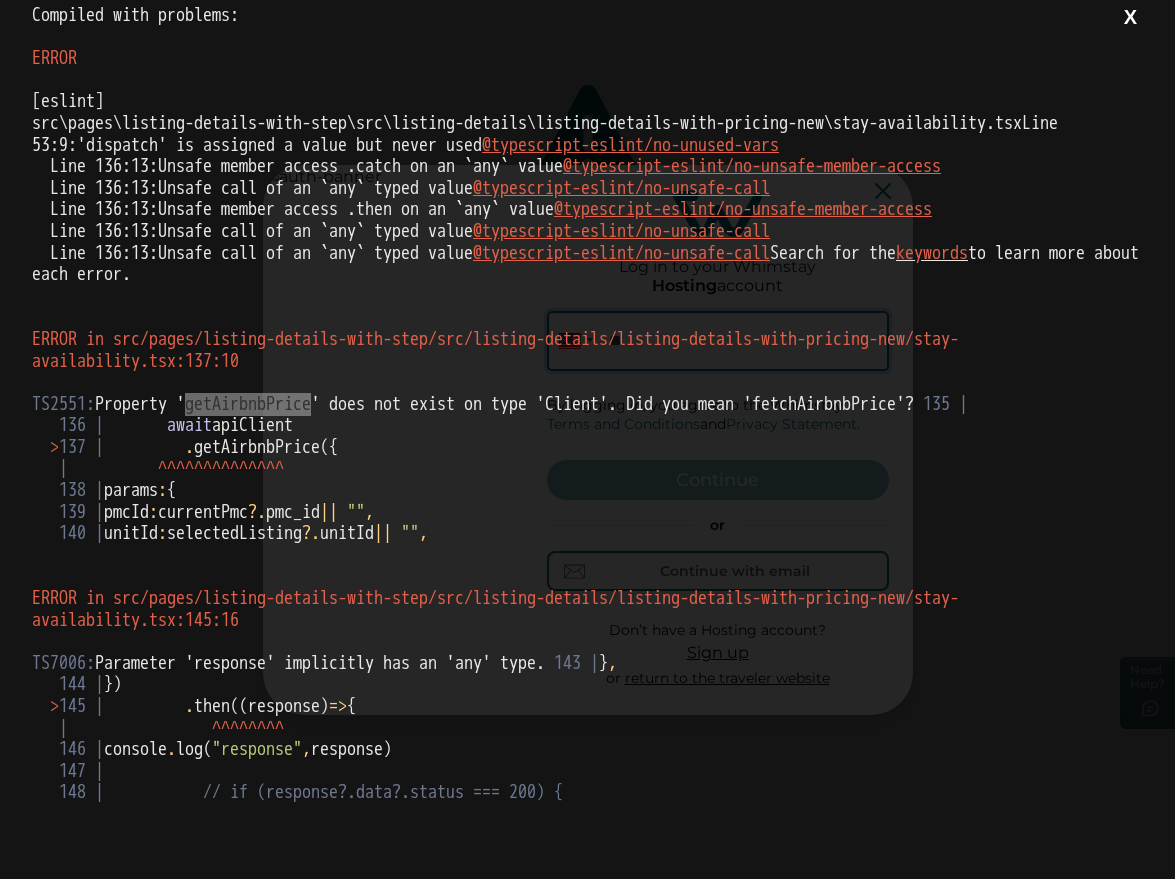 click on "TS2551:  Property 'getAirbnbPrice' does not exist on type 'Client'. Did you mean 'fetchAirbnbPrice'?
135 |
136 |
137 |
|            ^ ^ ^ ^ ^ ^ ^ ^ ^ ^ ^ ^ ^ ^
138 |
139 |
140 |" at bounding box center [587, 469] 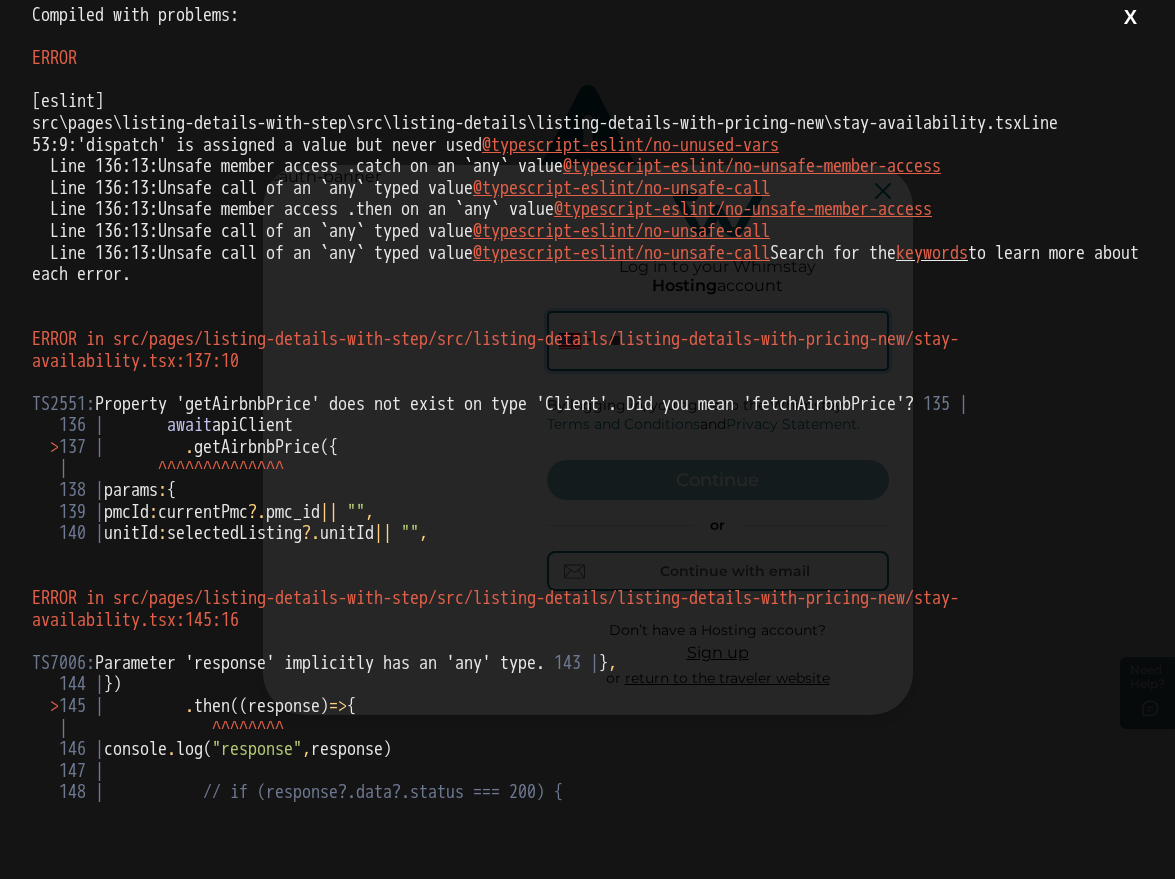 click on "136 |         await  apiClient" at bounding box center (171, 425) 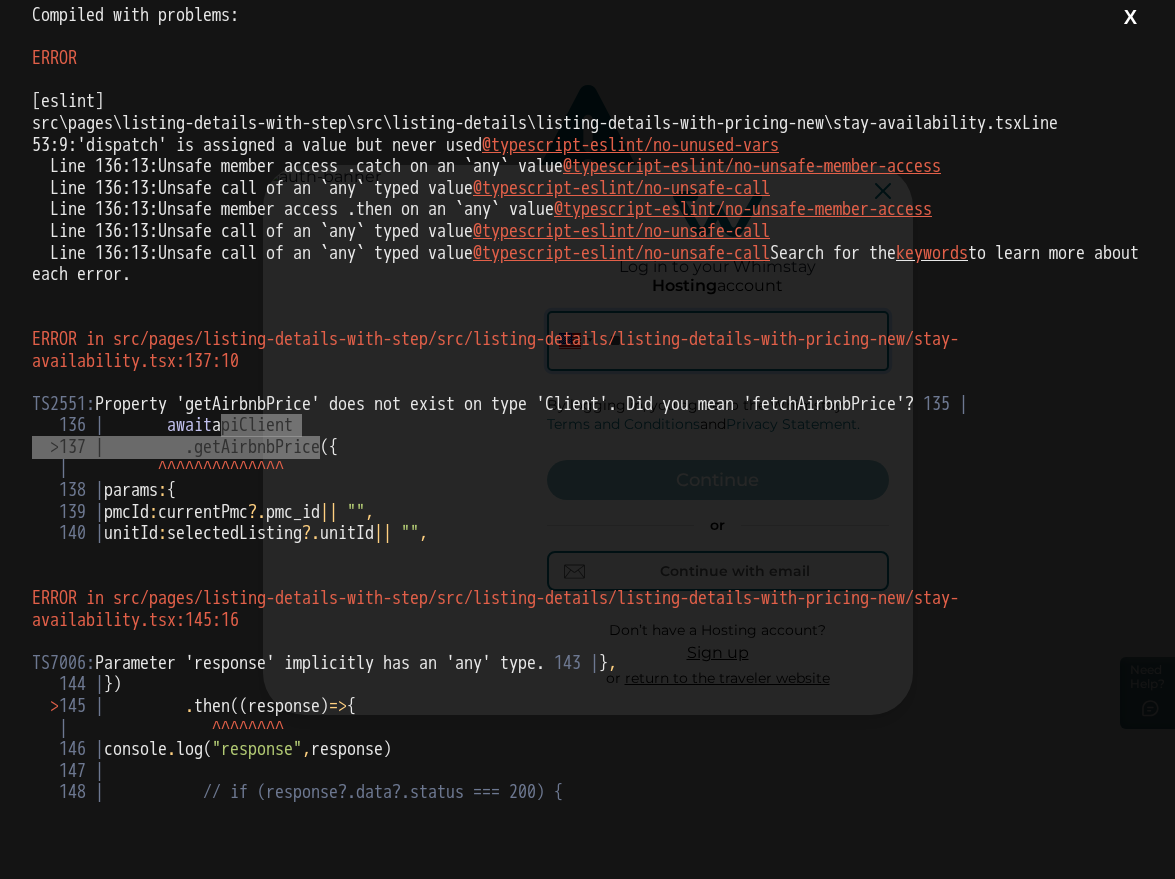 drag, startPoint x: 272, startPoint y: 401, endPoint x: 286, endPoint y: 423, distance: 26.076809 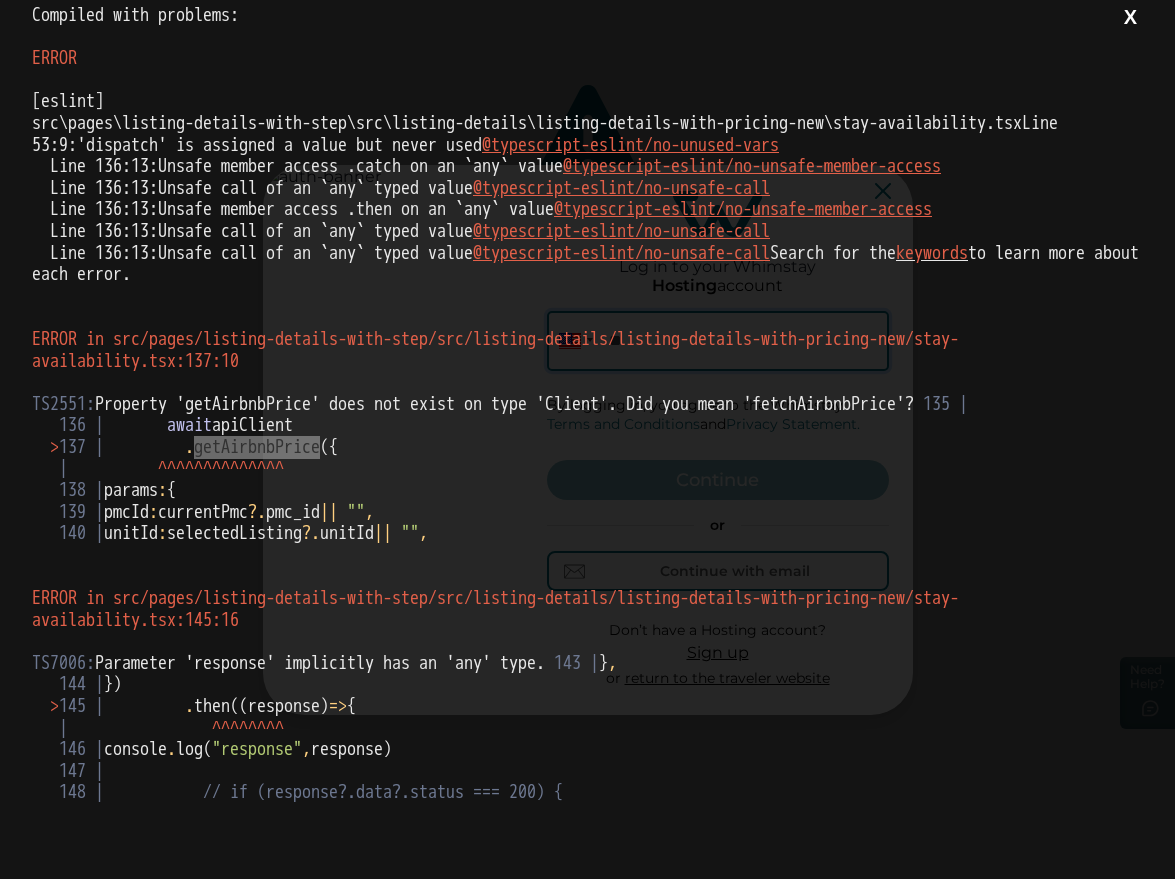 click on ">  137 |           . getAirbnbPrice({" at bounding box center [194, 447] 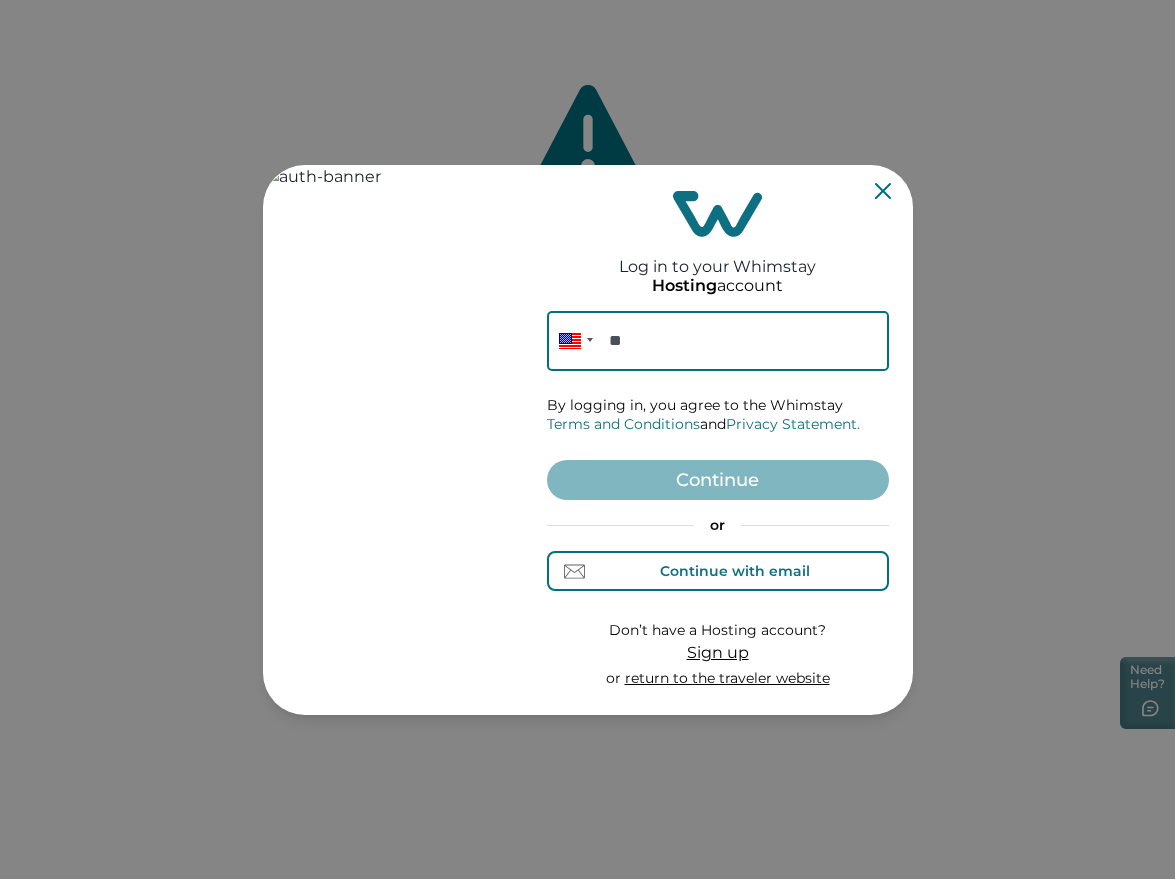 click on "Continue with email" at bounding box center (735, 571) 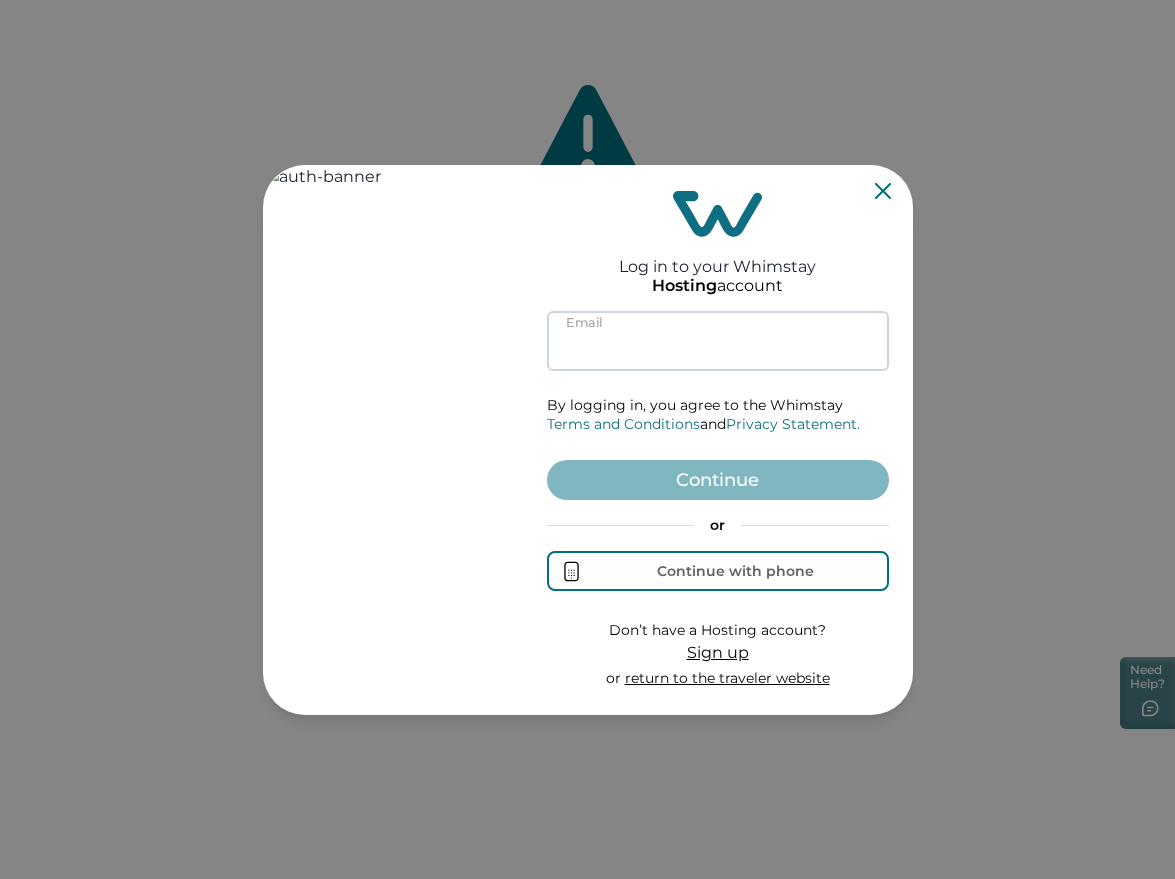 click at bounding box center [718, 341] 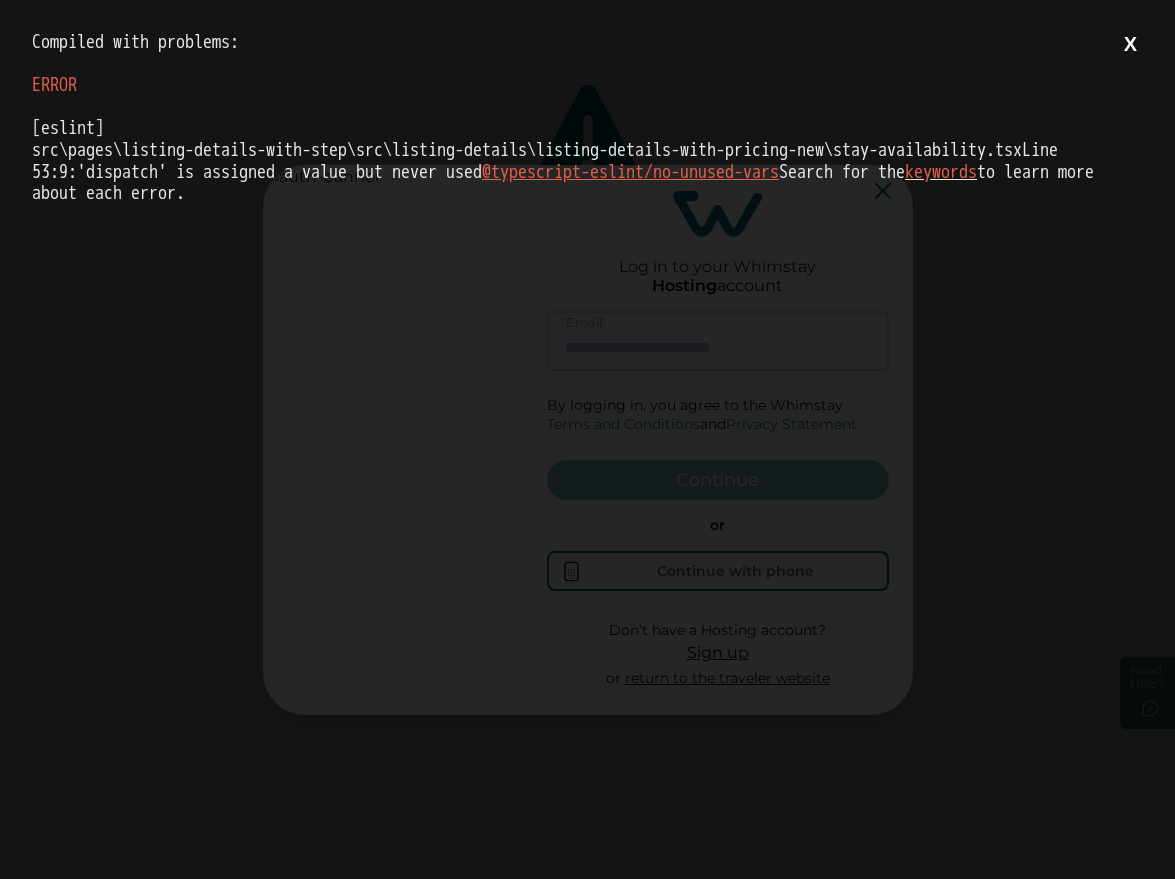 scroll, scrollTop: 0, scrollLeft: 0, axis: both 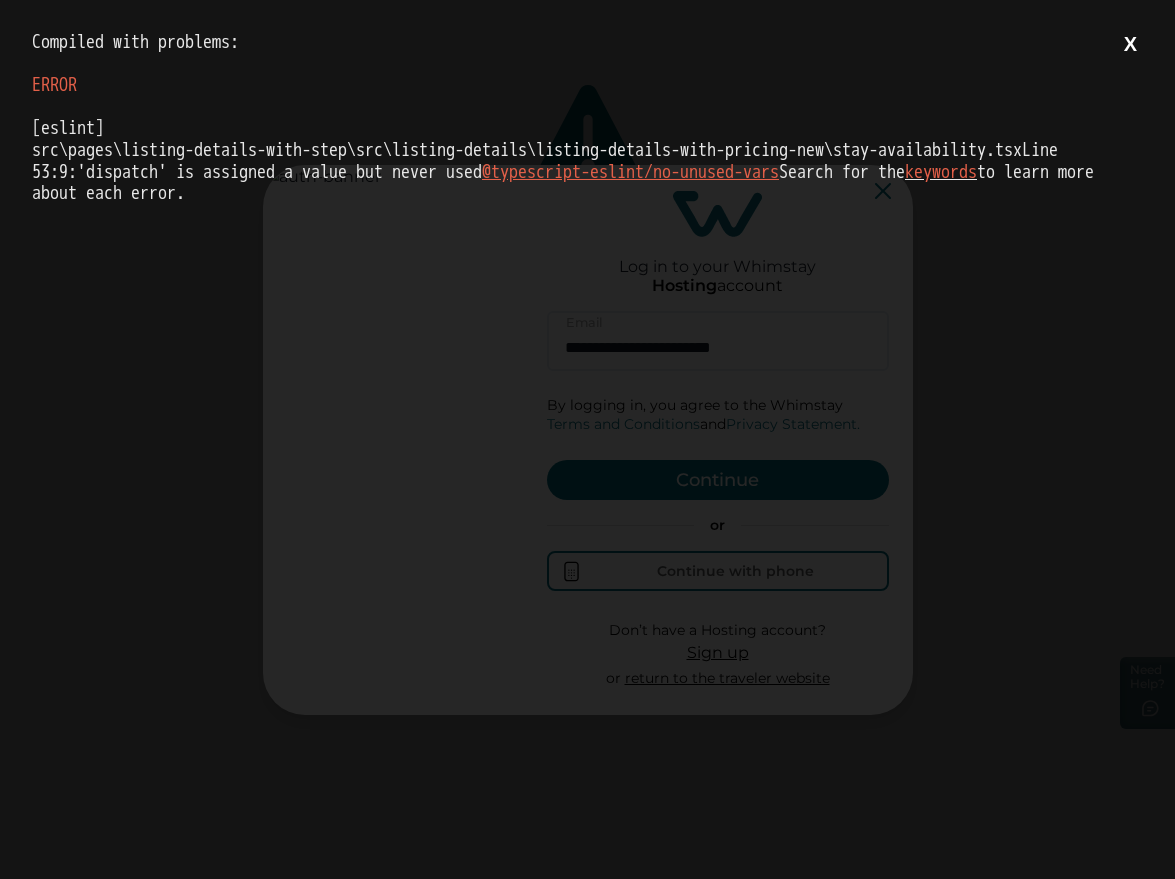 type on "**********" 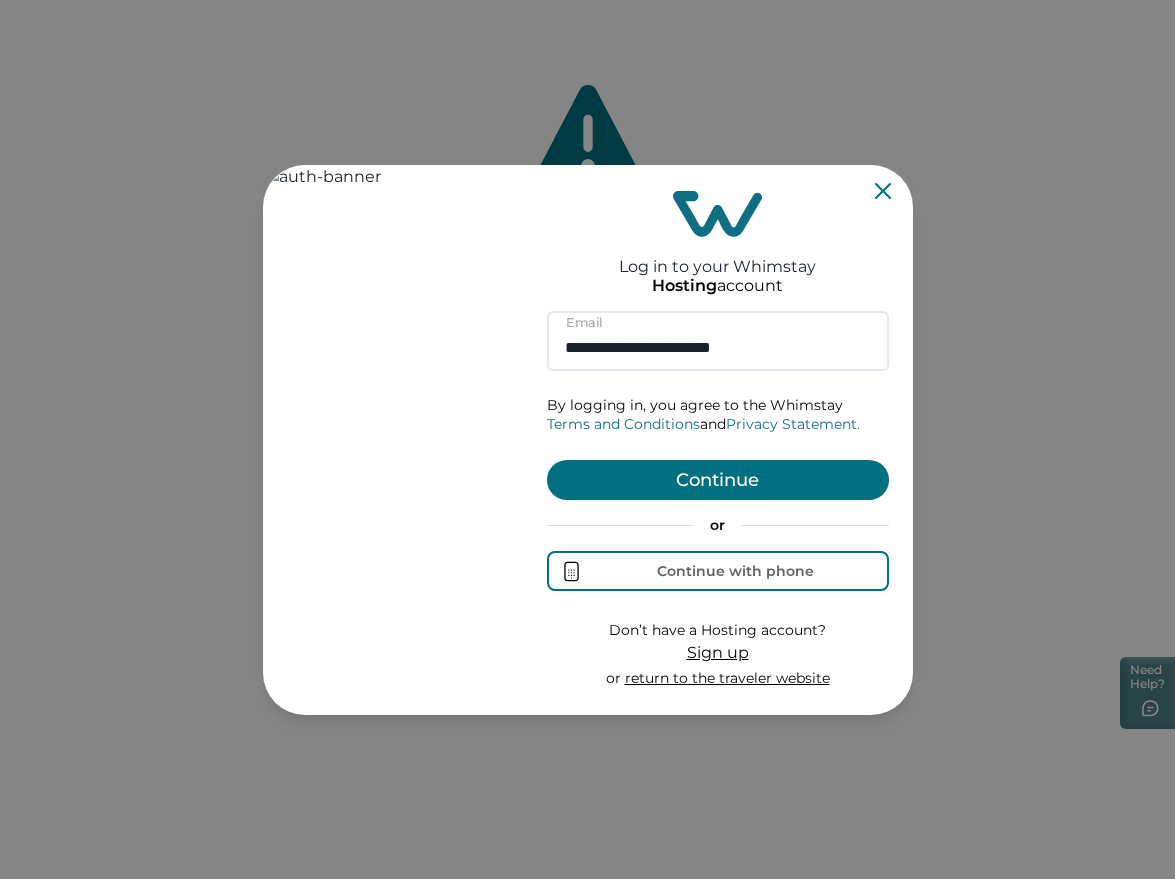 click on "Continue" at bounding box center (718, 480) 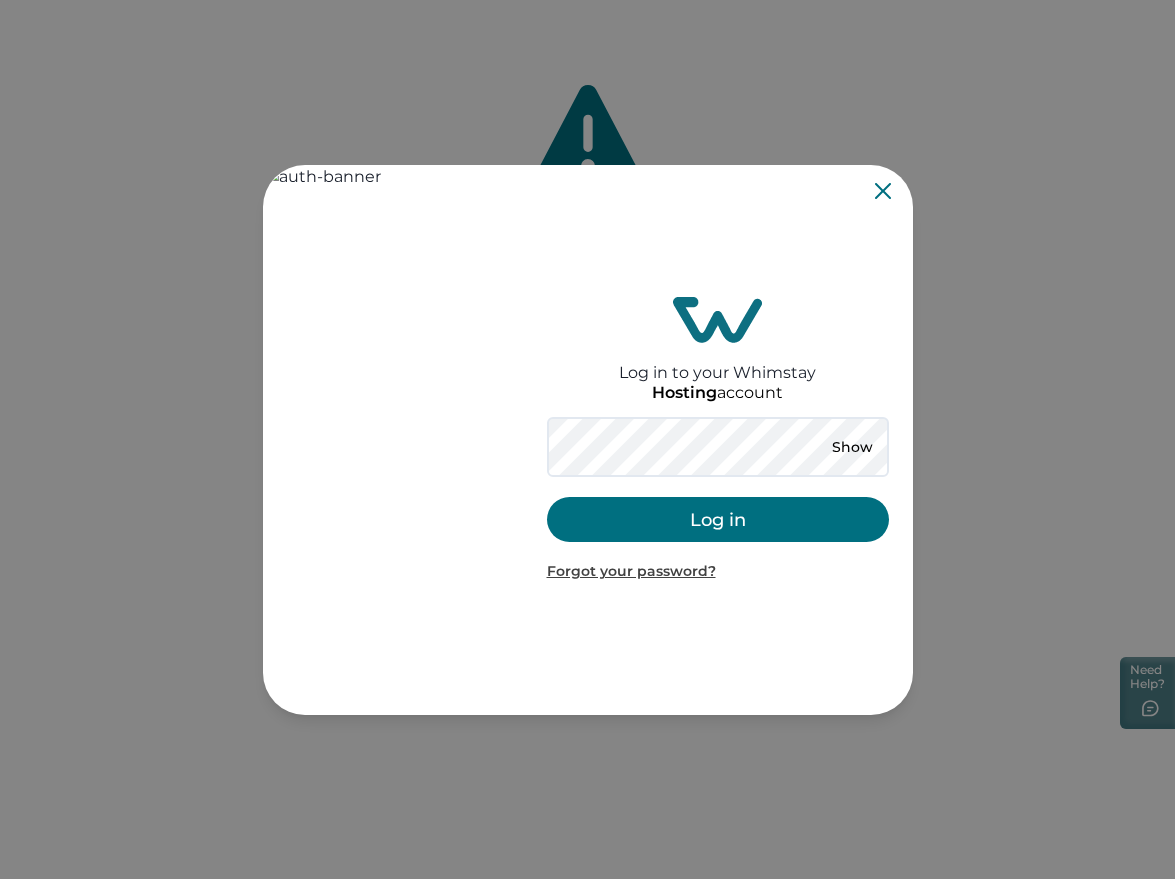 click on "Log in" at bounding box center [718, 519] 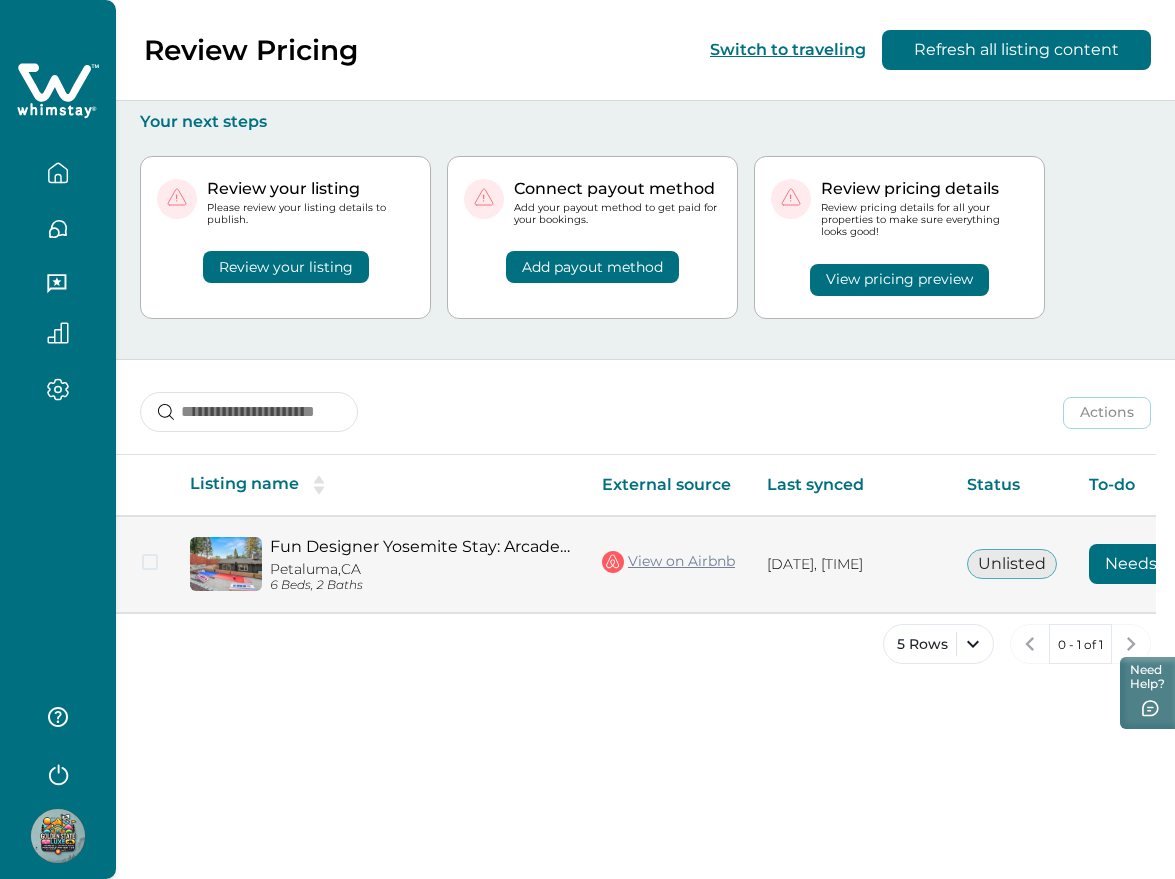 click on "Needs review" at bounding box center (1159, 564) 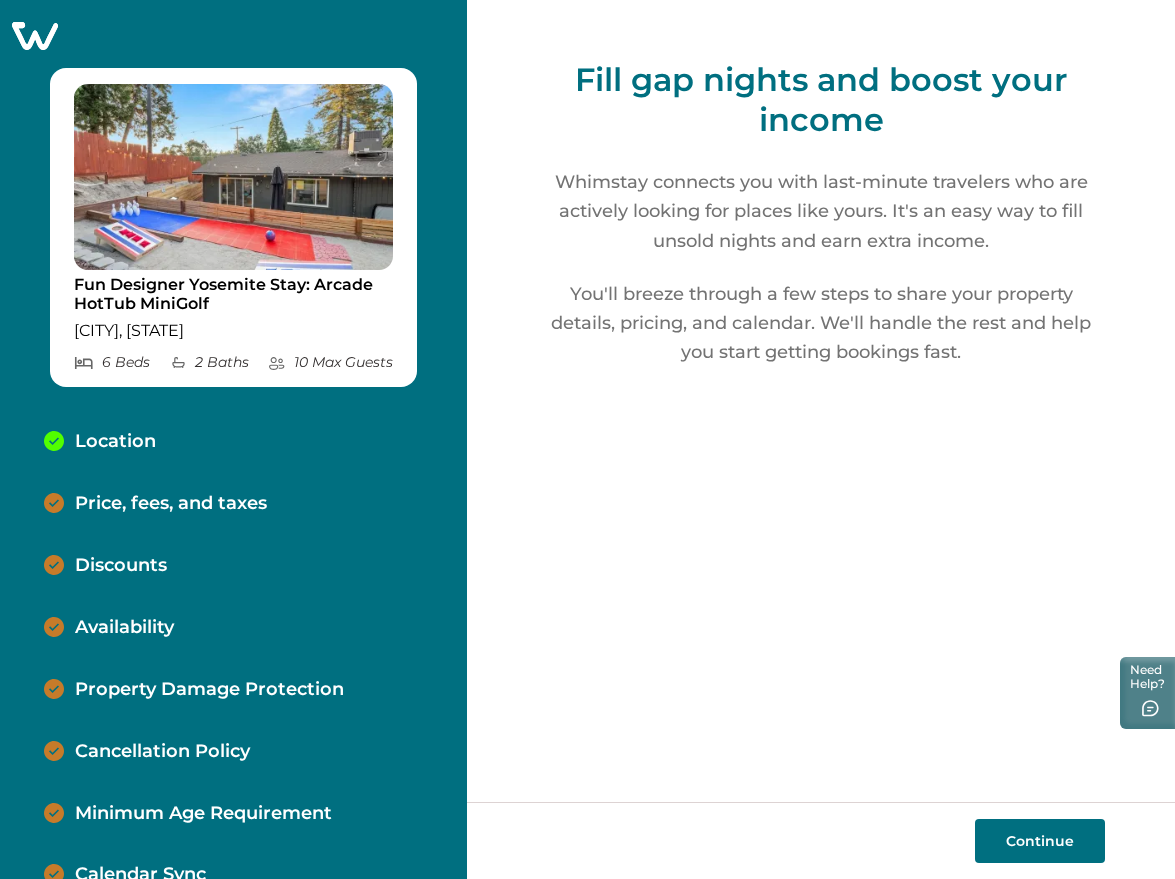 click on "Continue" at bounding box center (1040, 841) 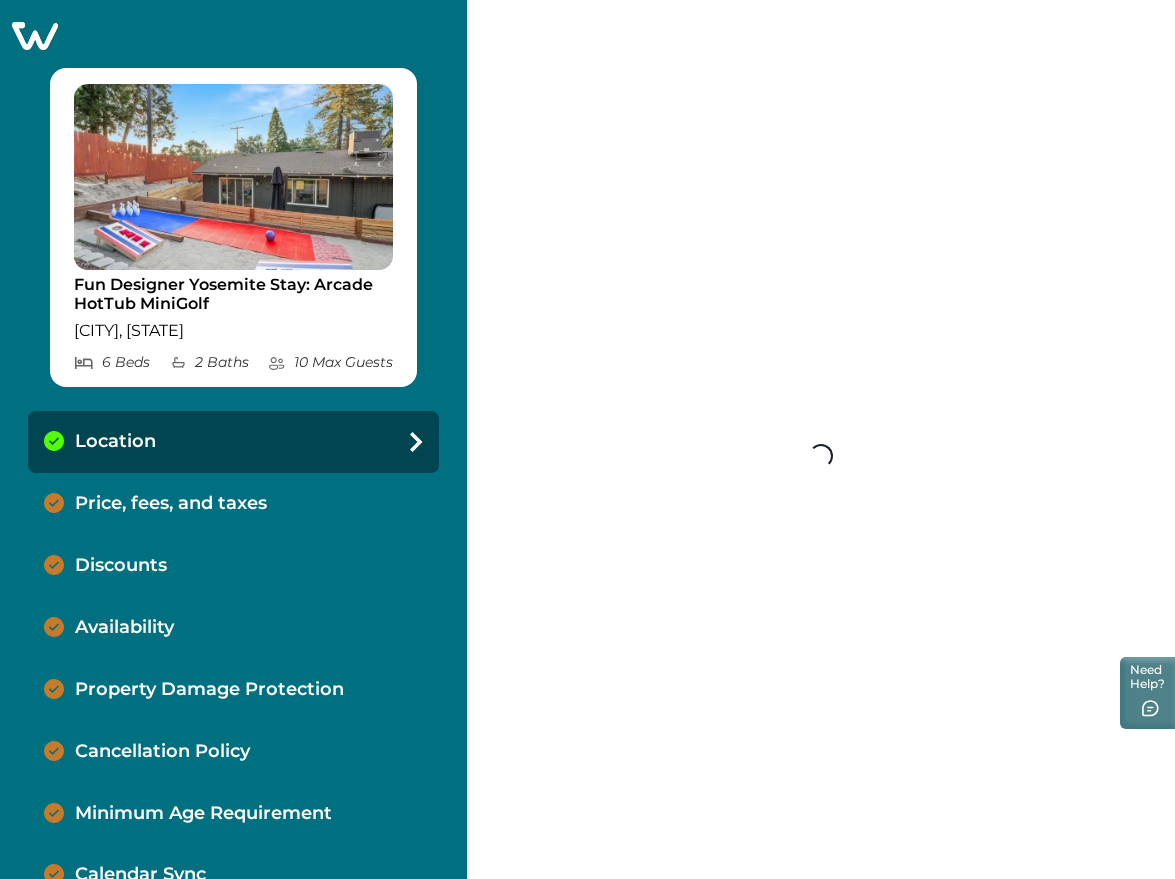 select on "**" 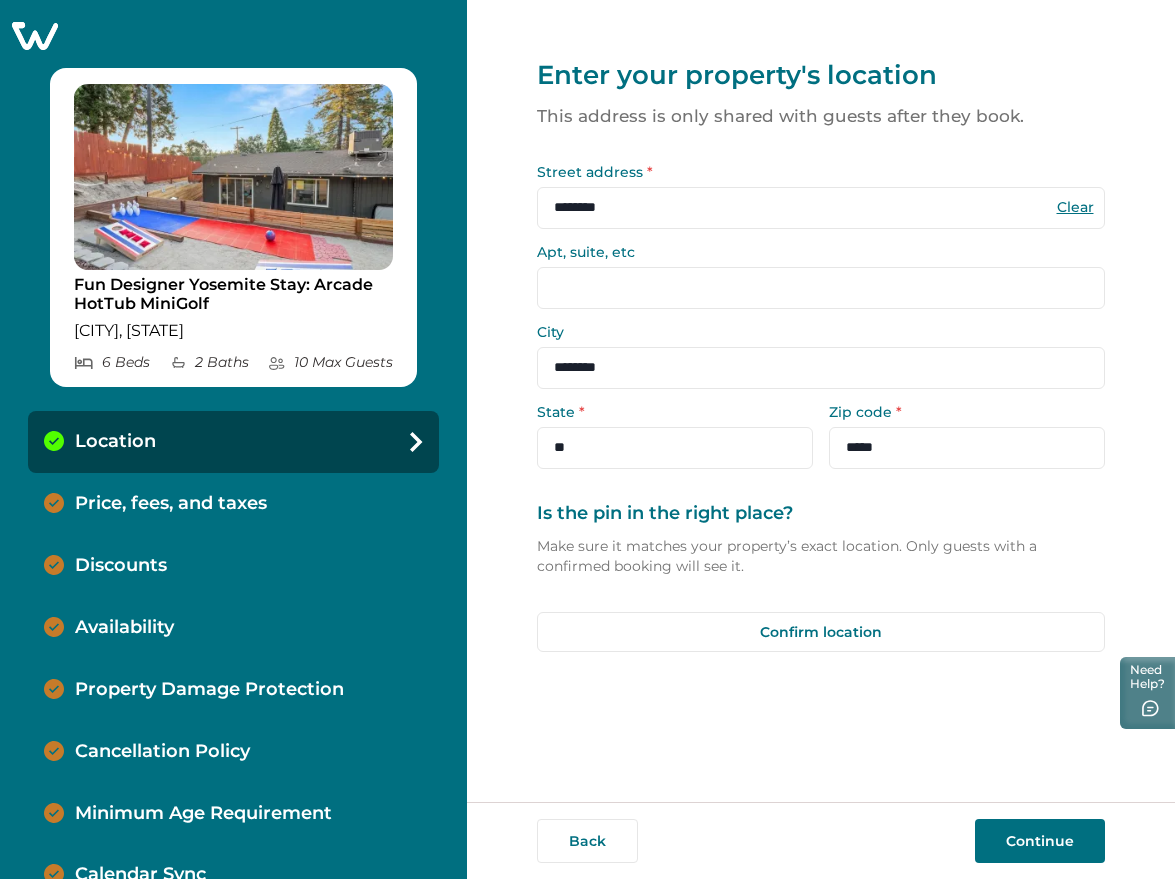 click on "Continue" at bounding box center (1040, 841) 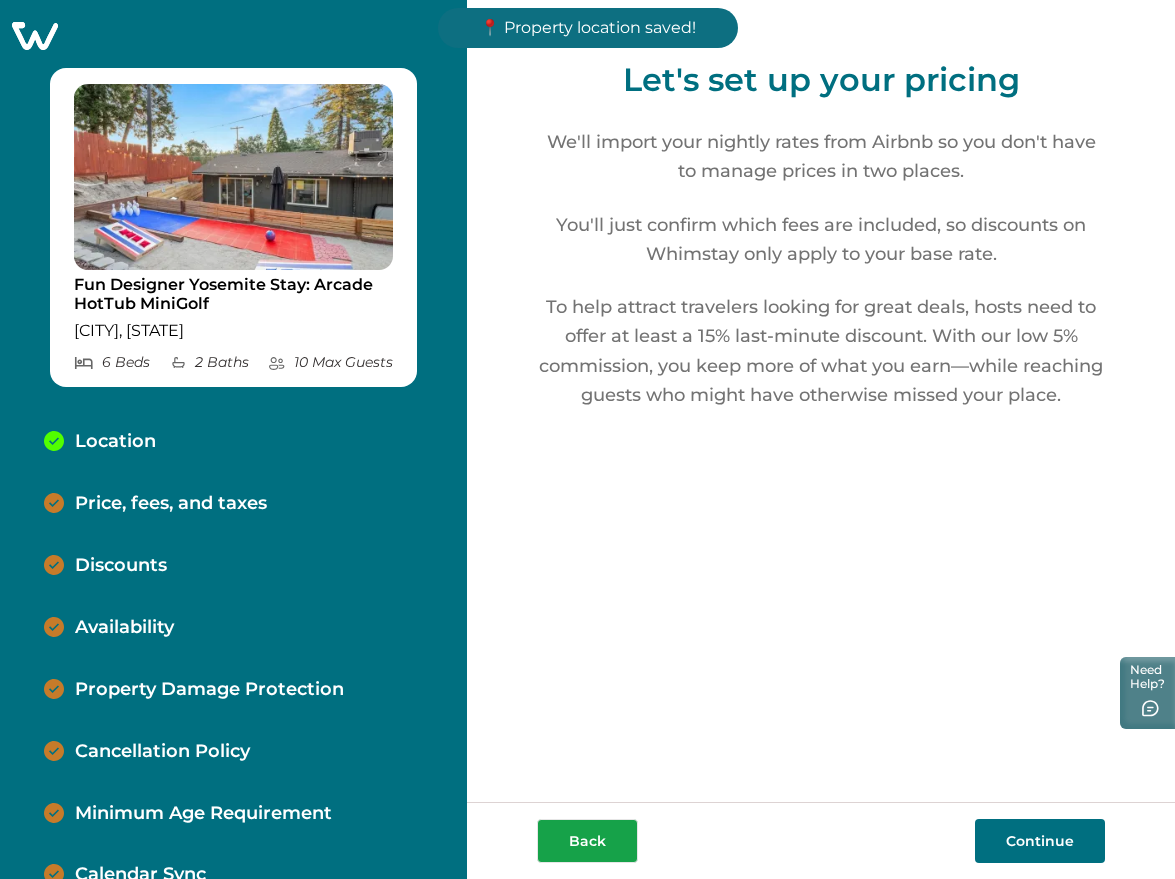 click on "Back" at bounding box center (587, 841) 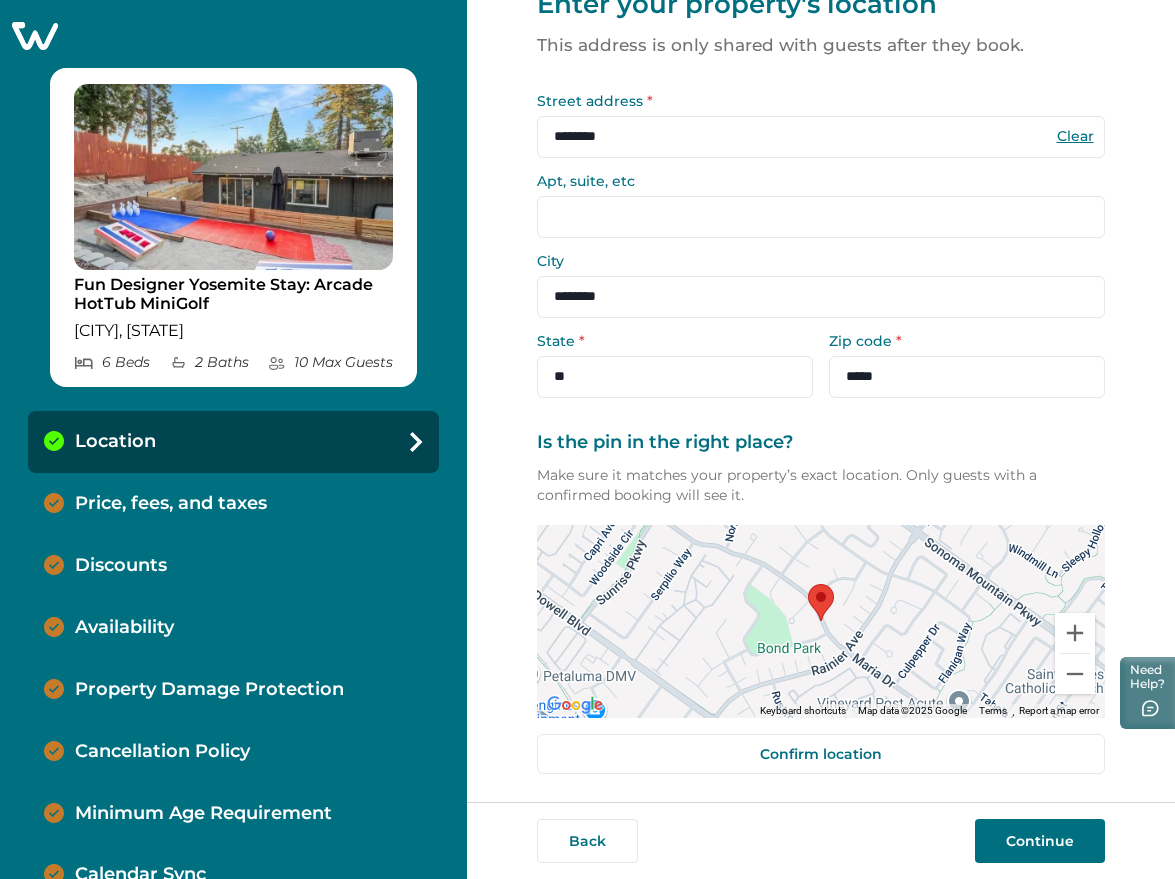 scroll, scrollTop: 0, scrollLeft: 0, axis: both 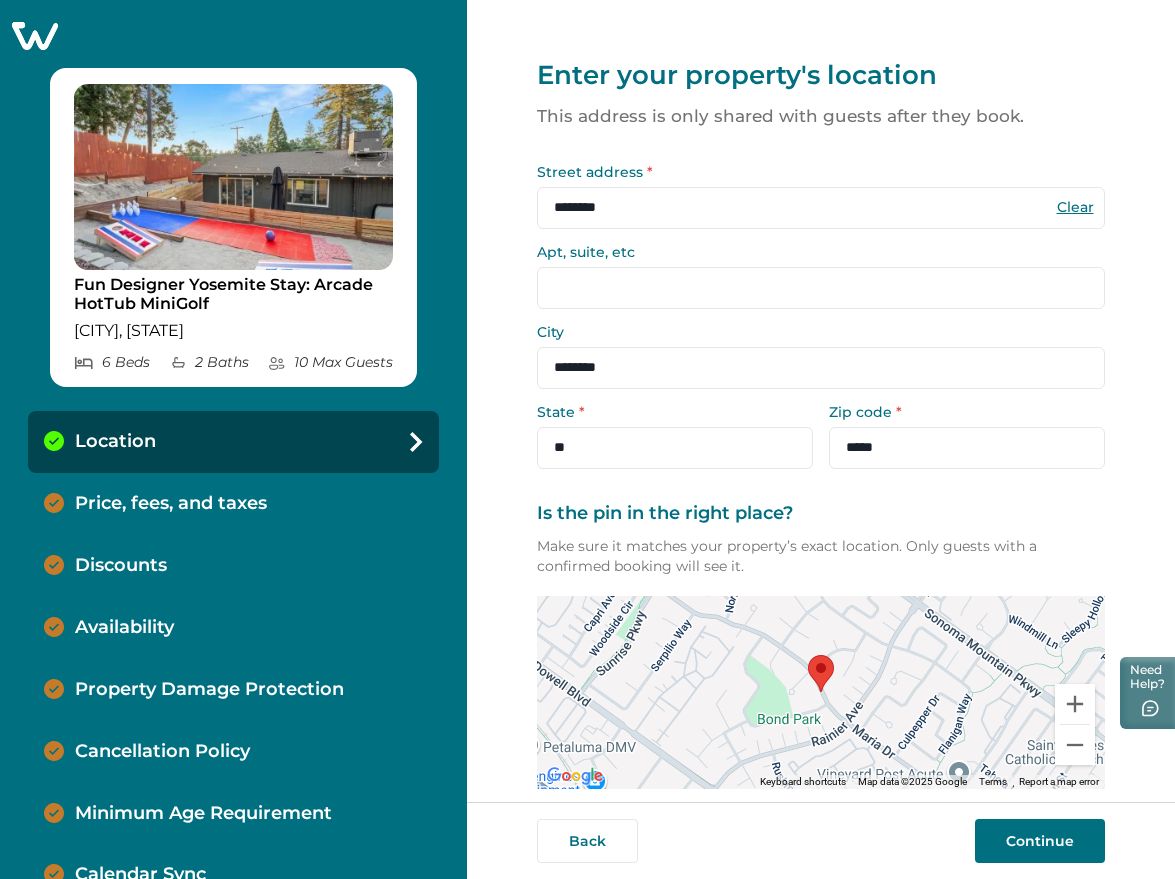 click on "Continue" at bounding box center [1040, 841] 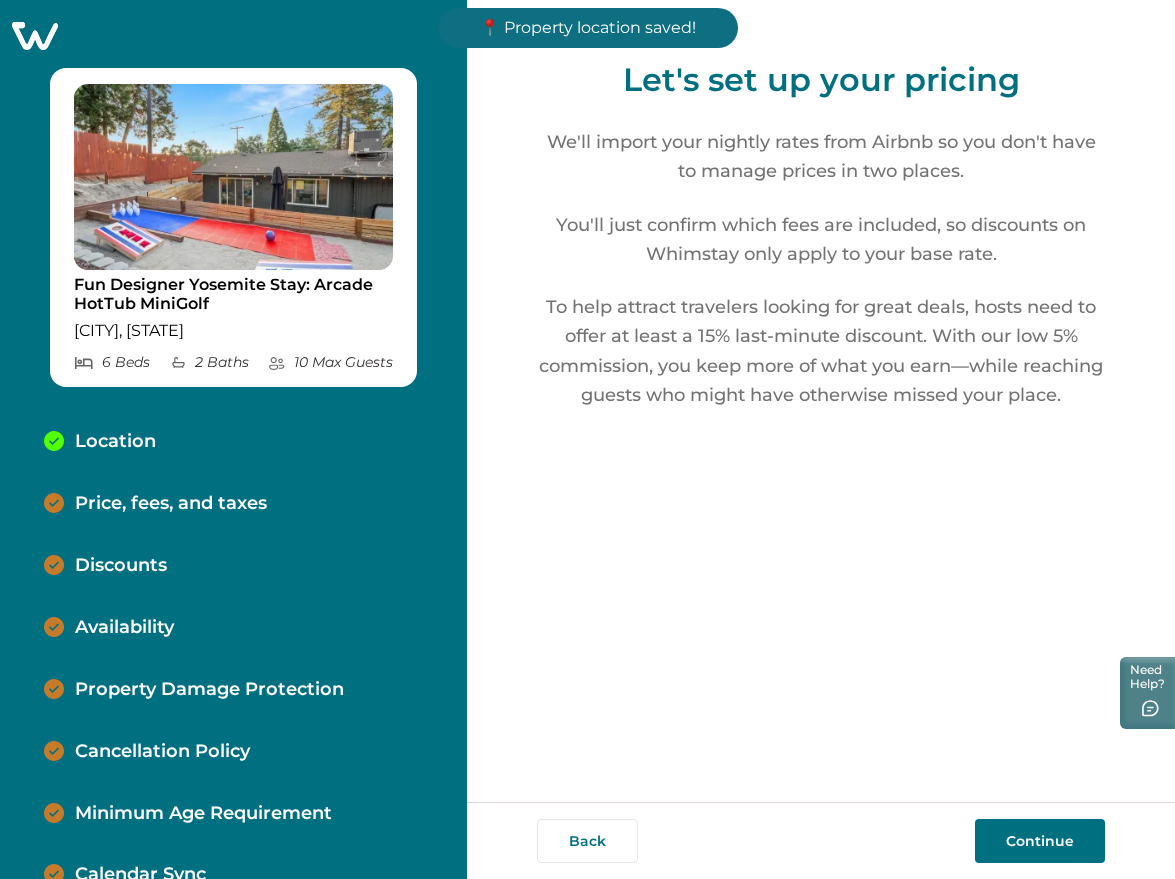 click on "Continue" at bounding box center (1040, 841) 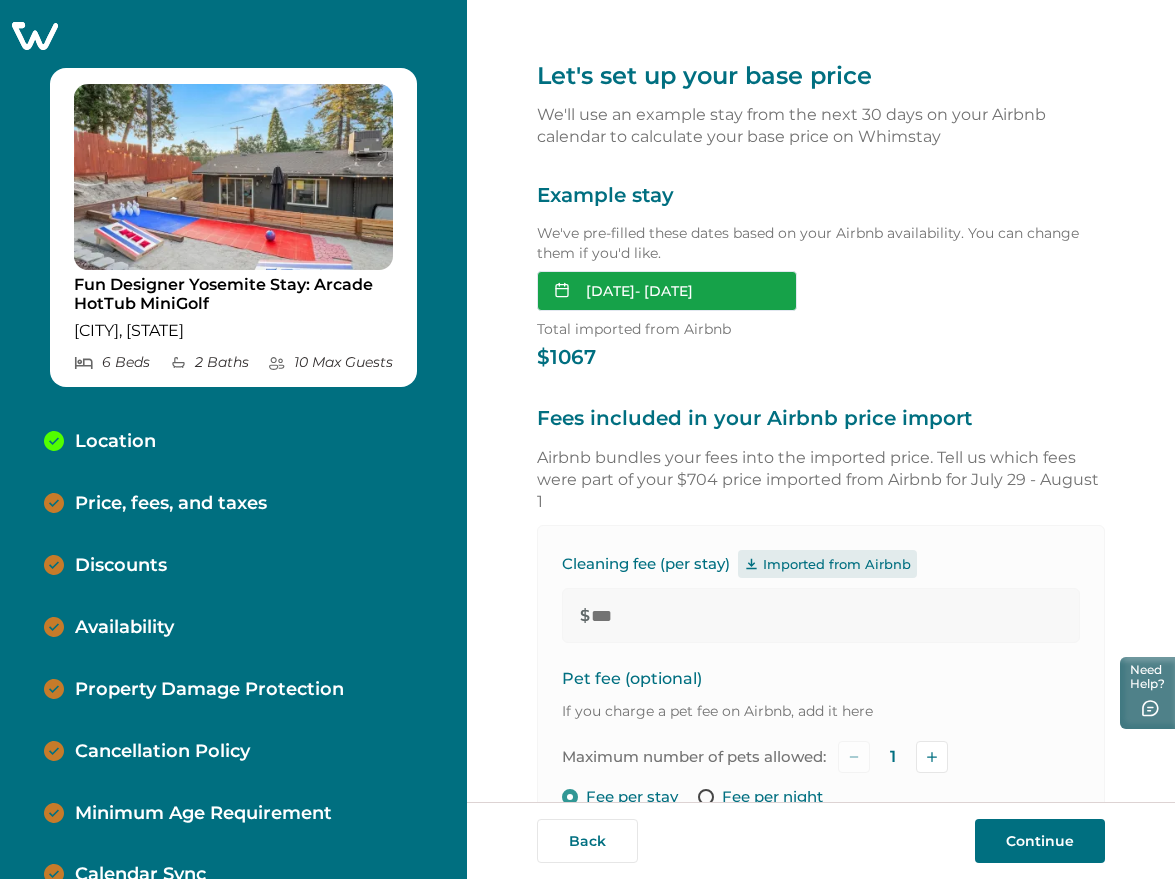 click on "Aug 13, 2025  -   Aug 15, 2025" at bounding box center (667, 291) 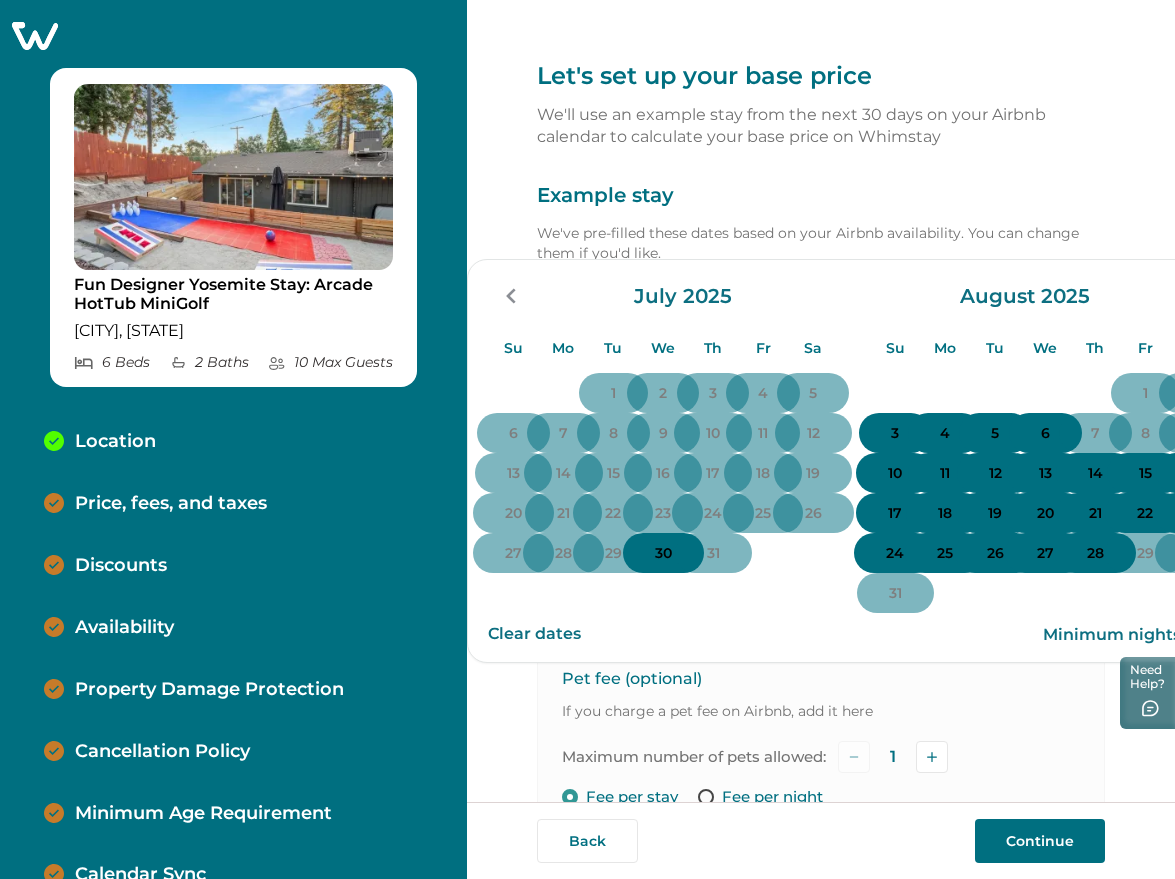 click on "3" at bounding box center [895, 433] 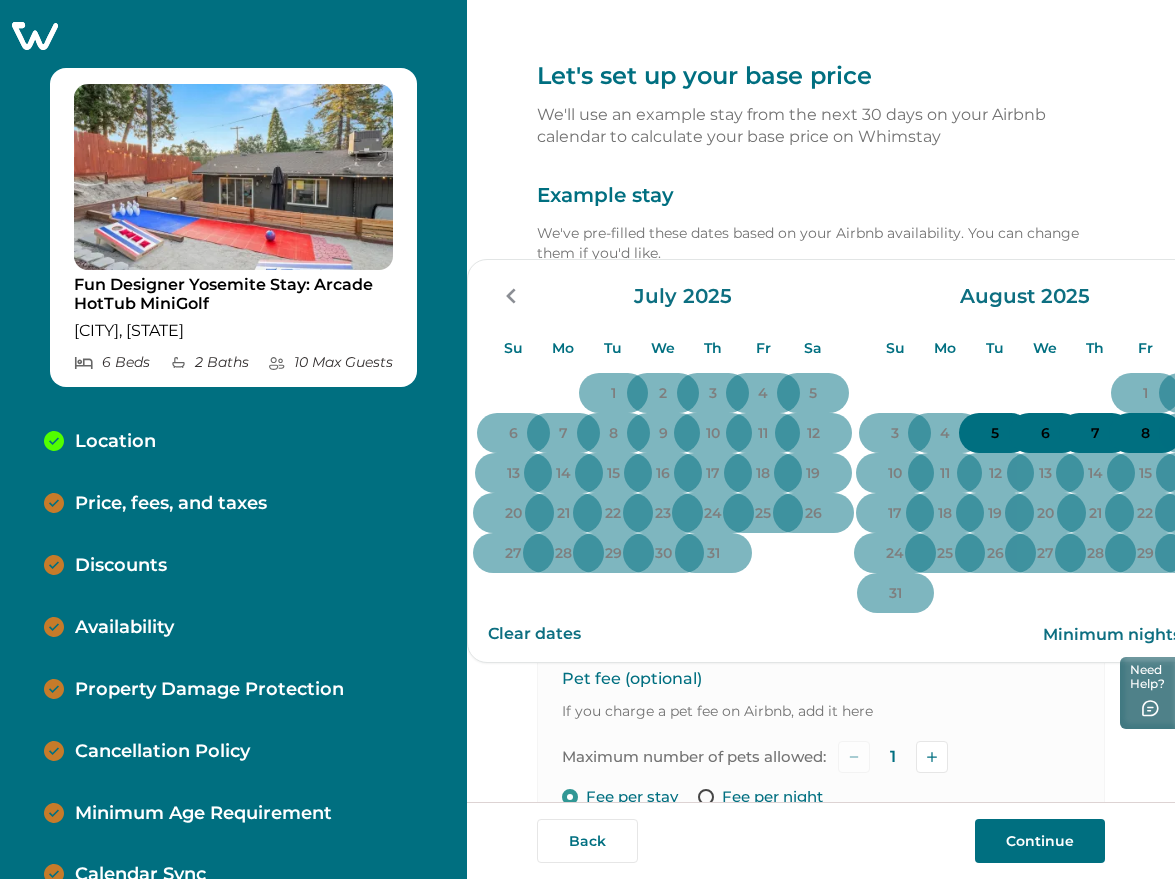 click on "5" at bounding box center (995, 433) 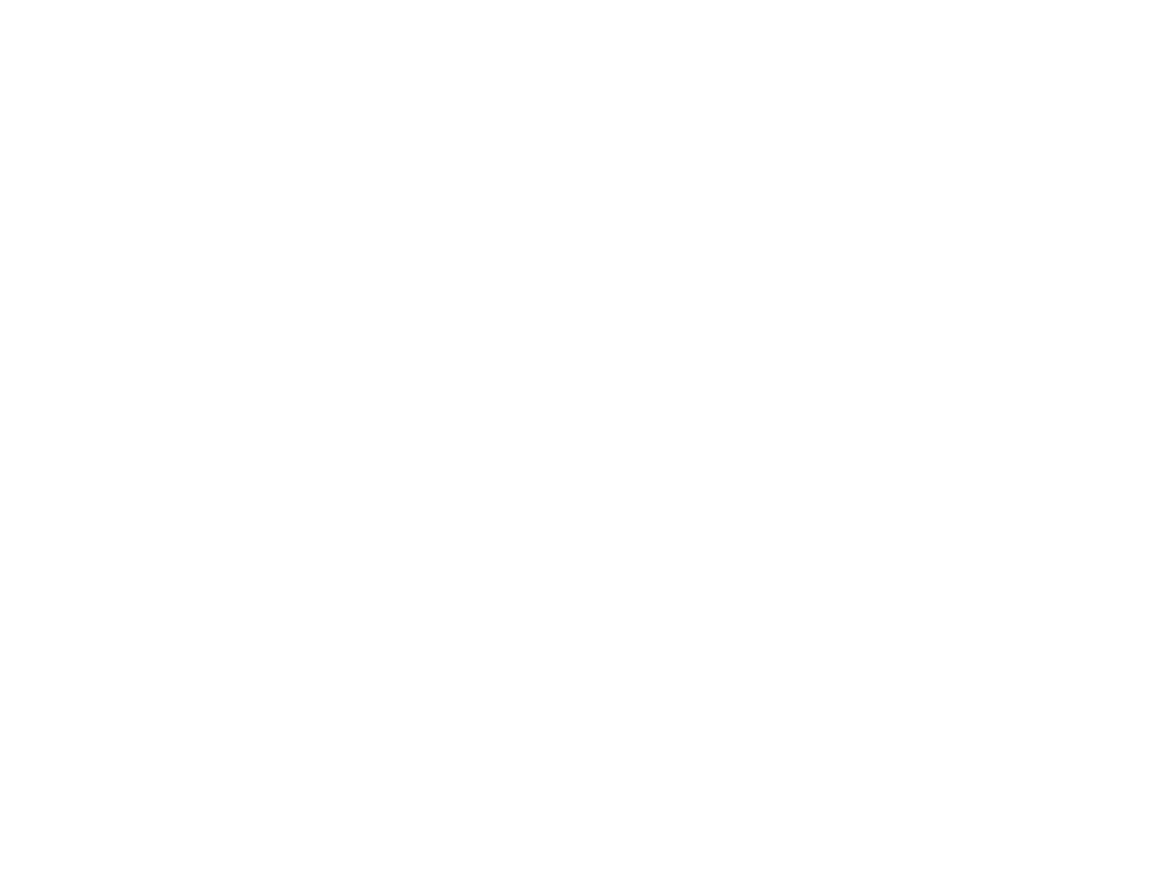scroll, scrollTop: 0, scrollLeft: 0, axis: both 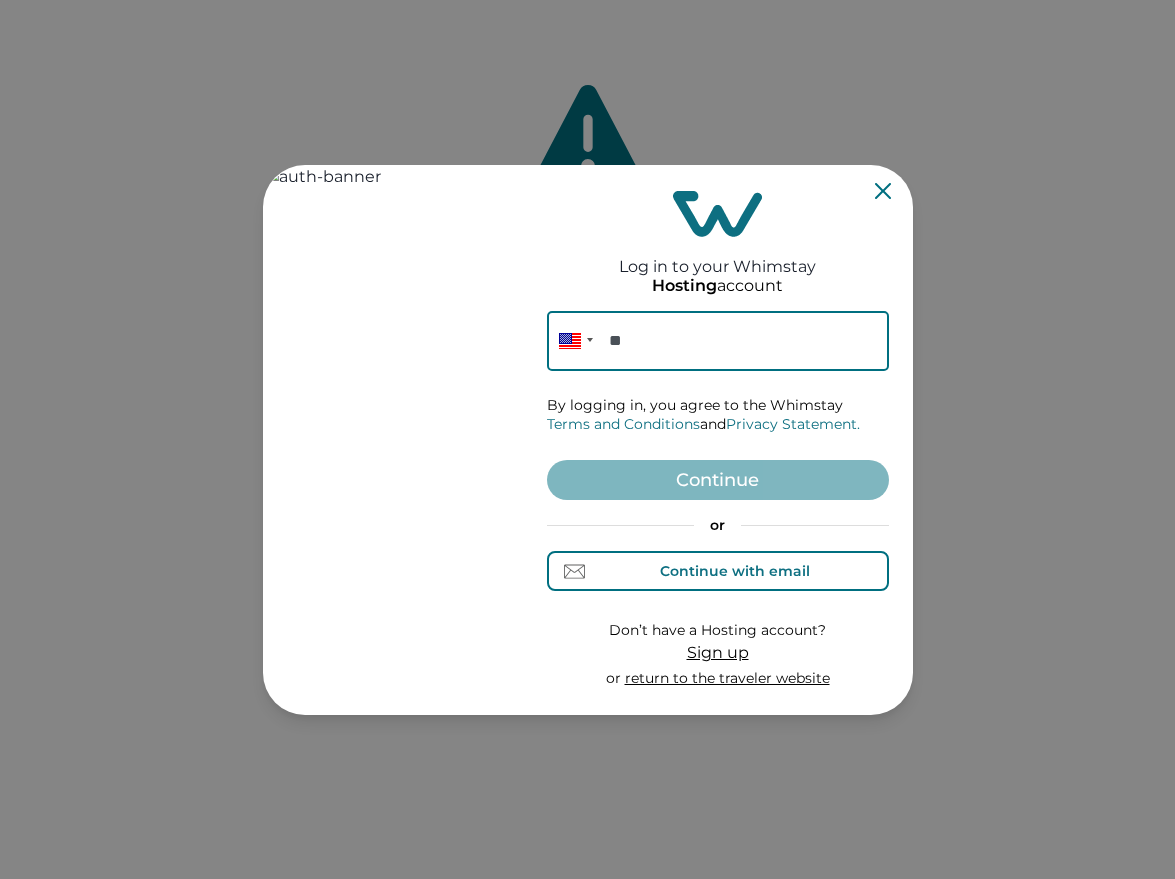 click on "Continue with email" at bounding box center (735, 571) 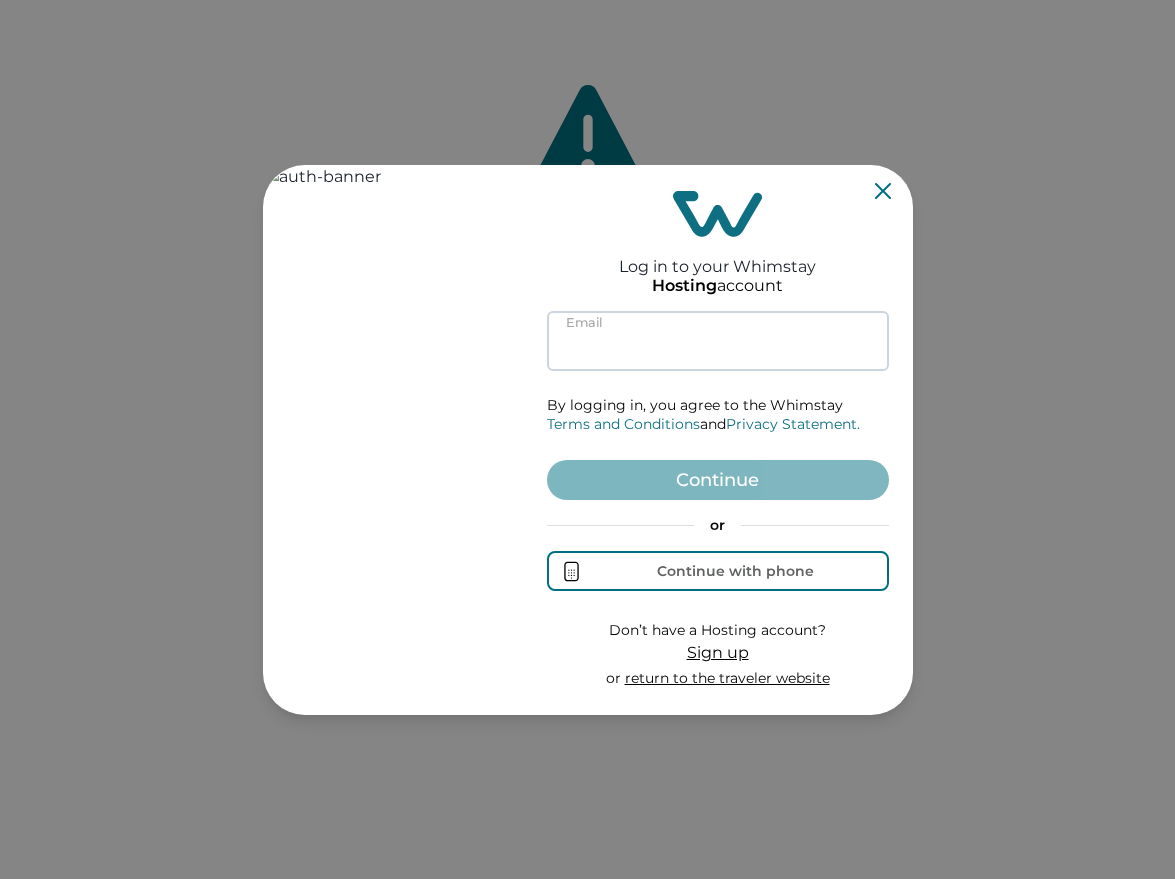 click at bounding box center (718, 341) 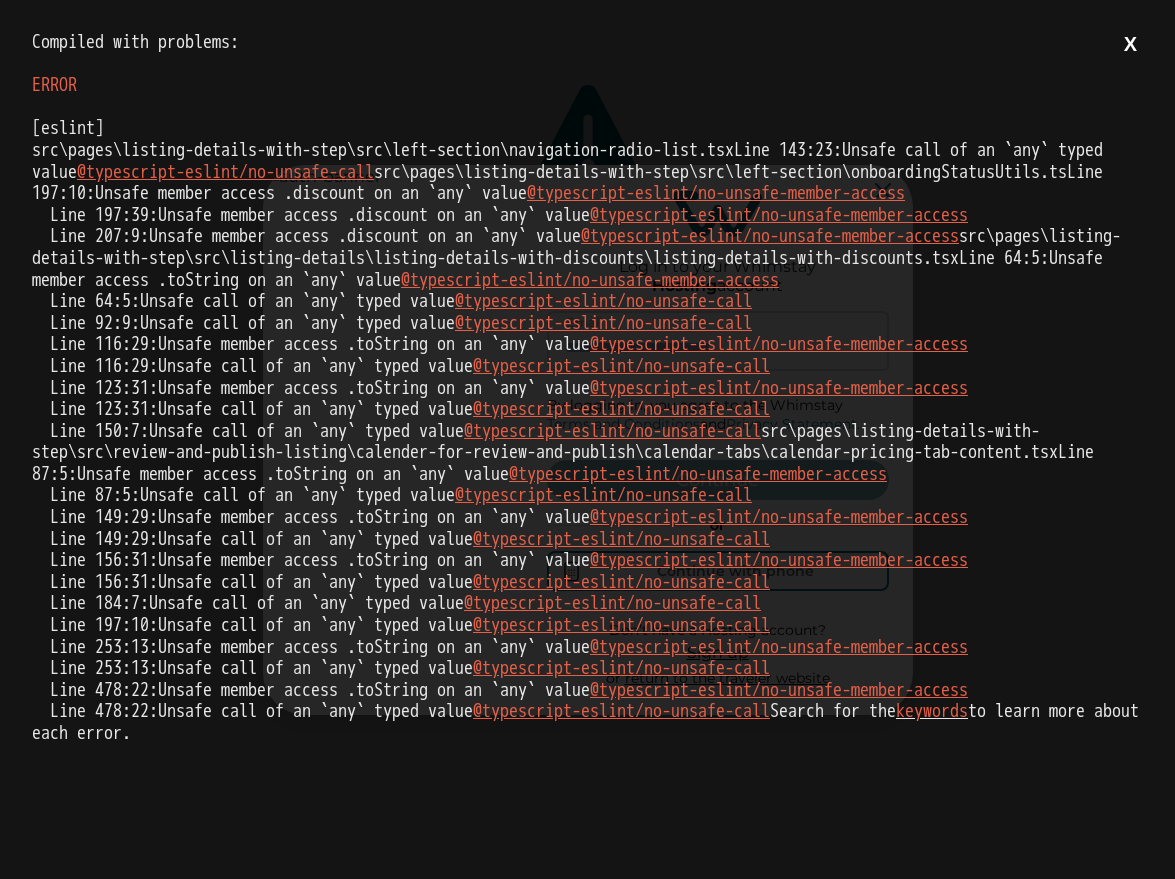 scroll, scrollTop: 0, scrollLeft: 0, axis: both 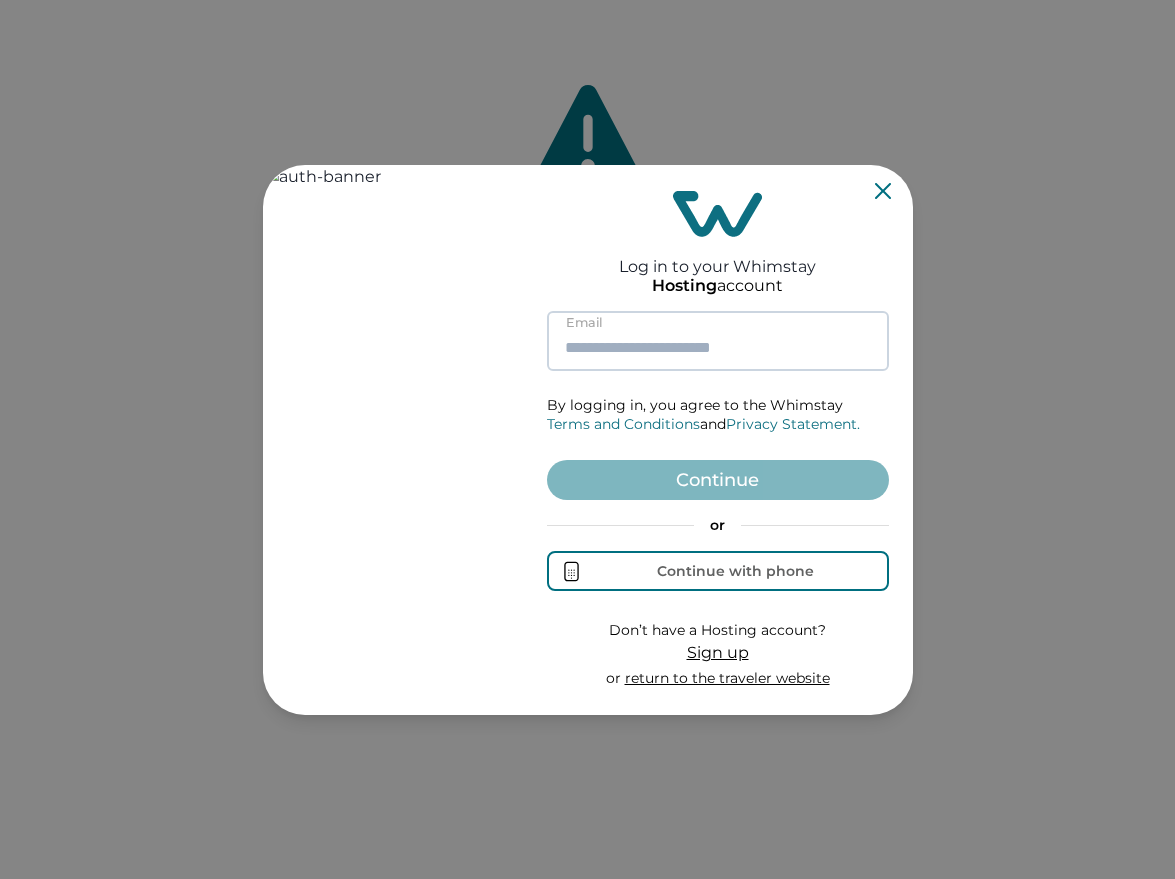 paste on "**********" 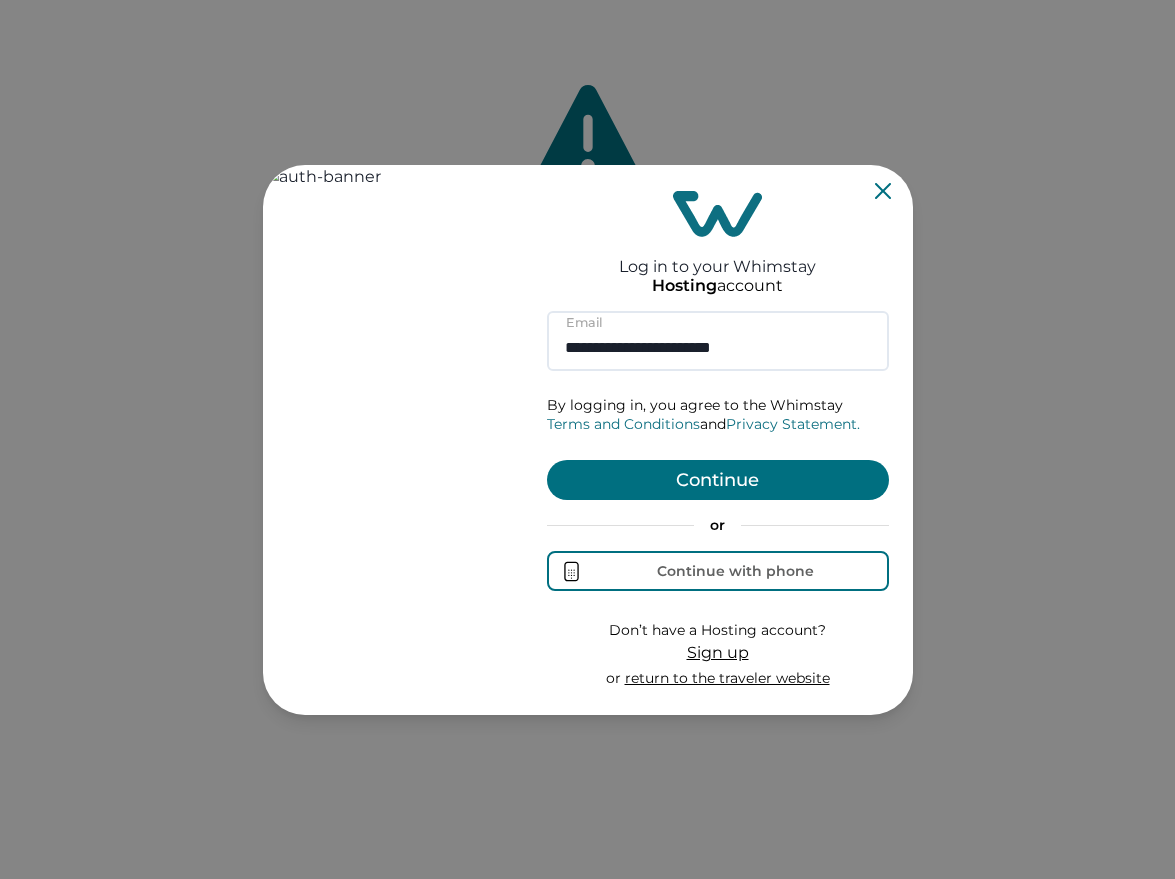 type on "**********" 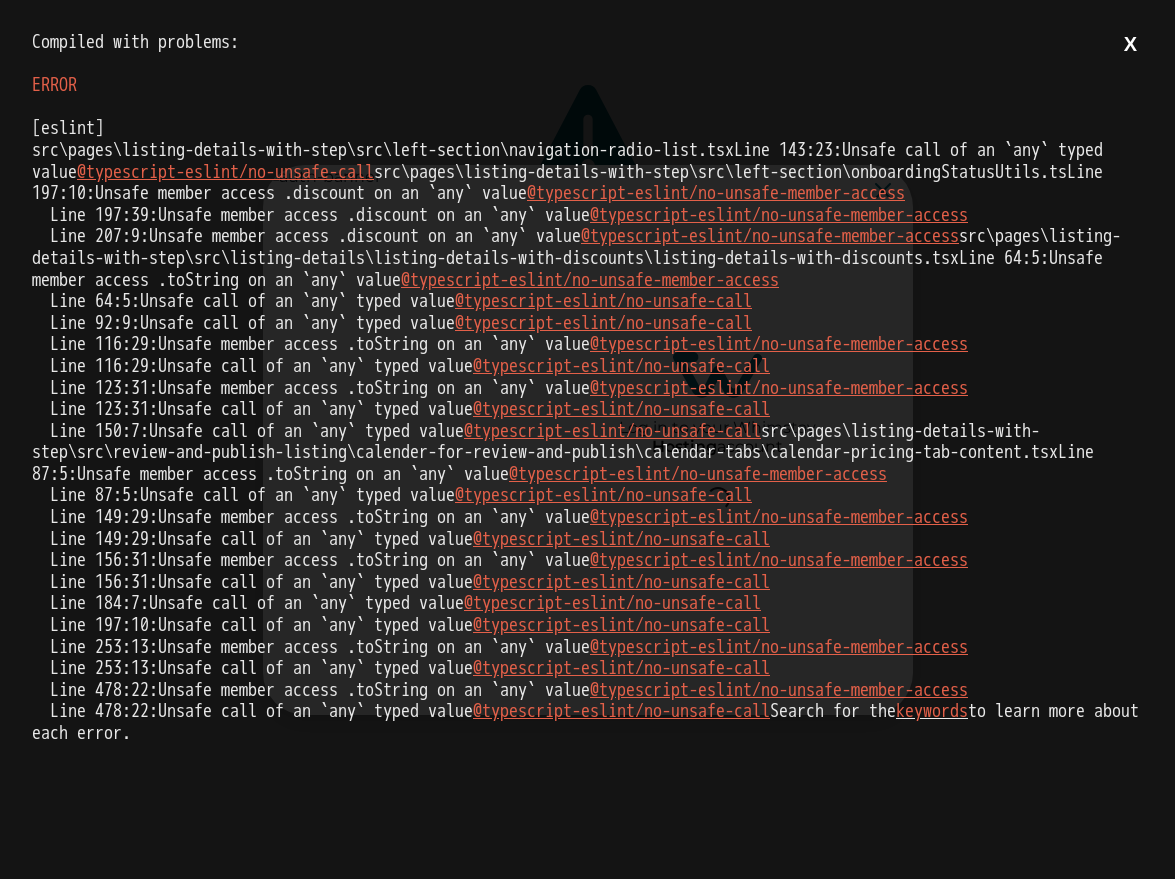 scroll, scrollTop: 0, scrollLeft: 0, axis: both 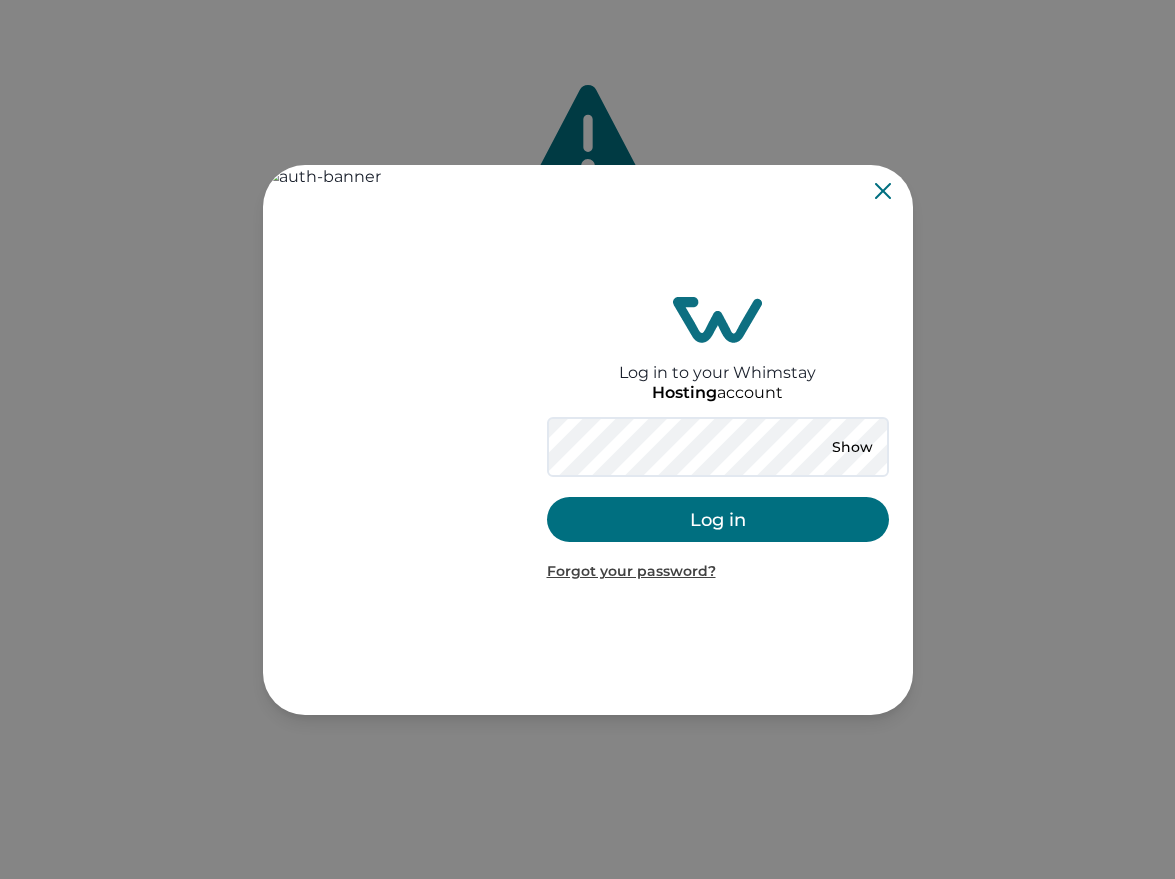 click on "Log in" at bounding box center [718, 519] 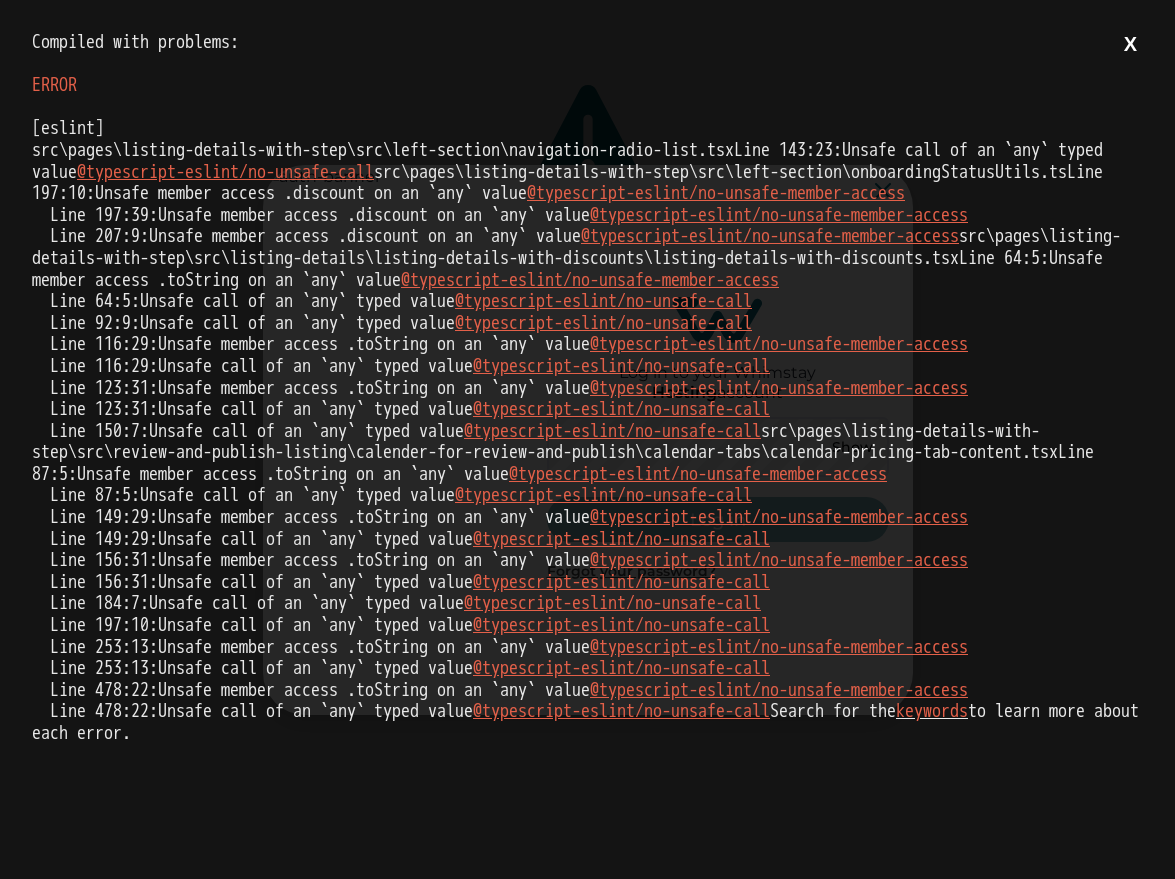 scroll, scrollTop: 0, scrollLeft: 0, axis: both 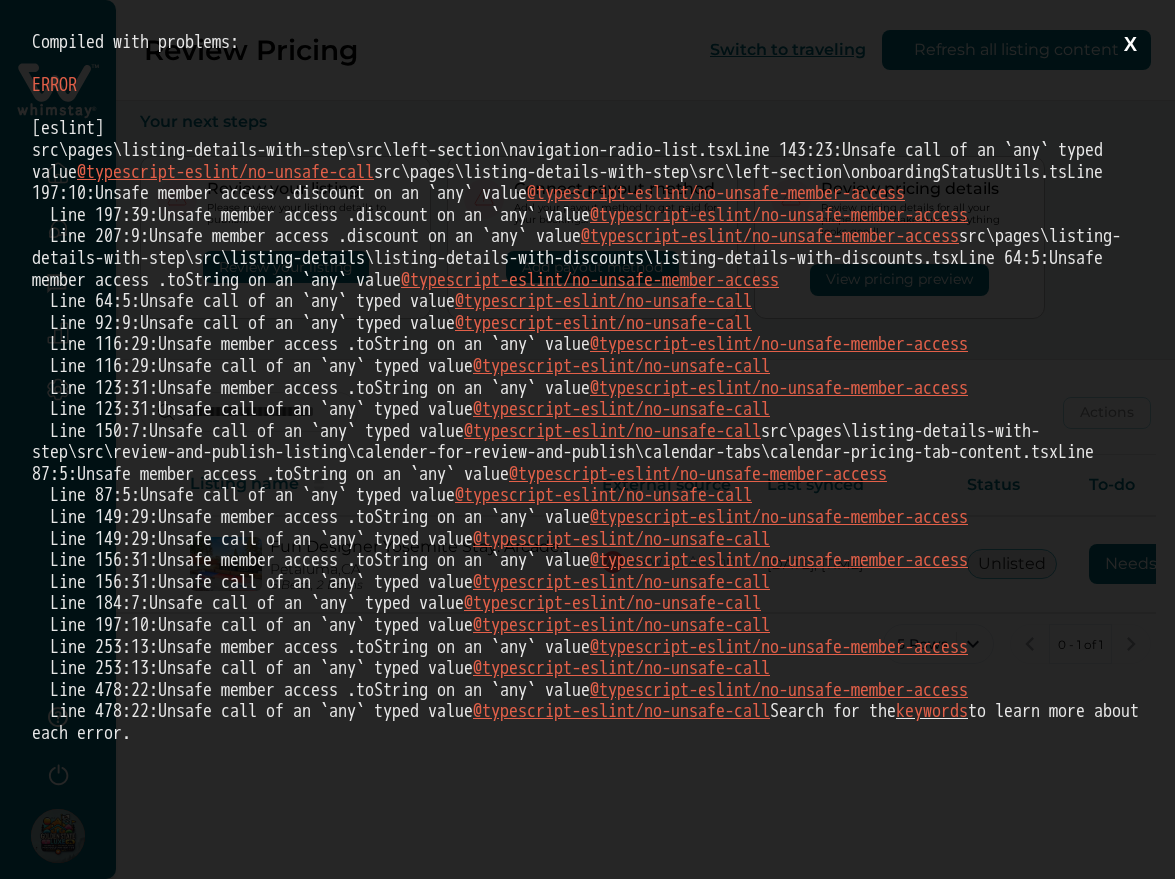 click on "X" at bounding box center (1130, 44) 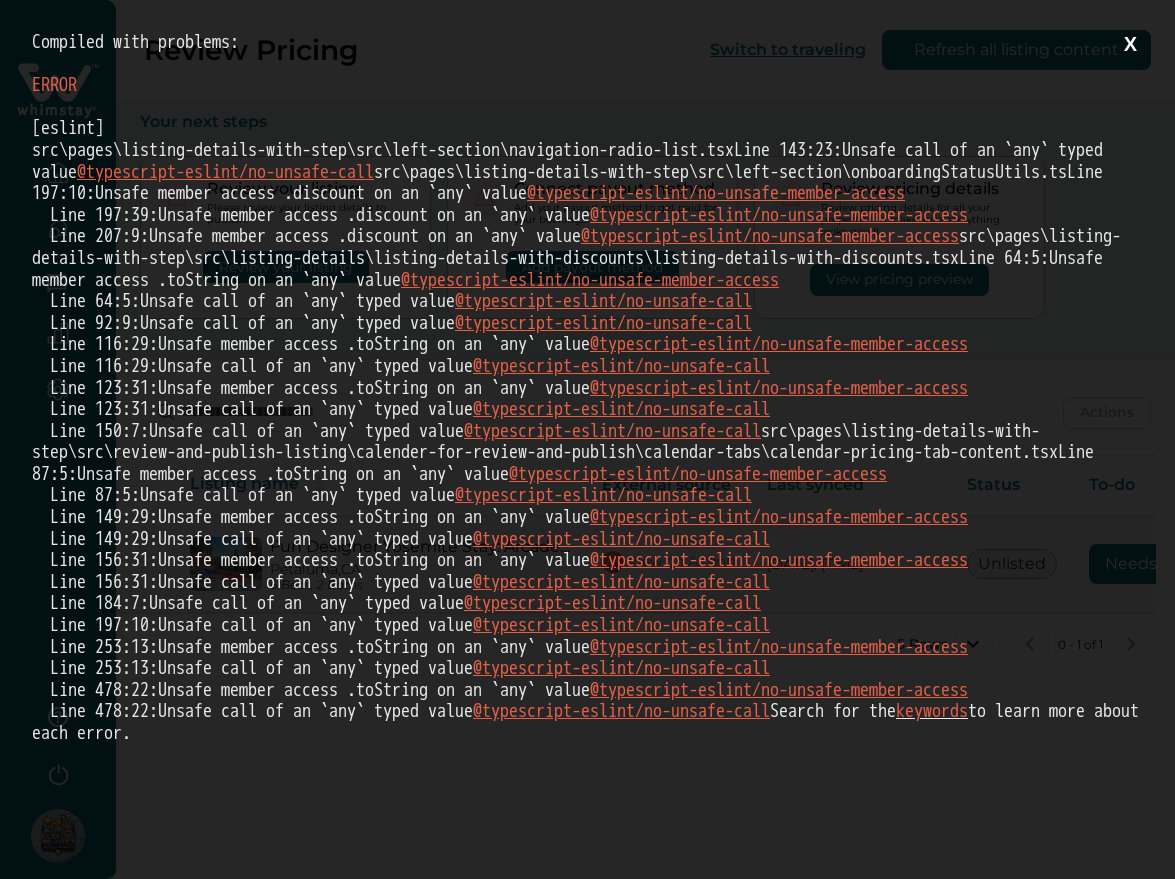scroll, scrollTop: 0, scrollLeft: 0, axis: both 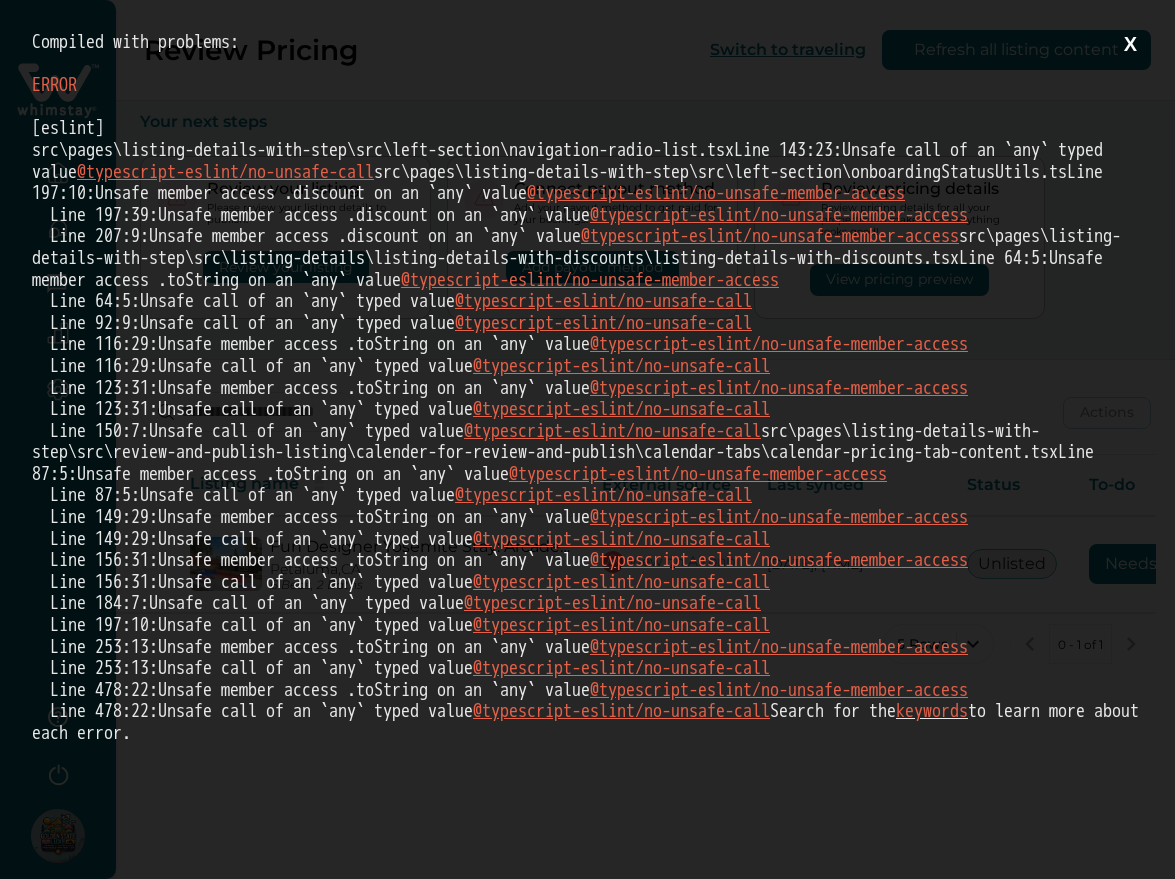 click on "ERROR [eslint]
src\pages\listing-details-with-step\src\left-section\navigation-radio-list.tsx
Line 143:23:   Unsafe call of an `any` typed value   @typescript-eslint/no-unsafe-call
src\pages\listing-details-with-step\src\left-section\onboardingStatusUtils.ts
Line 197:10:   Unsafe member access .discount on an `any` value   @typescript-eslint/no-unsafe-member-access
Line 197:39:   Unsafe member access .discount on an `any` value   @typescript-eslint/no-unsafe-member-access
Line 207:9:    Unsafe member access .discount on an `any` value   @typescript-eslint/no-unsafe-member-access
src\pages\listing-details-with-step\src\listing-details\listing-details-with-discounts\listing-details-with-discounts.tsx
Line 64:5:     Unsafe member access .toString on an `any` value   @typescript-eslint/no-unsafe-member-access
Line 64:5:     Unsafe call of an `any` typed value                @typescript-eslint/no-unsafe-call
Line 92:9:     Unsafe call of an `any` typed value" at bounding box center (587, 431) 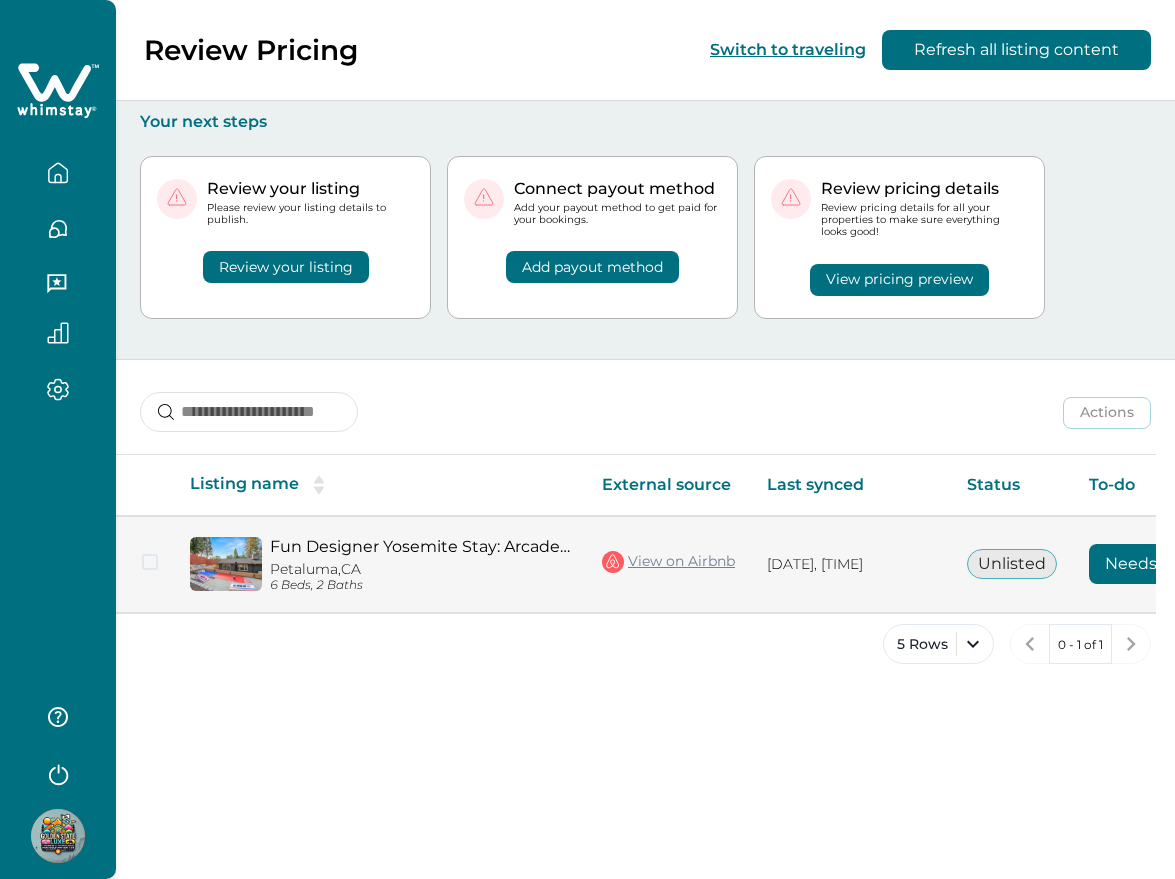 click on "Needs review" at bounding box center (1159, 564) 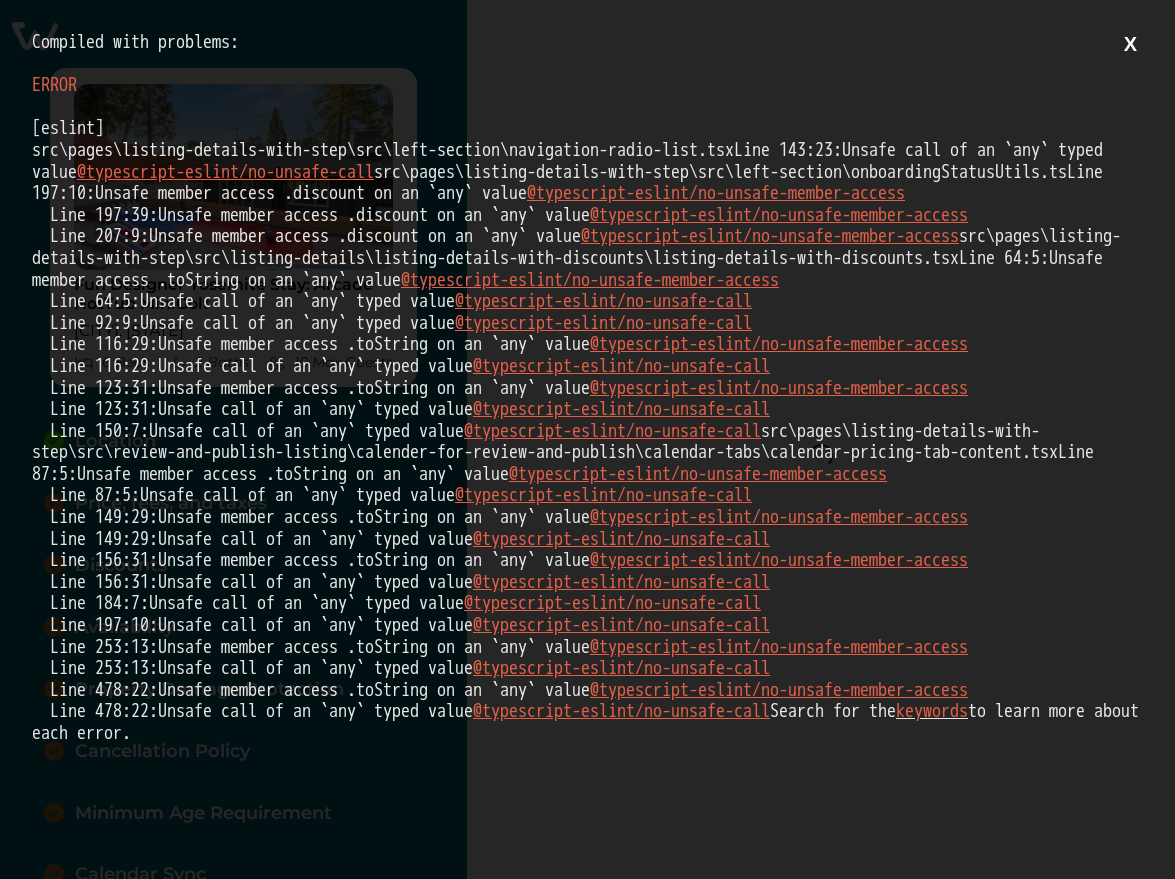 scroll, scrollTop: 0, scrollLeft: 0, axis: both 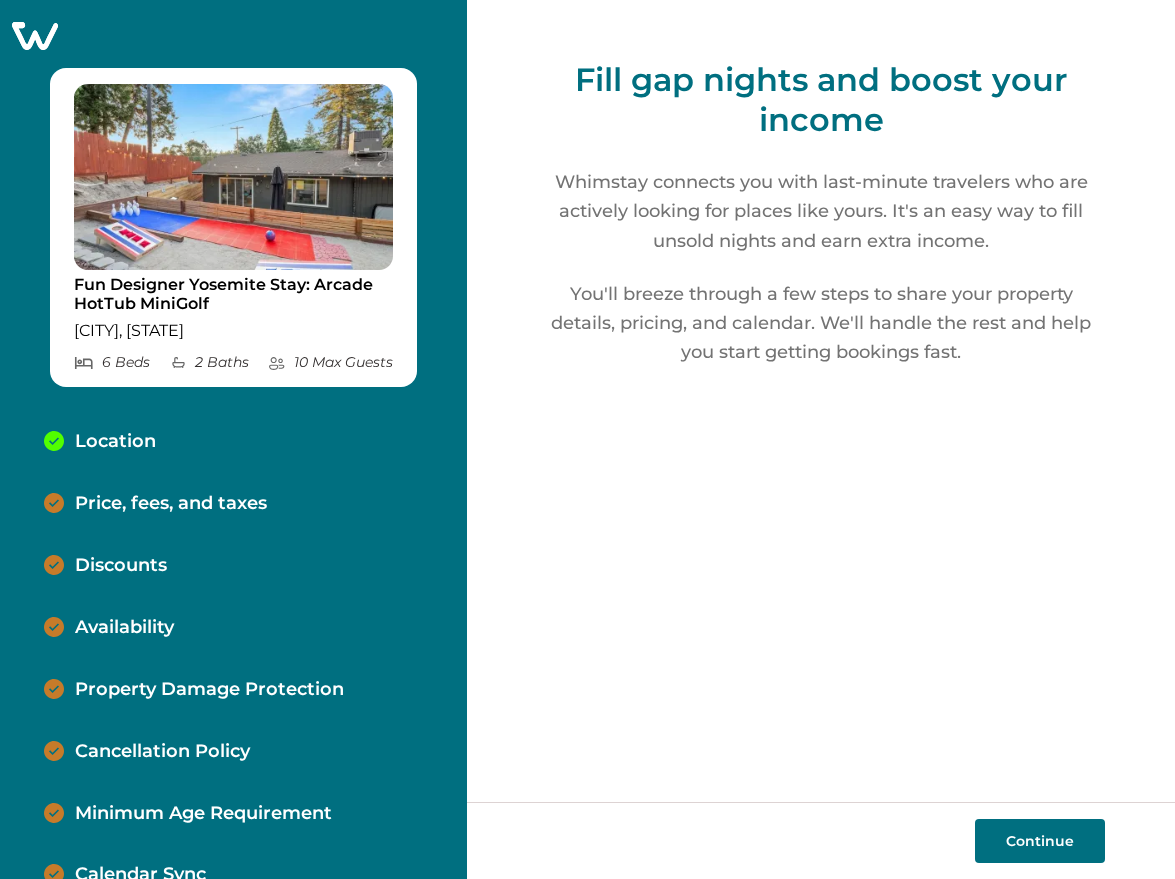 click on "Continue" at bounding box center [1040, 841] 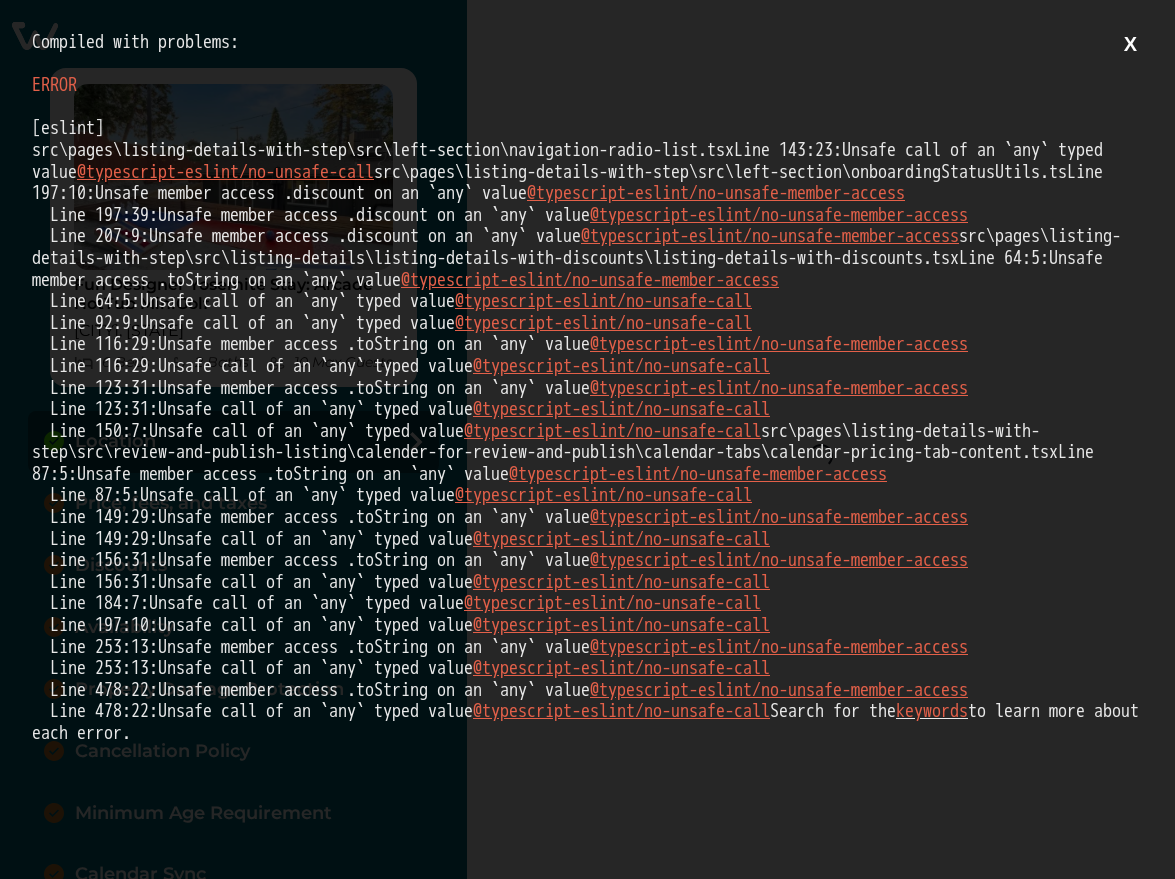 scroll, scrollTop: 0, scrollLeft: 0, axis: both 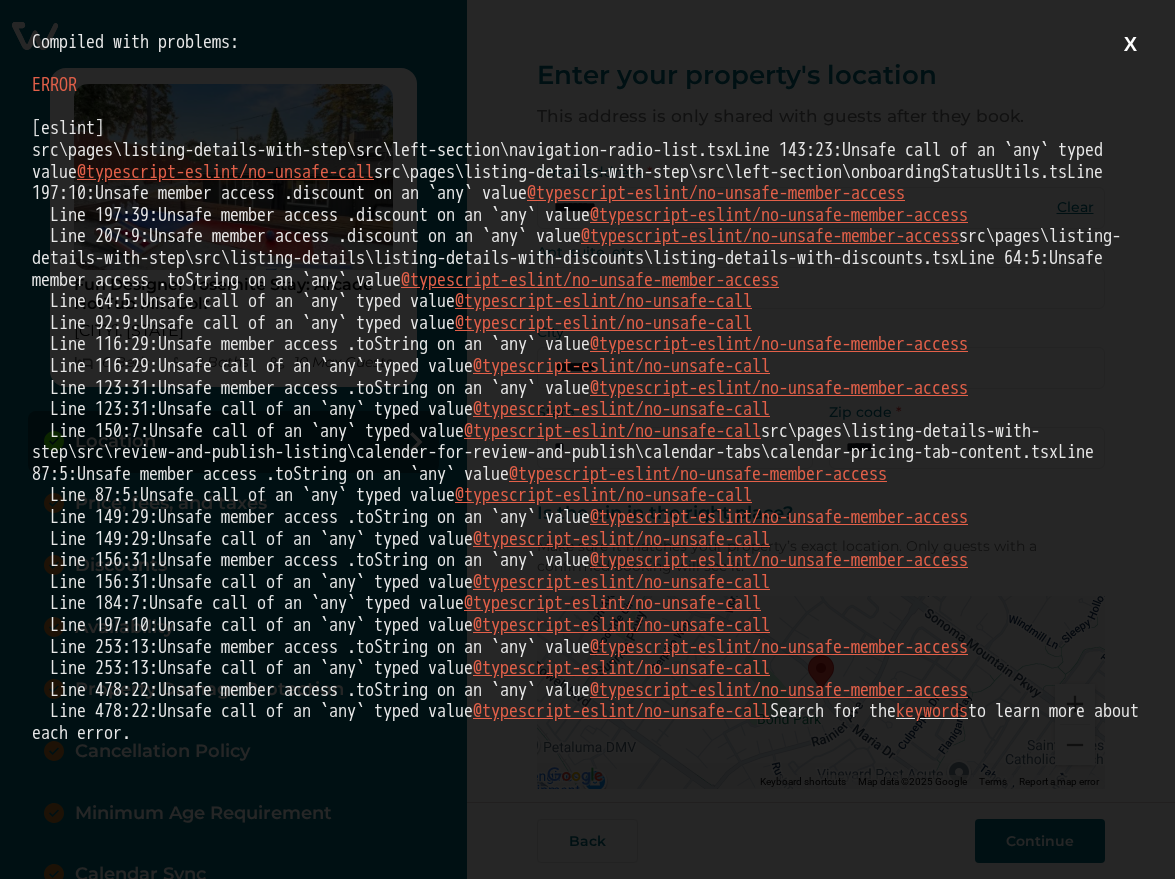 click on "X" at bounding box center (1130, 44) 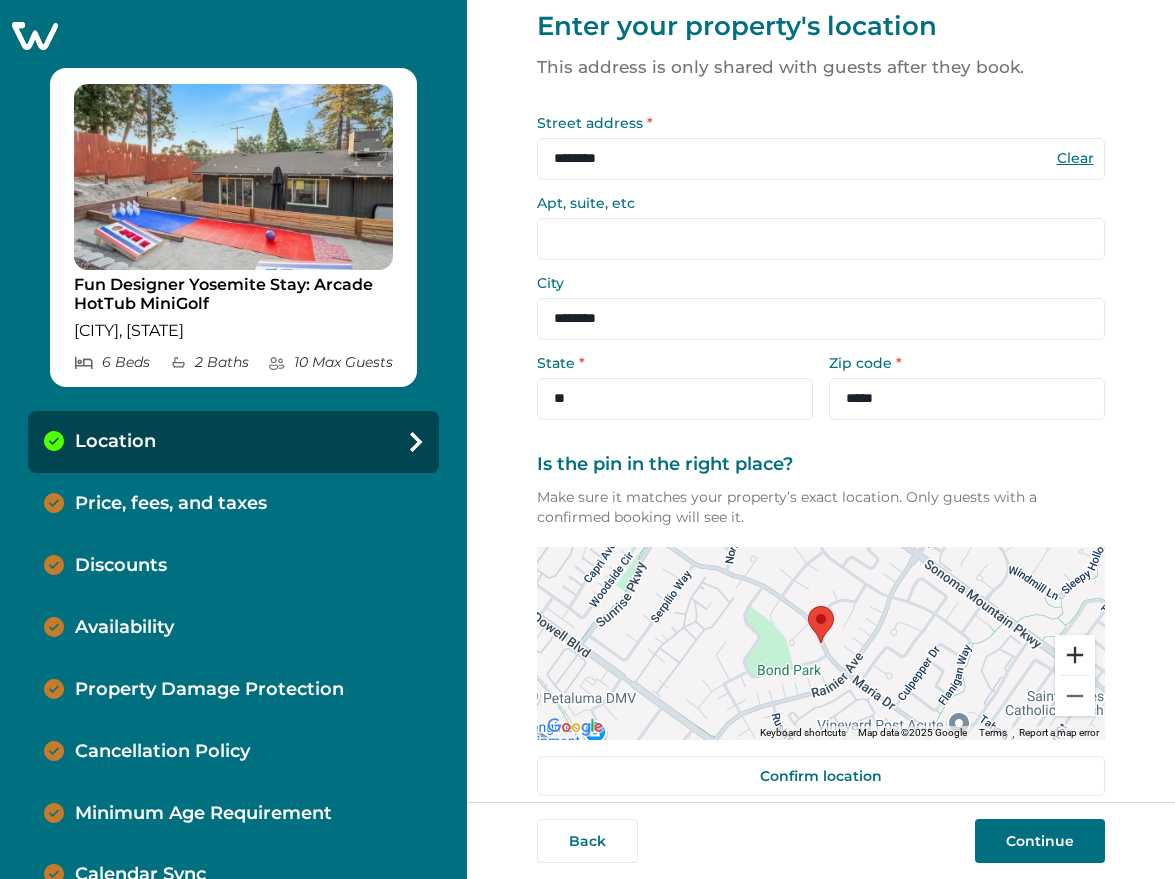scroll, scrollTop: 71, scrollLeft: 0, axis: vertical 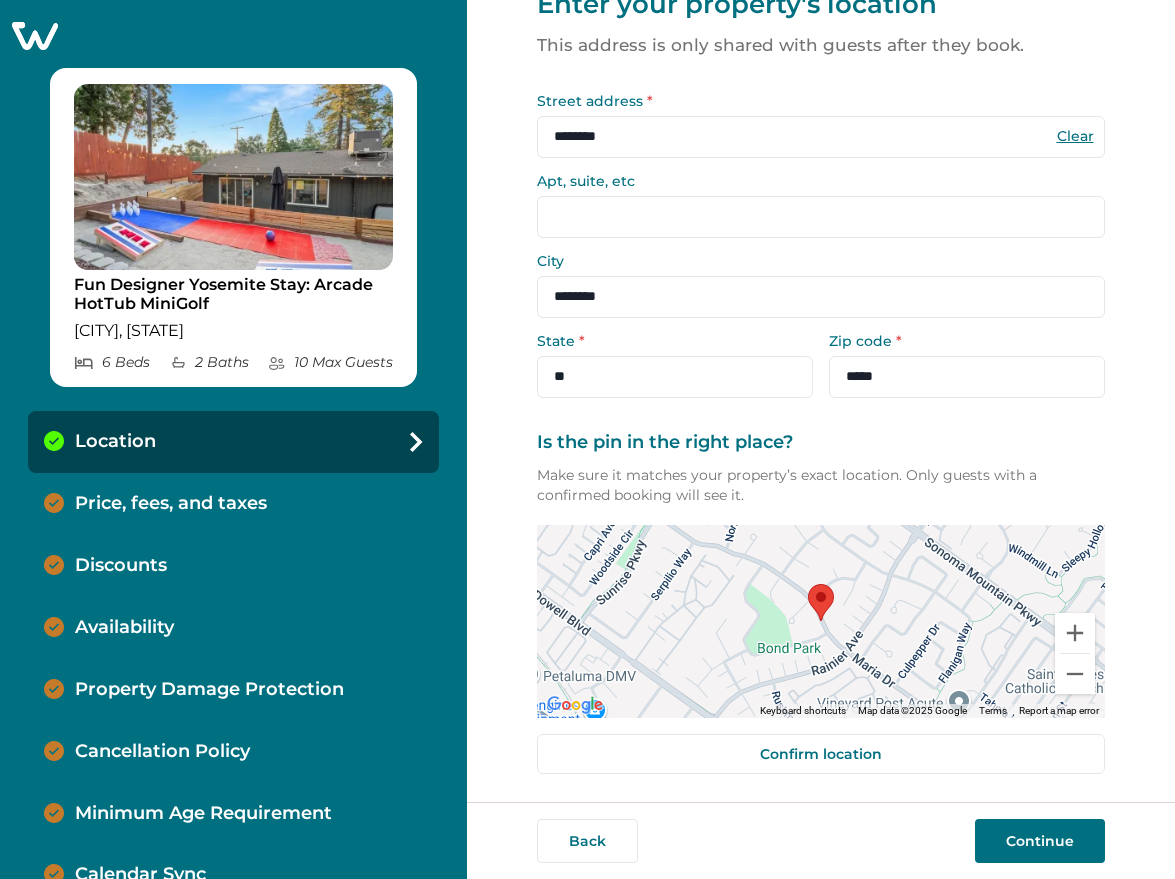 click on "Continue" at bounding box center [1040, 841] 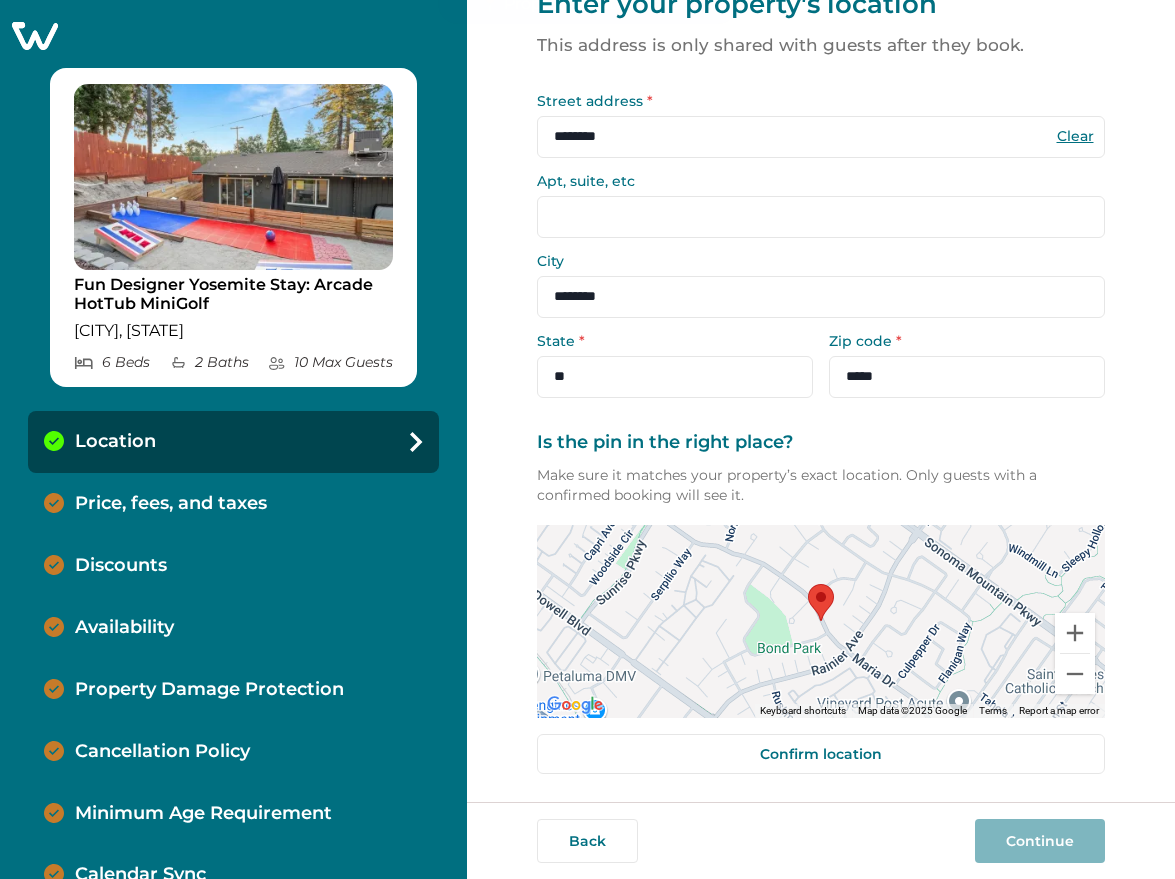 scroll, scrollTop: 0, scrollLeft: 0, axis: both 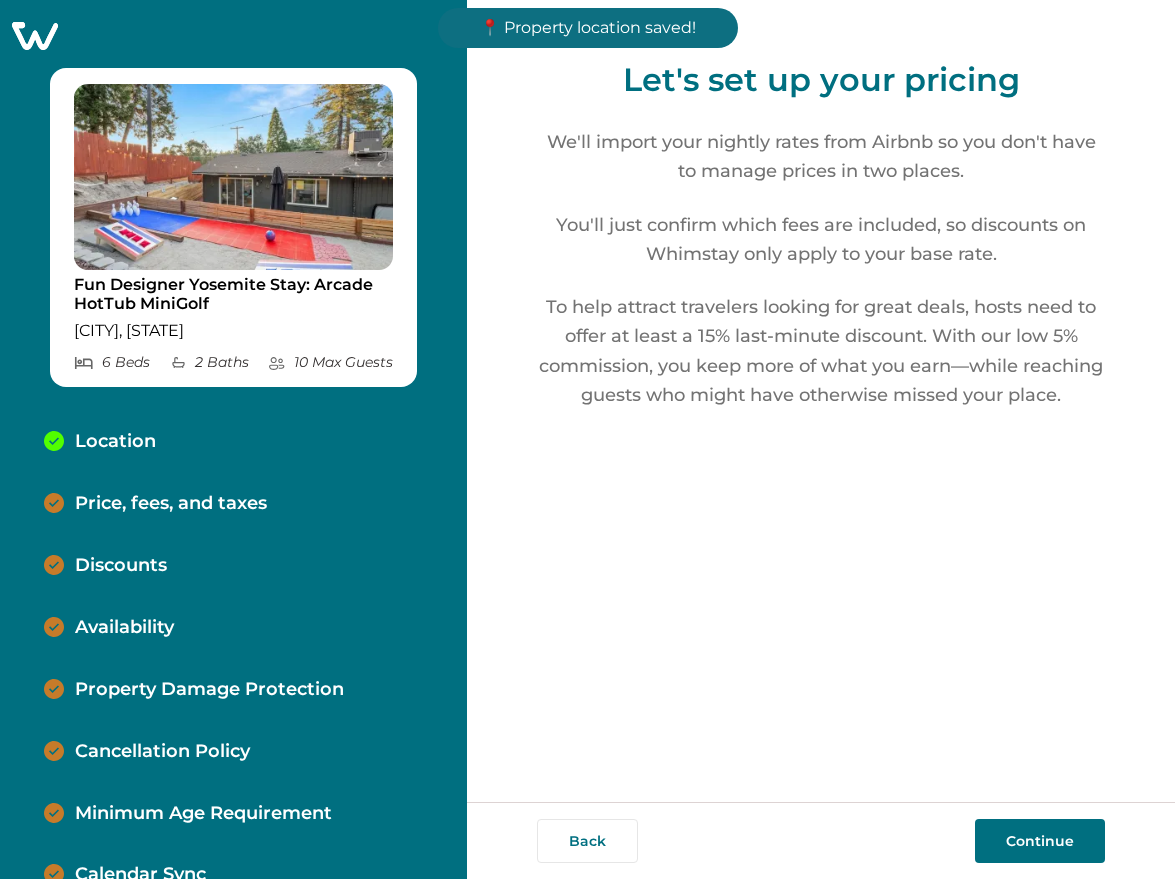 click on "Continue" at bounding box center [1040, 841] 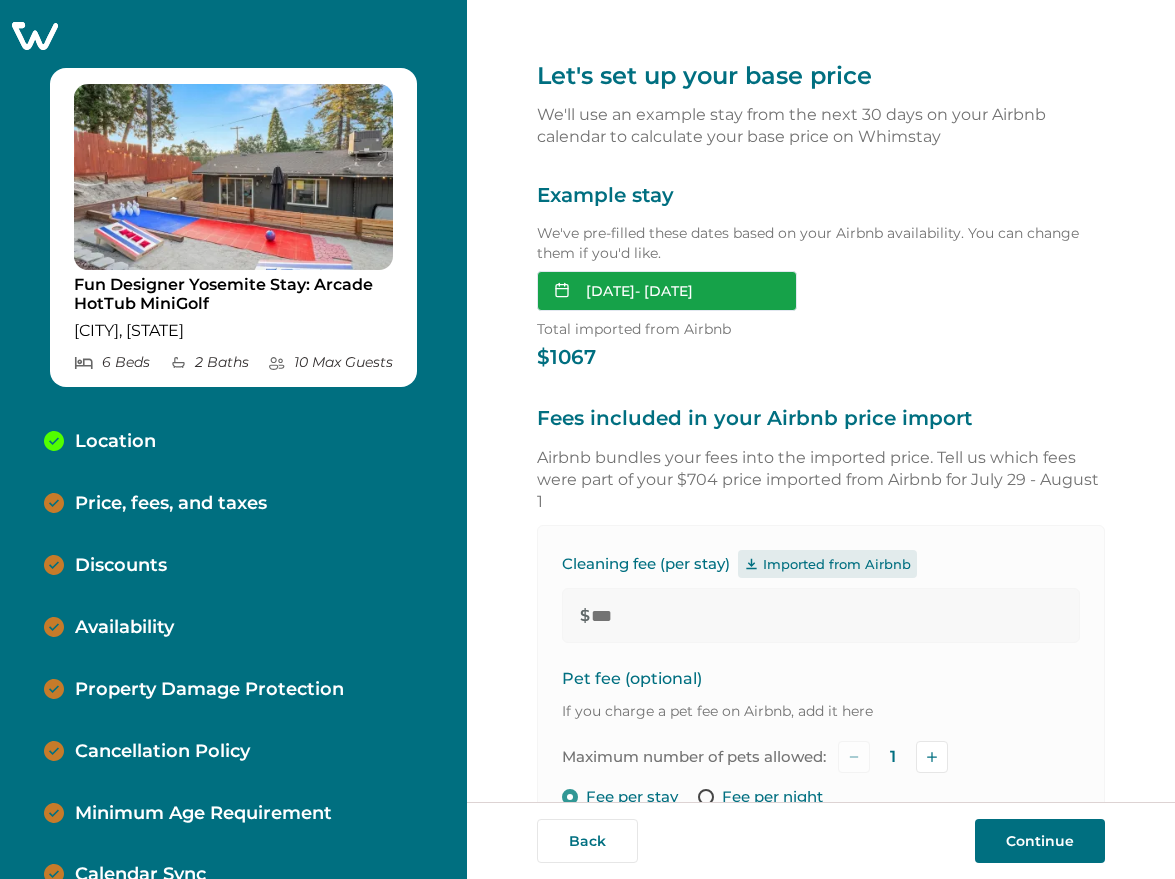 click on "Aug 13, 2025  -   Aug 15, 2025" at bounding box center (667, 291) 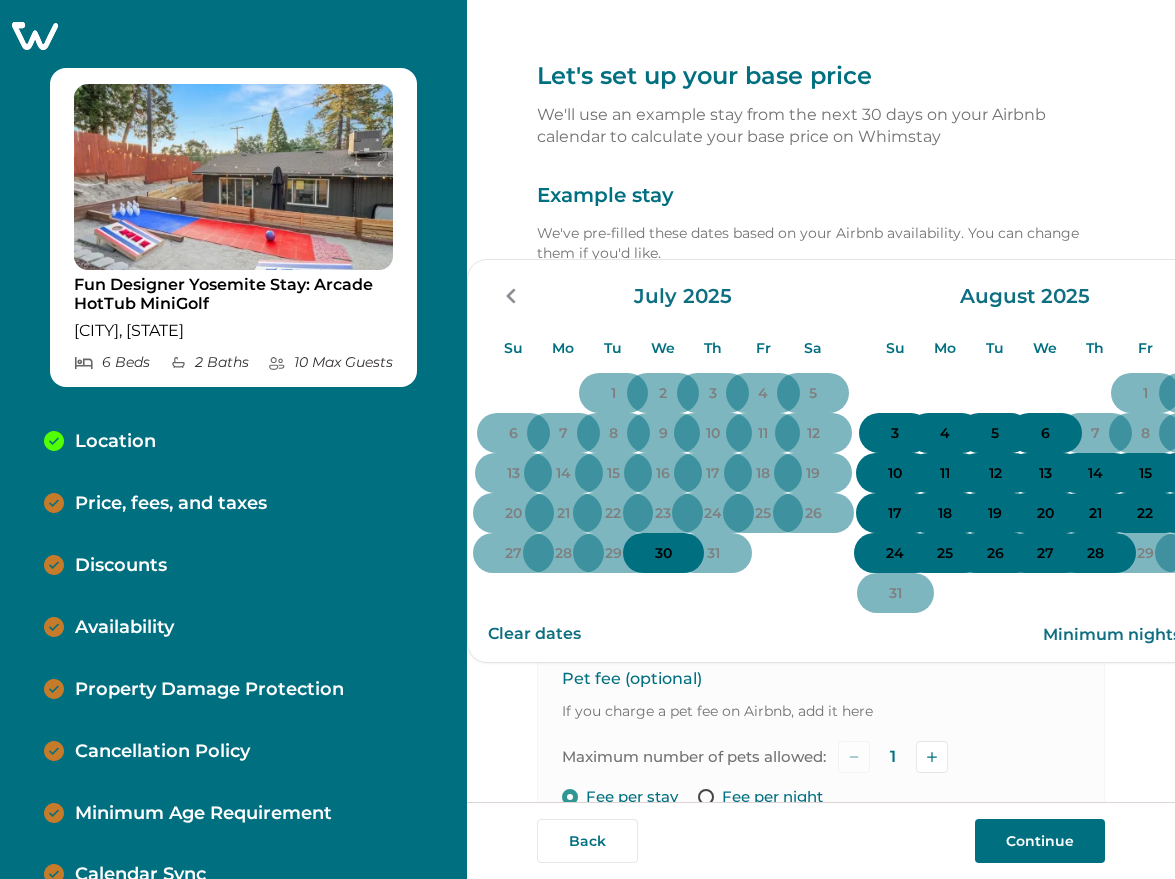click on "10" at bounding box center [895, 474] 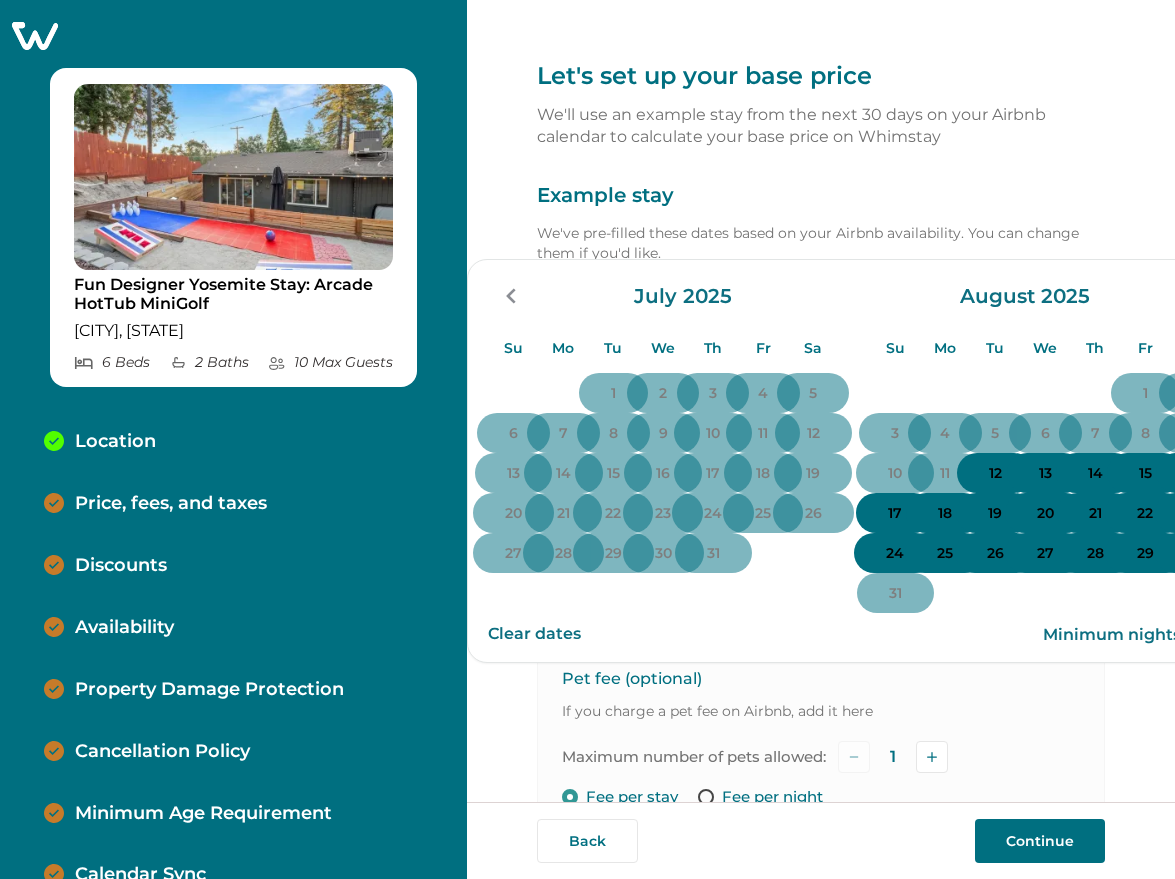 click on "12" at bounding box center [995, 474] 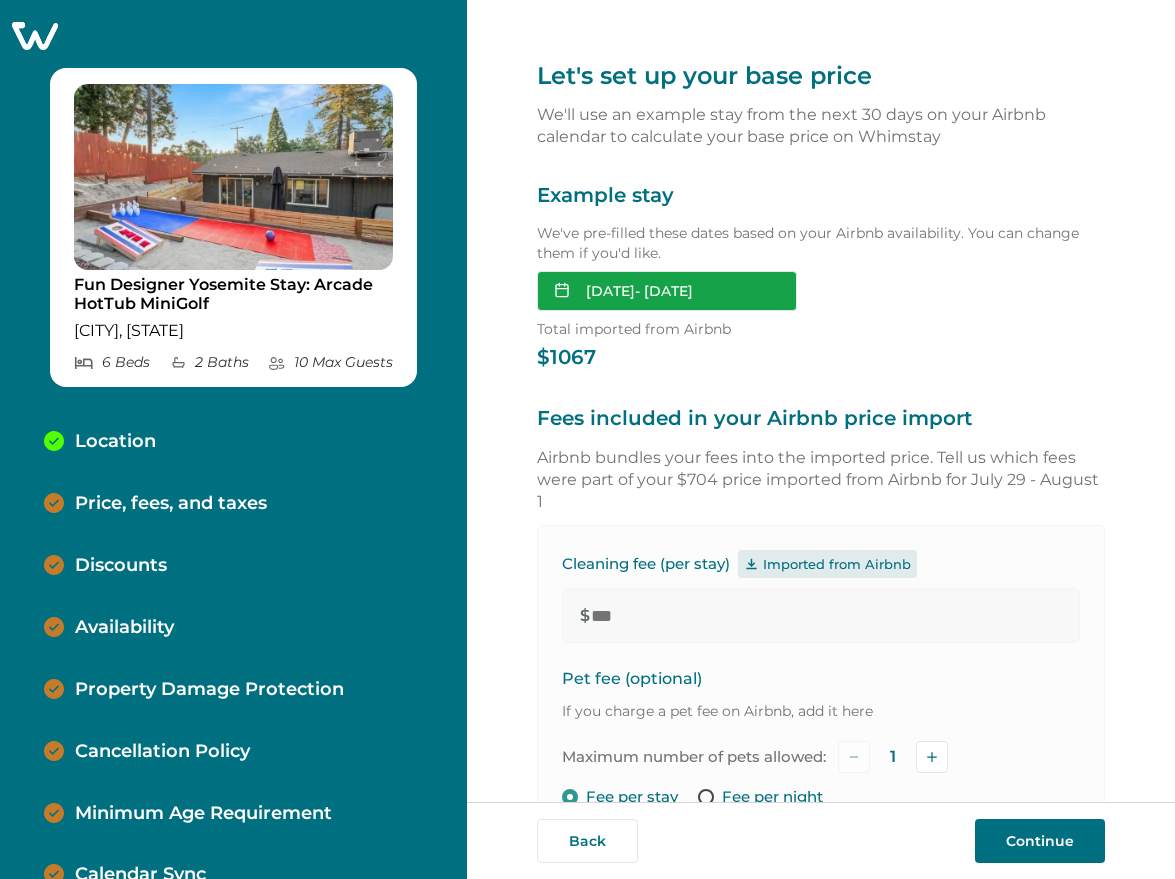 click on "Aug 10, 2025  -   Aug 12, 2025" at bounding box center [667, 291] 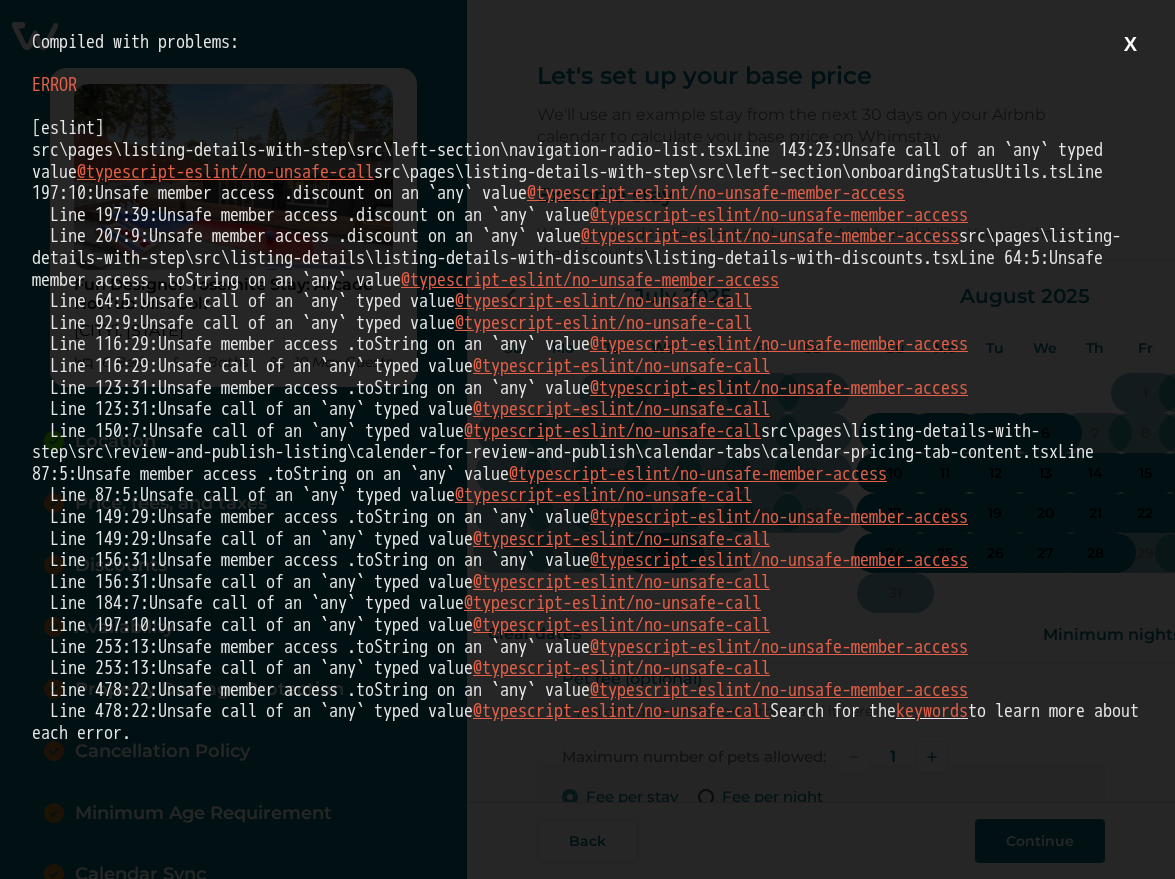 scroll, scrollTop: 0, scrollLeft: 0, axis: both 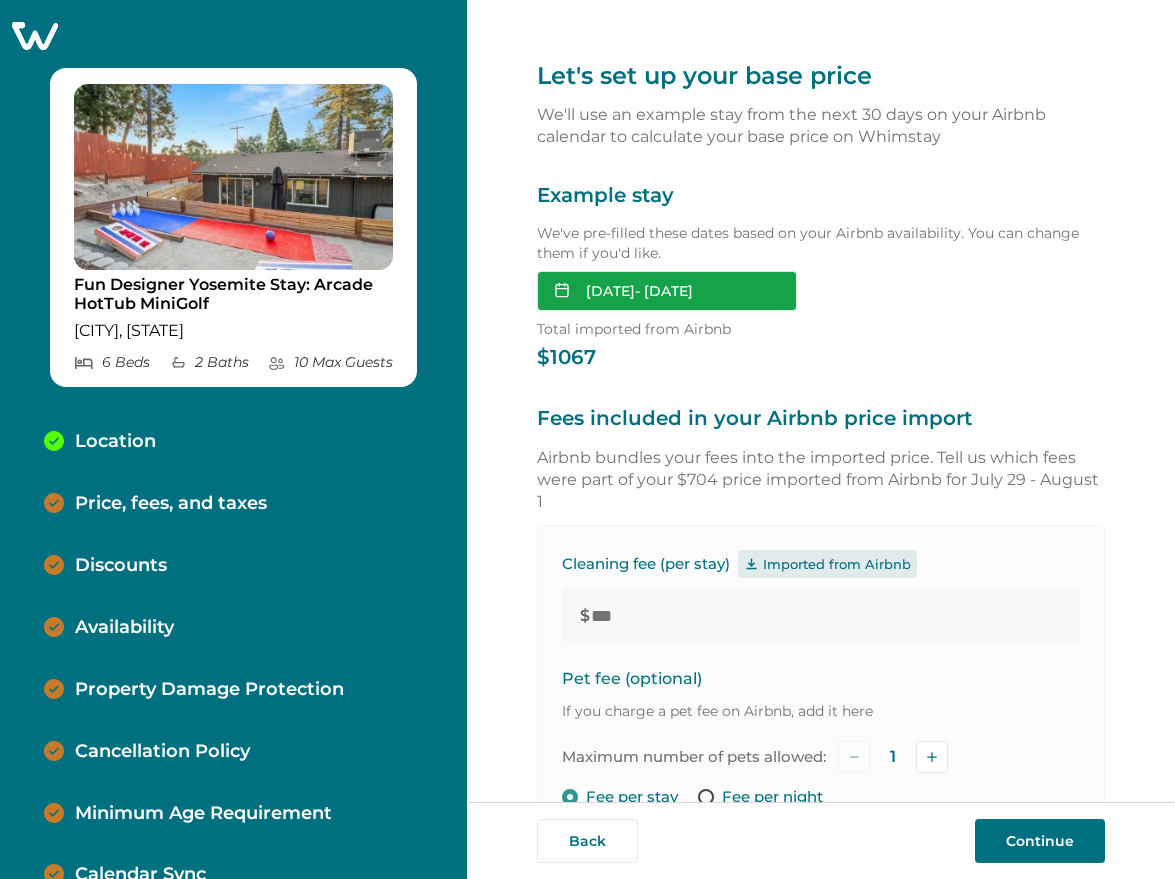 click on "Aug 10, 2025  -   Aug 12, 2025" at bounding box center [667, 291] 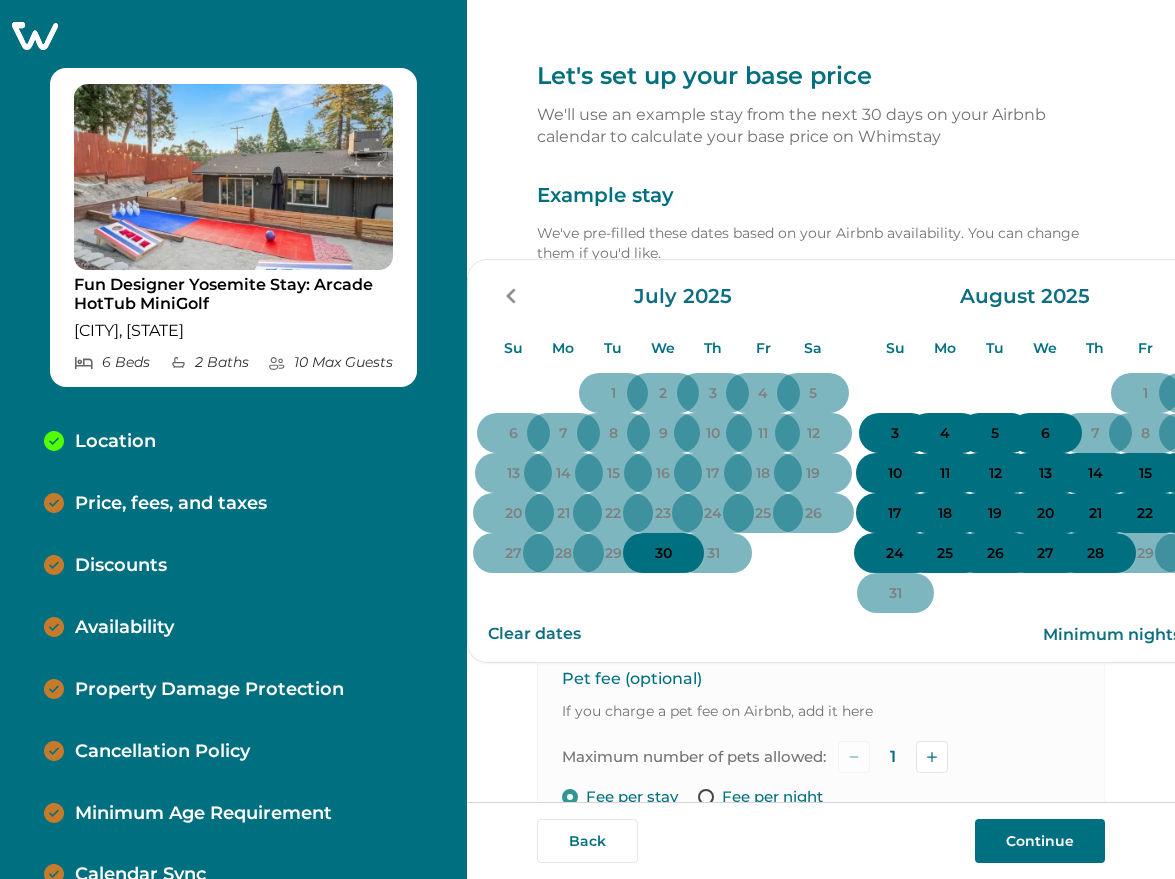 click on "17" at bounding box center [895, 514] 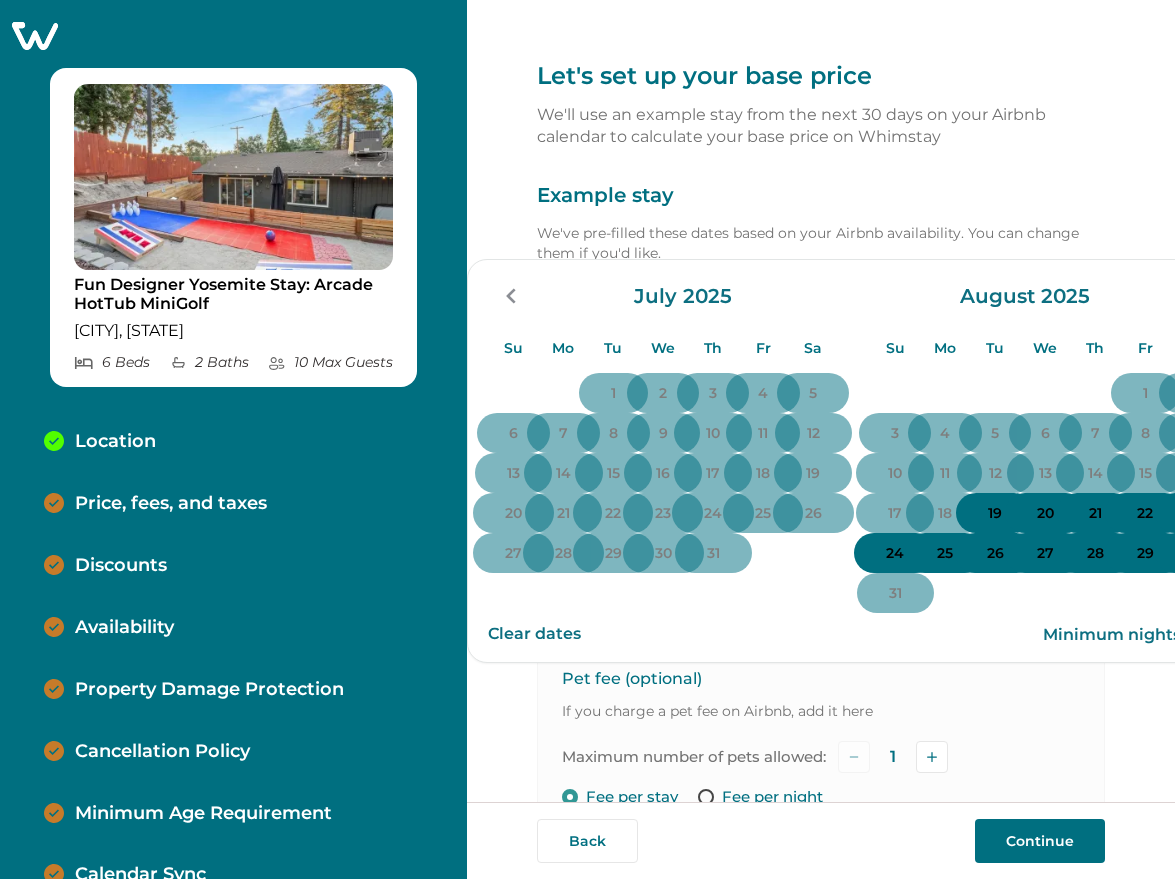 click on "19" at bounding box center [995, 514] 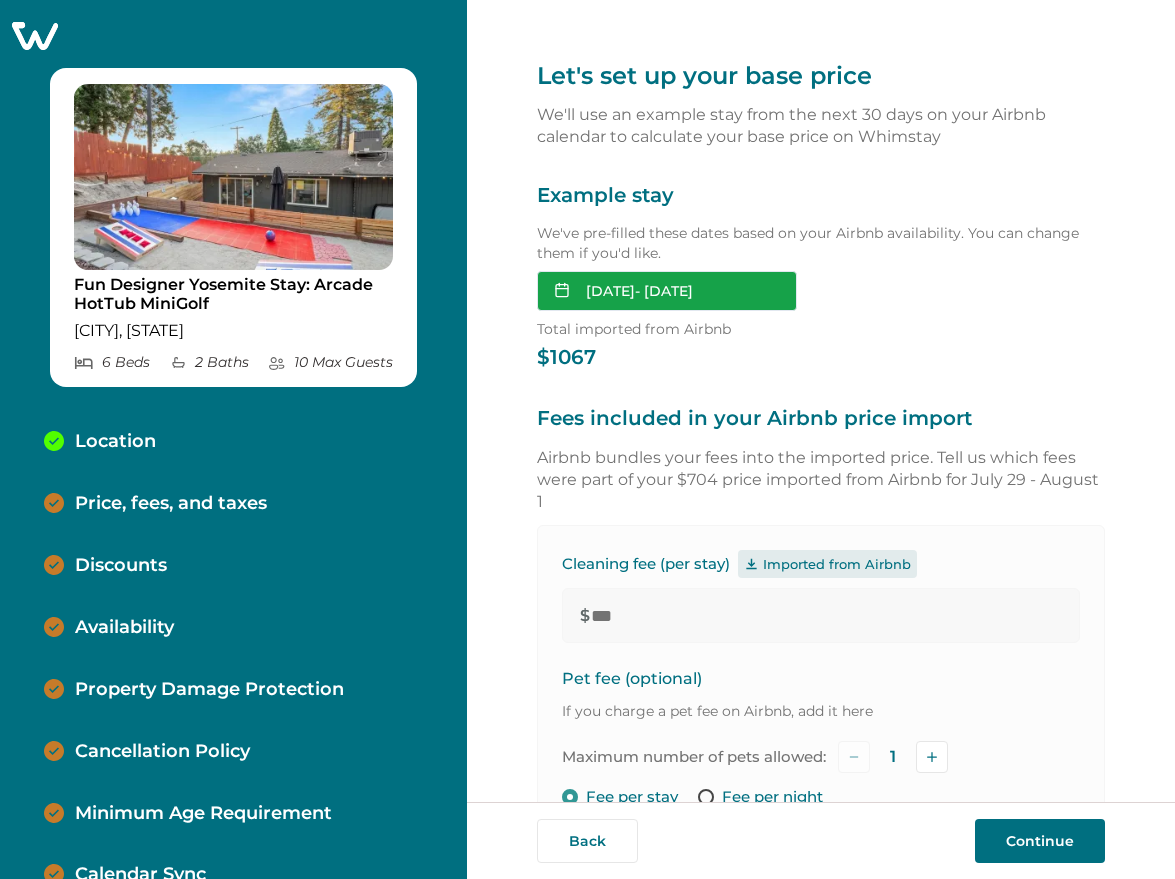 click on "Aug 17, 2025  -   Aug 19, 2025" at bounding box center [667, 291] 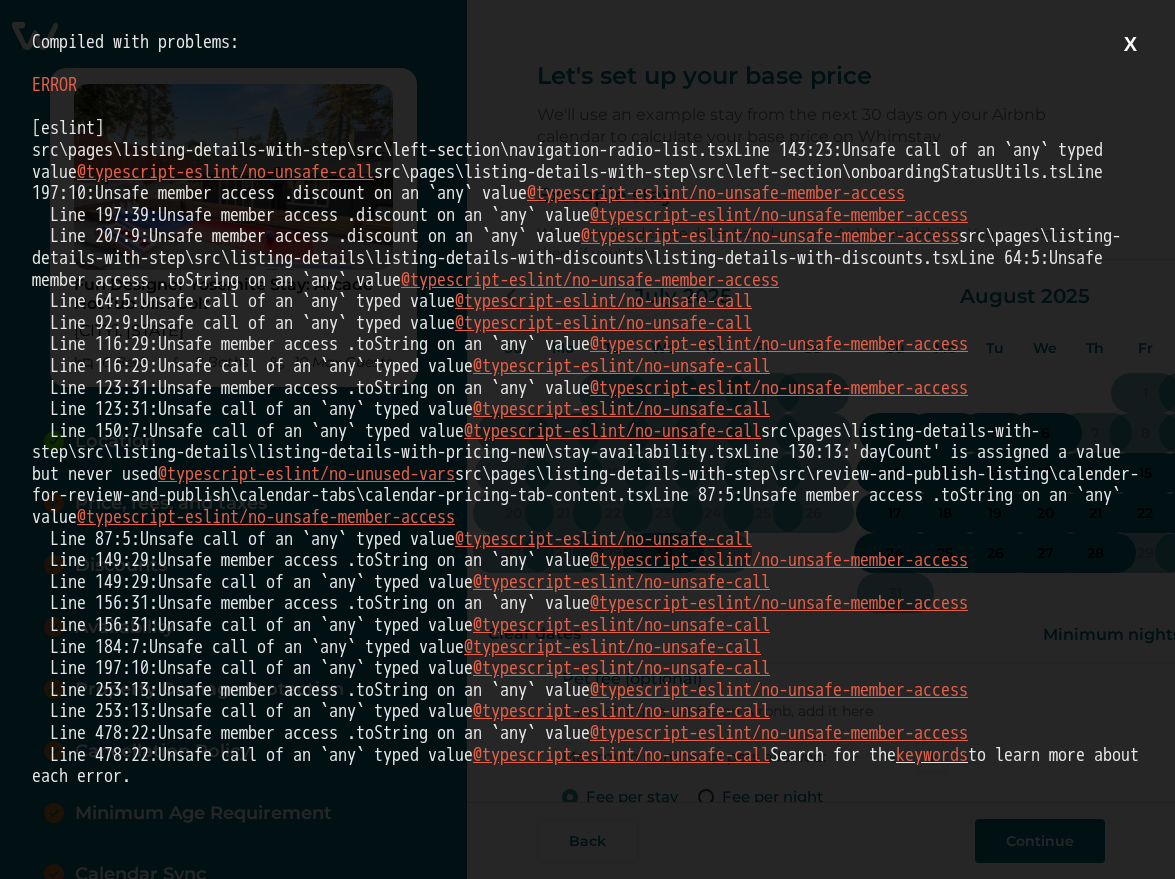 scroll, scrollTop: 0, scrollLeft: 0, axis: both 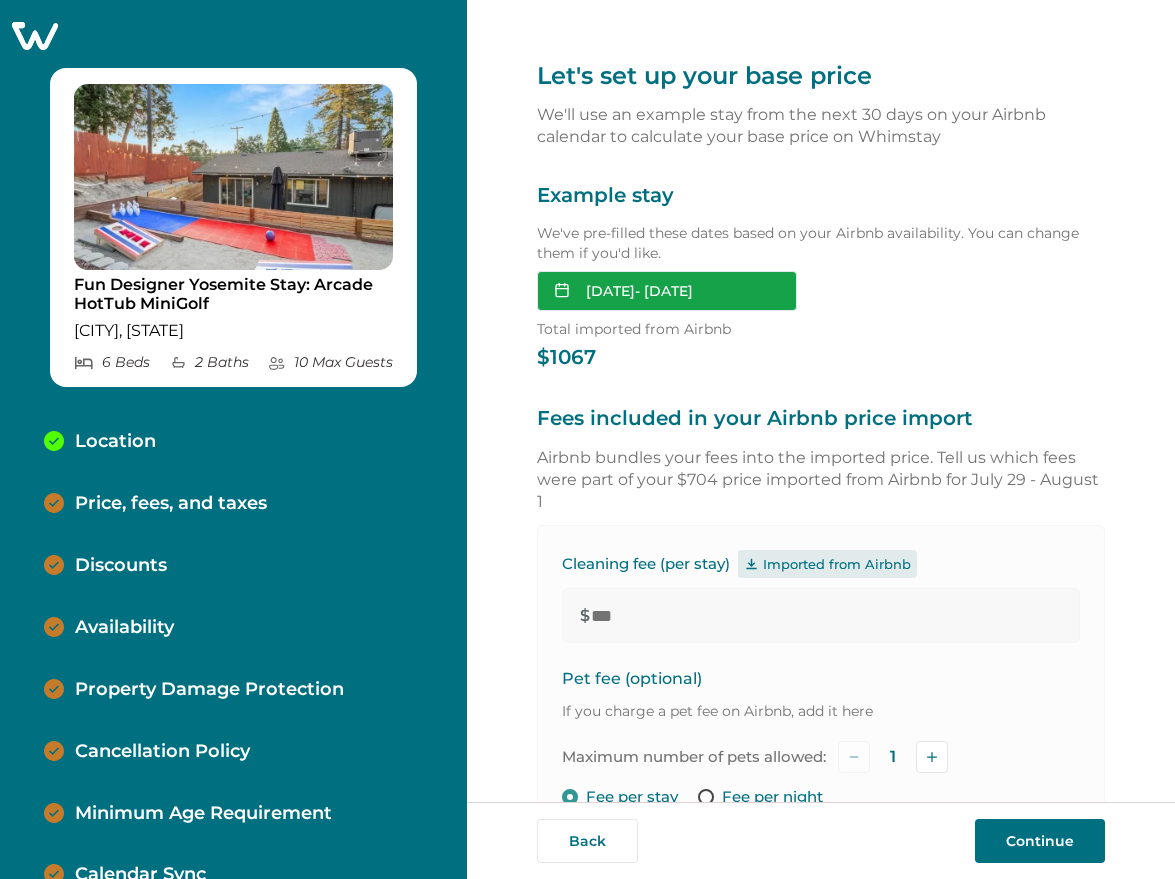 click on "Aug 17, 2025  -   Aug 19, 2025" at bounding box center [667, 291] 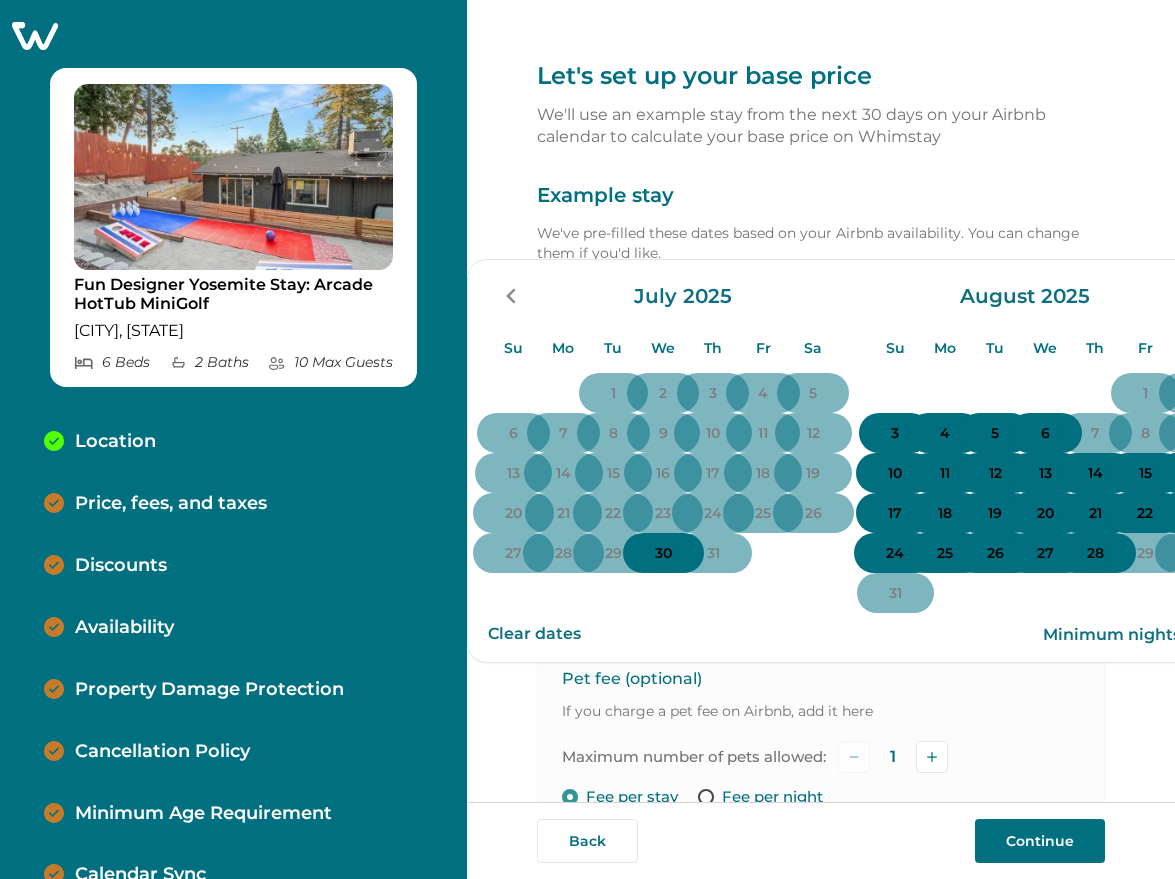 click on "3" at bounding box center (895, 434) 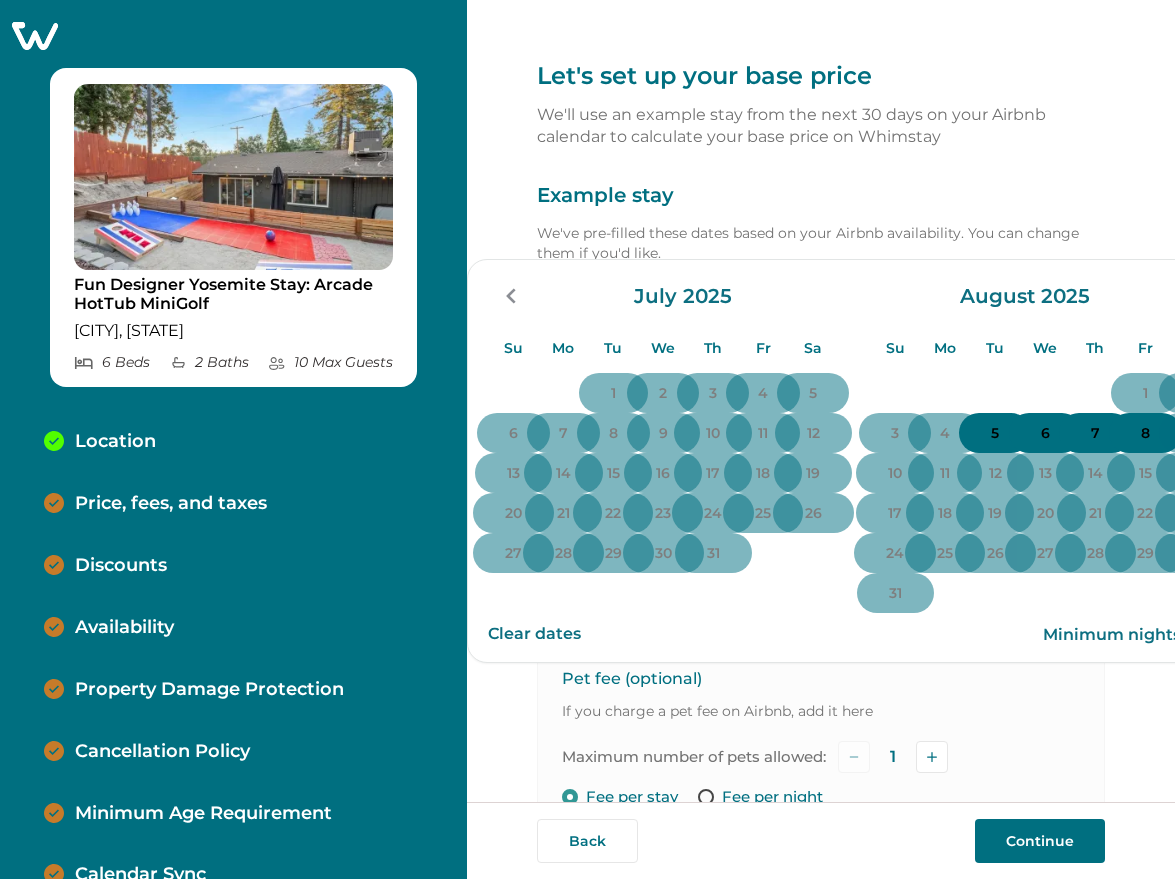 click on "5" at bounding box center (995, 434) 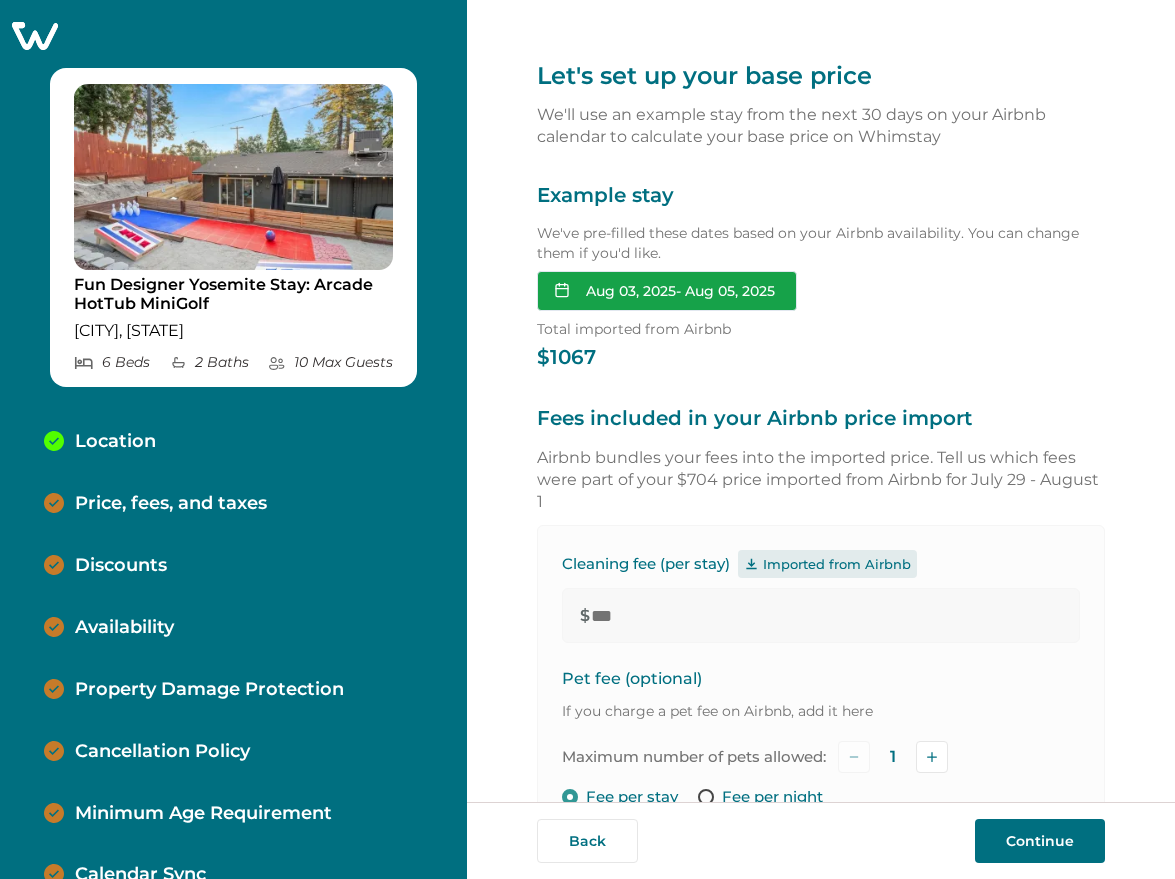 click on "Aug 03, 2025  -   Aug 05, 2025" at bounding box center [667, 291] 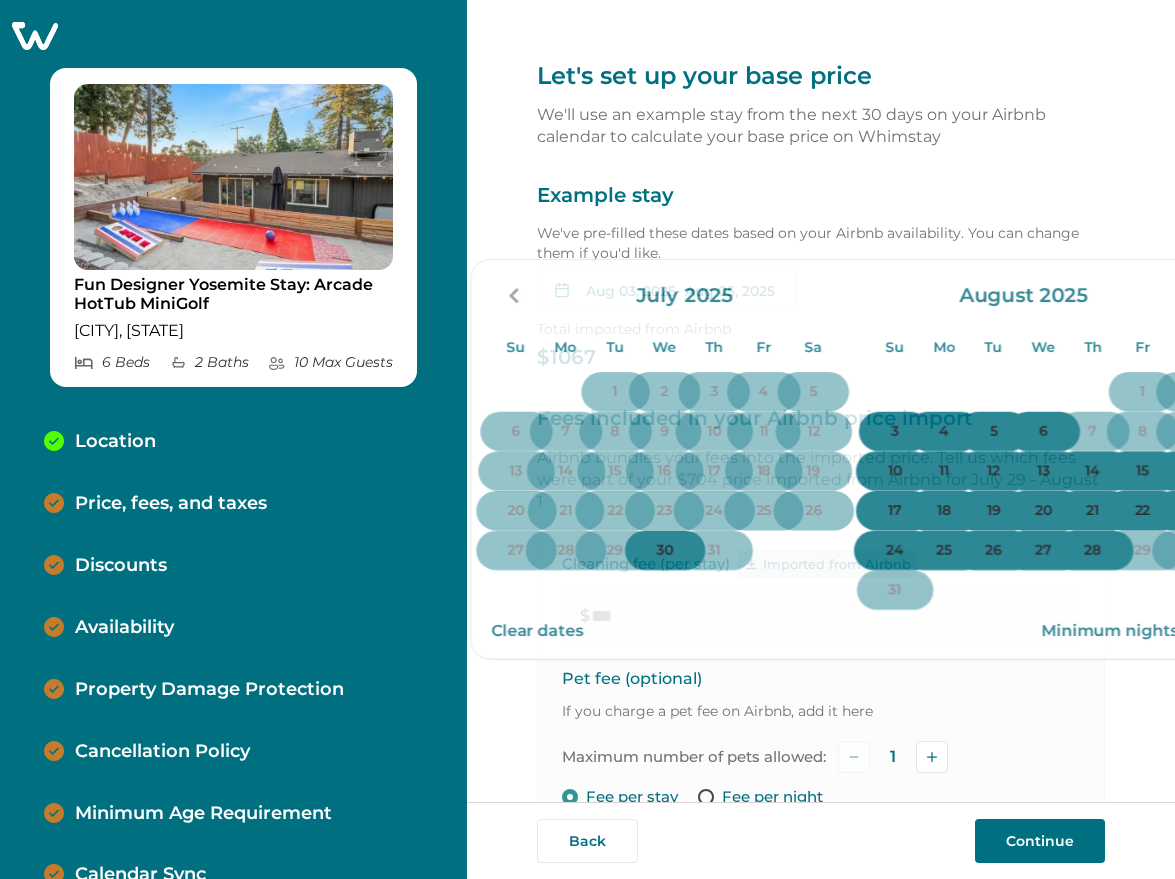 click on "Example stay" at bounding box center (821, 196) 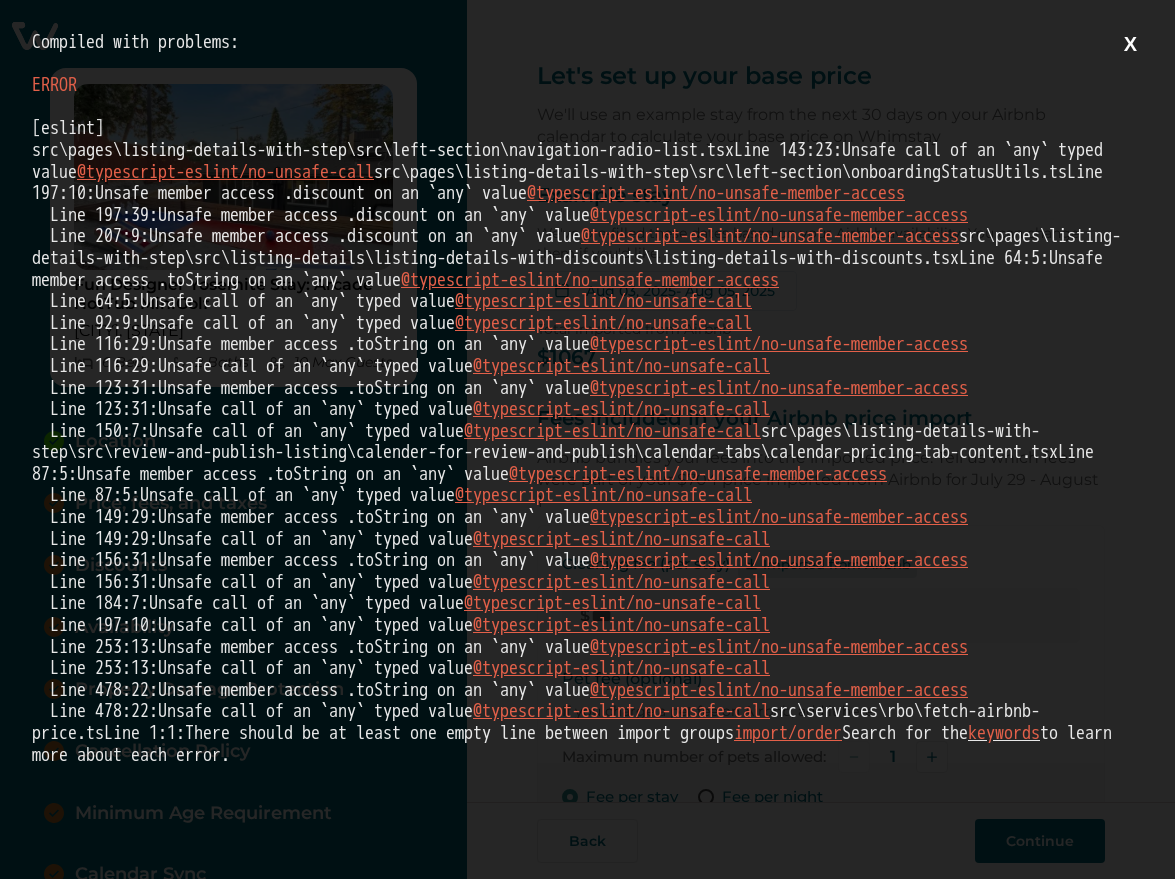 scroll, scrollTop: 0, scrollLeft: 0, axis: both 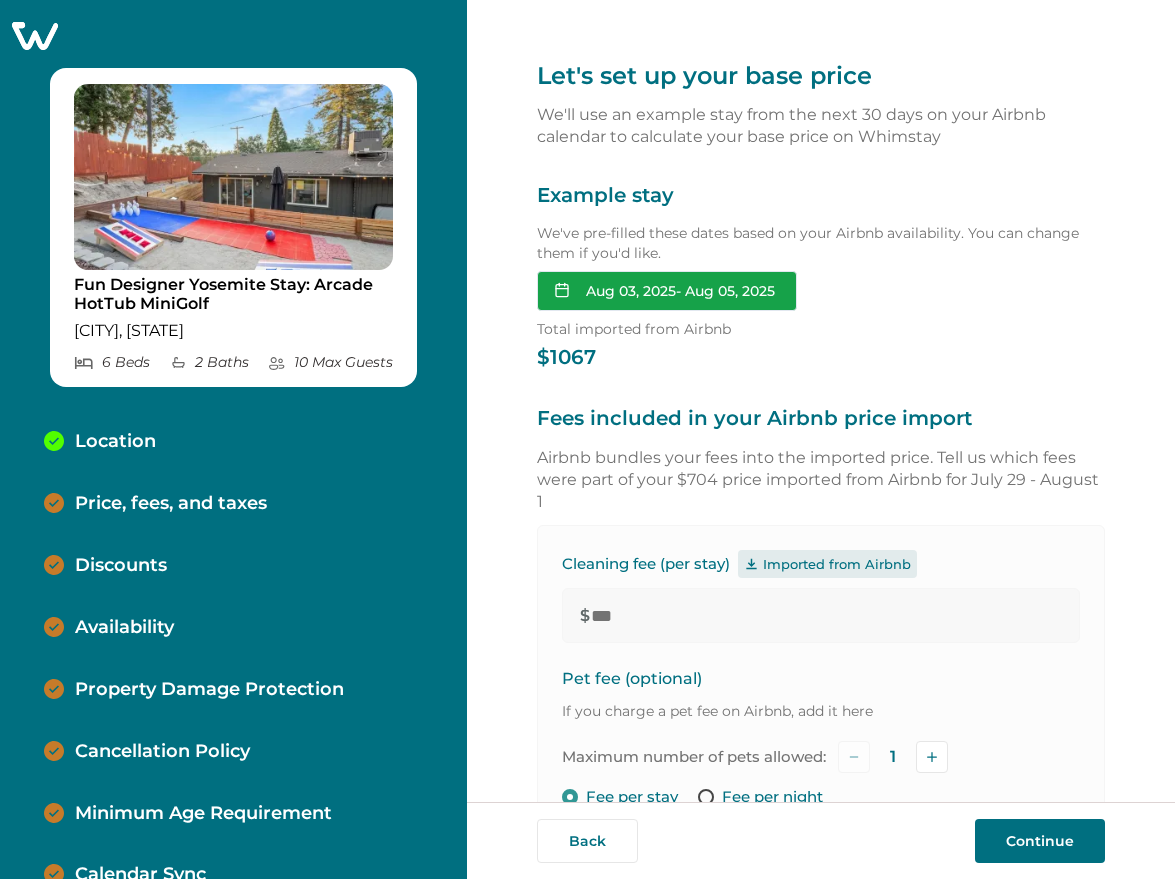 click on "Aug 03, 2025  -   Aug 05, 2025" at bounding box center (667, 291) 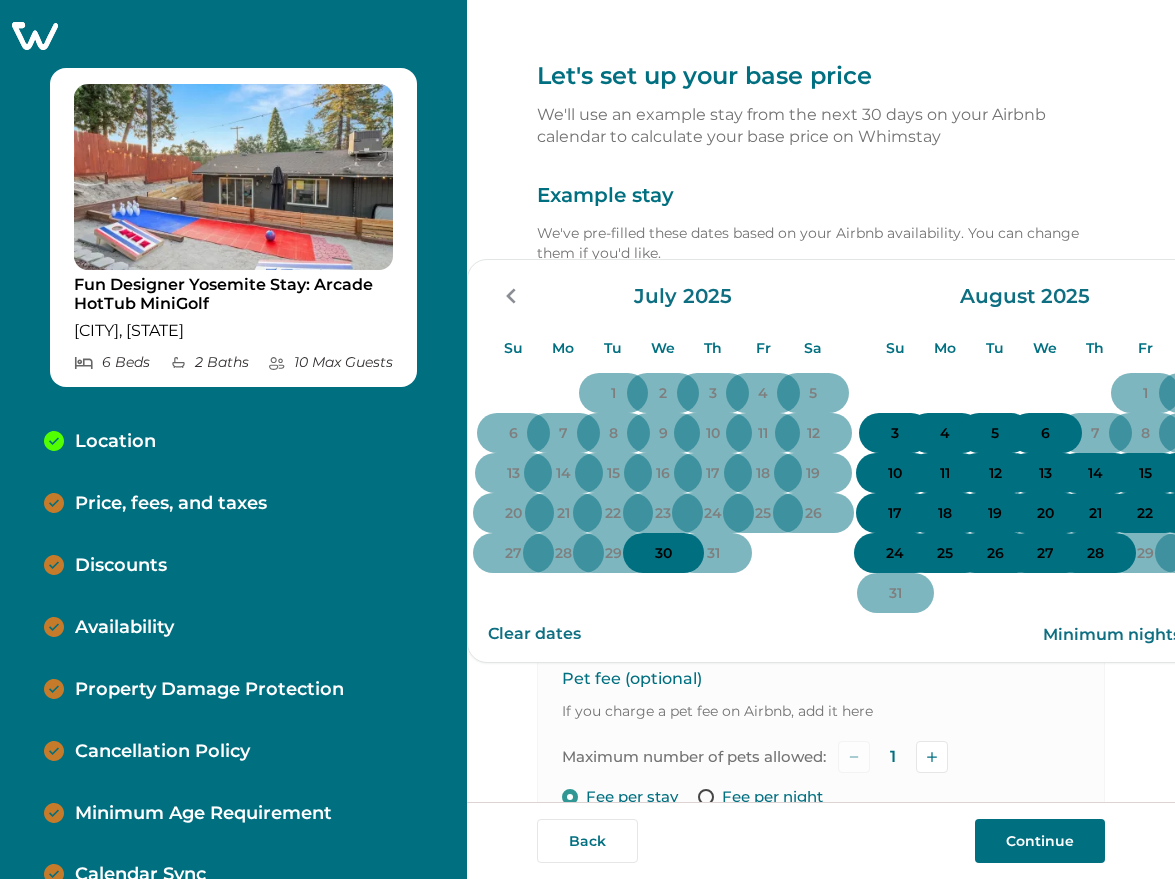 click on "24" at bounding box center [895, 554] 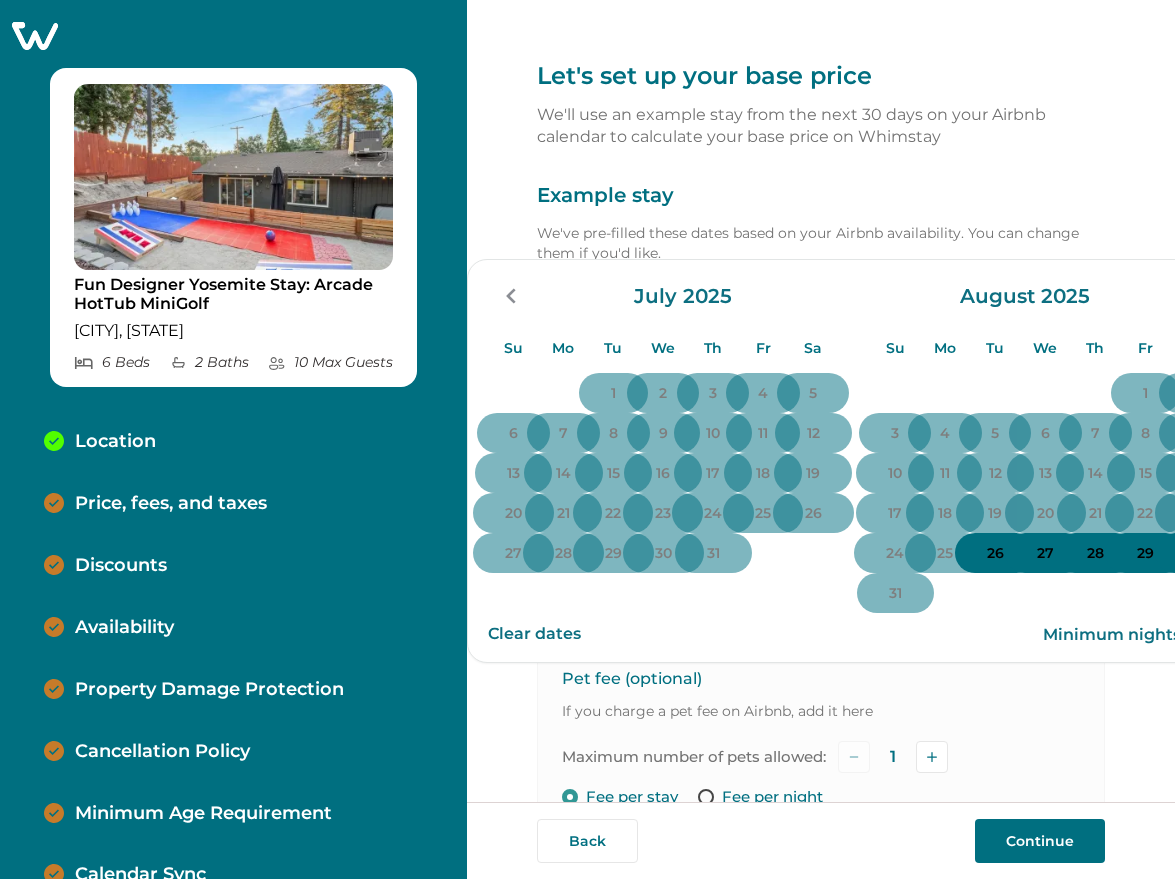 click on "27" at bounding box center [1045, 554] 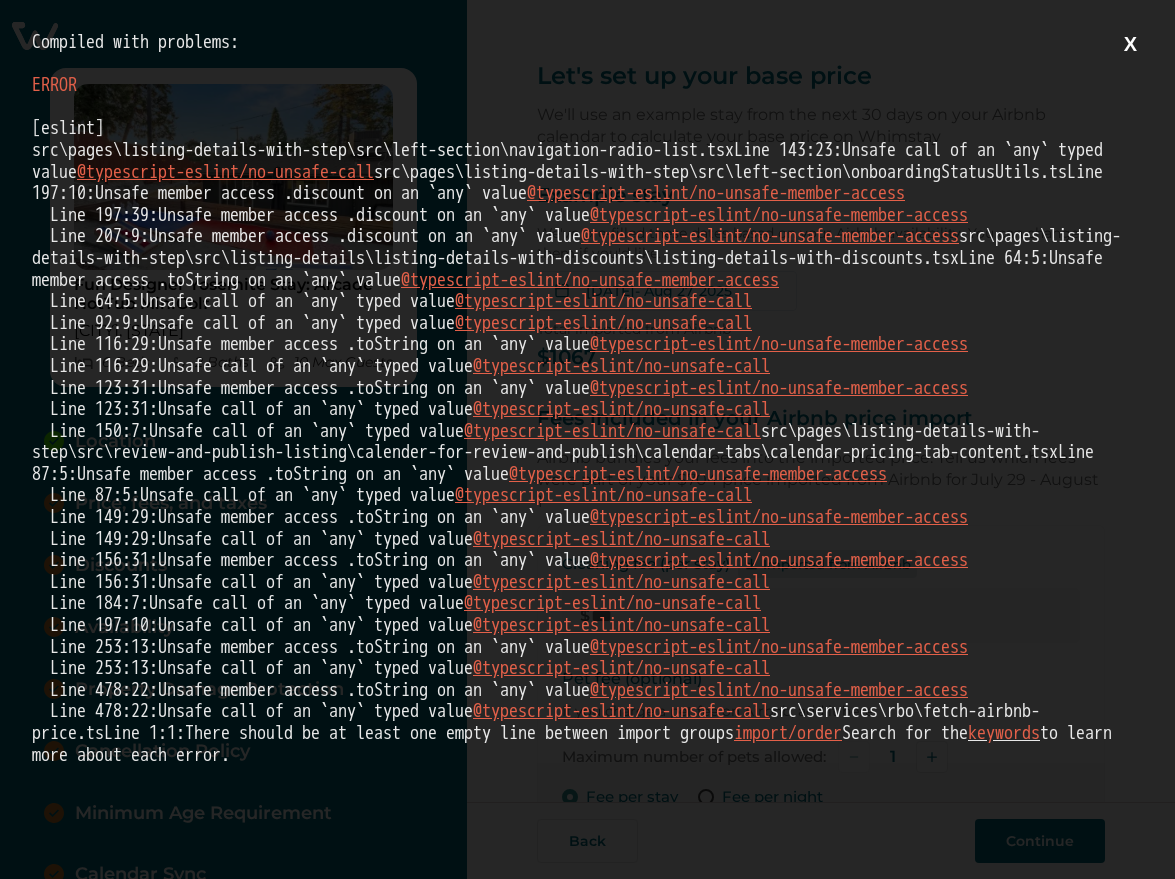 scroll, scrollTop: 0, scrollLeft: 0, axis: both 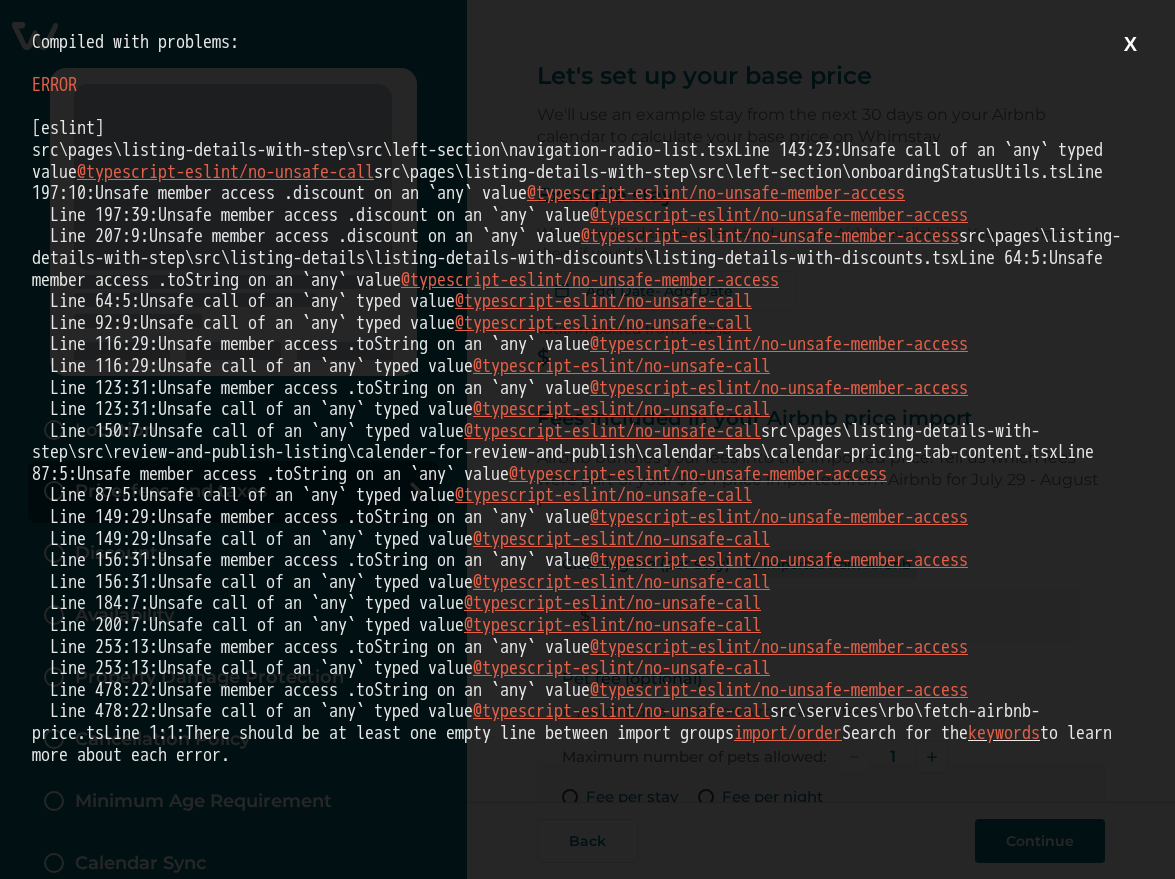 click on "X" at bounding box center [1130, 44] 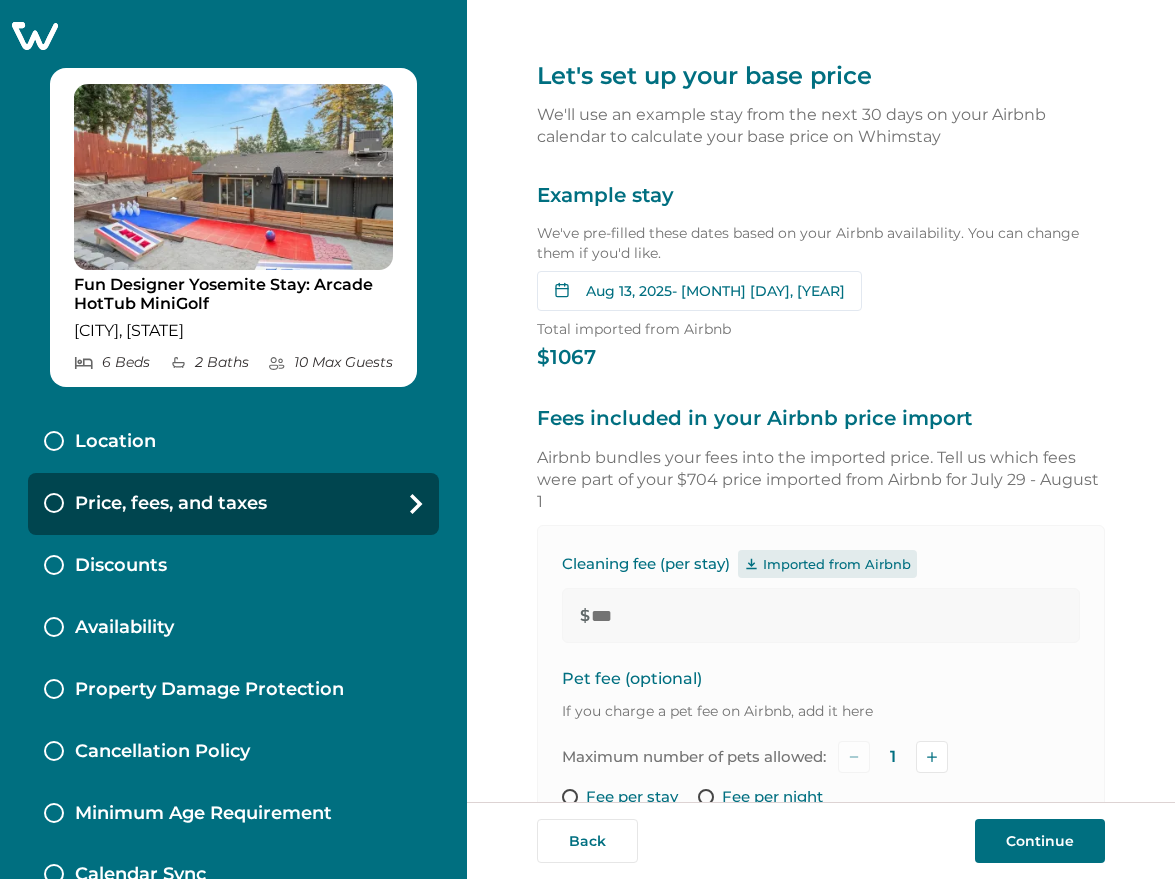 scroll, scrollTop: 0, scrollLeft: 0, axis: both 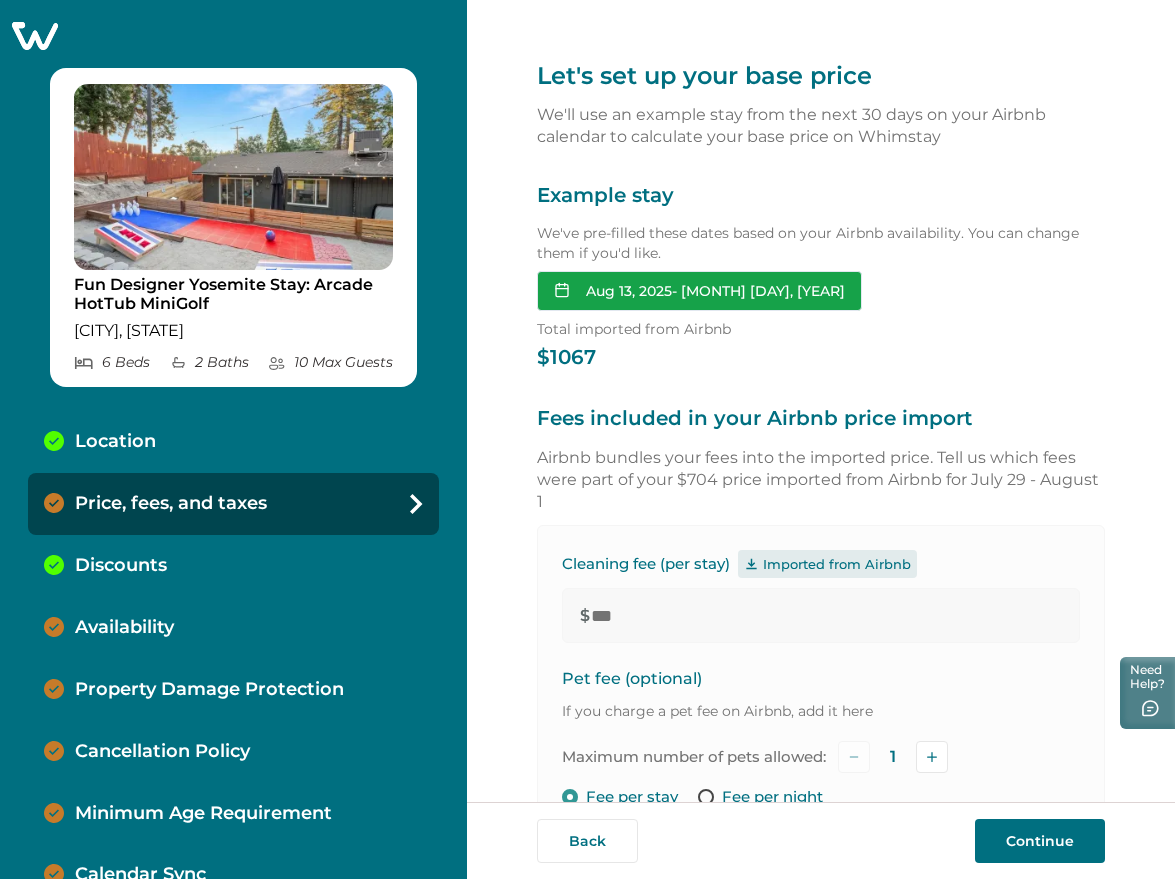 click on "Aug 13, 2025  -   Aug 15, 2025" at bounding box center (699, 291) 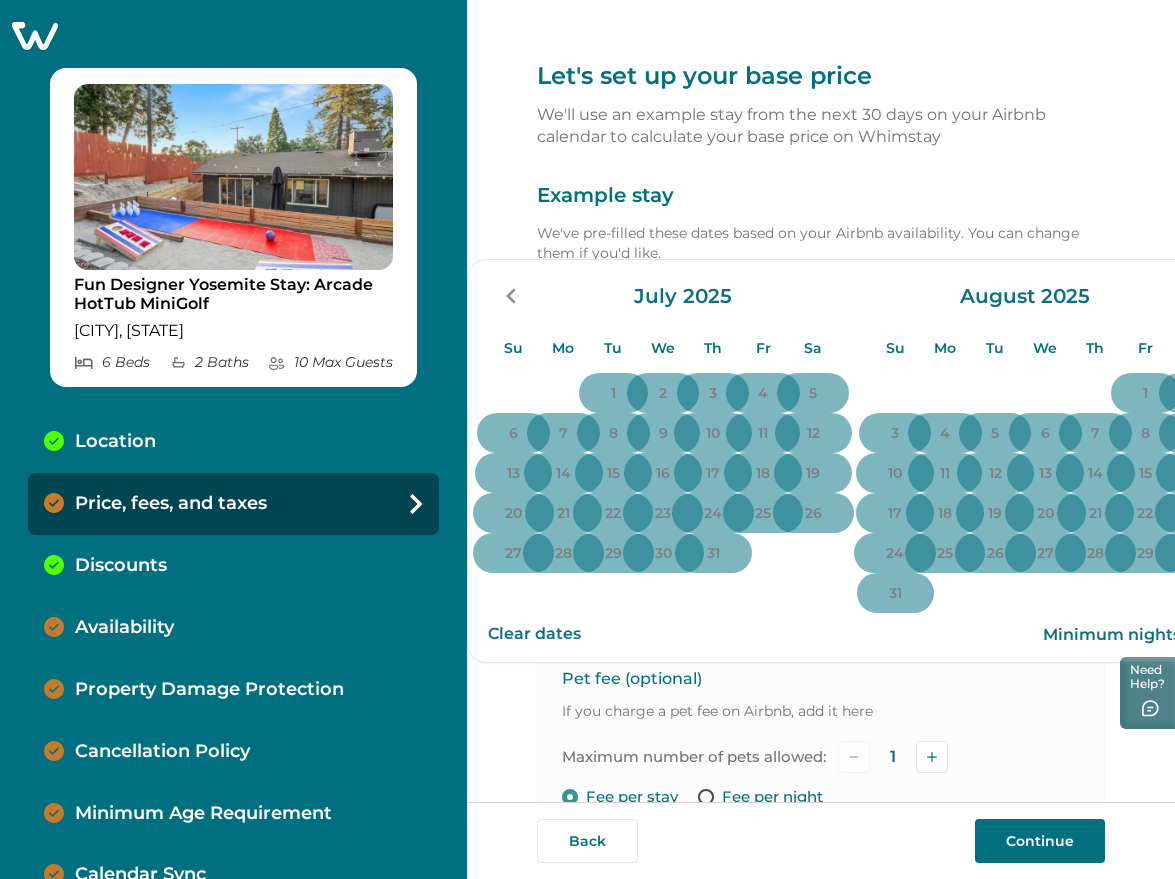 click on "Example stay" at bounding box center [821, 196] 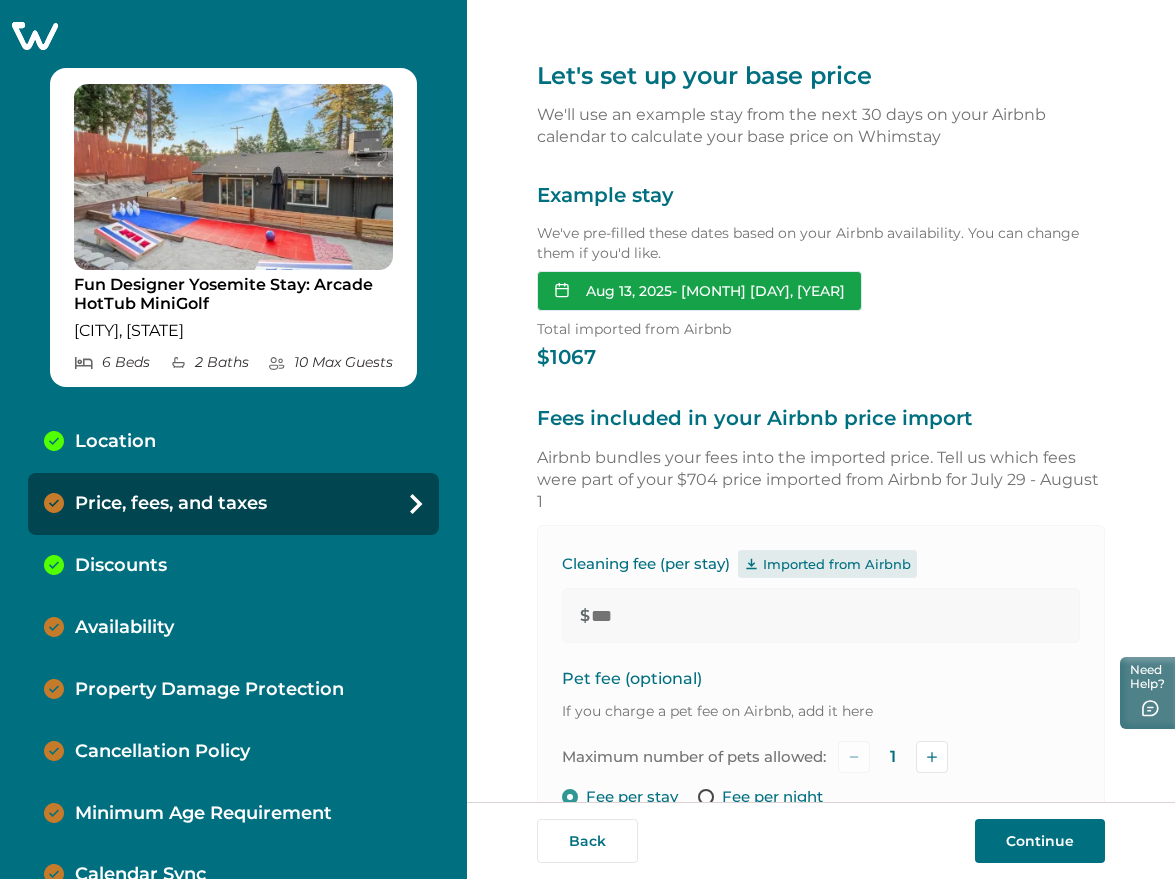 click on "Aug 13, 2025  -   Aug 15, 2025" at bounding box center (699, 291) 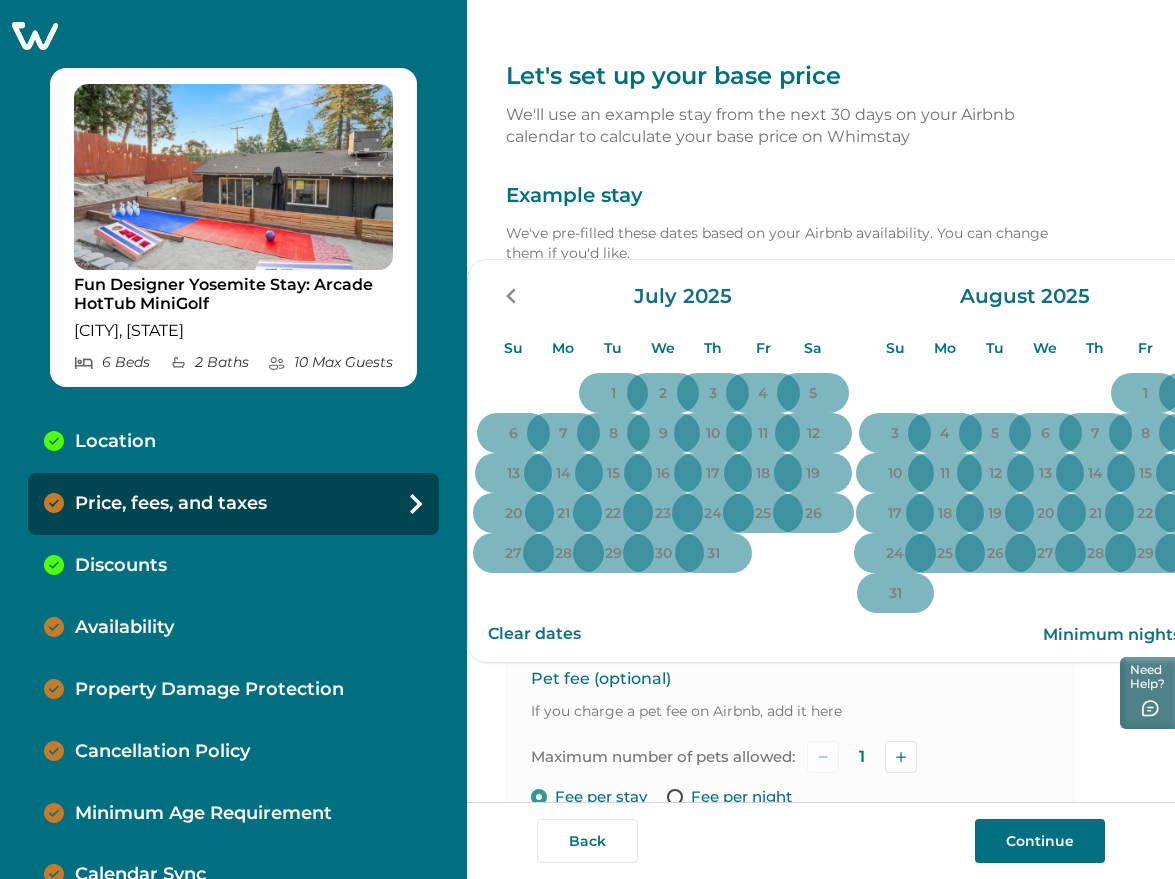 scroll, scrollTop: 0, scrollLeft: 0, axis: both 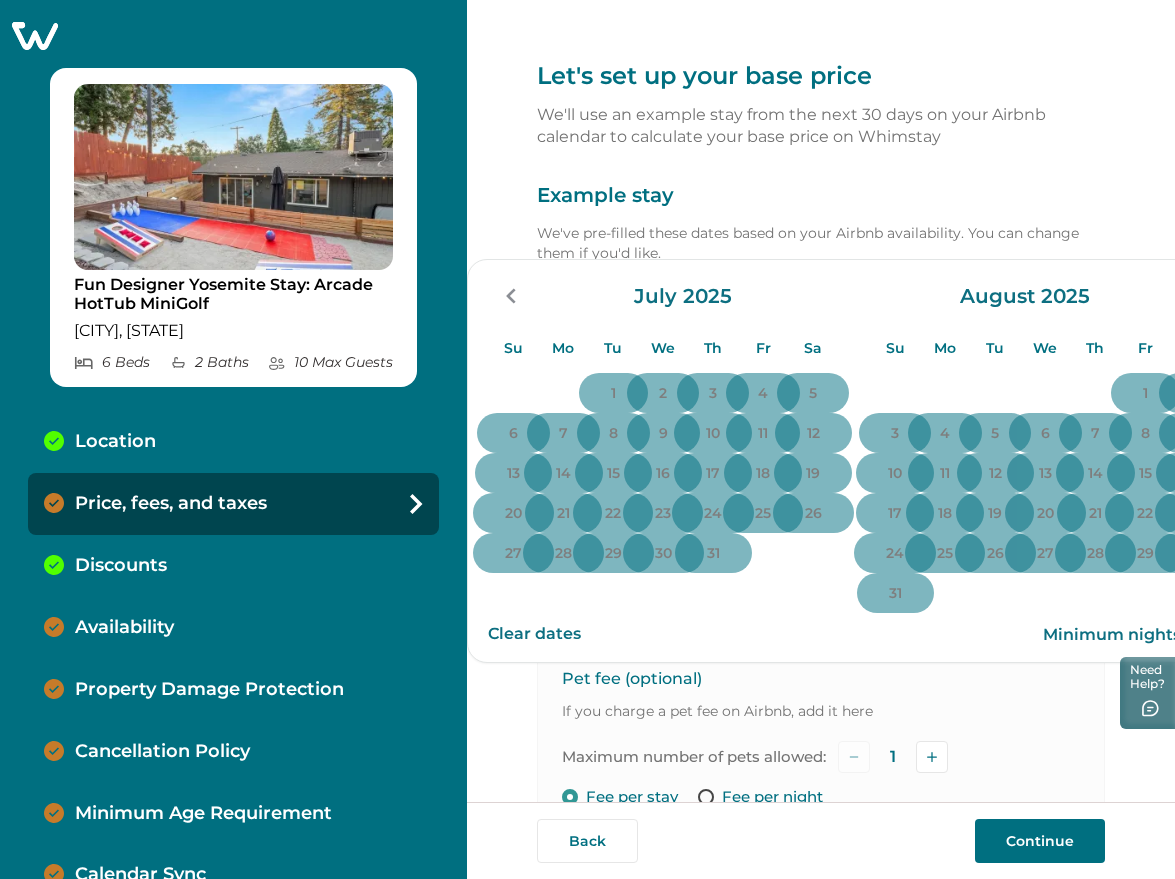 click on "Example stay" at bounding box center [821, 196] 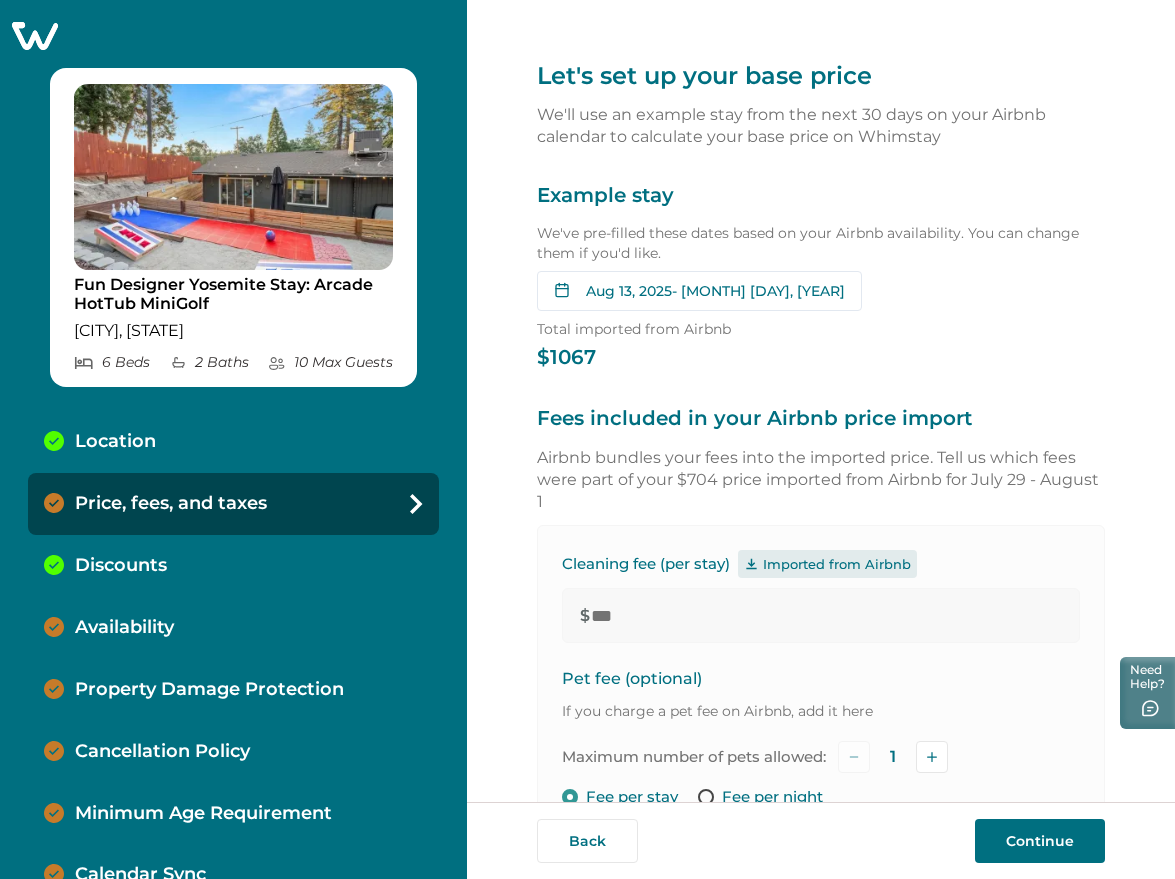 click on "Fun Designer Yosemite Stay: Arcade HotTub MiniGolf [CITY], [STATE]   6   Bed s   2   Bath s   10   Max Guest s Location Price, fees, and taxes Discounts Availability Property Damage Protection Cancellation Policy Minimum Age Requirement Calendar Sync" at bounding box center [233, 439] 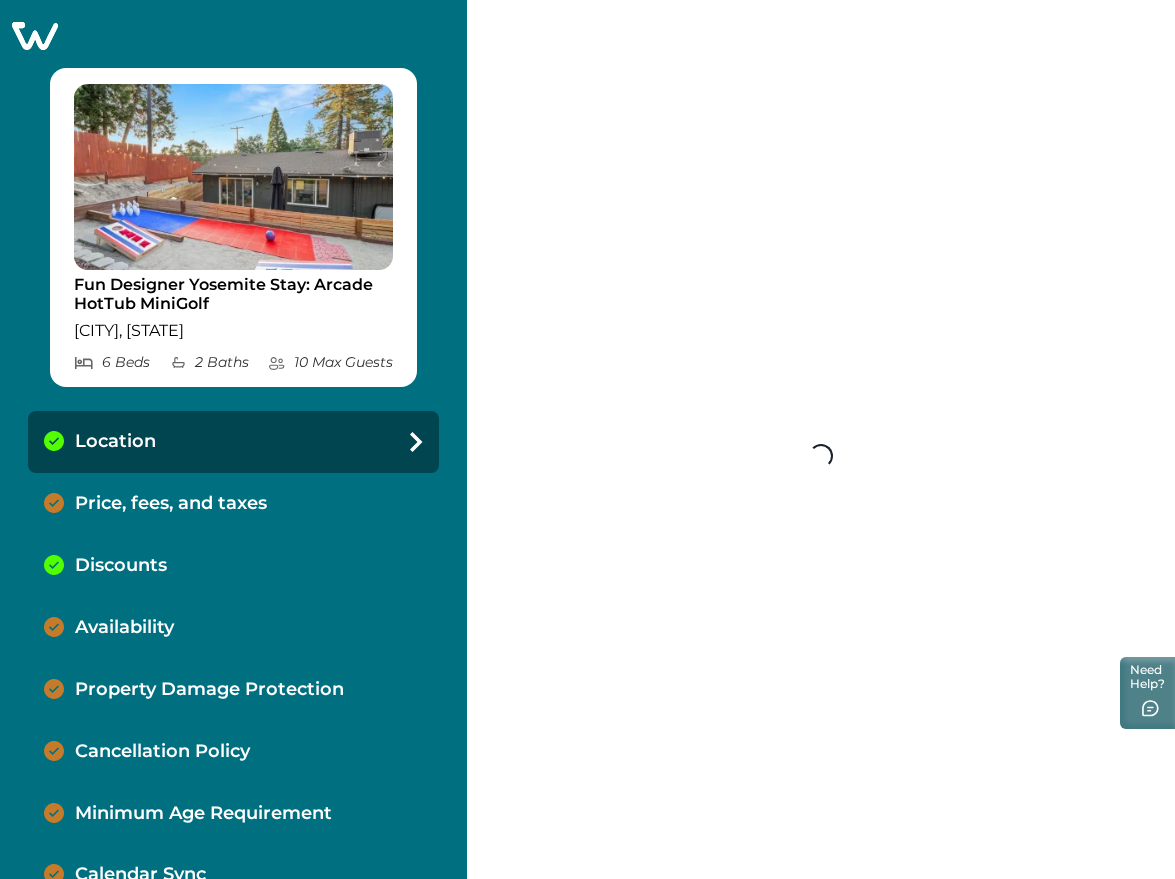 select on "**" 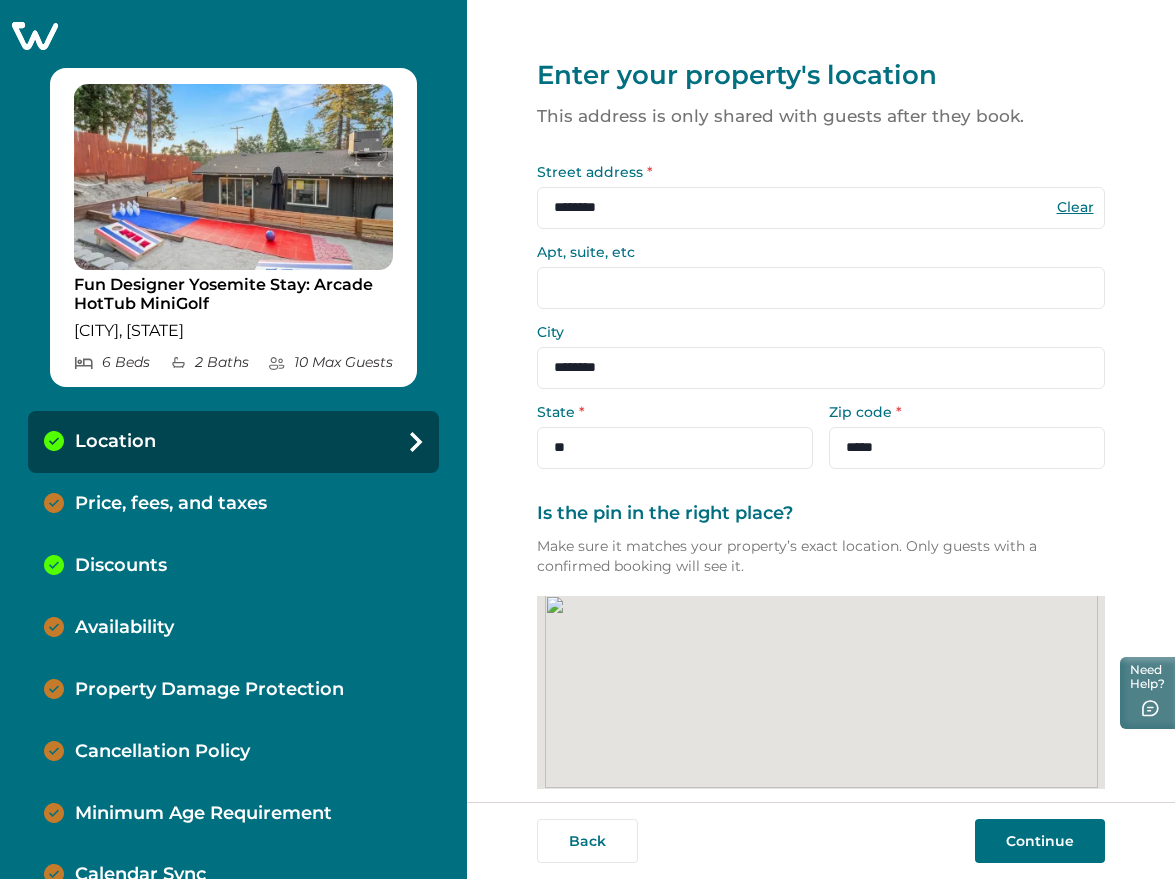 click on "Continue" at bounding box center [1040, 841] 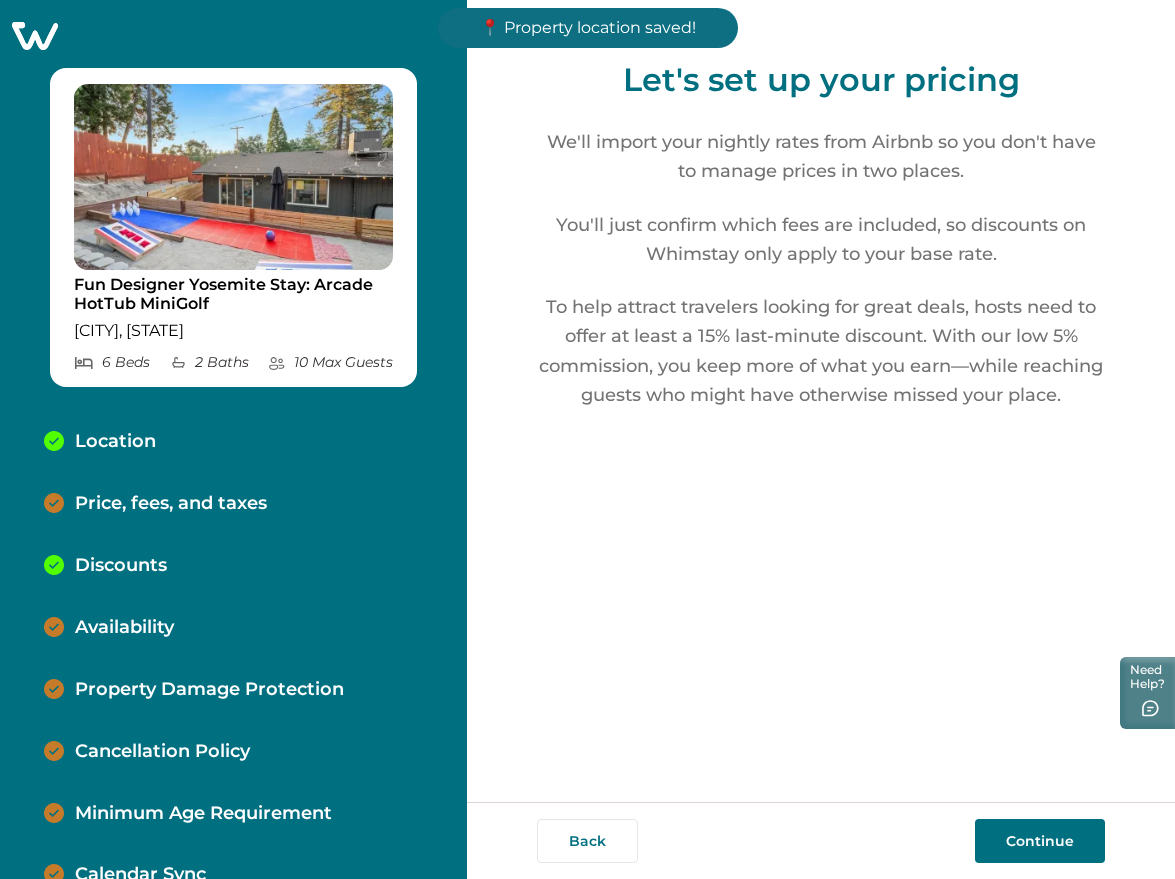 click on "Continue" at bounding box center [1040, 841] 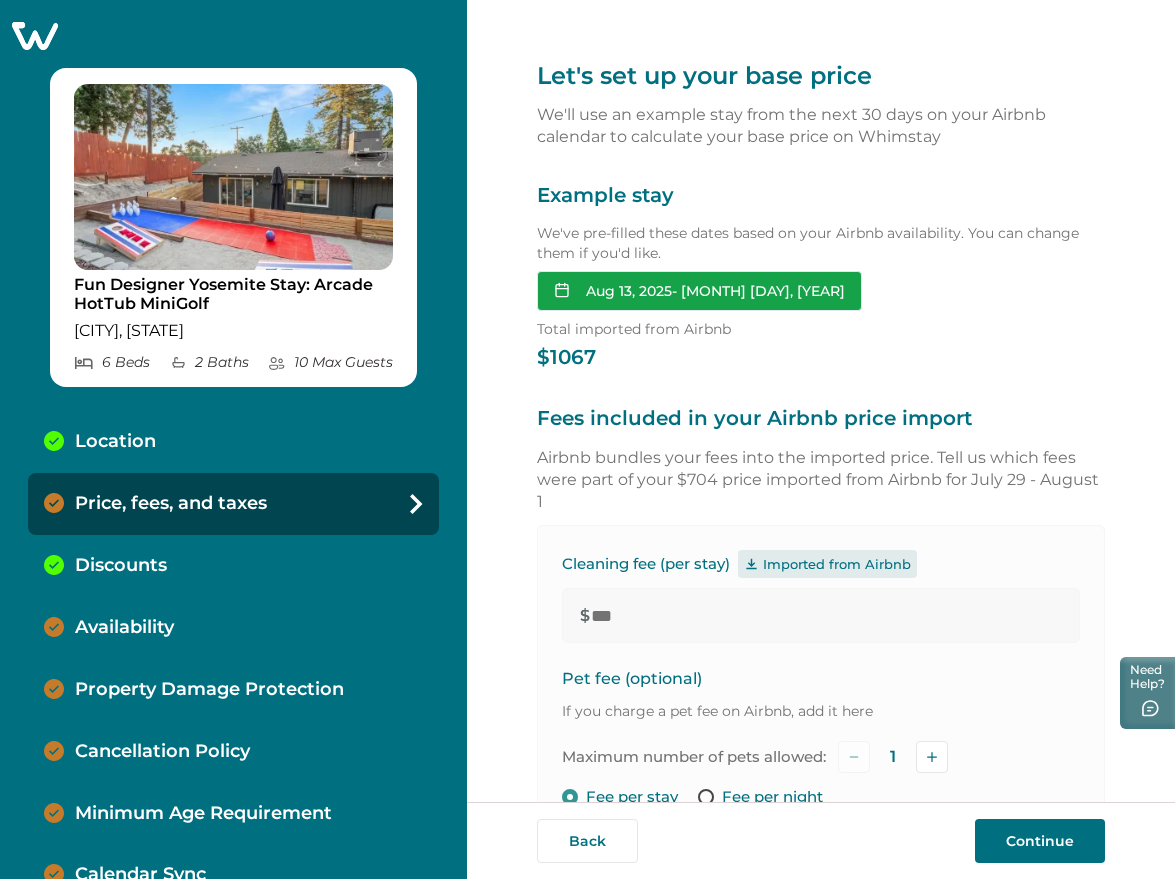 click on "Aug 13, 2025  -   Aug 15, 2025" at bounding box center (699, 291) 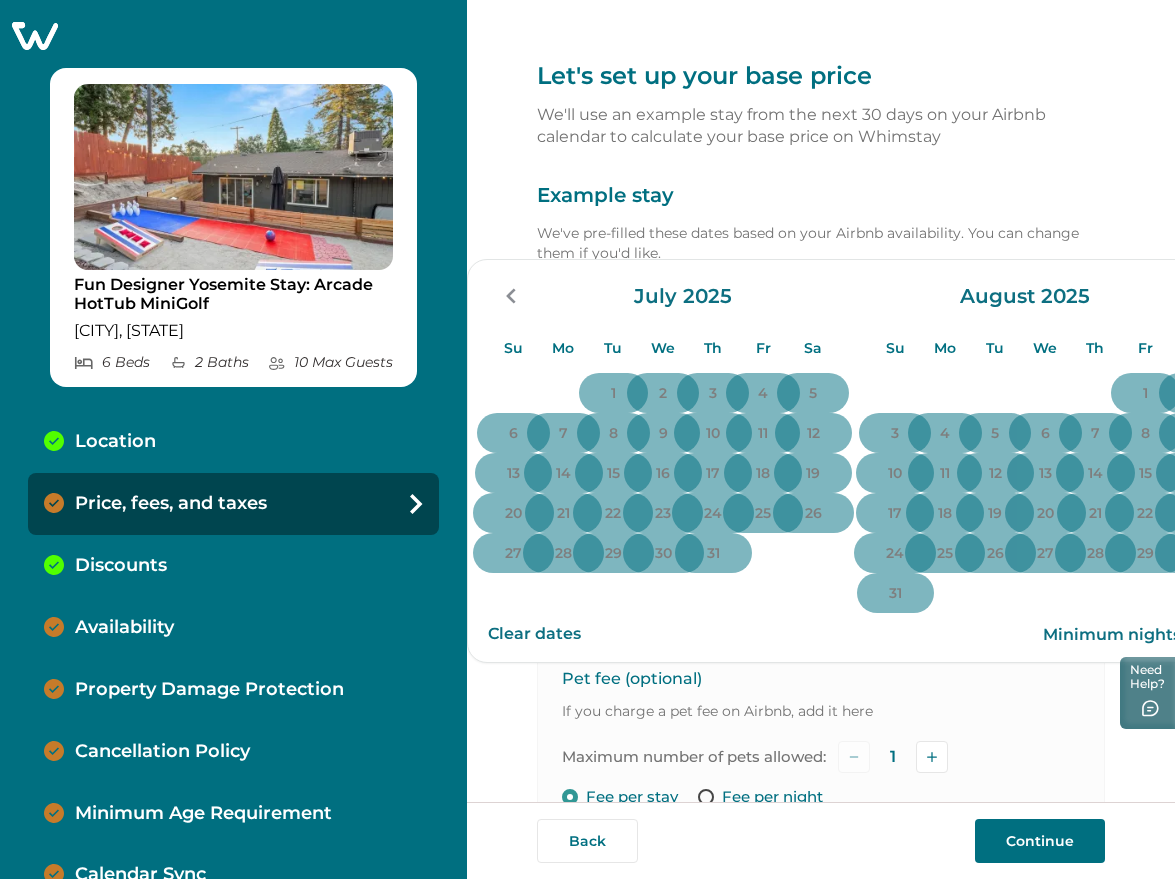 click 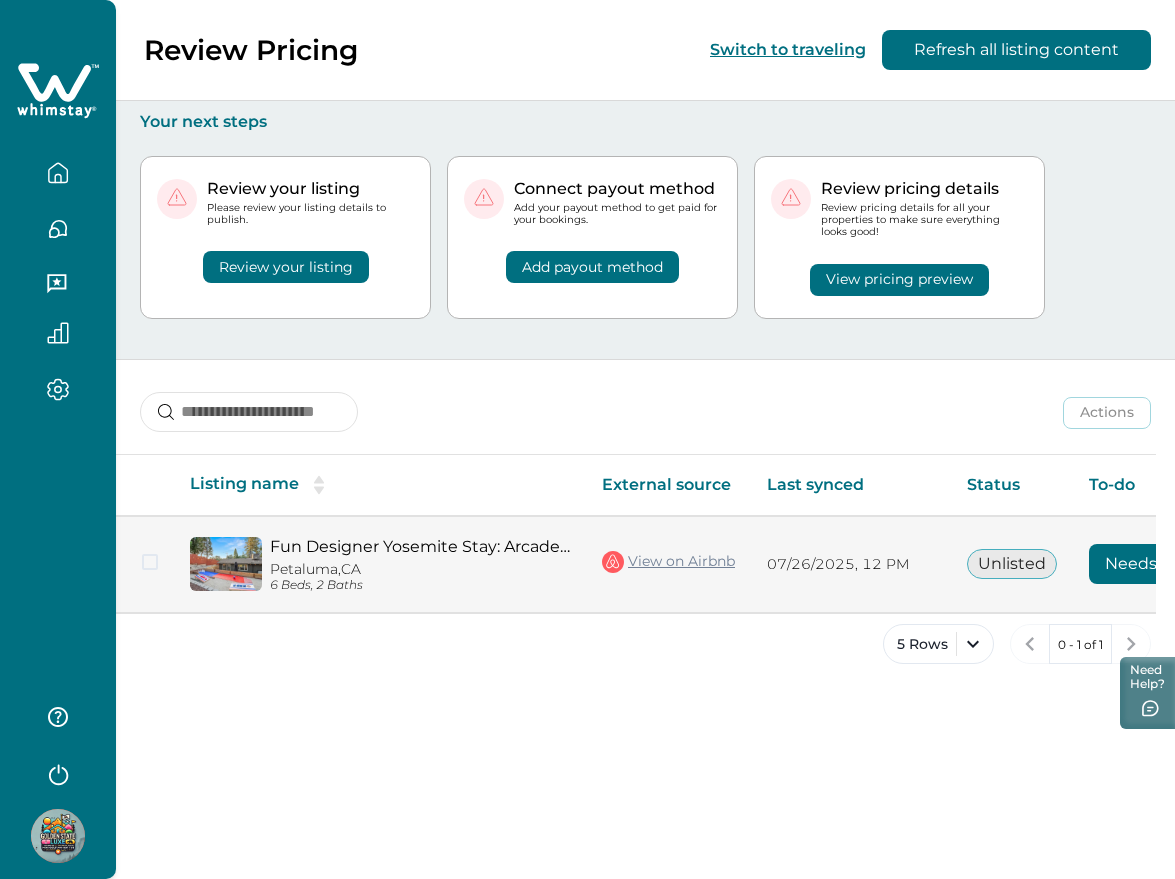 click on "Needs review" at bounding box center [1159, 564] 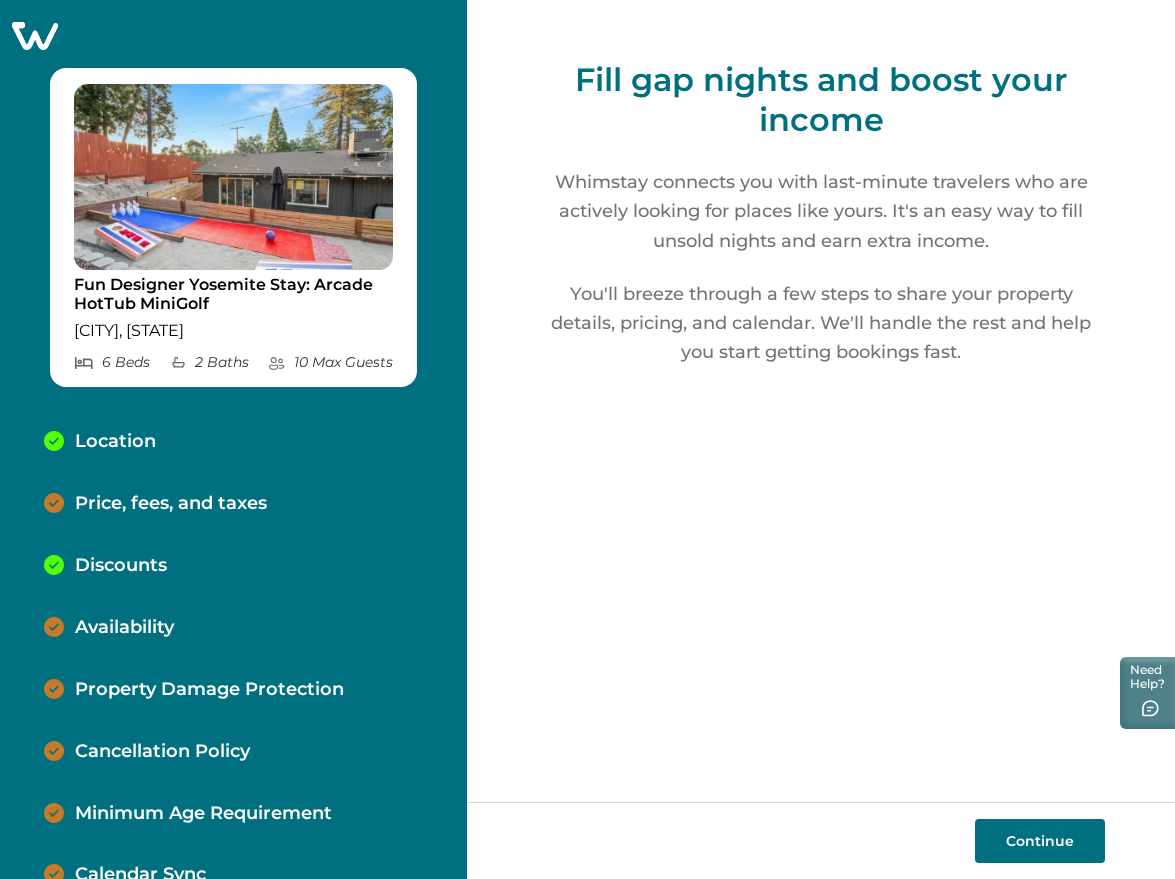 click on "Continue" at bounding box center [1040, 841] 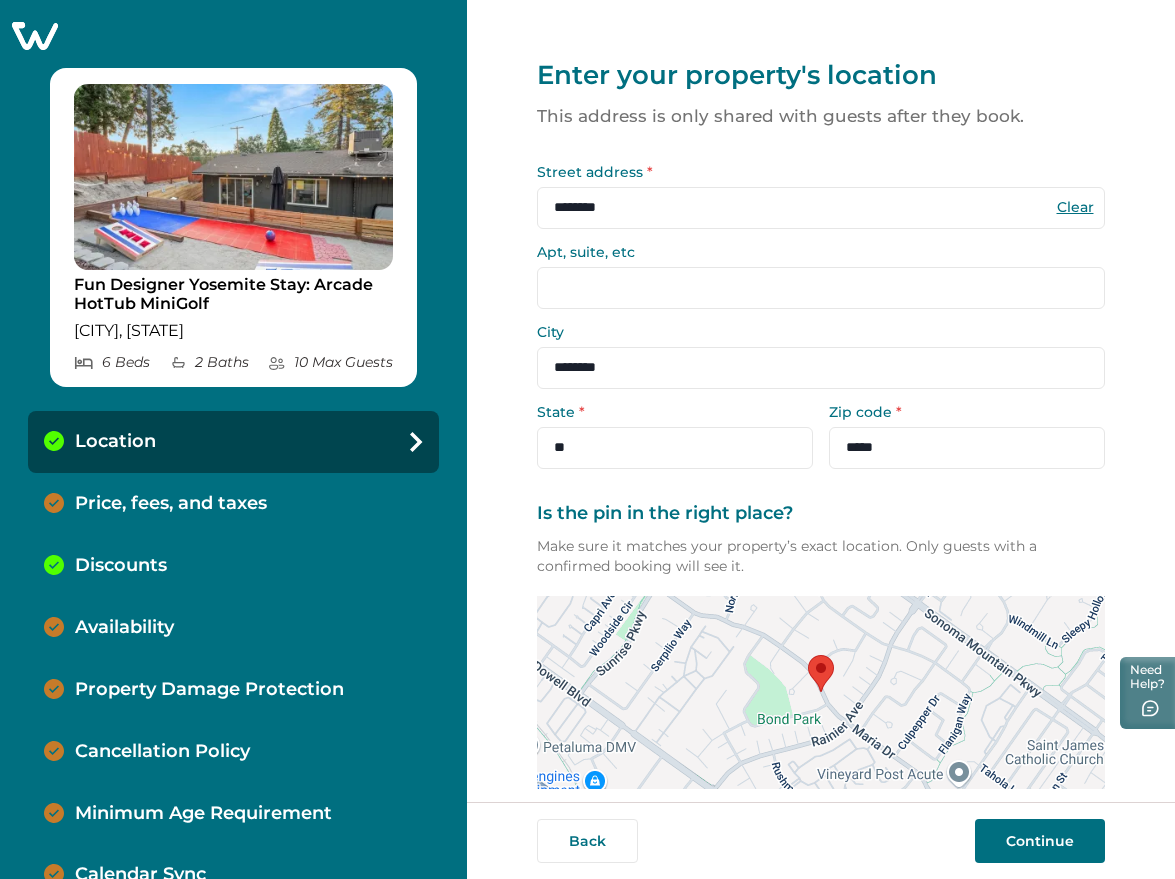 click on "Continue" at bounding box center [1040, 841] 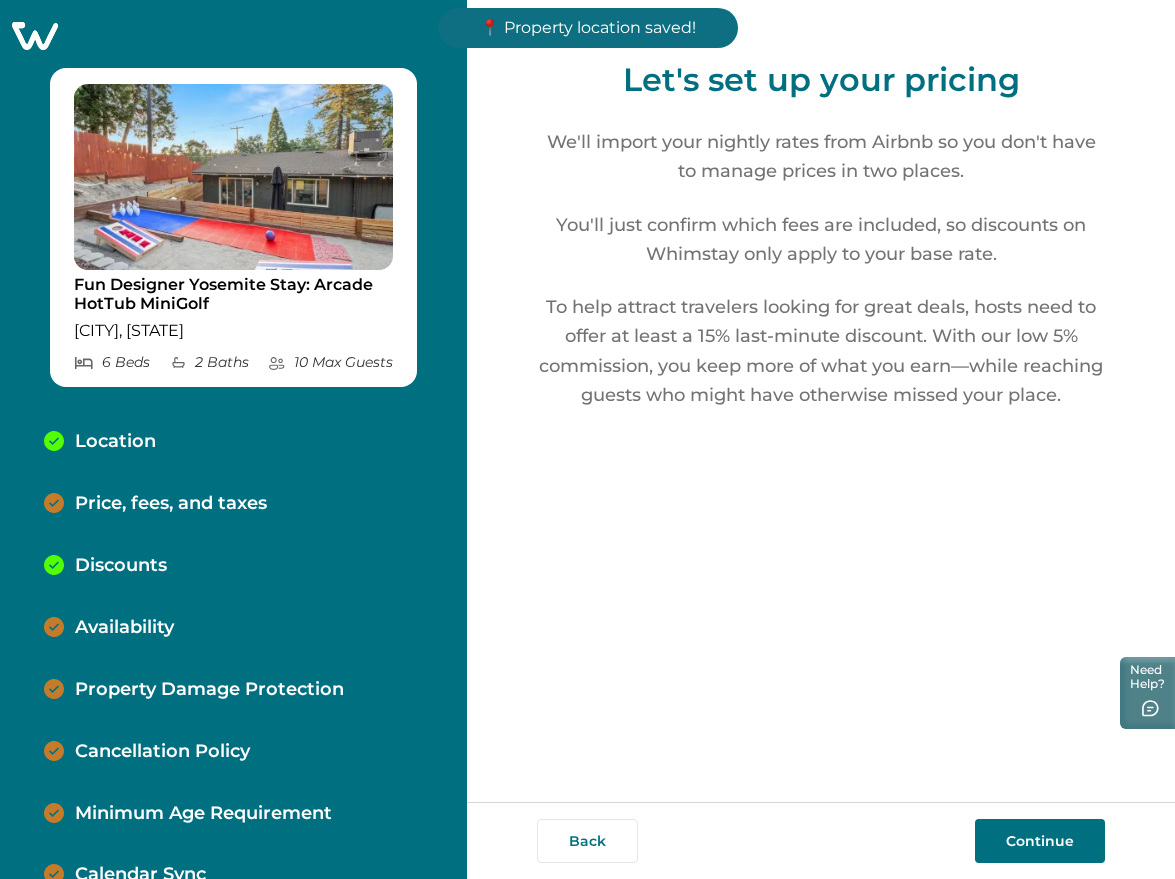 click on "Continue" at bounding box center [1040, 841] 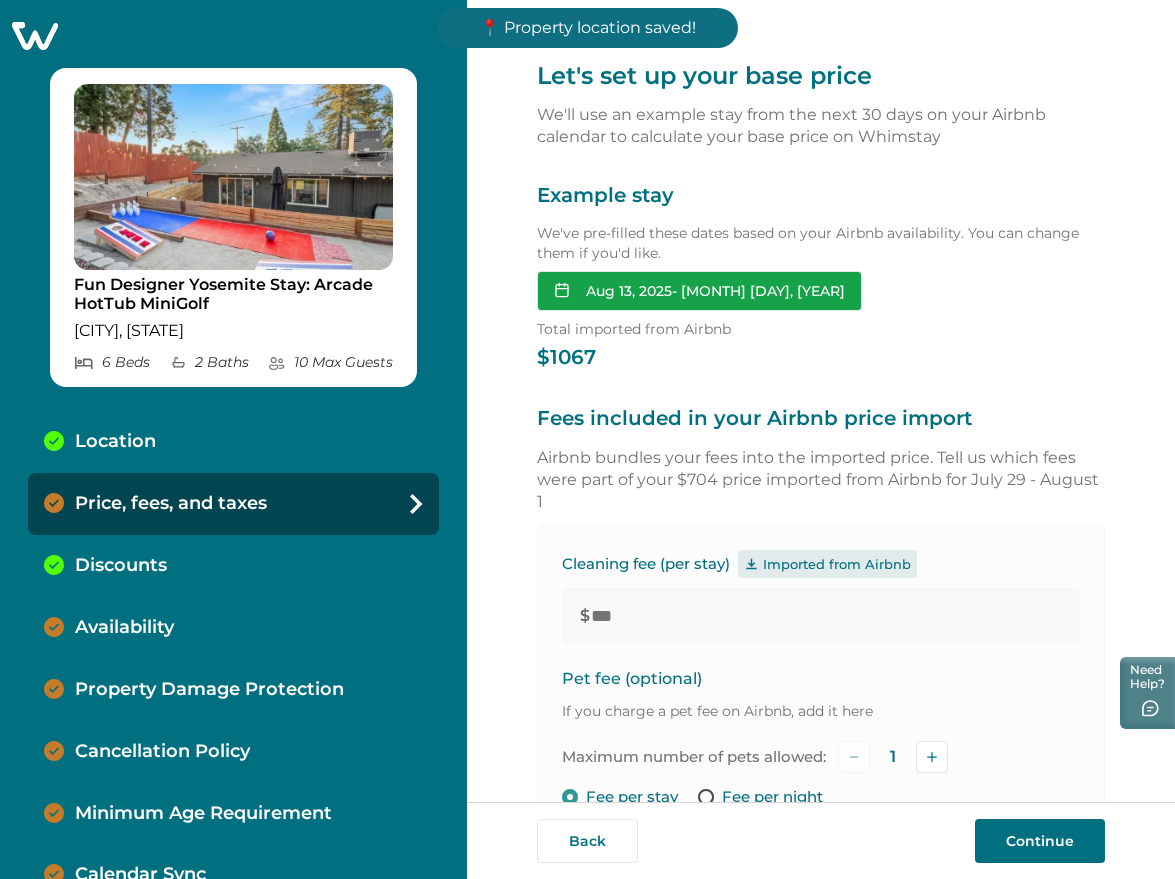 click on "Aug 13, 2025  -   Aug 15, 2025" at bounding box center [699, 291] 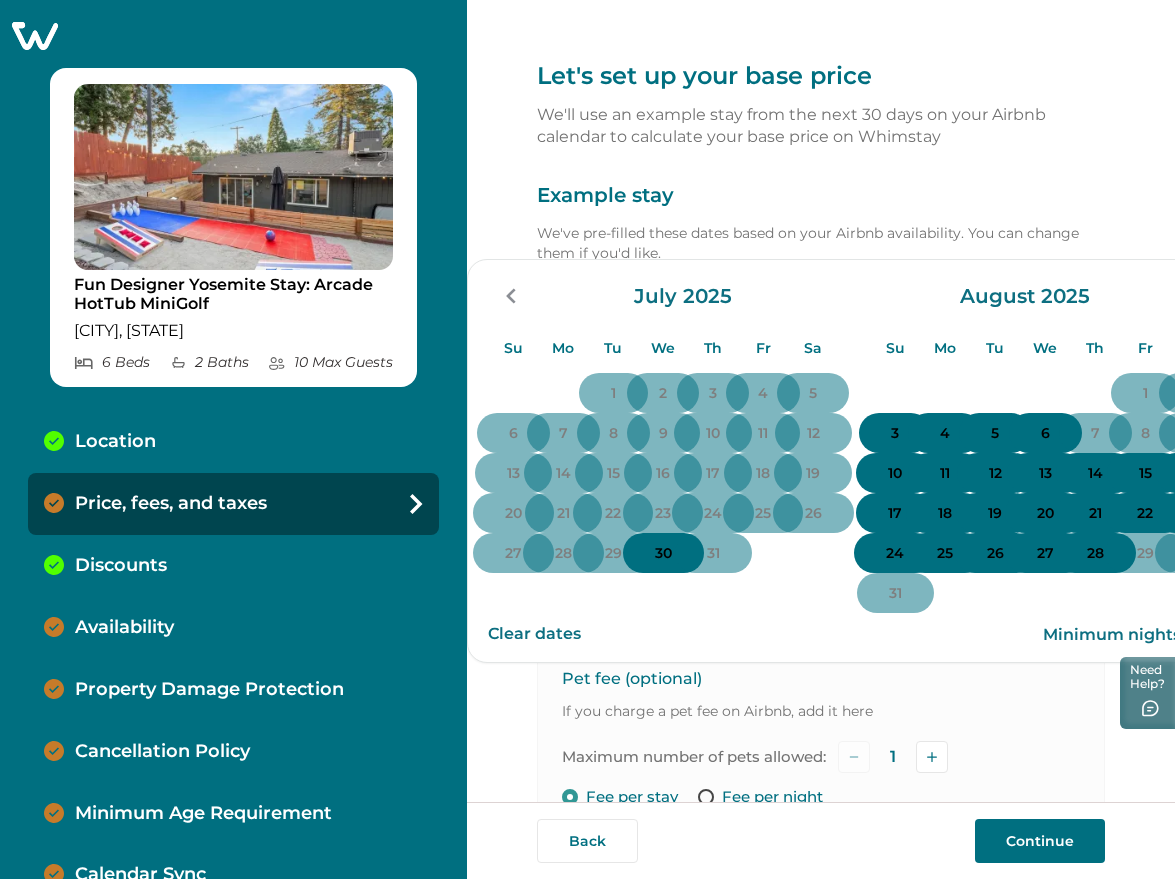 click on "3" at bounding box center [895, 433] 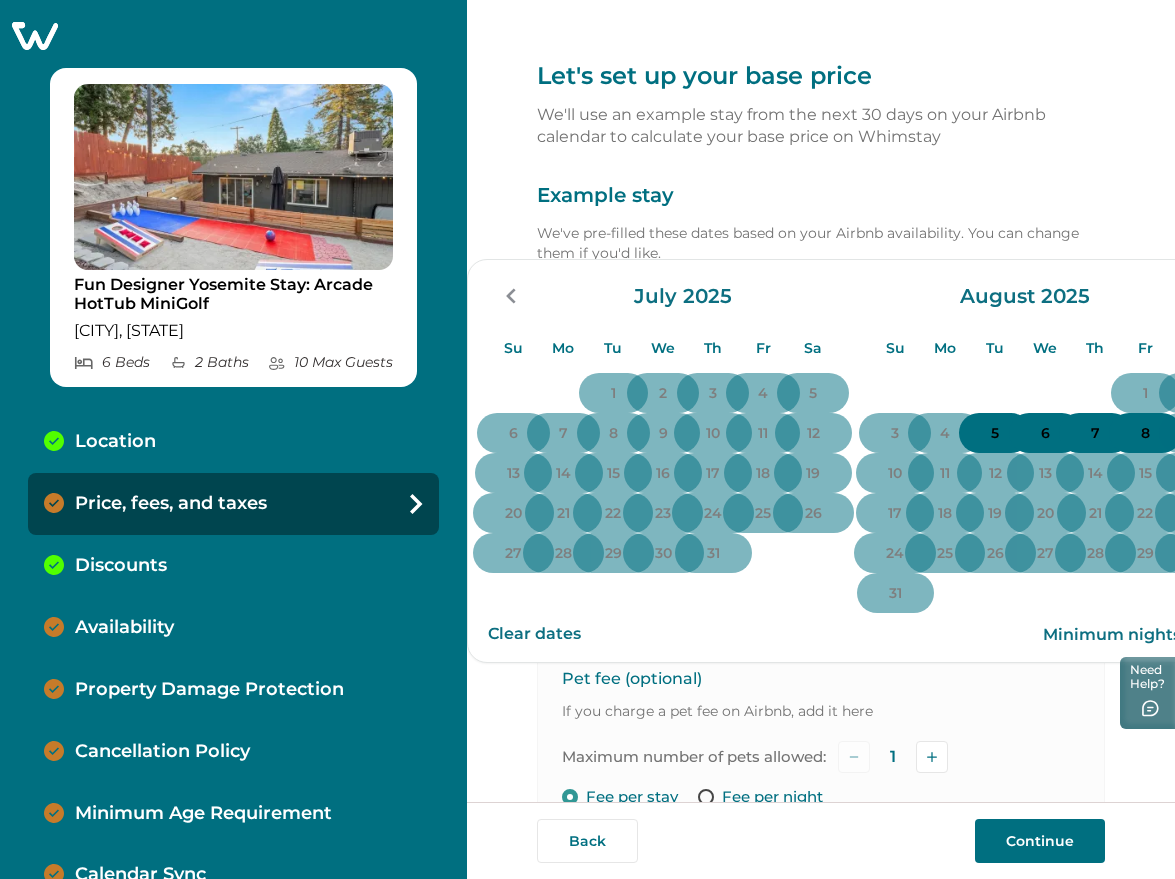 click on "5" at bounding box center [995, 434] 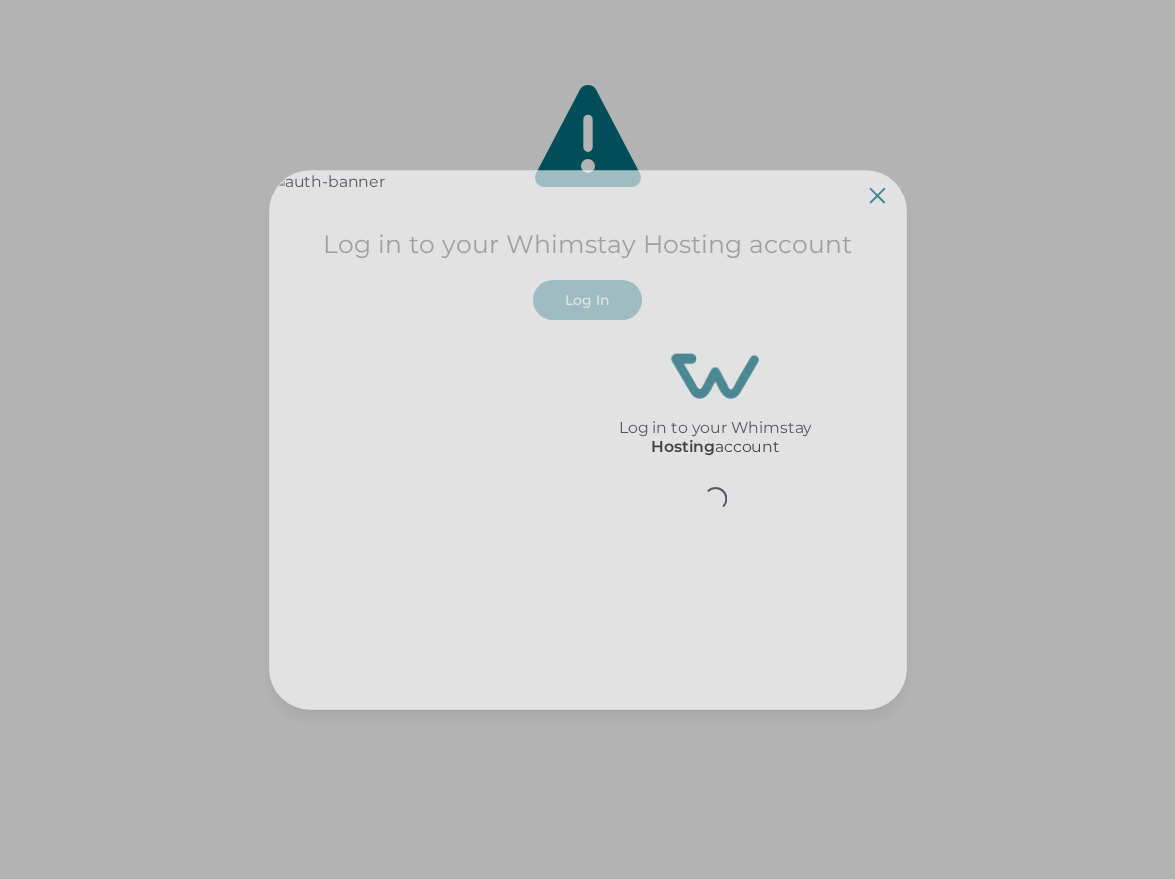 scroll, scrollTop: 0, scrollLeft: 0, axis: both 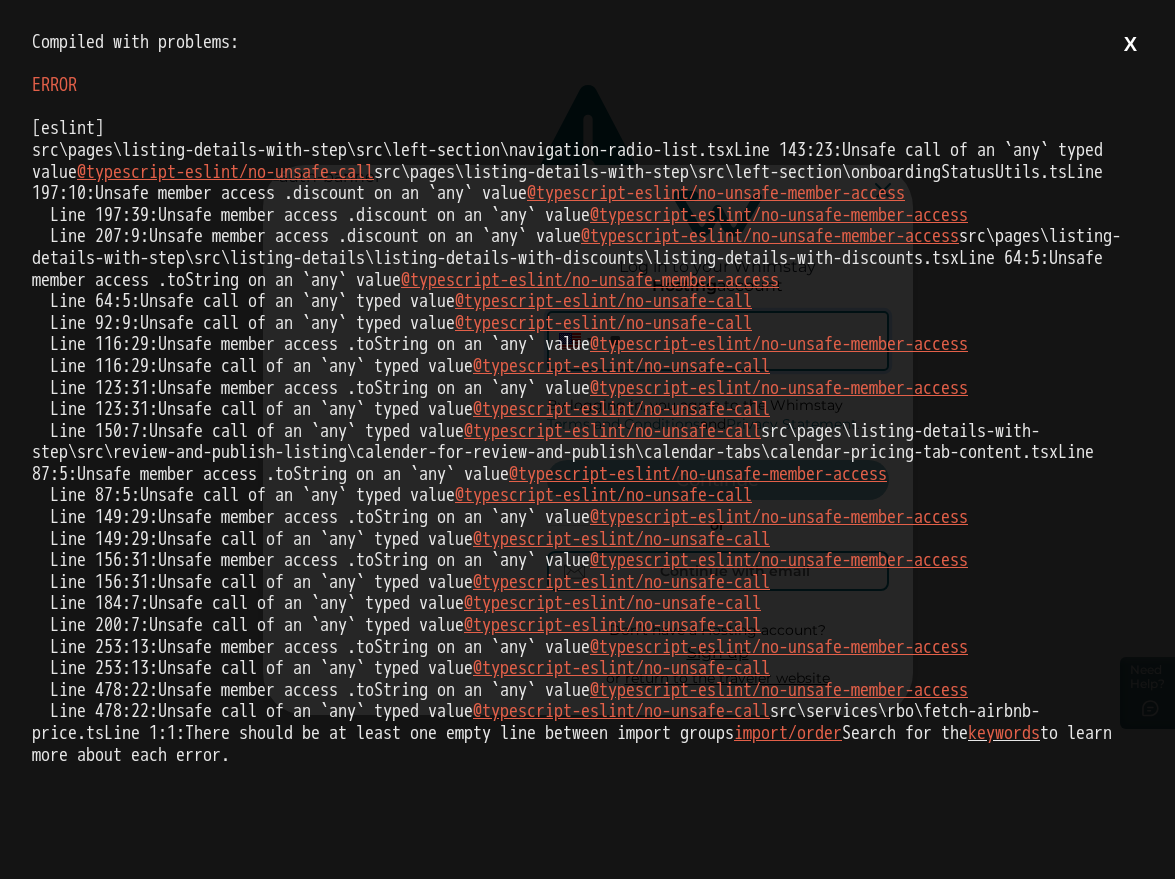 click on "[eslint]
src\pages\listing-details-with-step\src\left-section\navigation-radio-list.tsx
Line 143:23:   Unsafe call of an `any` typed value   @typescript-eslint/no-unsafe-call
src\pages\listing-details-with-step\src\left-section\onboardingStatusUtils.ts
Line 197:10:   Unsafe member access .discount on an `any` value   @typescript-eslint/no-unsafe-member-access
Line 197:39:   Unsafe member access .discount on an `any` value   @typescript-eslint/no-unsafe-member-access
Line 207:9:    Unsafe member access .discount on an `any` value   @typescript-eslint/no-unsafe-member-access
src\pages\listing-details-with-step\src\listing-details\listing-details-with-discounts\listing-details-with-discounts.tsx
Line 64:5:     Unsafe member access .toString on an `any` value   @typescript-eslint/no-unsafe-member-access
Line 64:5:     Unsafe call of an `any` typed value                @typescript-eslint/no-unsafe-call
Line 92:9:     Unsafe call of an `any` typed value
Line 116:29:" at bounding box center [587, 442] 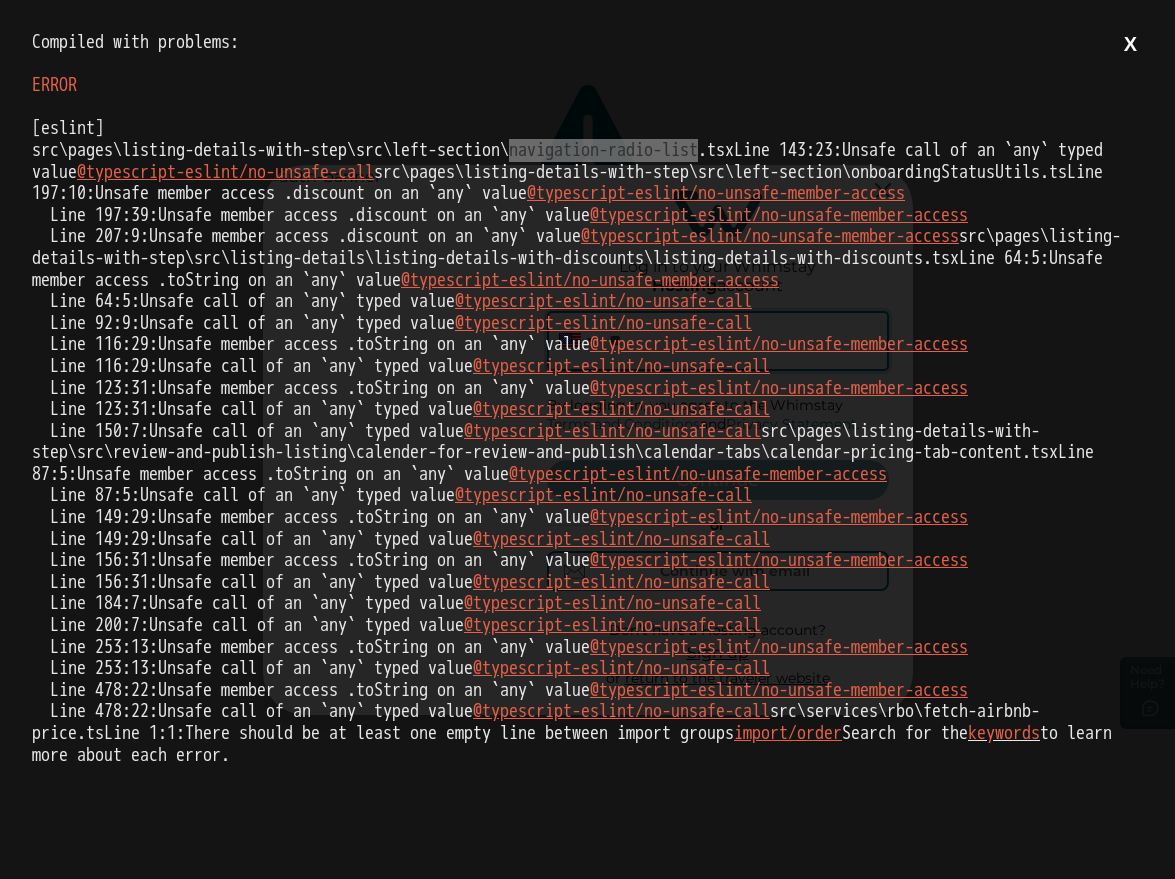 drag, startPoint x: 612, startPoint y: 152, endPoint x: 738, endPoint y: 151, distance: 126.00397 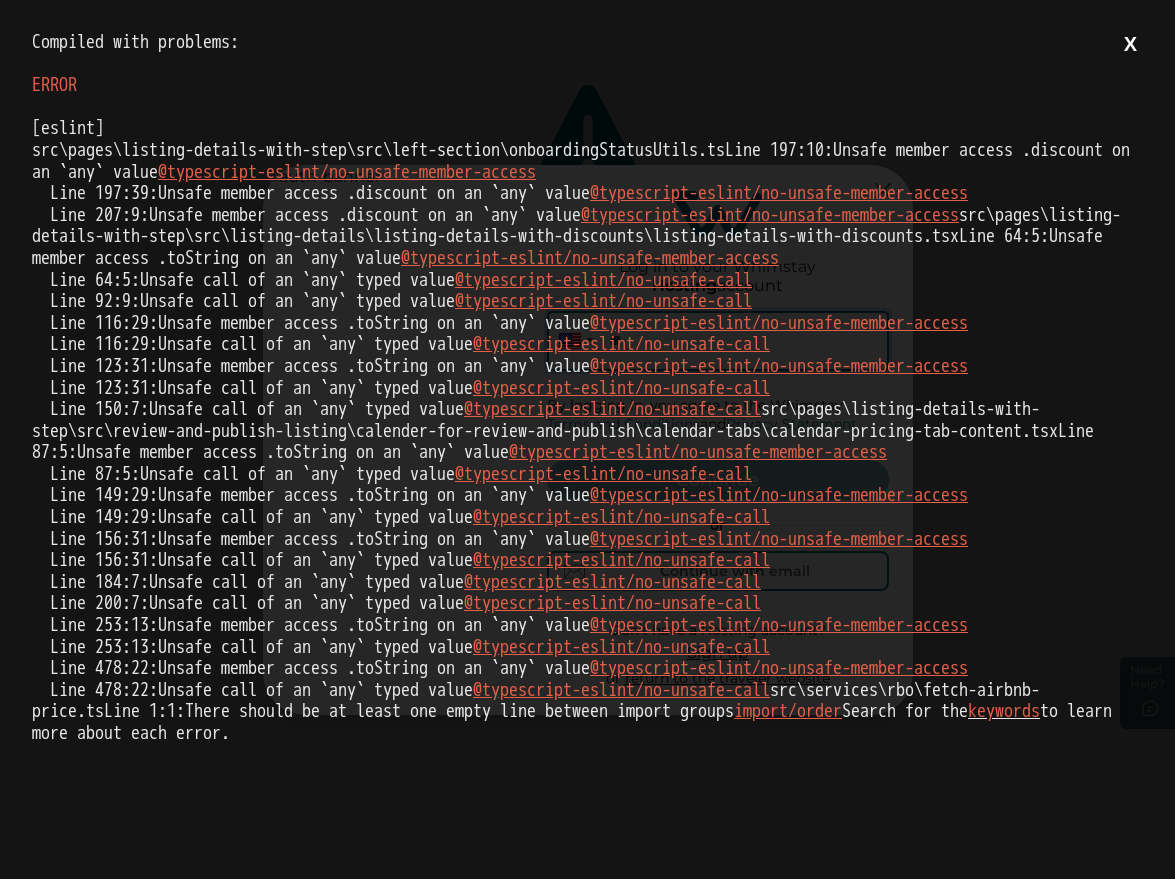 scroll, scrollTop: 0, scrollLeft: 0, axis: both 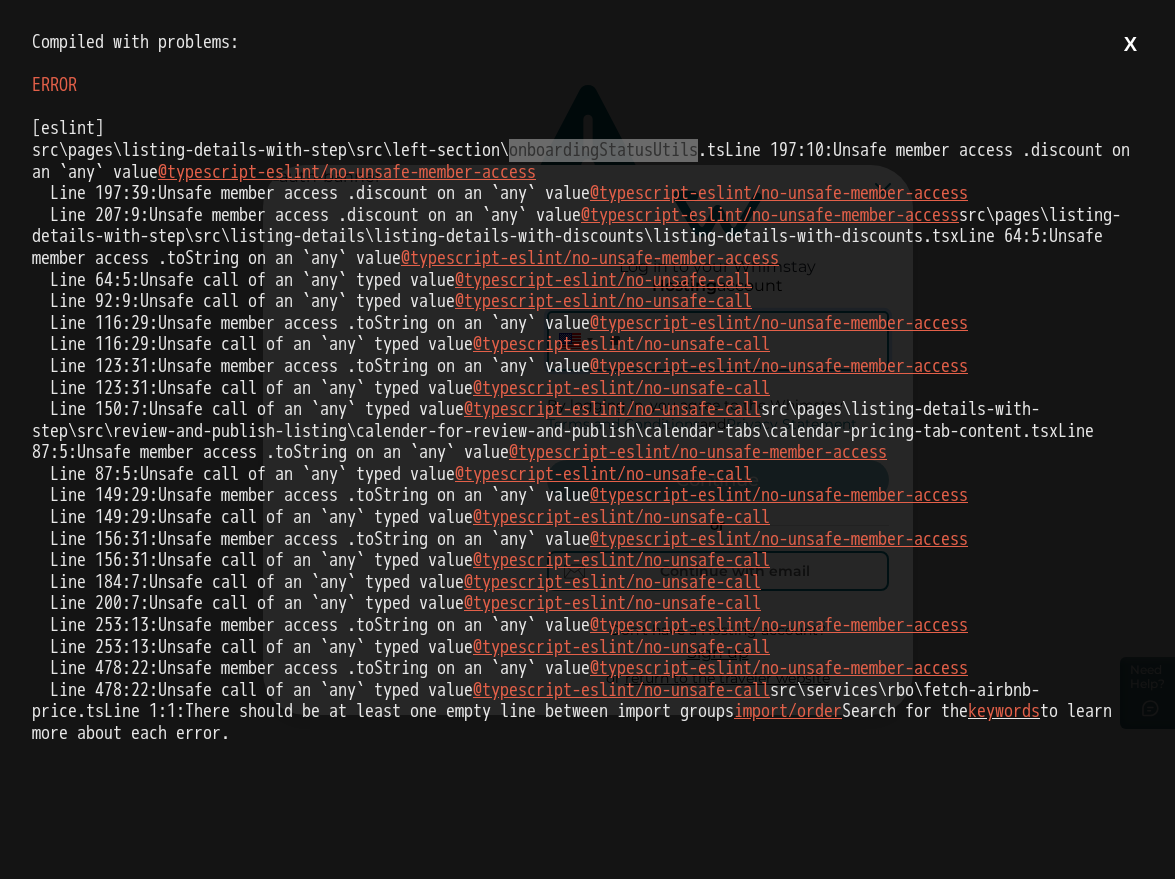click on "[eslint]
src\pages\listing-details-with-step\src\left-section\onboardingStatusUtils.ts
Line 197:10:   Unsafe member access .discount on an `any` value   @typescript-eslint/no-unsafe-member-access
Line 197:39:   Unsafe member access .discount on an `any` value   @typescript-eslint/no-unsafe-member-access
Line 207:9:    Unsafe member access .discount on an `any` value   @typescript-eslint/no-unsafe-member-access
src\pages\listing-details-with-step\src\listing-details\listing-details-with-discounts\listing-details-with-discounts.tsx
Line 64:5:     Unsafe member access .toString on an `any` value   @typescript-eslint/no-unsafe-member-access
Line 64:5:     Unsafe call of an `any` typed value                @typescript-eslint/no-unsafe-call
Line 92:9:     Unsafe call of an `any` typed value                @typescript-eslint/no-unsafe-call
Line 116:29:   Unsafe member access .toString on an `any` value   @typescript-eslint/no-unsafe-member-access
Line 116:29:
Line 123:31:" at bounding box center [587, 431] 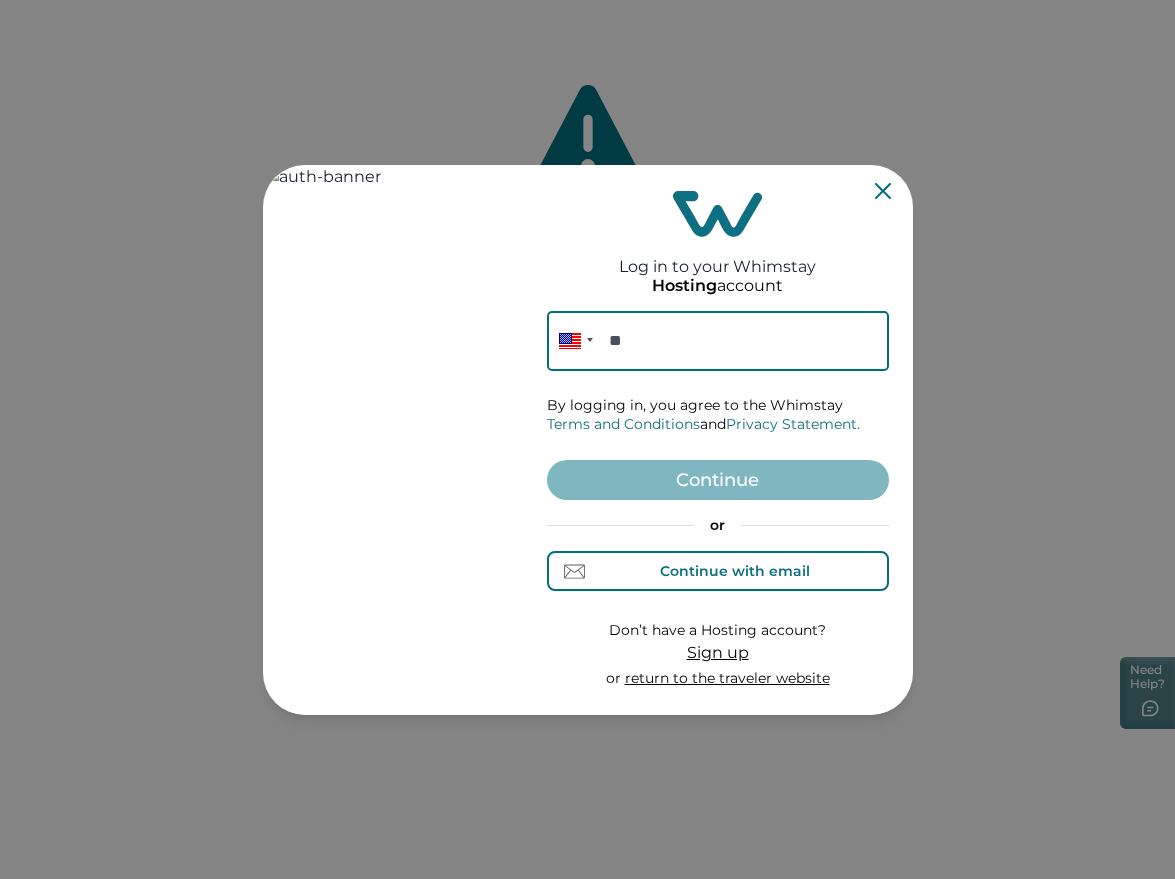 click on "Continue with email" at bounding box center (735, 571) 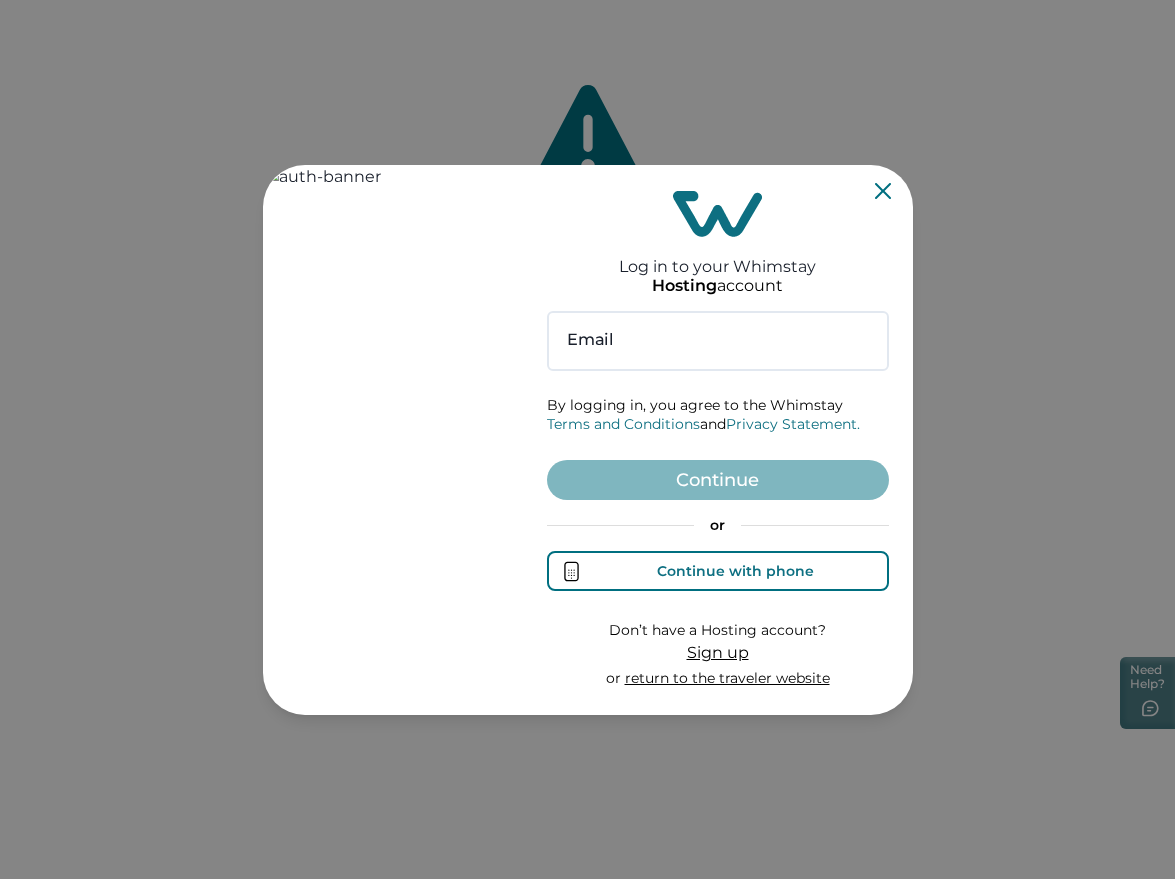type 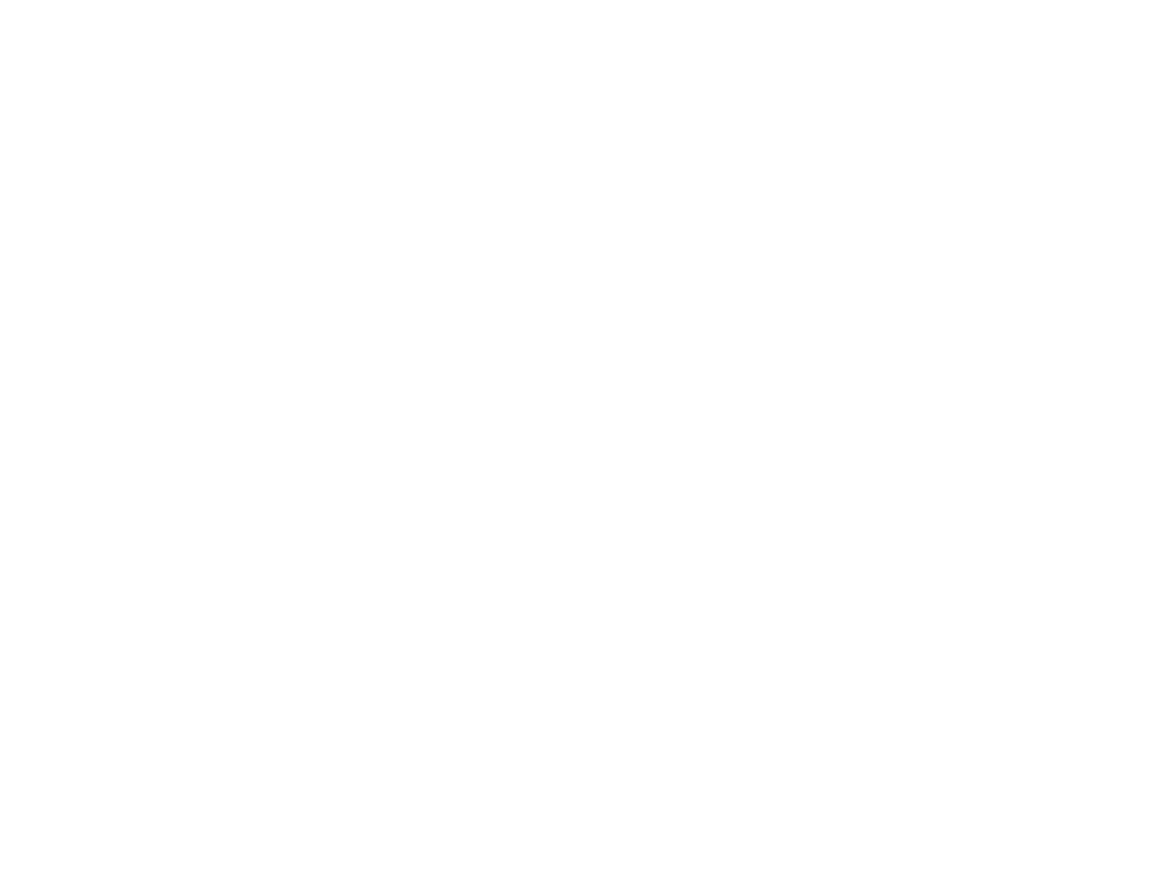 scroll, scrollTop: 0, scrollLeft: 0, axis: both 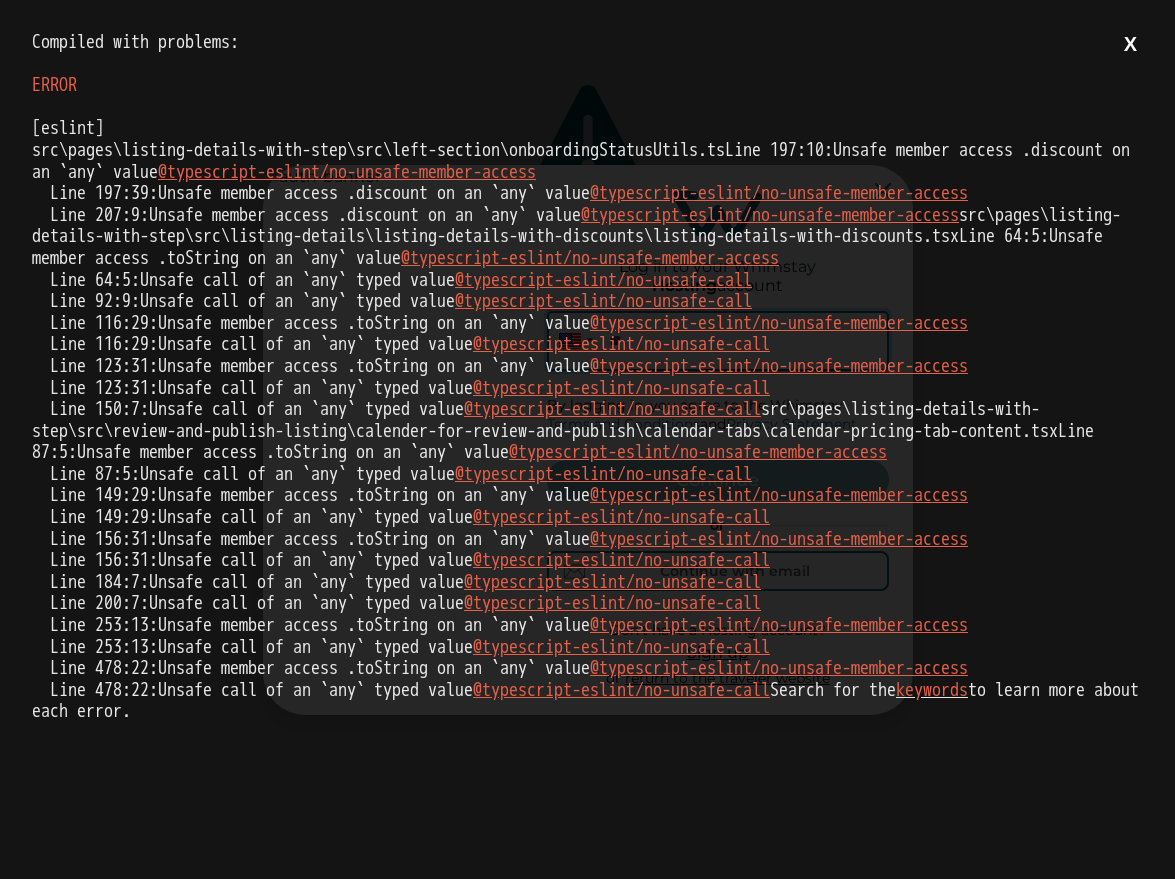 click on "[eslint]
src\pages\listing-details-with-step\src\left-section\onboardingStatusUtils.ts
Line 197:10:   Unsafe member access .discount on an `any` value   @typescript-eslint/no-unsafe-member-access
Line 197:39:   Unsafe member access .discount on an `any` value   @typescript-eslint/no-unsafe-member-access
Line 207:9:    Unsafe member access .discount on an `any` value   @typescript-eslint/no-unsafe-member-access
src\pages\listing-details-with-step\src\listing-details\listing-details-with-discounts\listing-details-with-discounts.tsx
Line 64:5:     Unsafe member access .toString on an `any` value   @typescript-eslint/no-unsafe-member-access
Line 64:5:     Unsafe call of an `any` typed value                @typescript-eslint/no-unsafe-call
Line 92:9:     Unsafe call of an `any` typed value                @typescript-eslint/no-unsafe-call
Line 116:29:   Unsafe member access .toString on an `any` value   @typescript-eslint/no-unsafe-member-access
Line 116:29:
Line 123:31:" at bounding box center (587, 420) 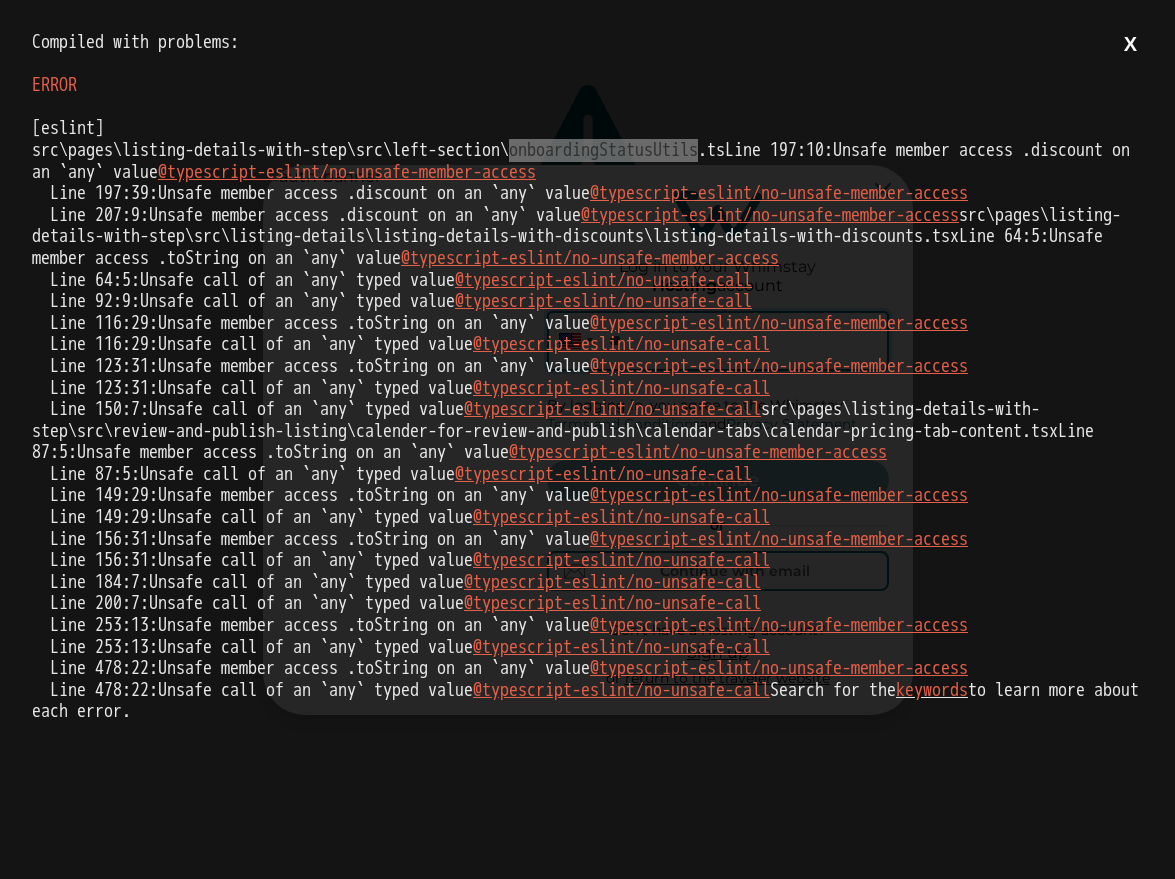 click on "[eslint]
src\pages\listing-details-with-step\src\left-section\onboardingStatusUtils.ts
Line 197:10:   Unsafe member access .discount on an `any` value   @typescript-eslint/no-unsafe-member-access
Line 197:39:   Unsafe member access .discount on an `any` value   @typescript-eslint/no-unsafe-member-access
Line 207:9:    Unsafe member access .discount on an `any` value   @typescript-eslint/no-unsafe-member-access
src\pages\listing-details-with-step\src\listing-details\listing-details-with-discounts\listing-details-with-discounts.tsx
Line 64:5:     Unsafe member access .toString on an `any` value   @typescript-eslint/no-unsafe-member-access
Line 64:5:     Unsafe call of an `any` typed value                @typescript-eslint/no-unsafe-call
Line 92:9:     Unsafe call of an `any` typed value                @typescript-eslint/no-unsafe-call
Line 116:29:   Unsafe member access .toString on an `any` value   @typescript-eslint/no-unsafe-member-access
Line 116:29:
Line 123:31:" at bounding box center (587, 420) 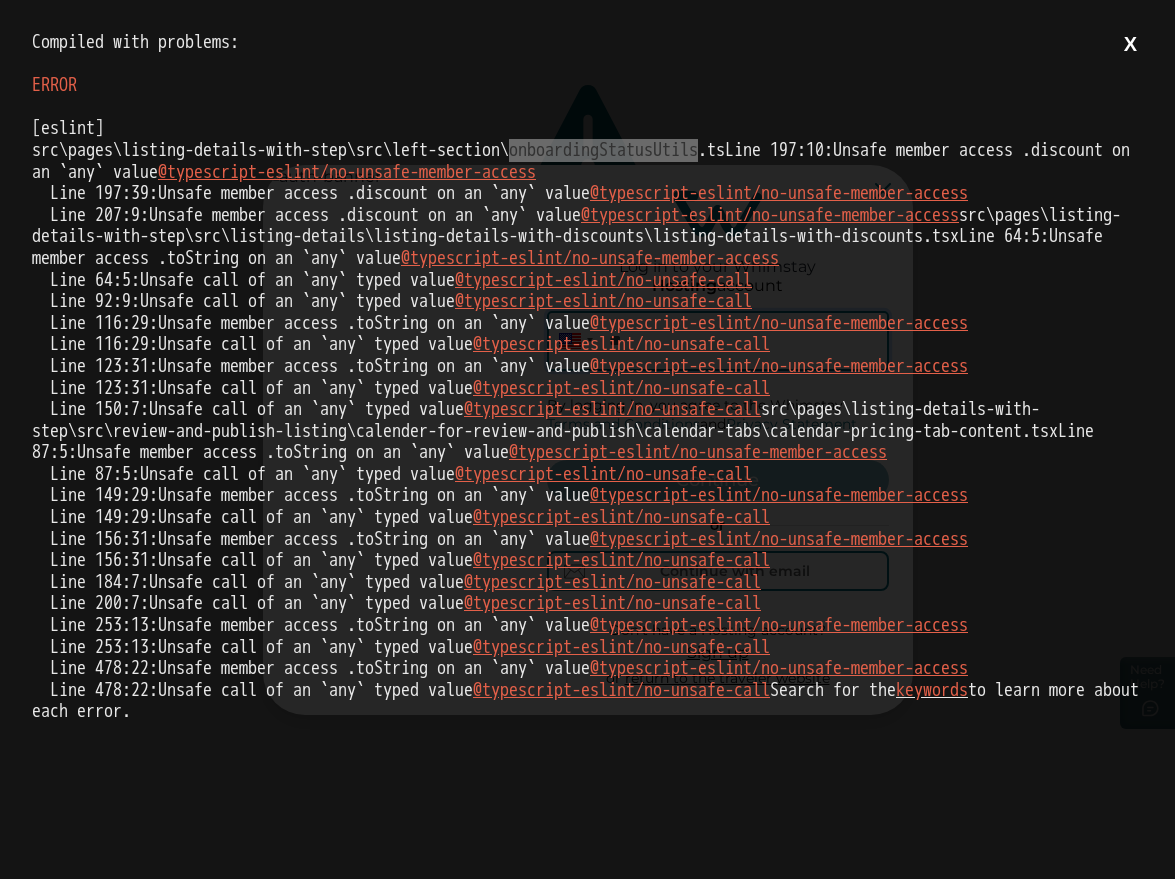 copy on "onboardingStatusUtils" 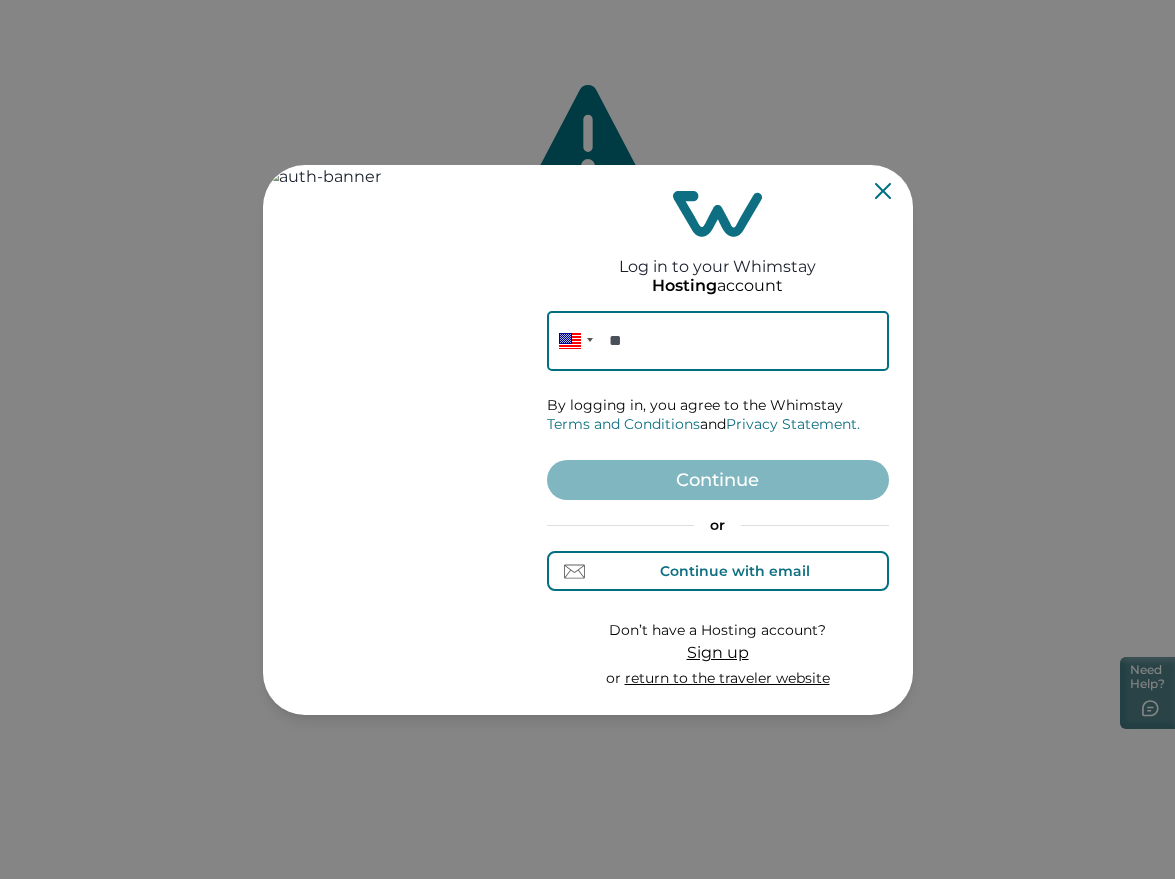 click on "Continue with email" at bounding box center [735, 571] 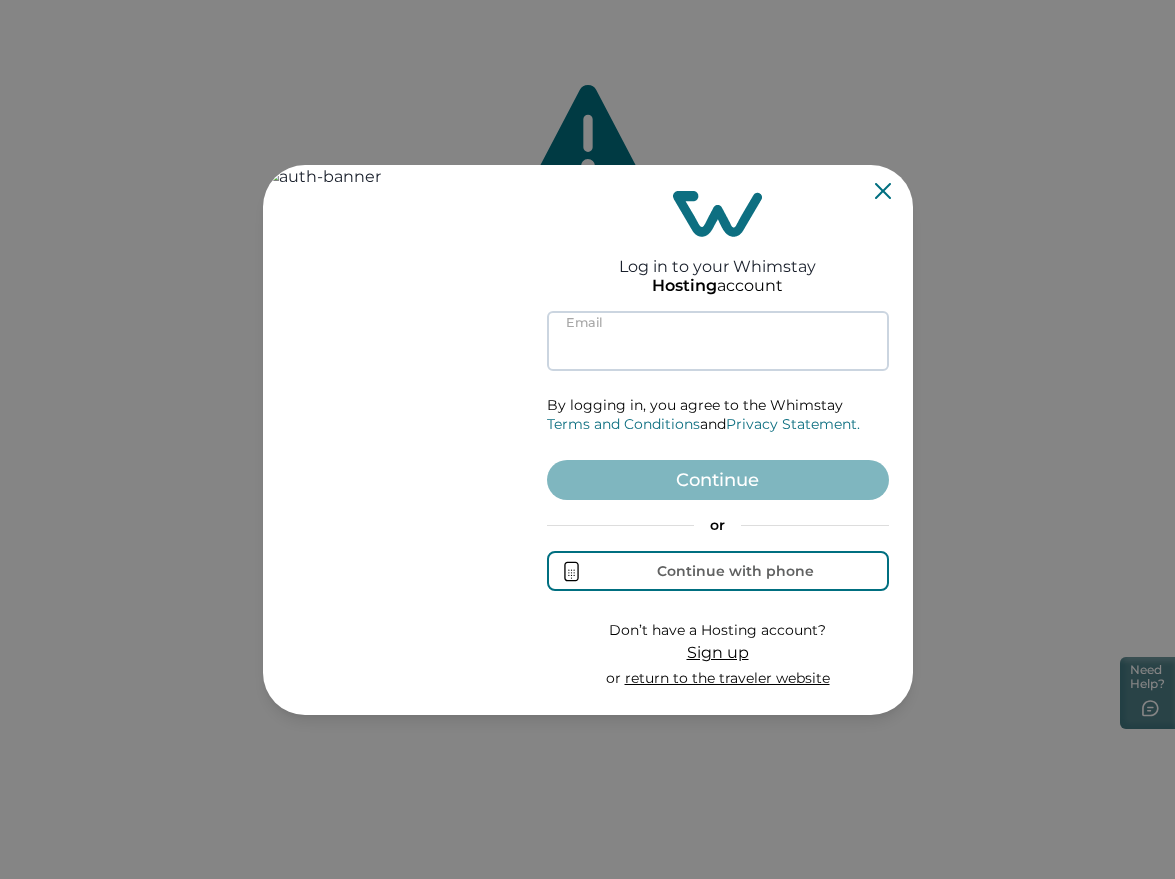 click at bounding box center (718, 341) 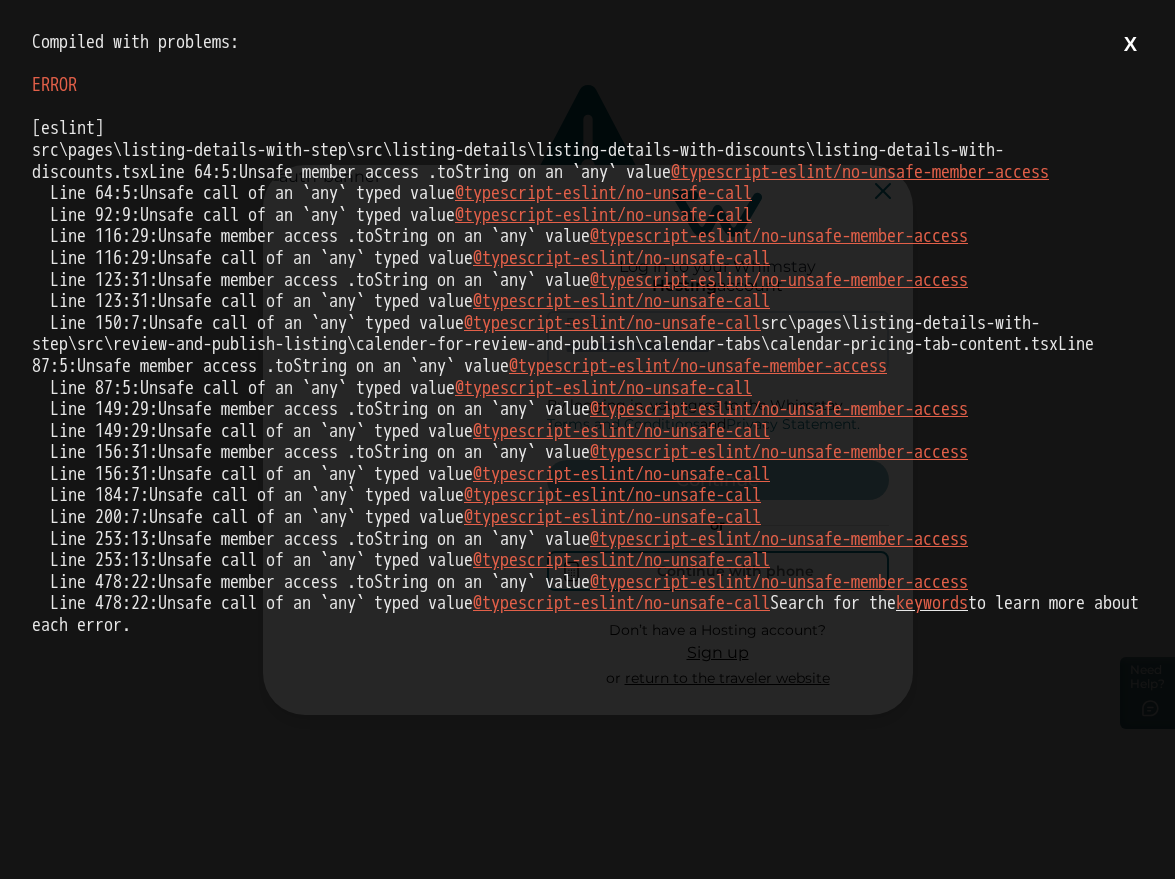 scroll, scrollTop: 0, scrollLeft: 0, axis: both 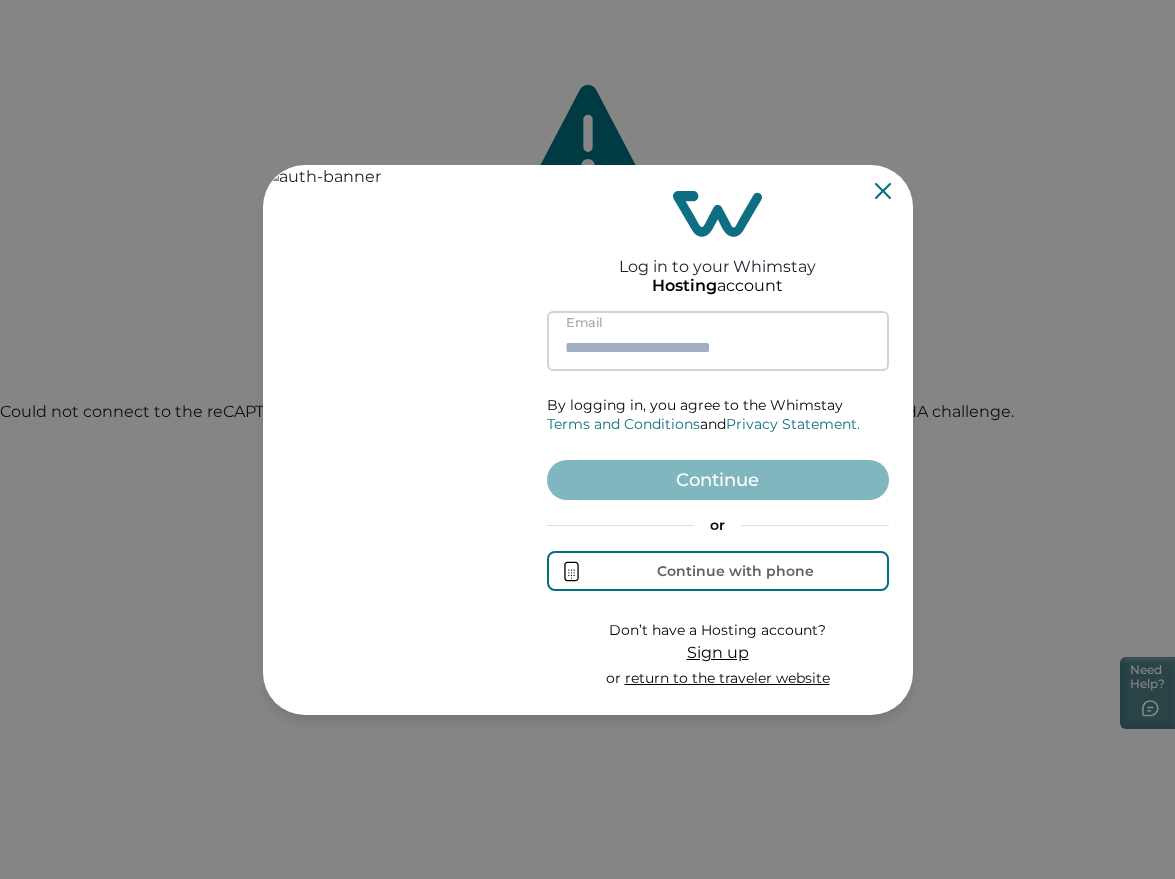 click at bounding box center (718, 341) 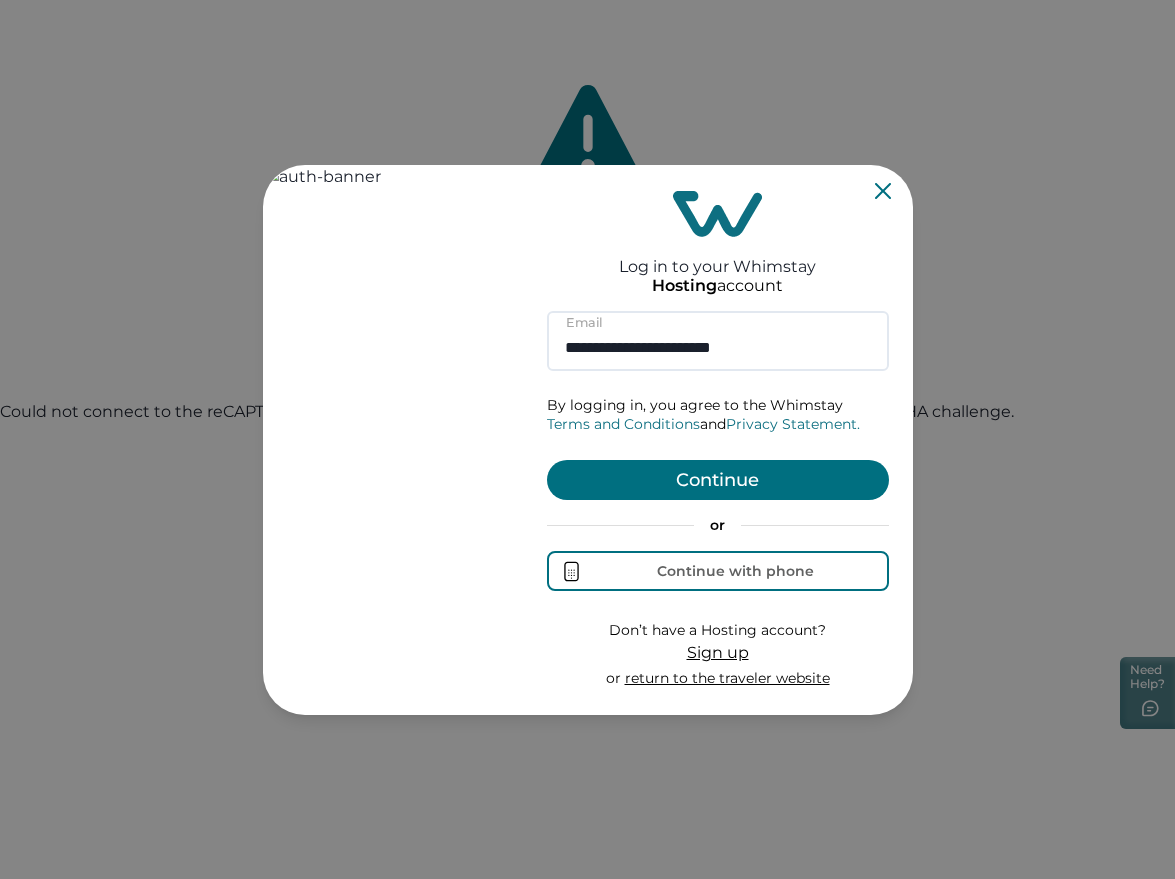 type on "**********" 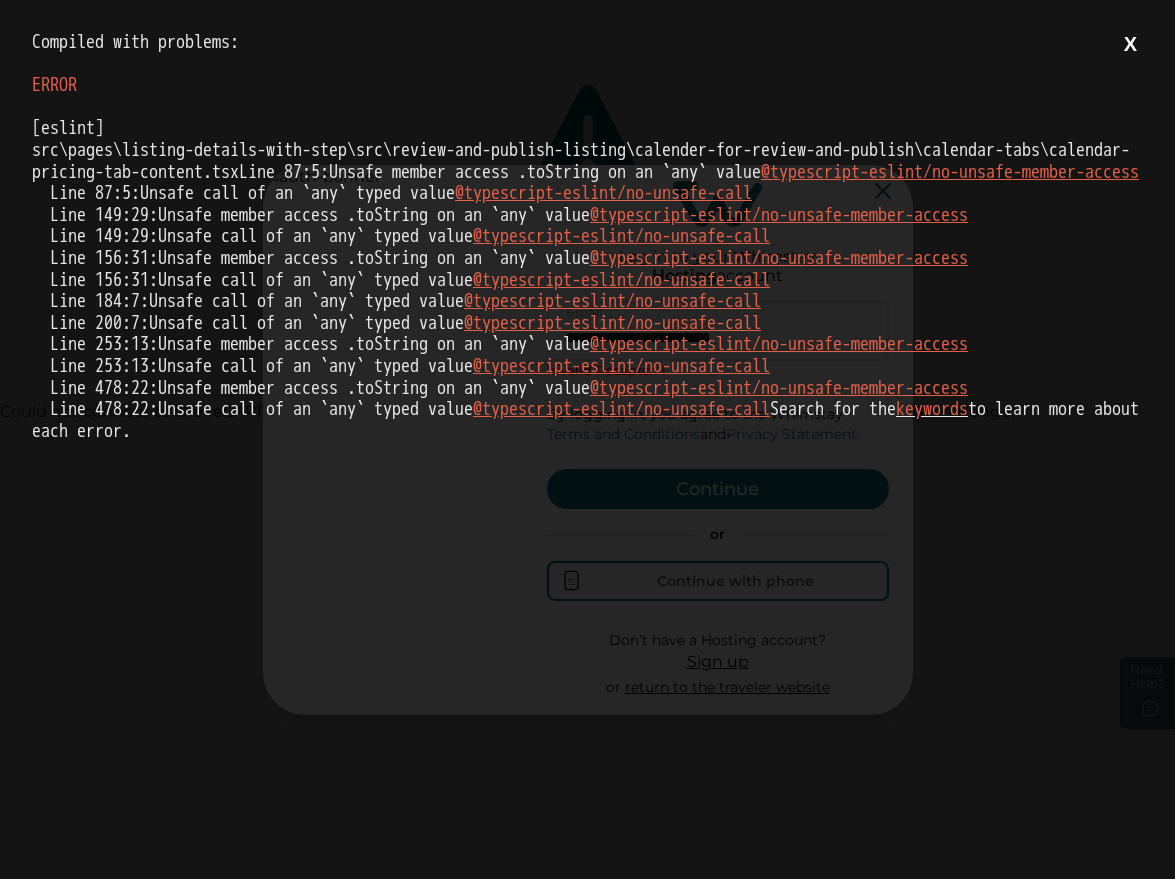 scroll, scrollTop: 0, scrollLeft: 0, axis: both 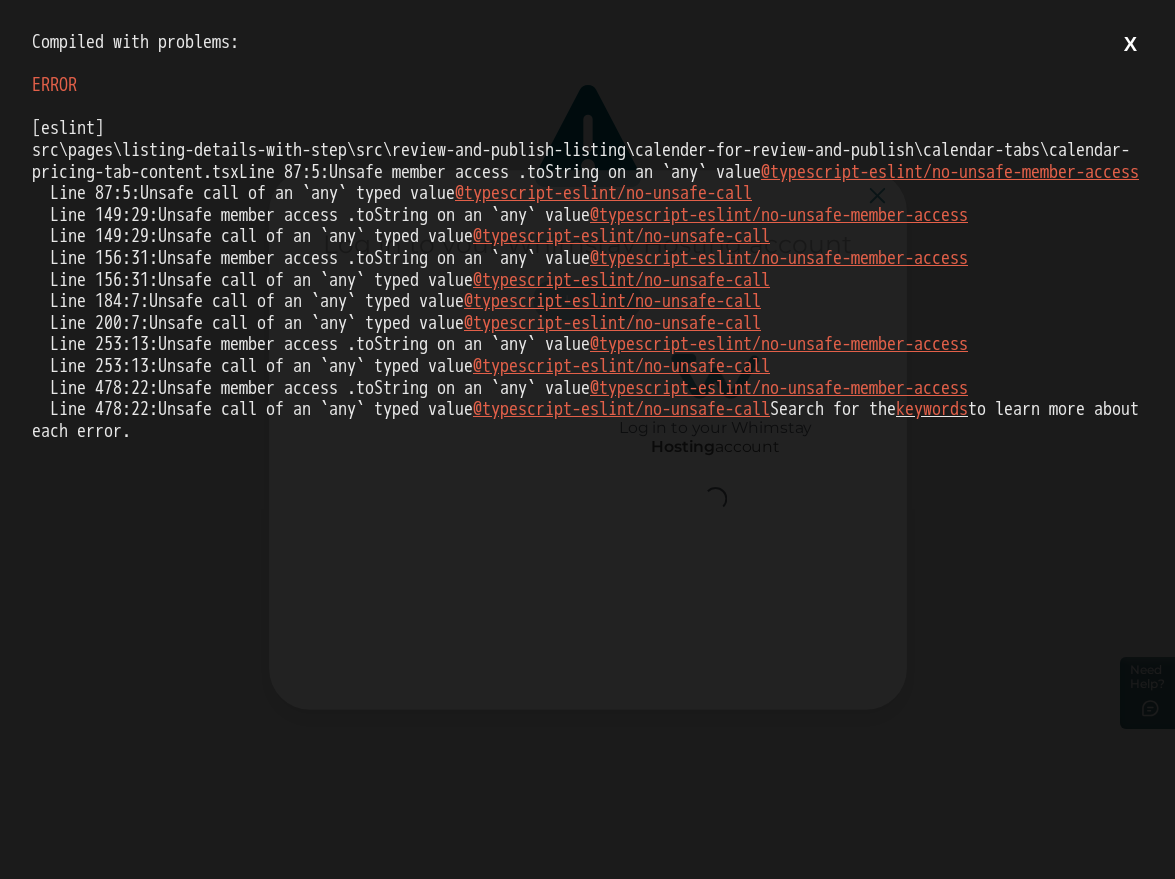 type 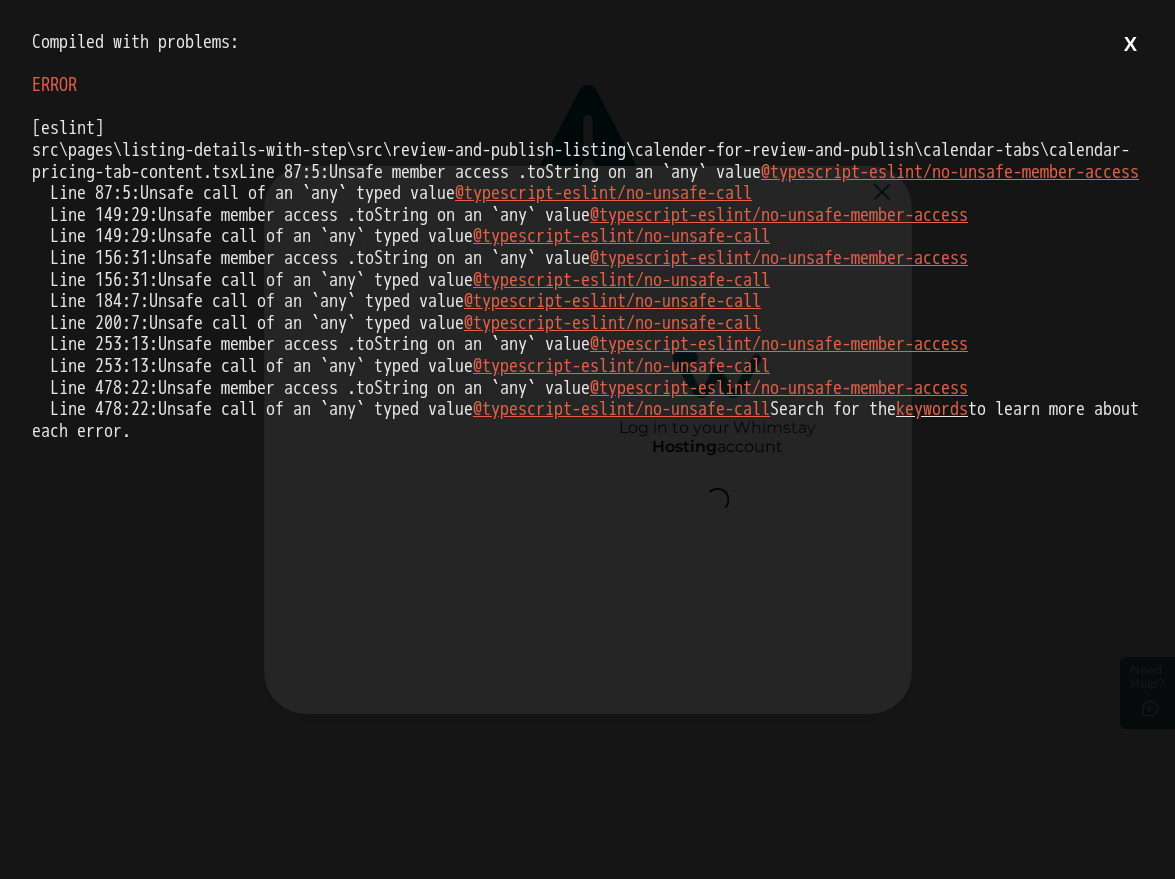 scroll, scrollTop: 0, scrollLeft: 0, axis: both 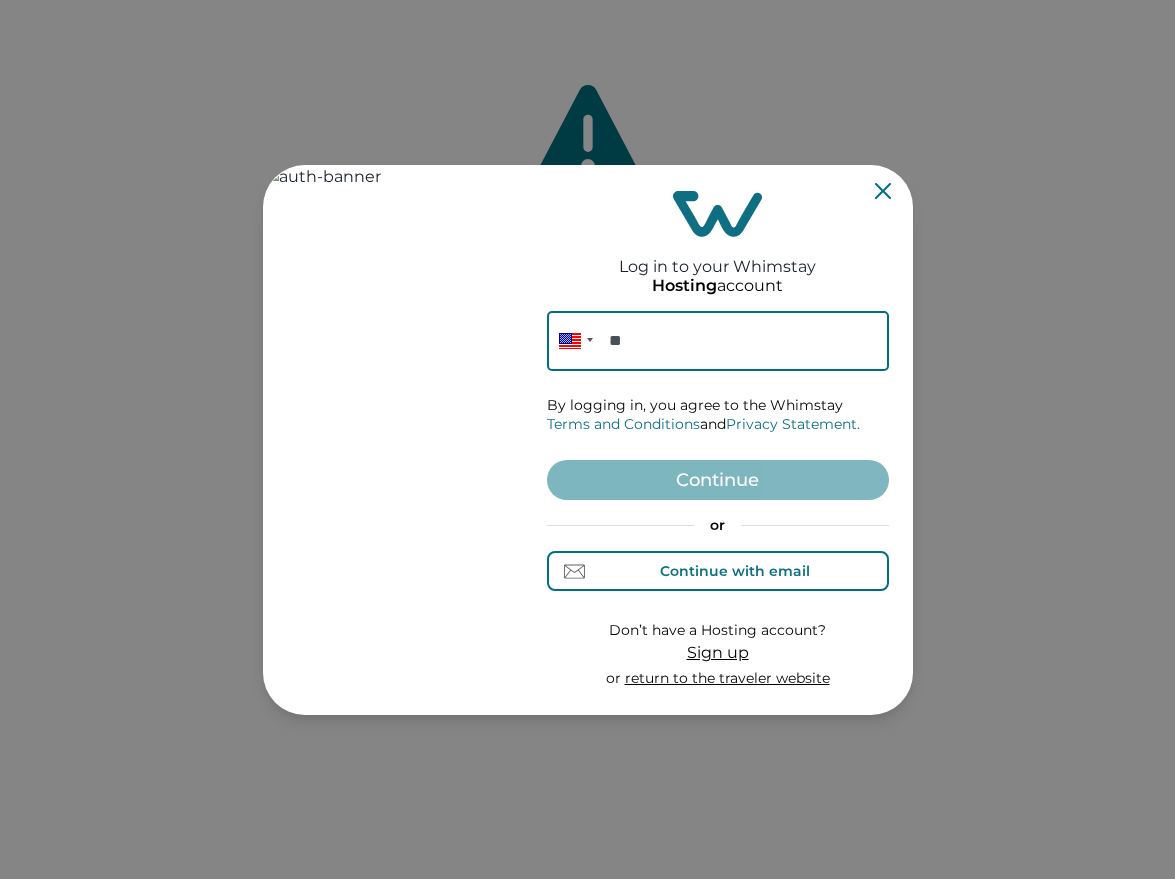 click on "Continue with email" at bounding box center (735, 571) 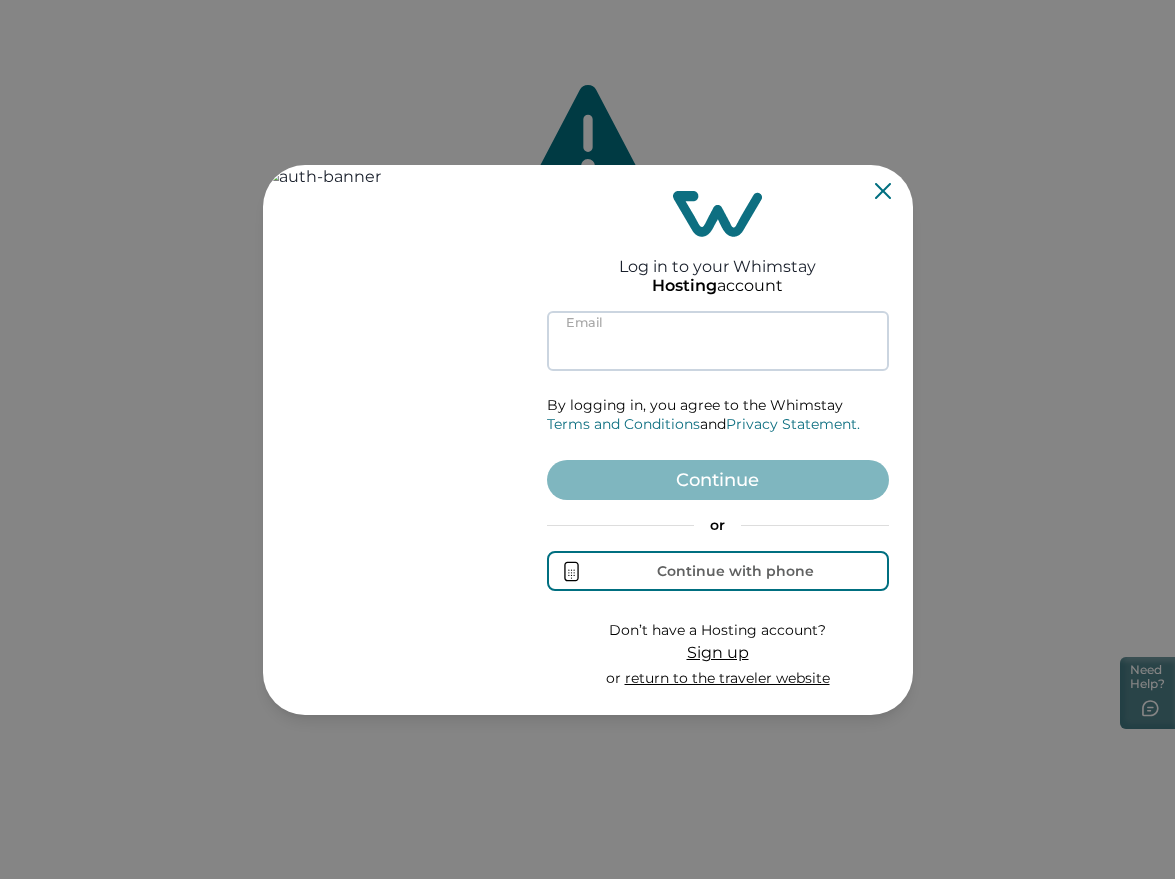click at bounding box center (718, 341) 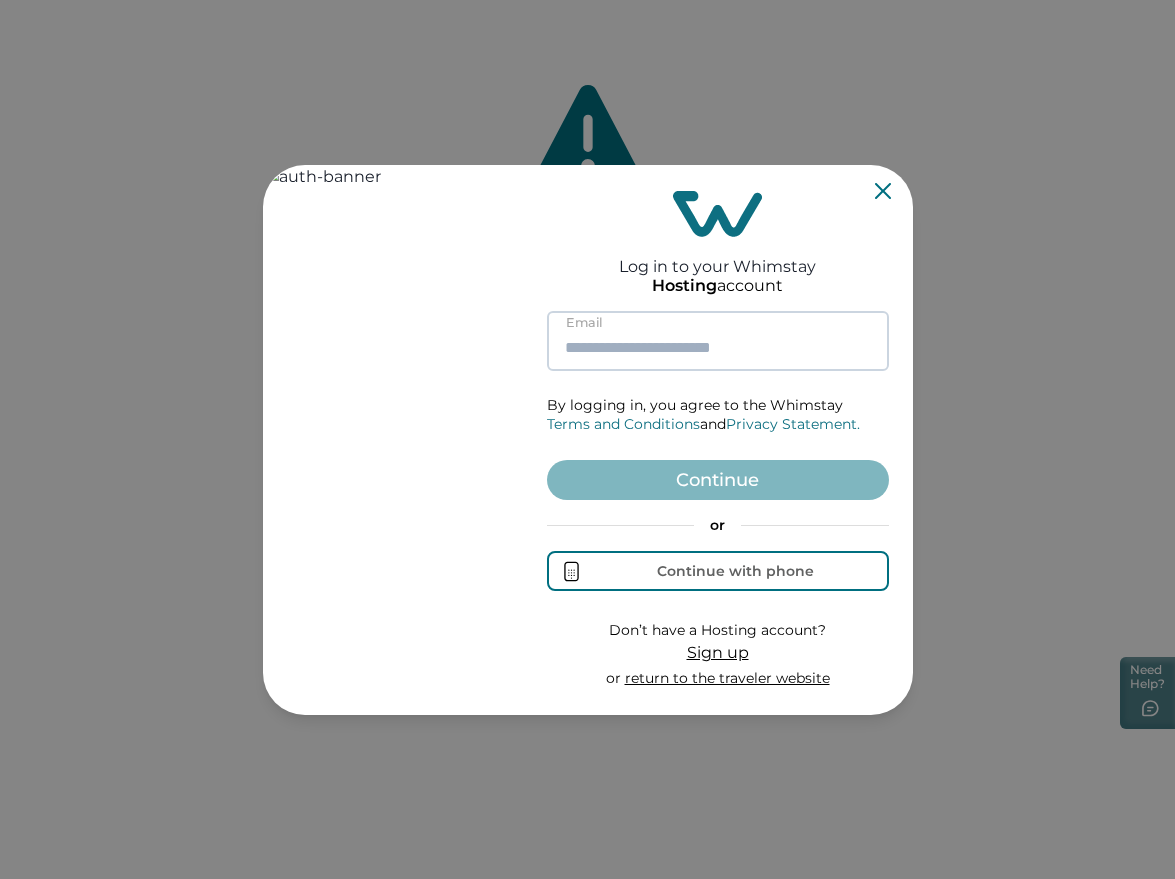 paste on "**********" 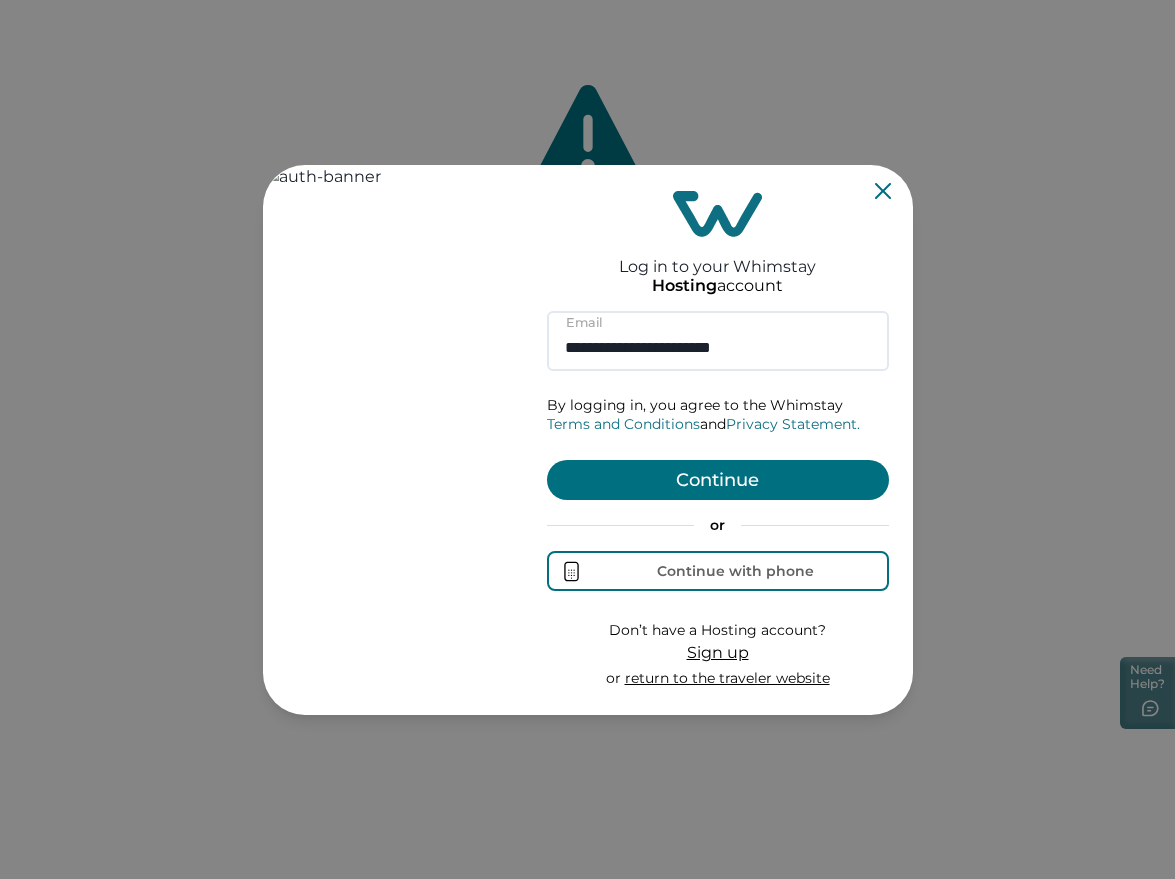 type on "**********" 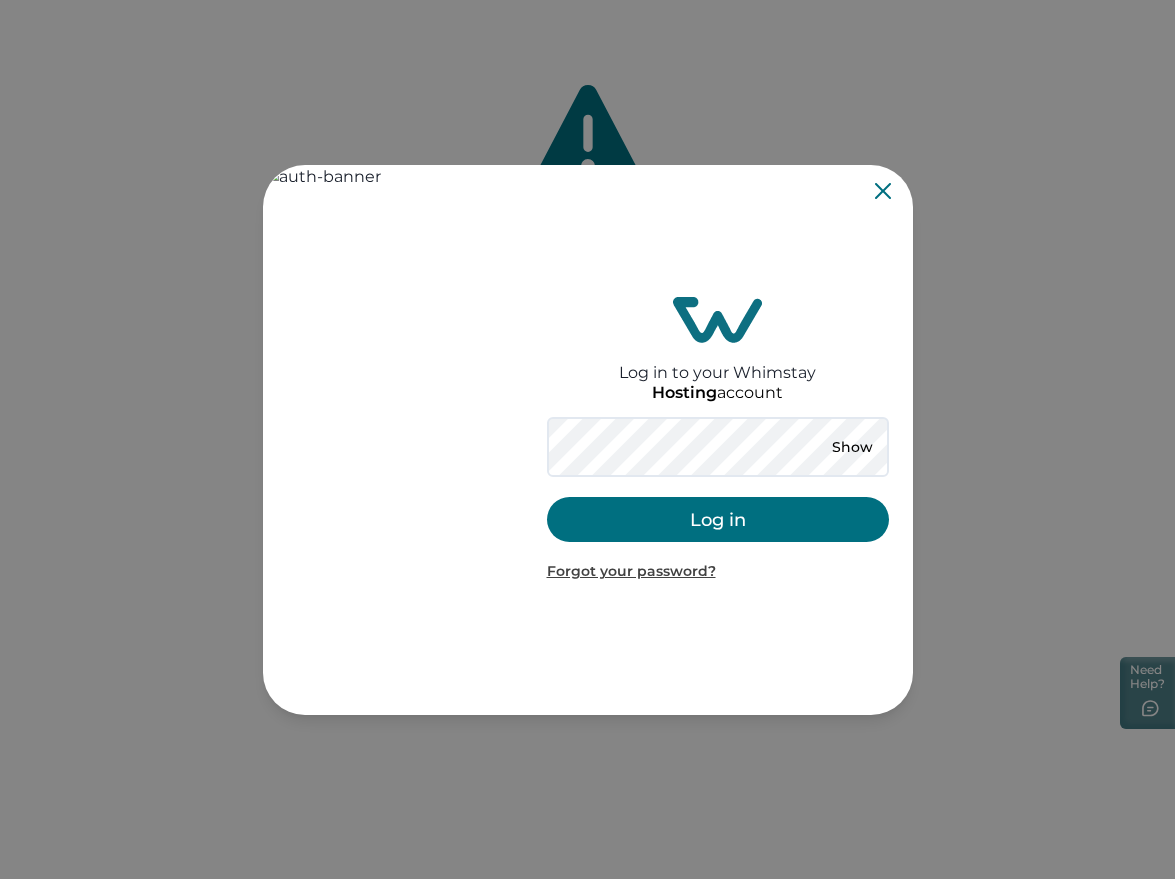 click on "Log in" at bounding box center [718, 519] 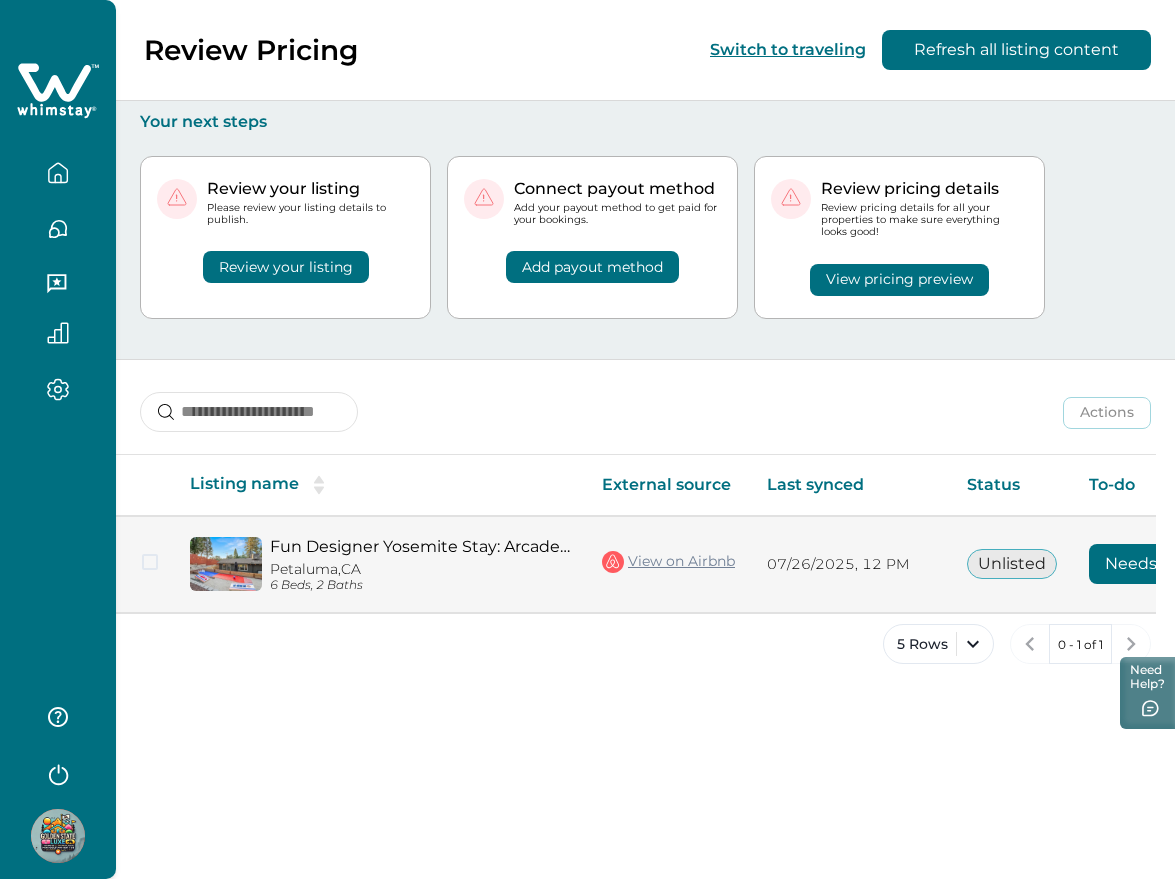 click on "Needs review" at bounding box center (1159, 564) 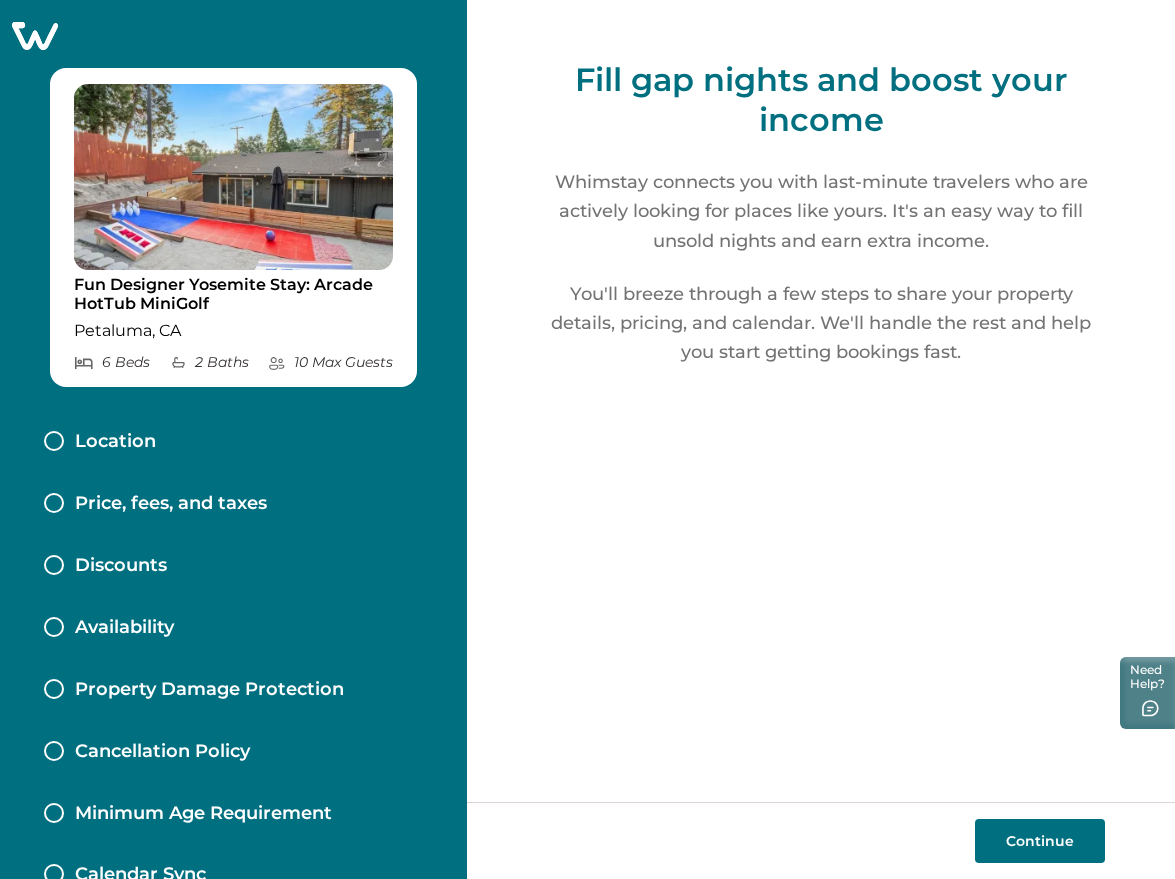 click on "Continue" at bounding box center (1040, 841) 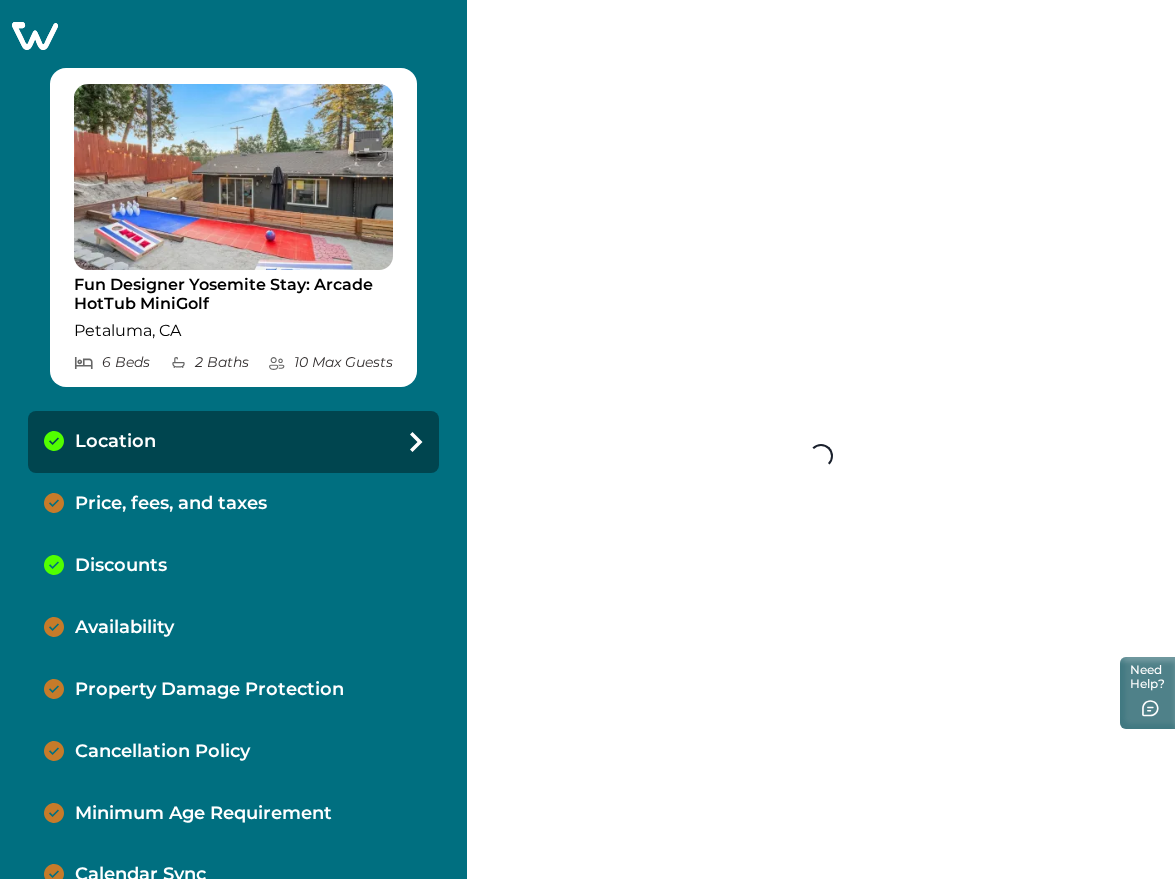 select on "**" 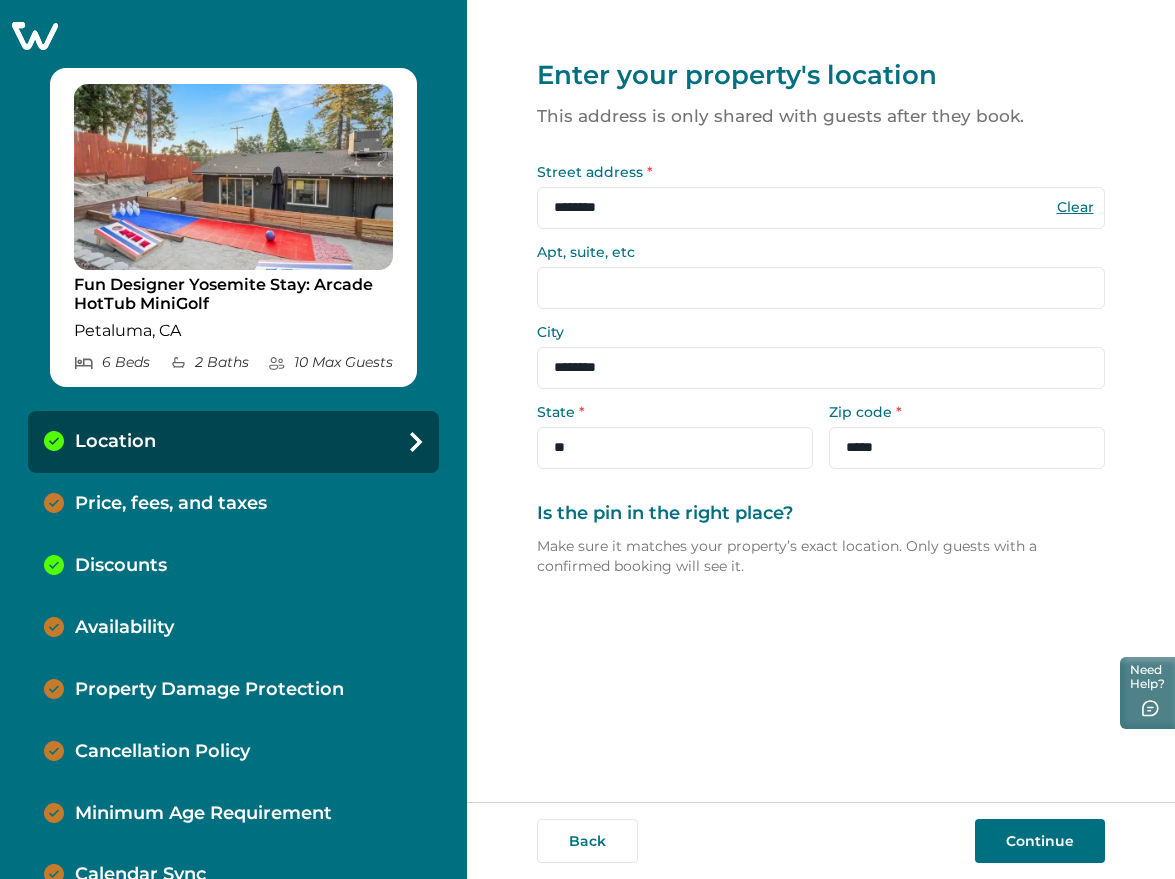 click on "Continue" at bounding box center (1040, 841) 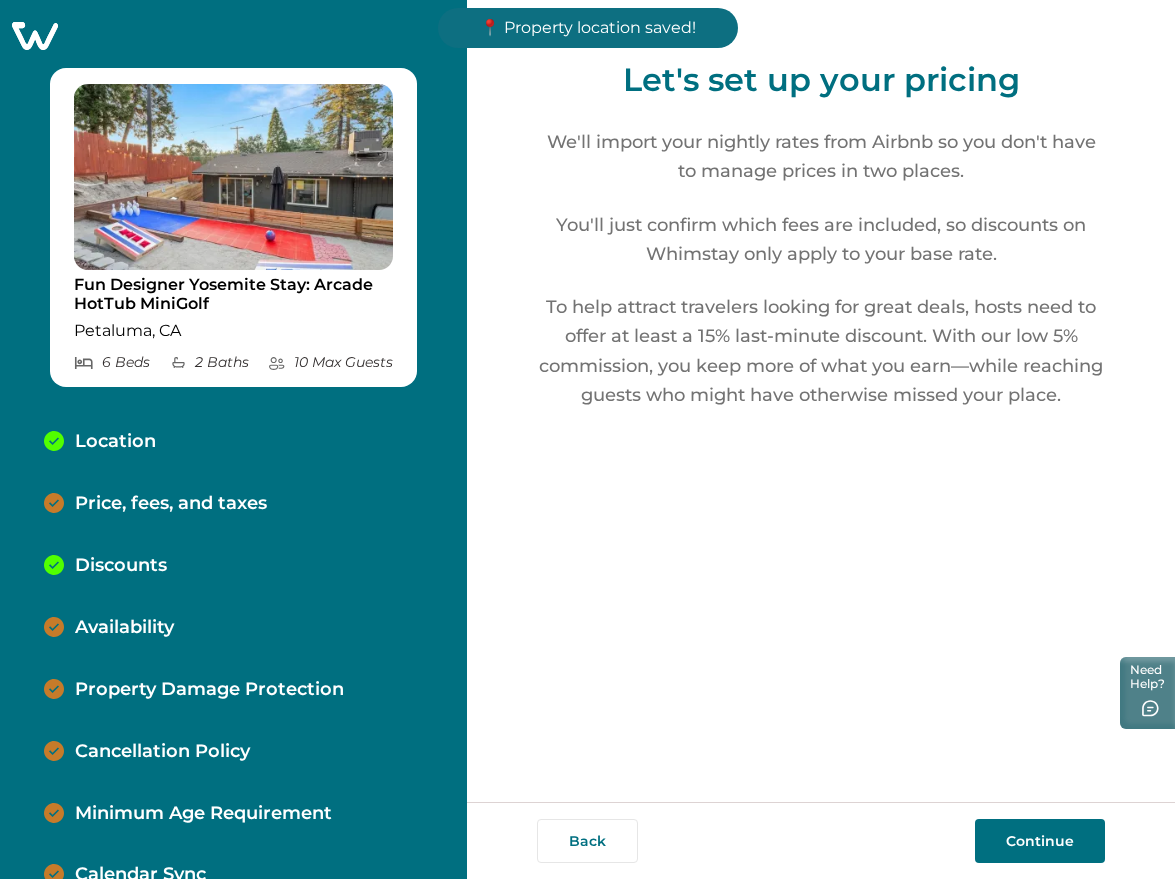 click on "Continue" at bounding box center [1040, 841] 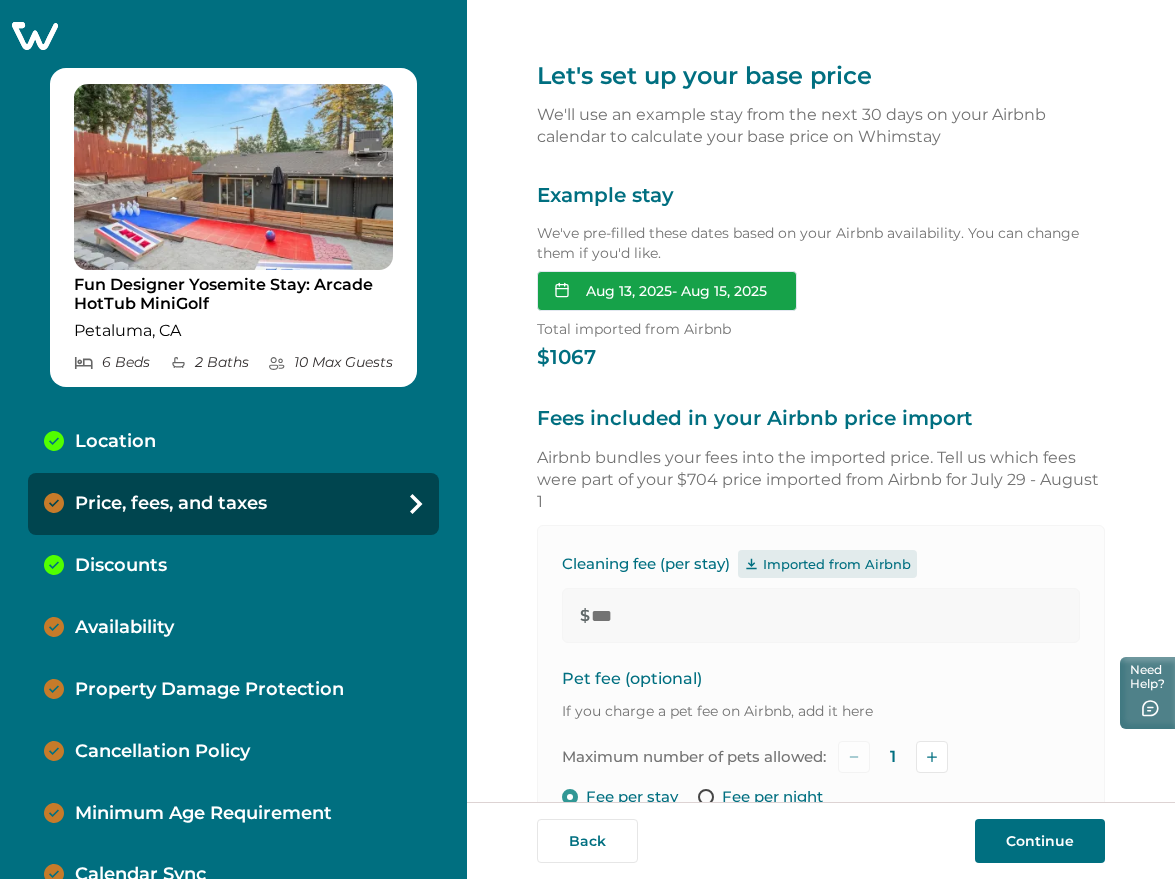 click on "Aug 13, 2025  -   Aug 15, 2025" at bounding box center [667, 291] 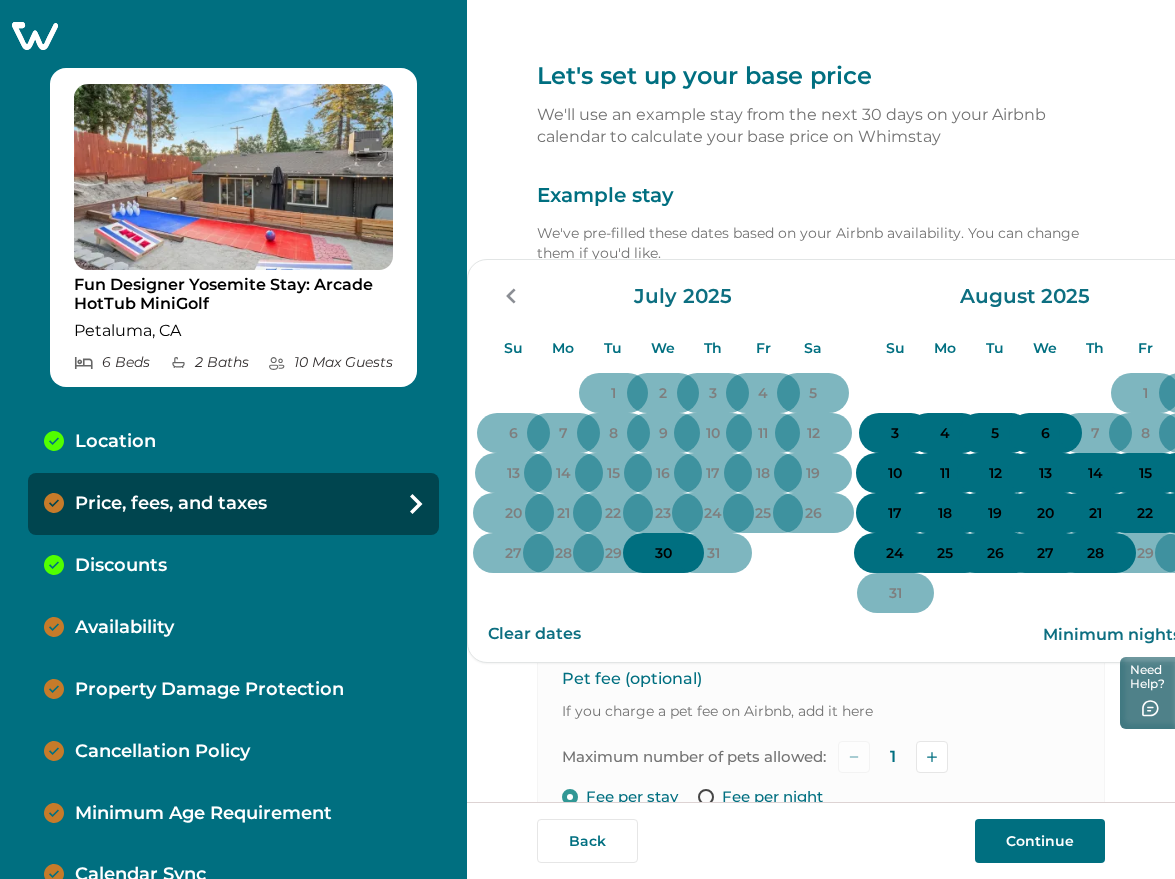 click on "3" at bounding box center (895, 433) 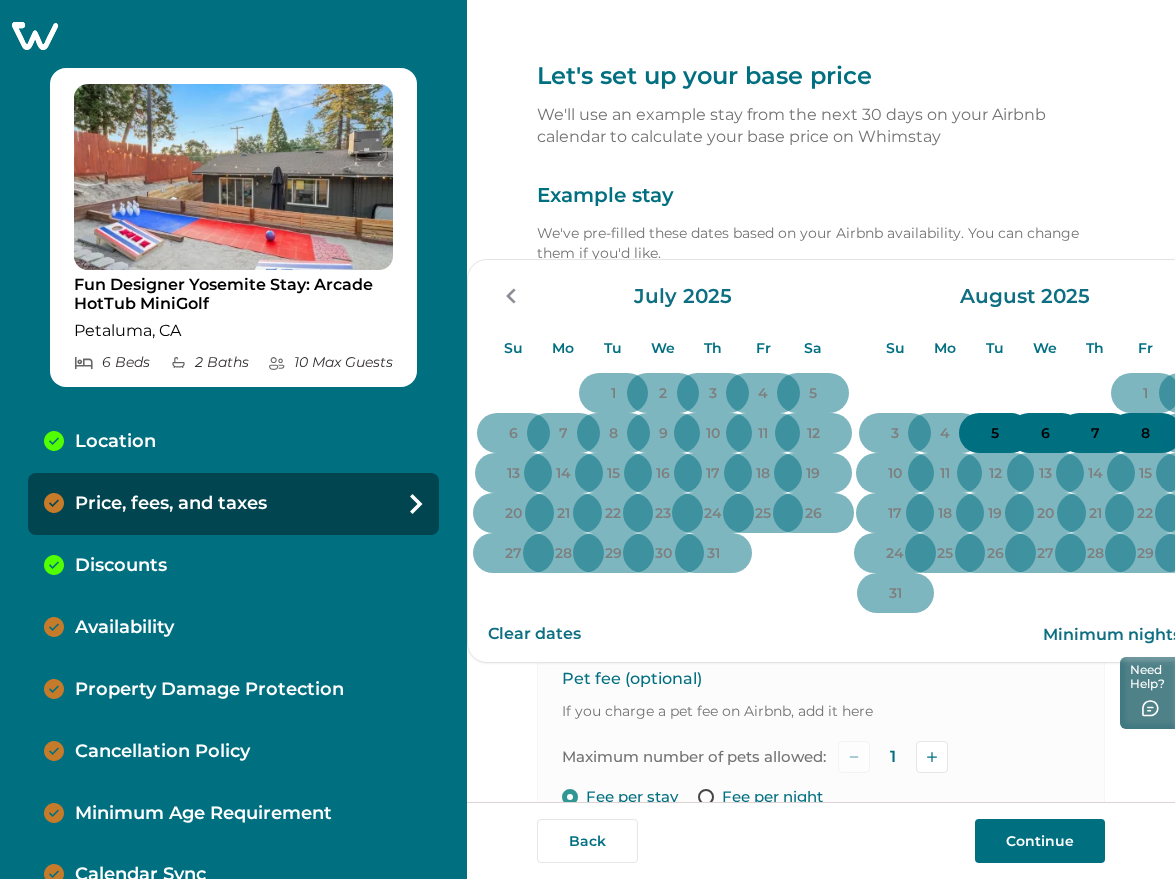 click on "6" at bounding box center (1045, 433) 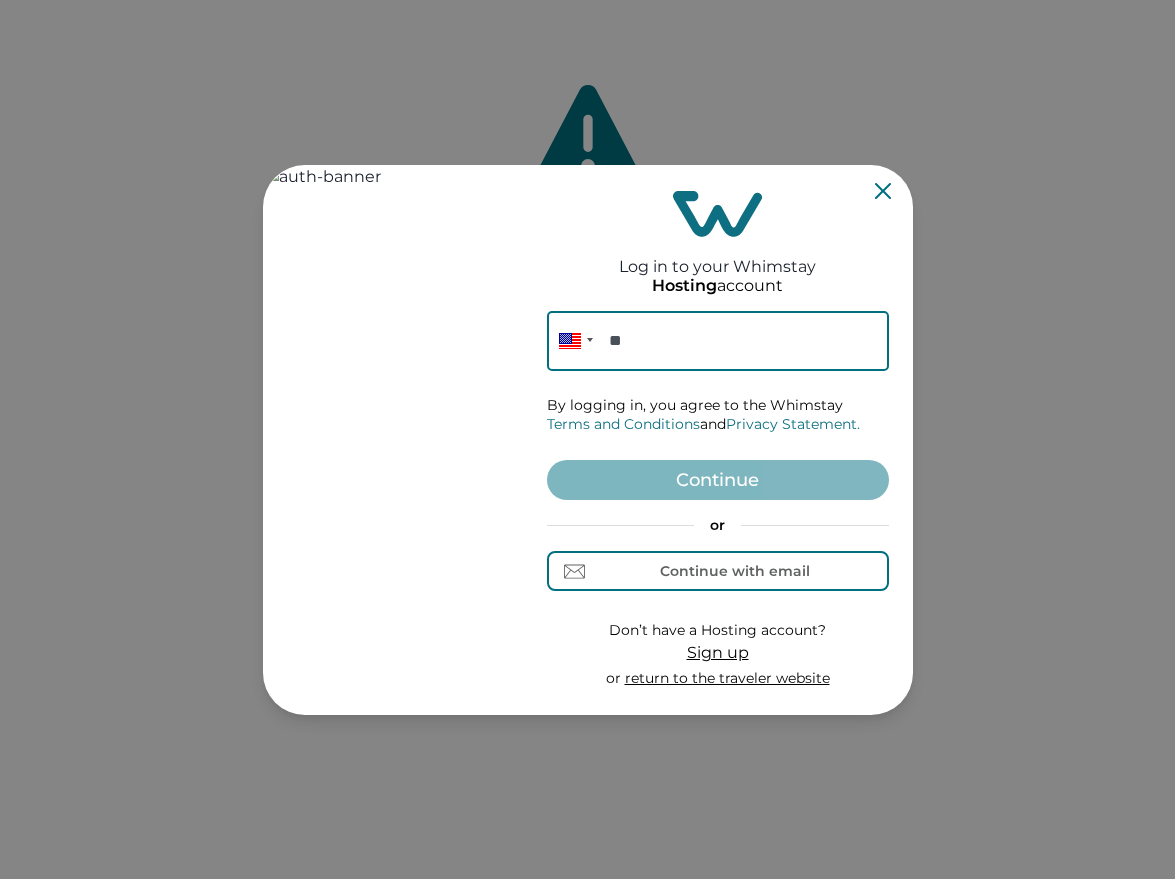 scroll, scrollTop: 0, scrollLeft: 0, axis: both 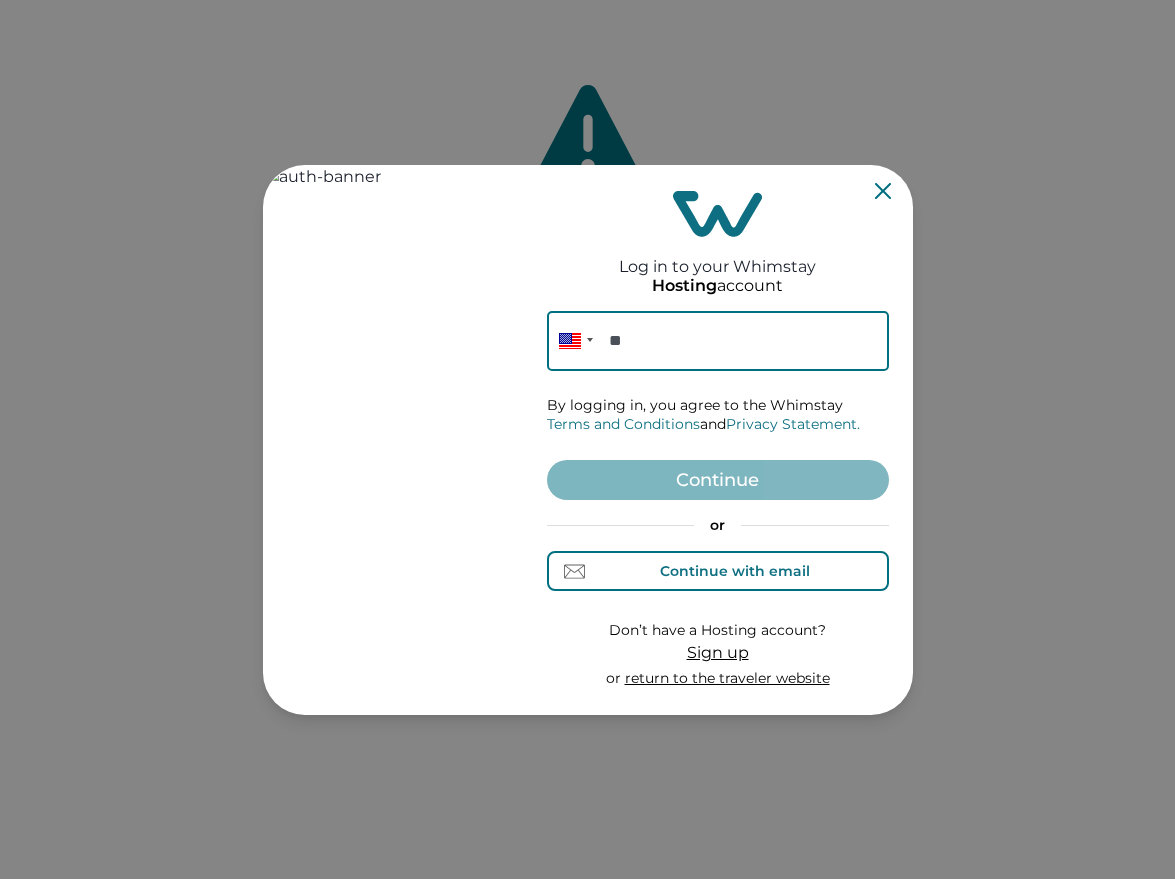 click on "Continue with email" at bounding box center [735, 571] 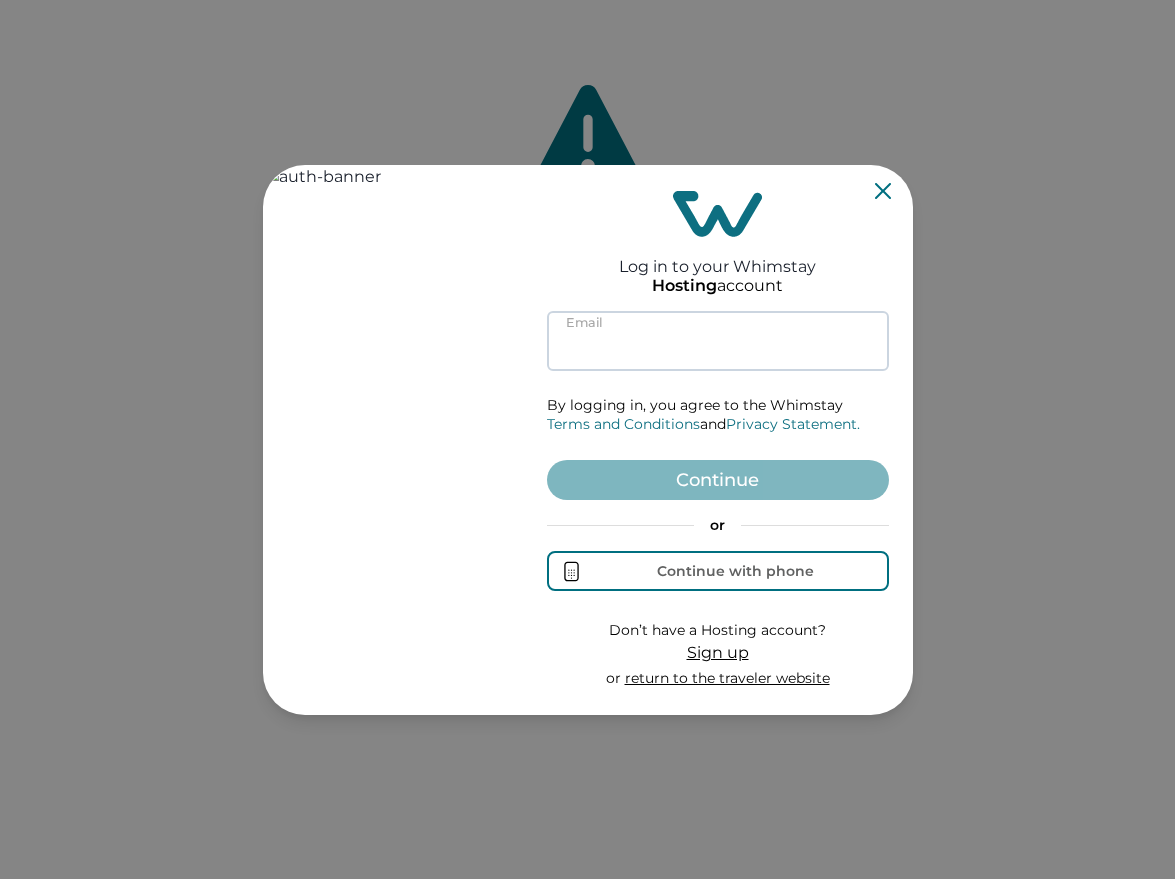 click at bounding box center (718, 341) 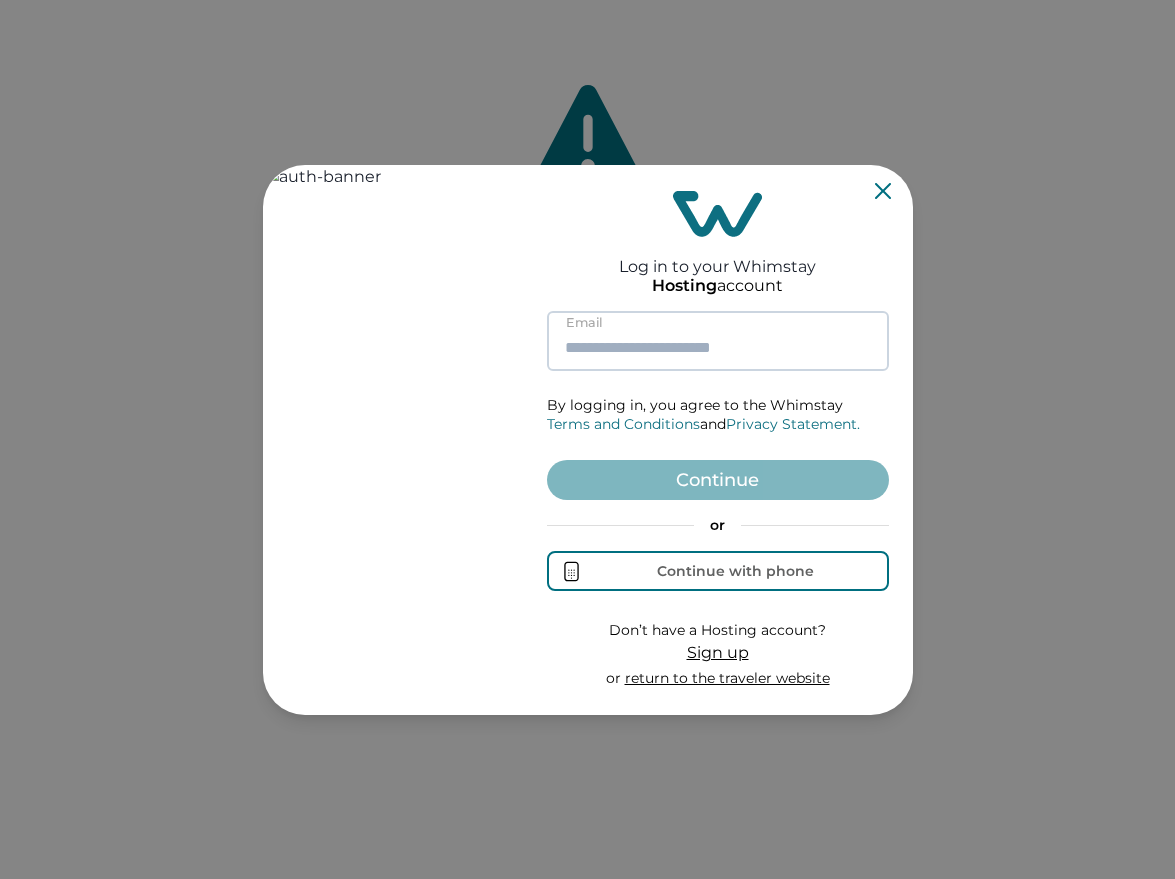 paste on "**********" 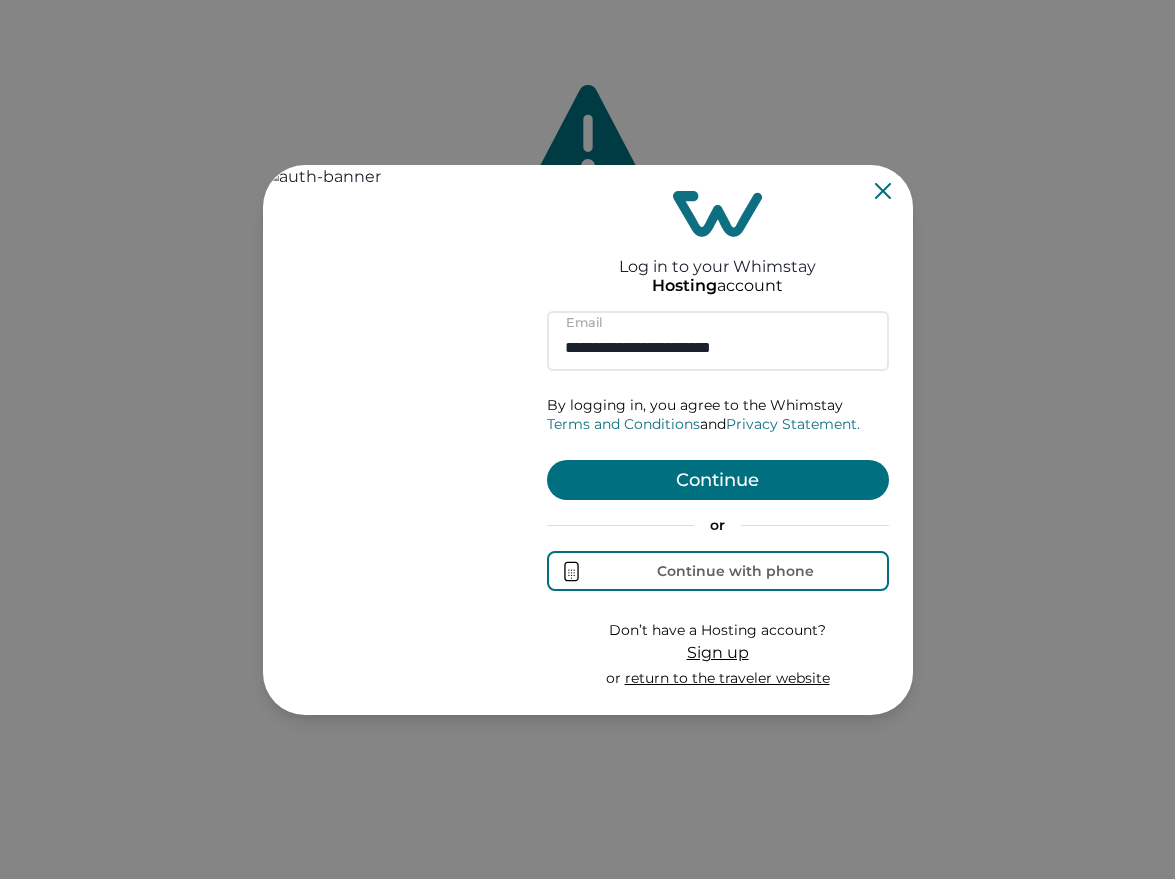 type on "**********" 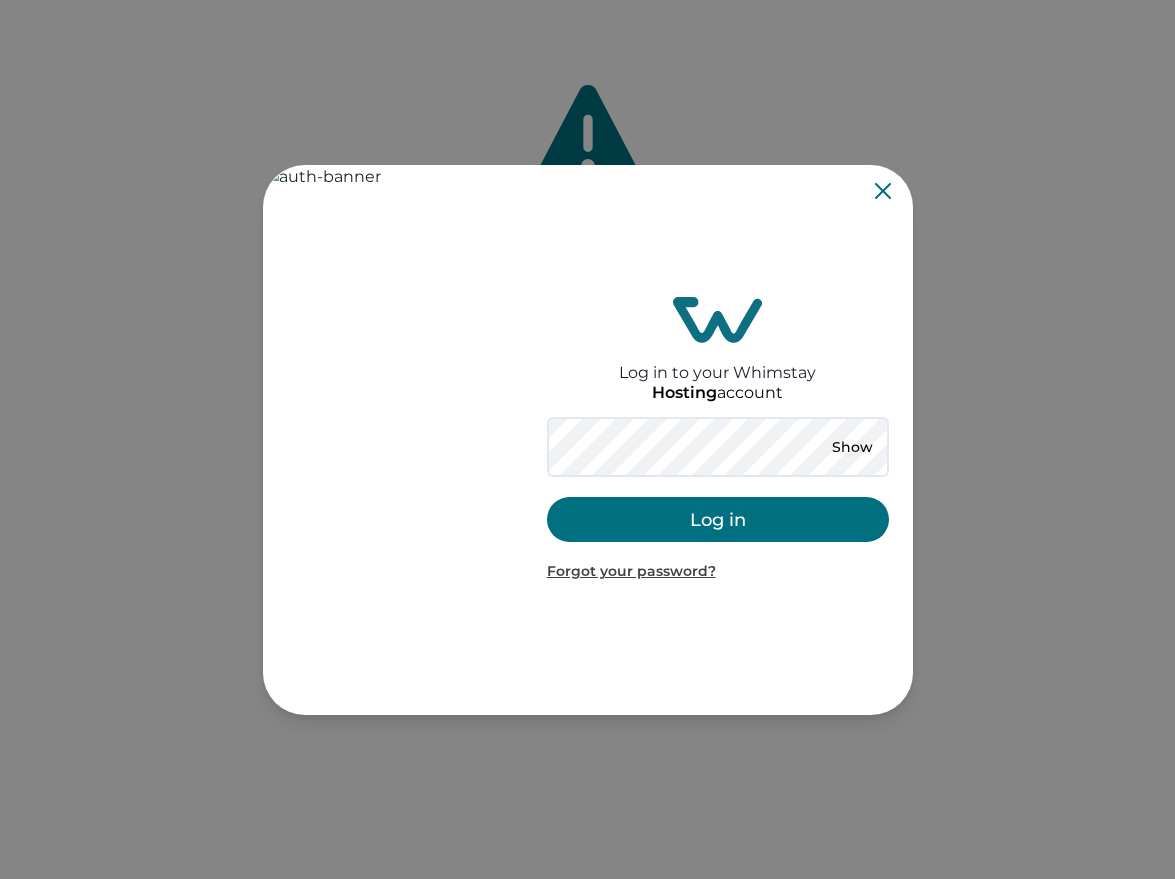 click on "Log in" at bounding box center (718, 519) 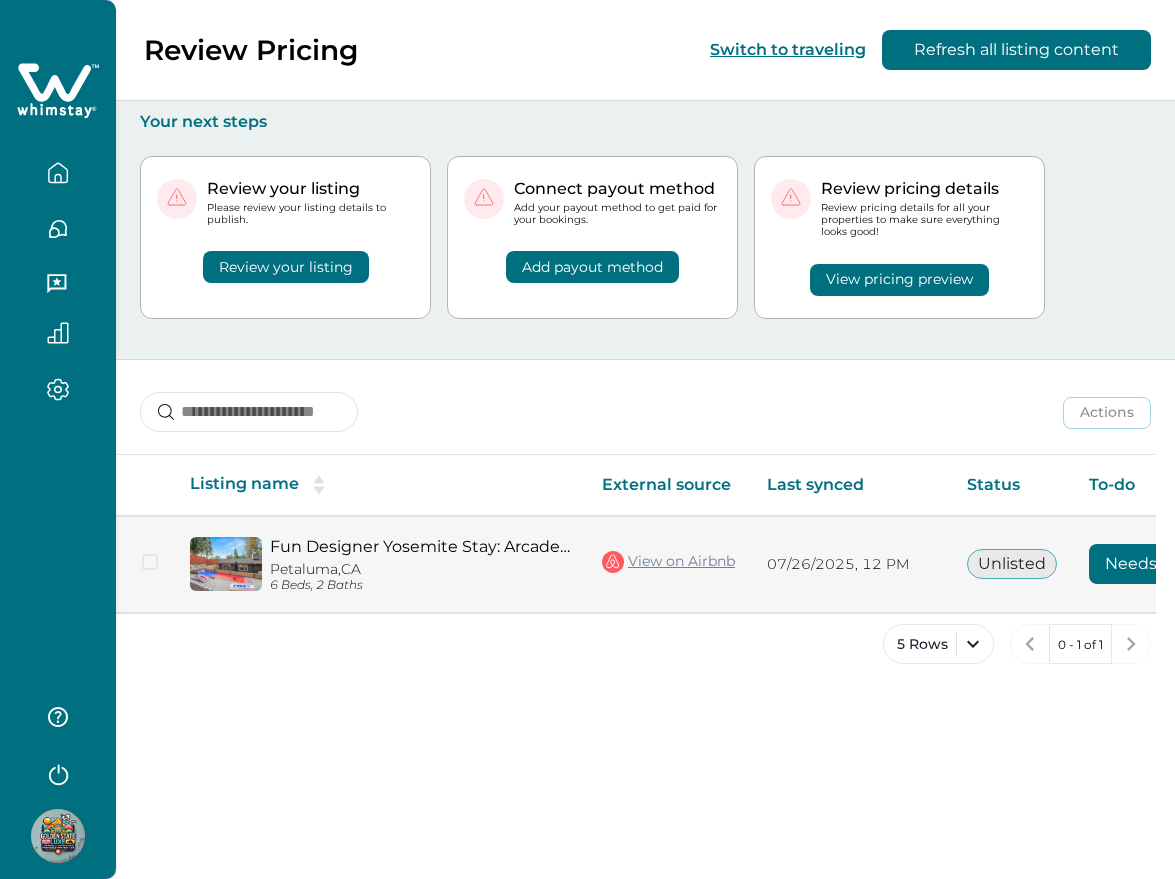 click on "Needs review" at bounding box center [1159, 564] 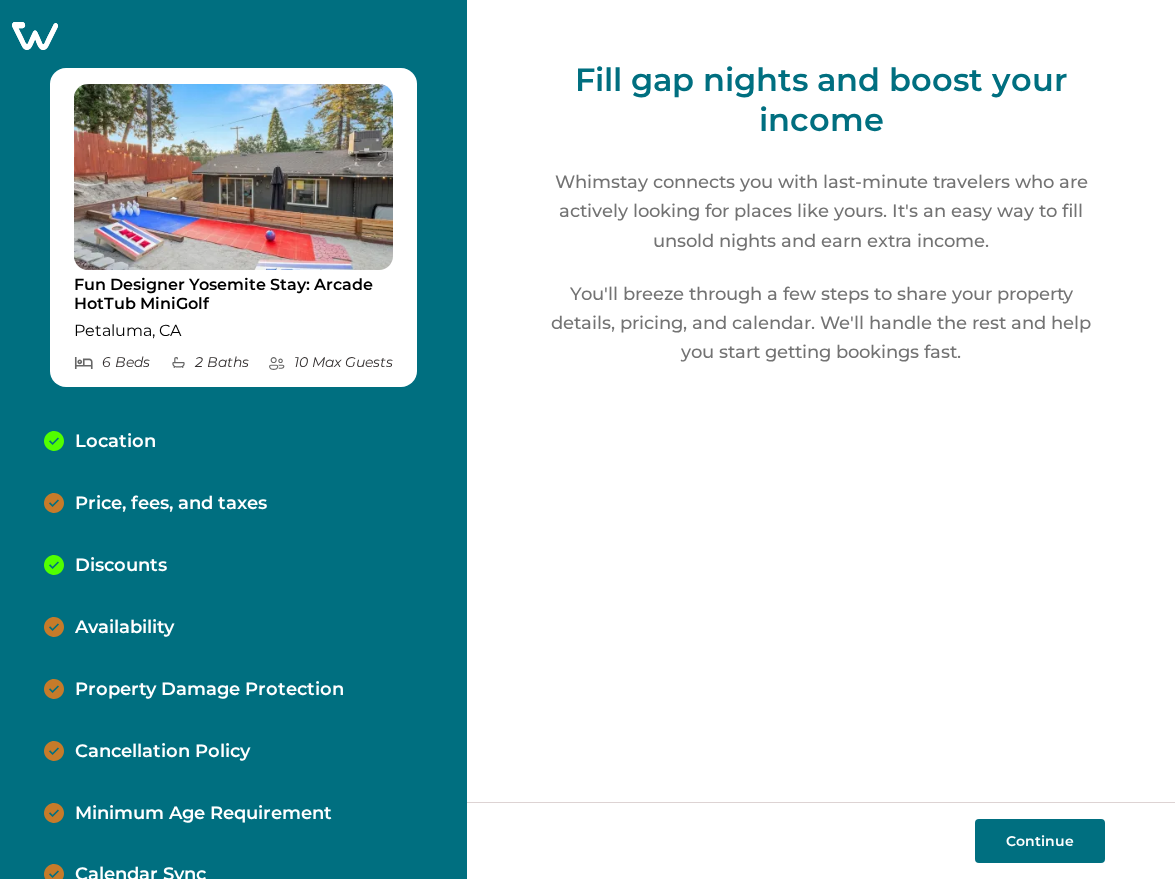 click on "Continue" at bounding box center [1040, 841] 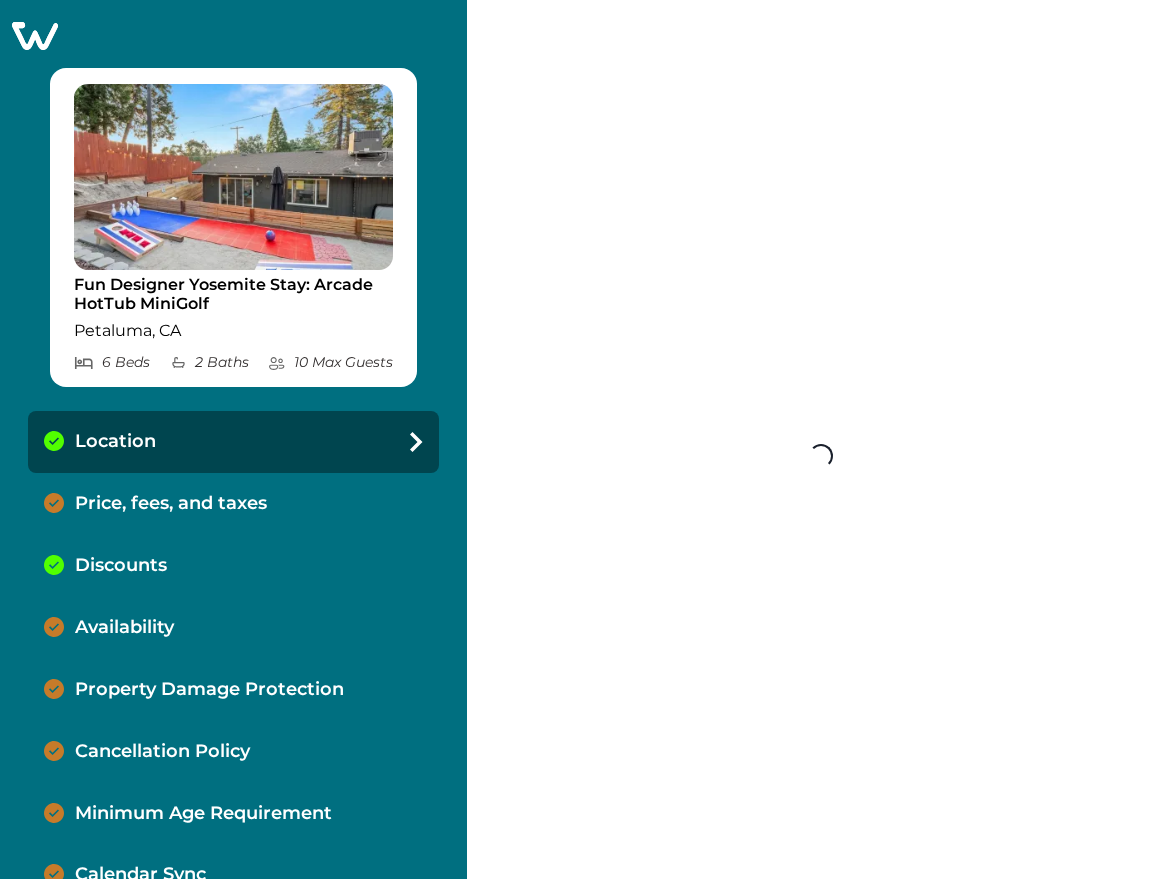 select on "**" 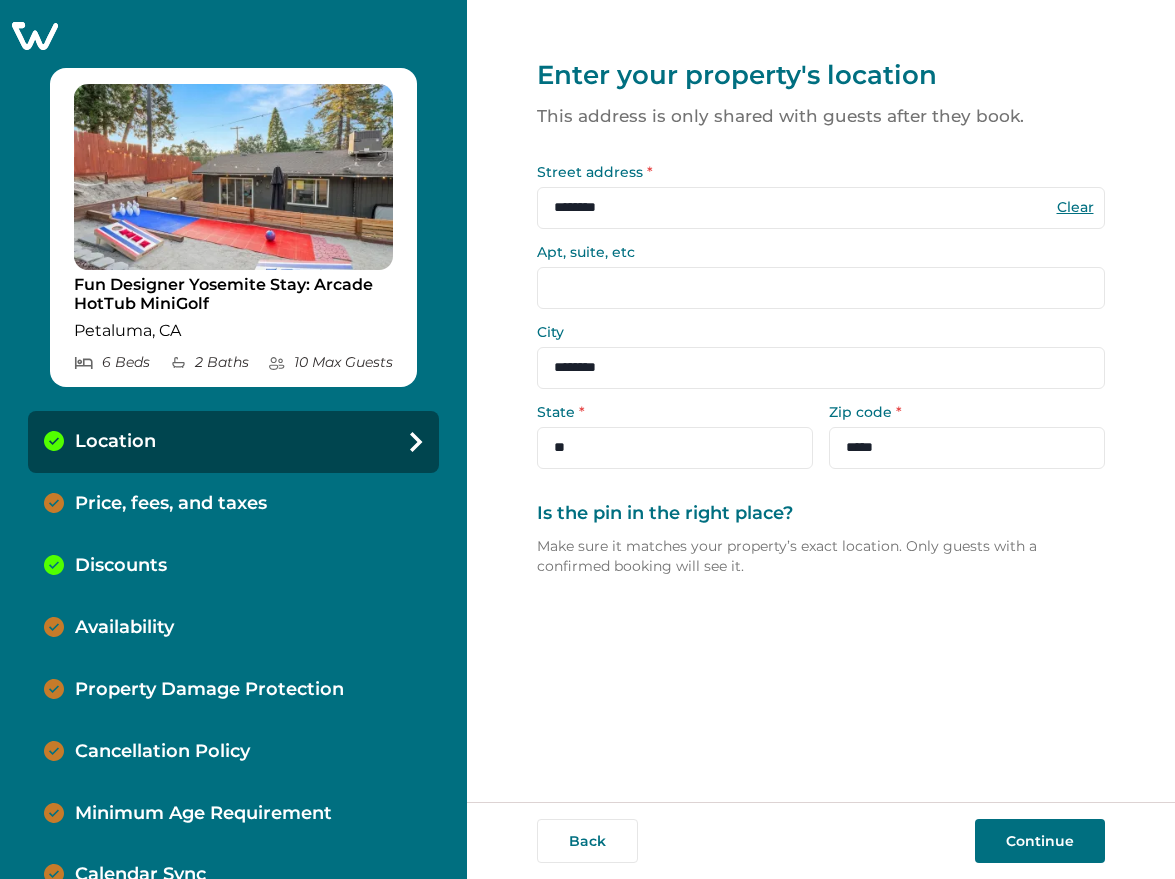 click on "Continue" at bounding box center [1040, 841] 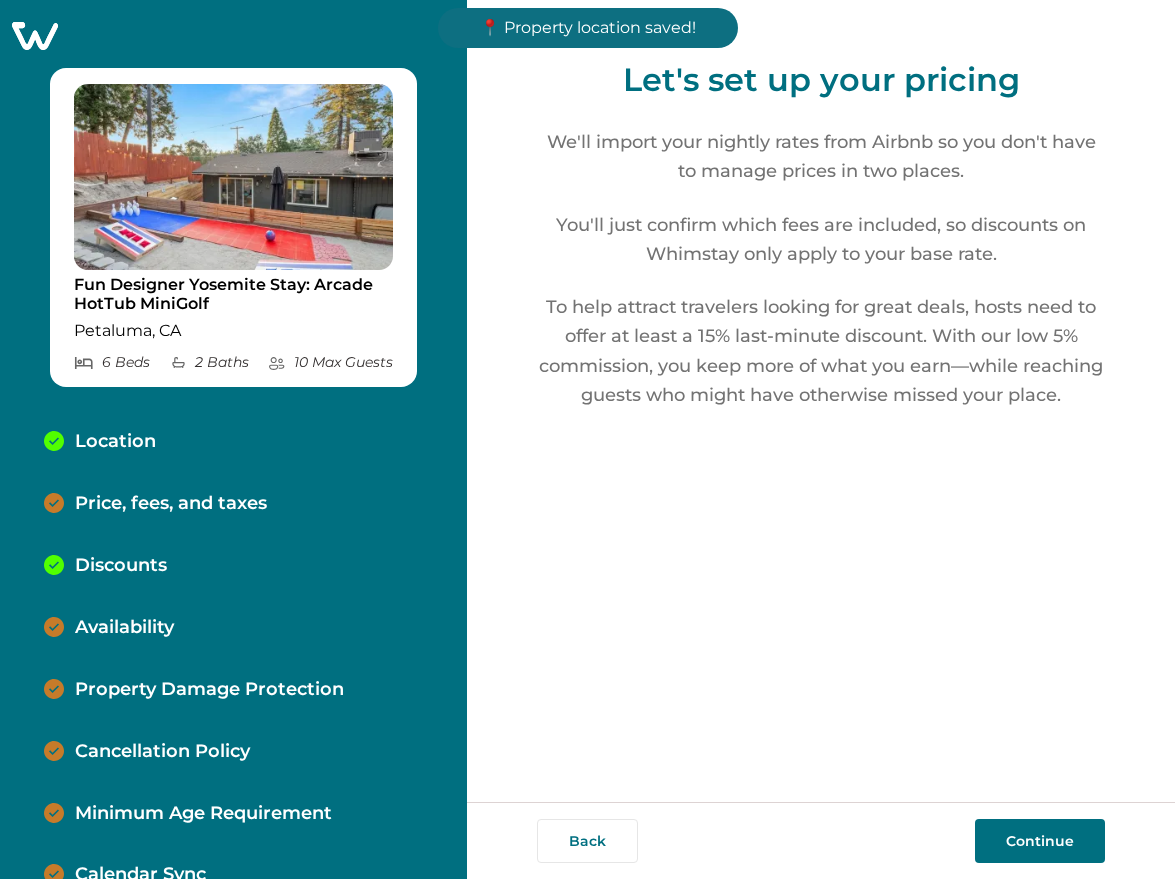 click on "Continue" at bounding box center (1040, 841) 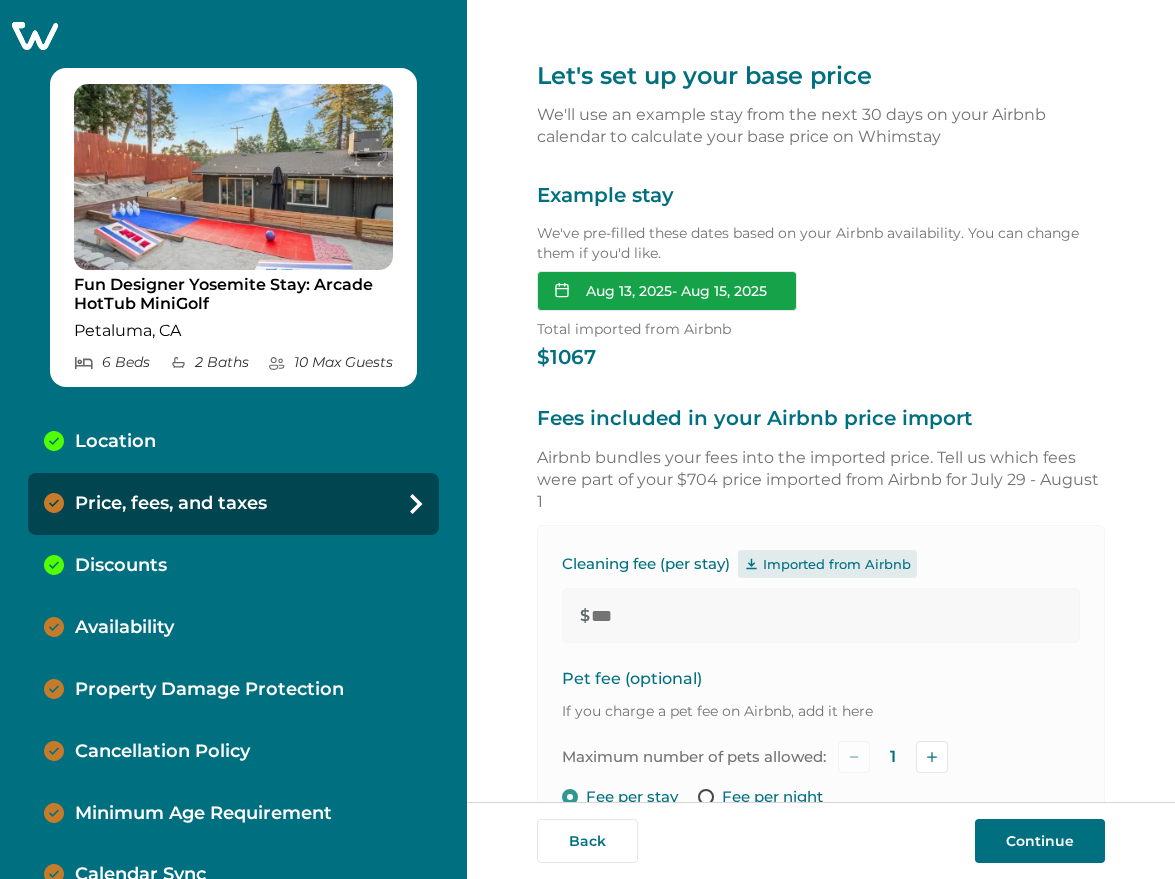 click on "Aug 13, 2025  -   Aug 15, 2025" at bounding box center [667, 291] 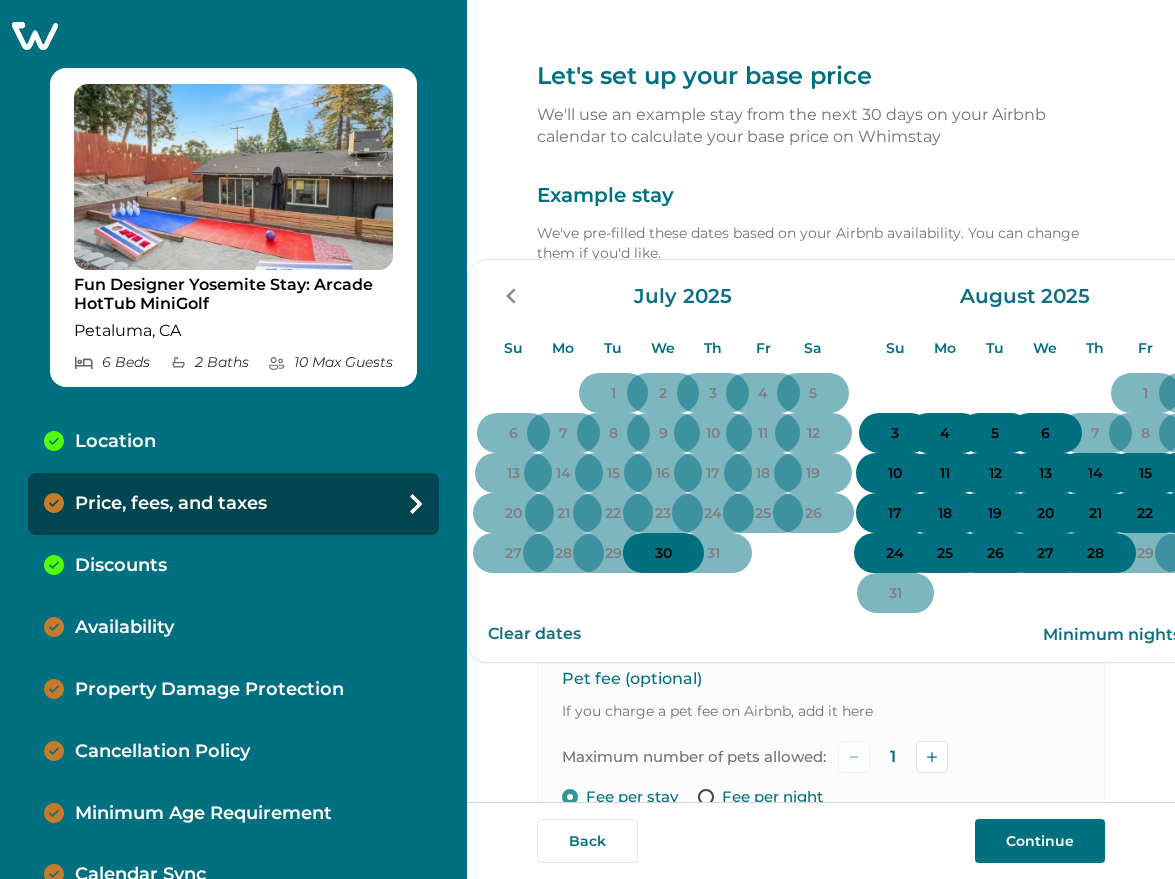click on "24" at bounding box center [895, 553] 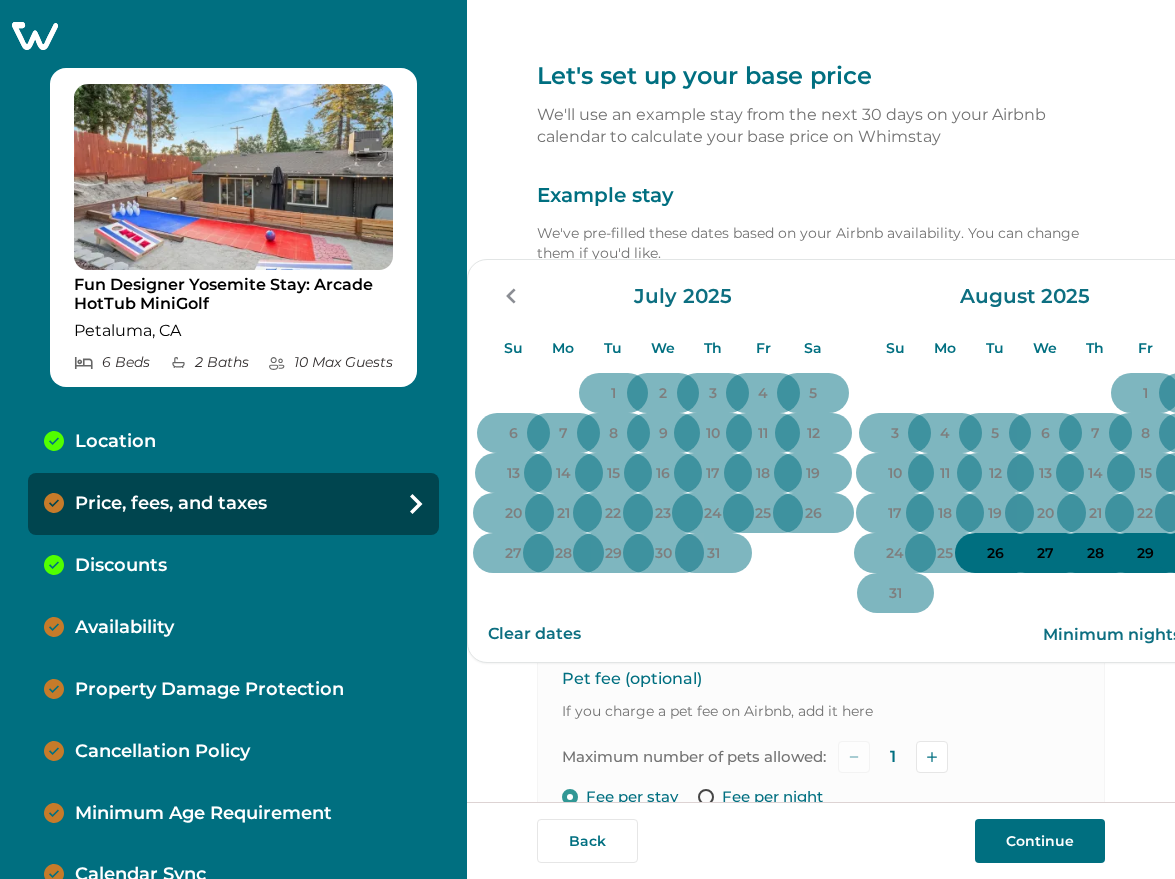 click on "26" at bounding box center (995, 554) 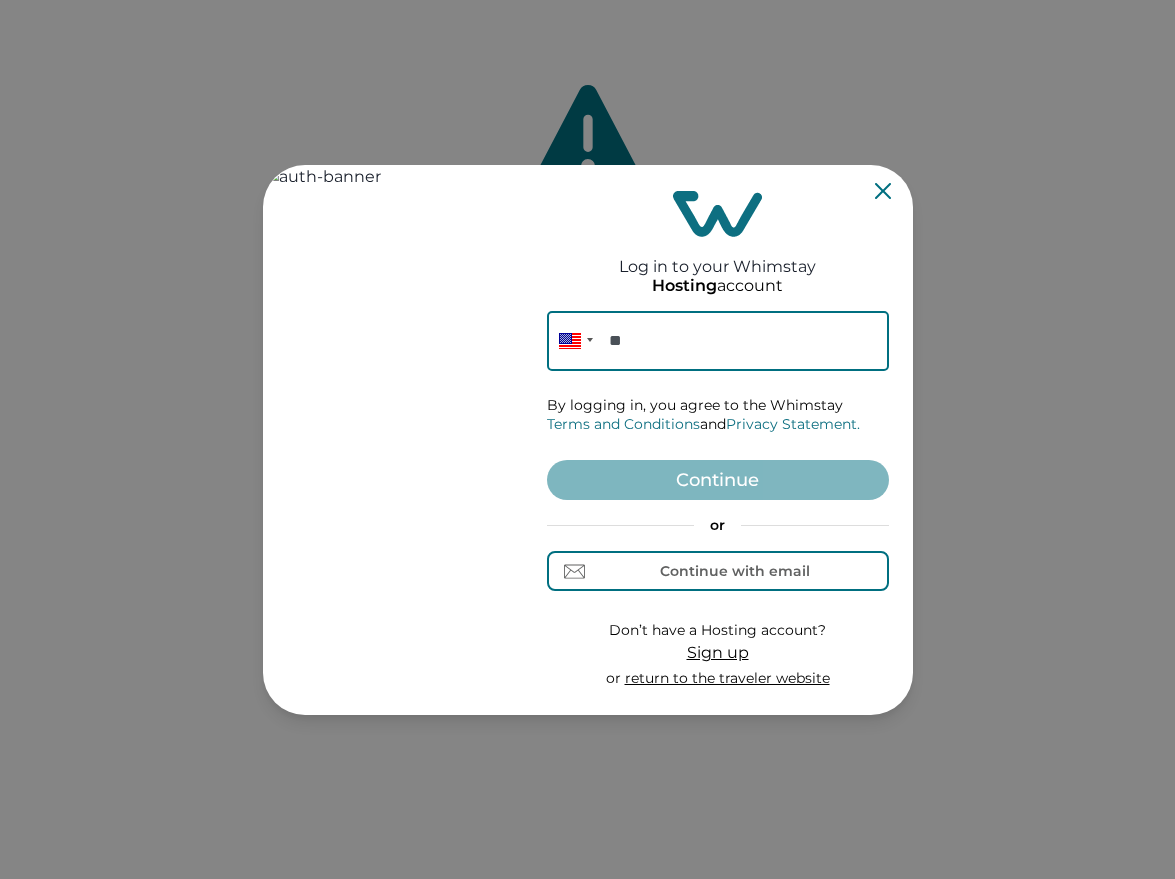 scroll, scrollTop: 0, scrollLeft: 0, axis: both 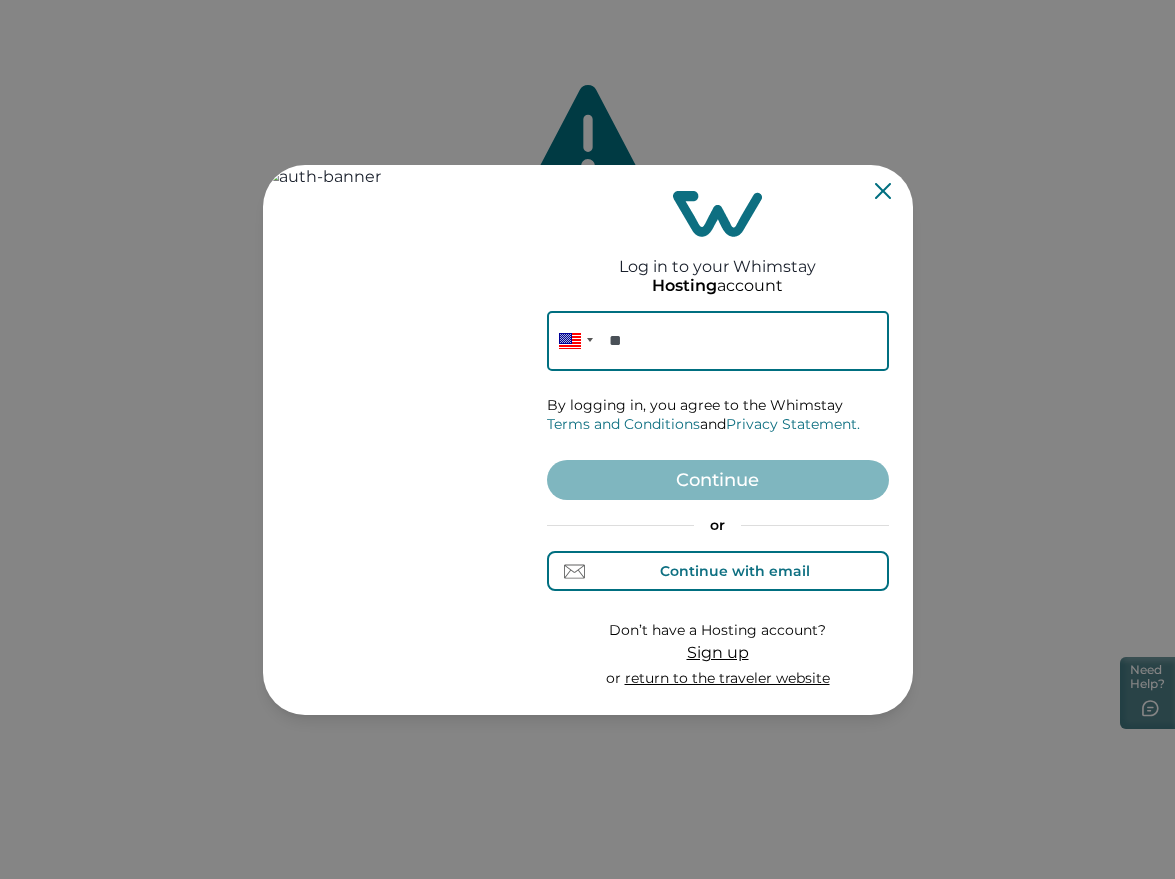 click on "Continue with email" at bounding box center (735, 571) 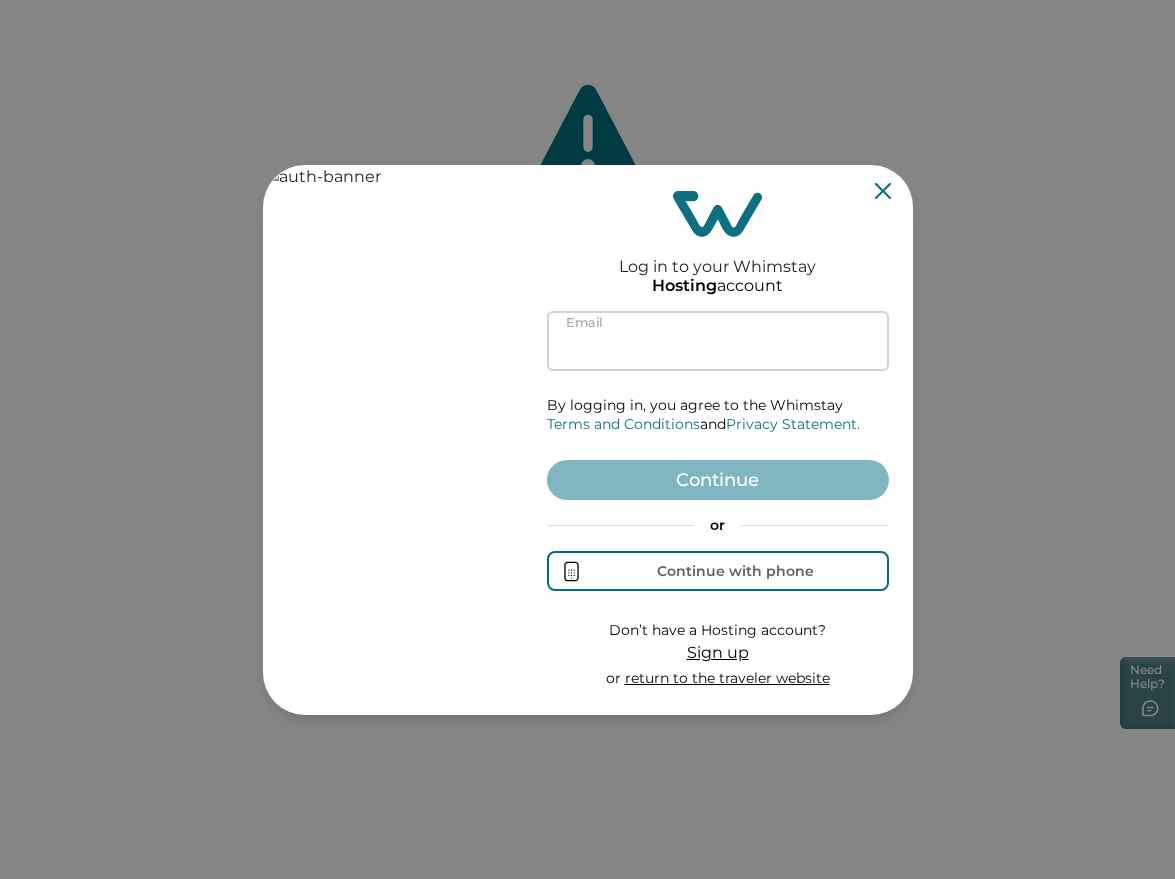 click at bounding box center [718, 341] 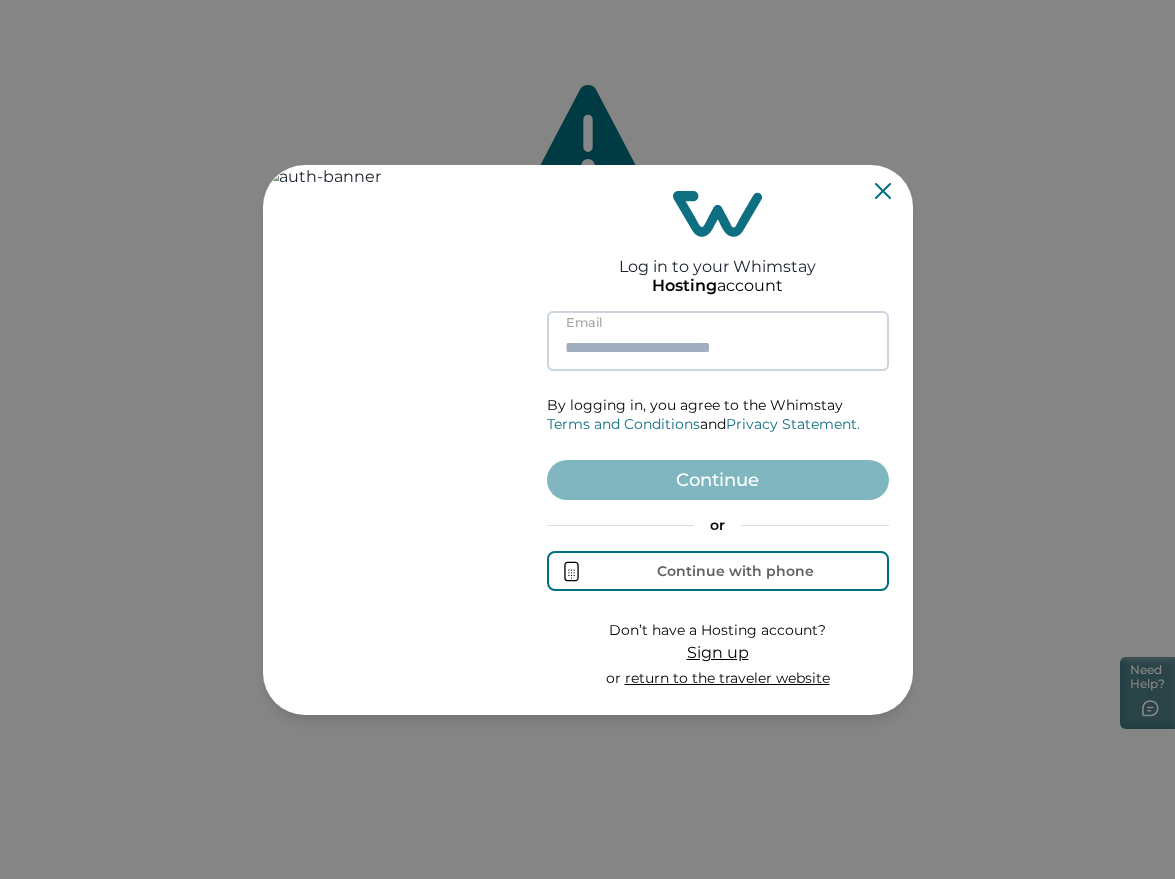 click at bounding box center (718, 341) 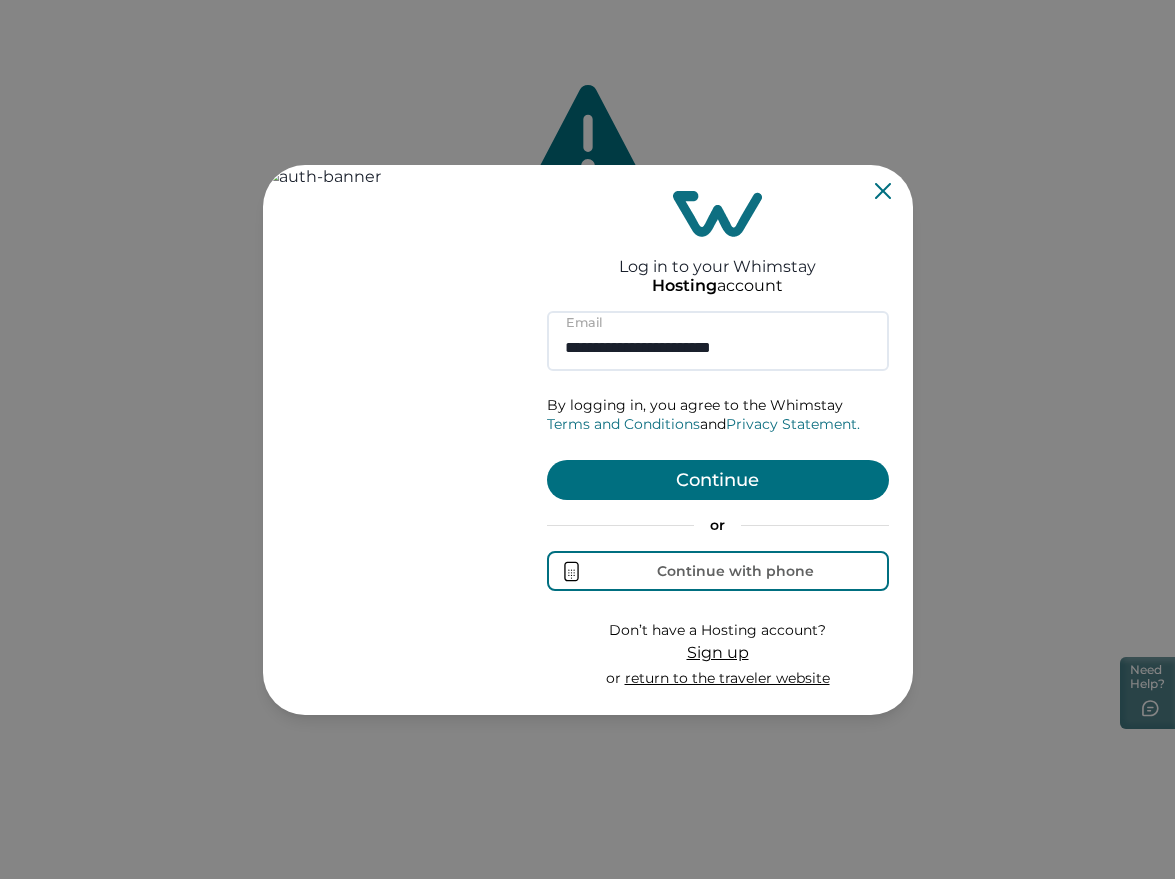 type on "**********" 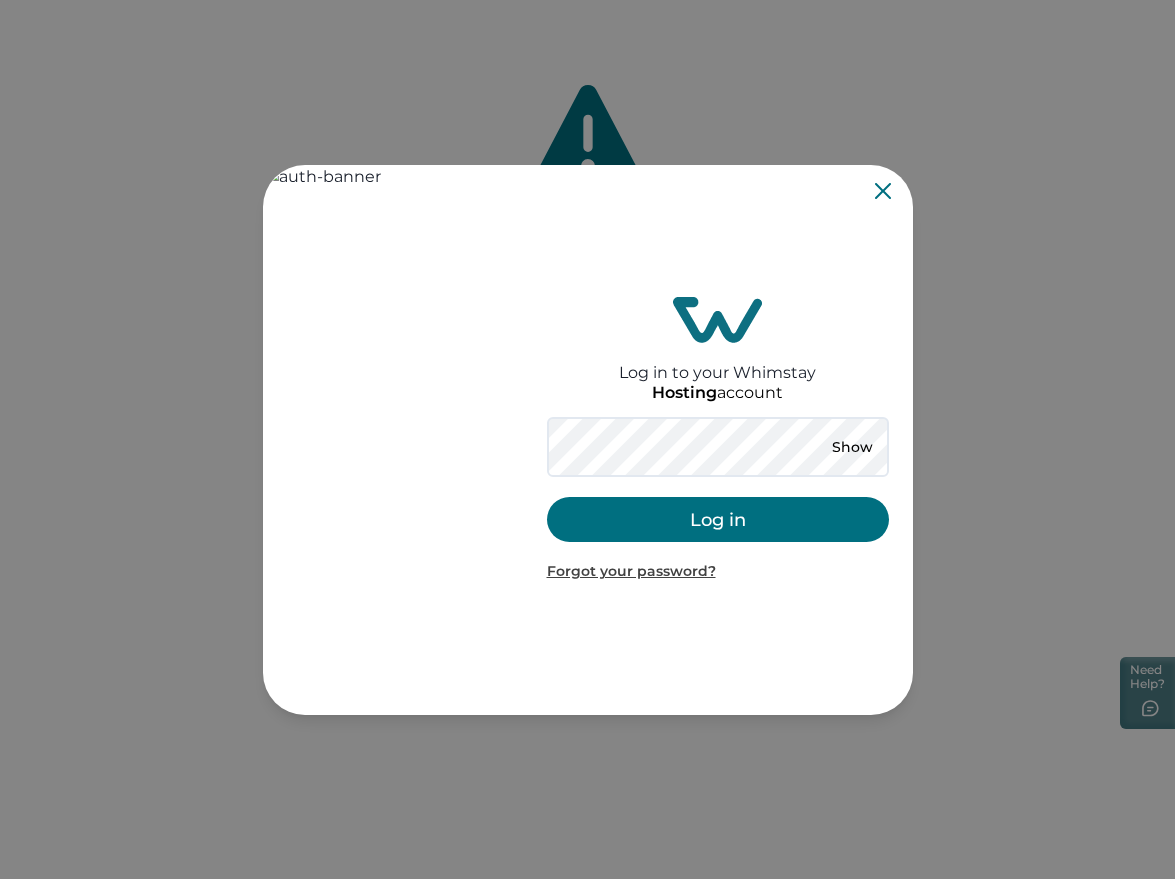 click on "Log in" at bounding box center (718, 519) 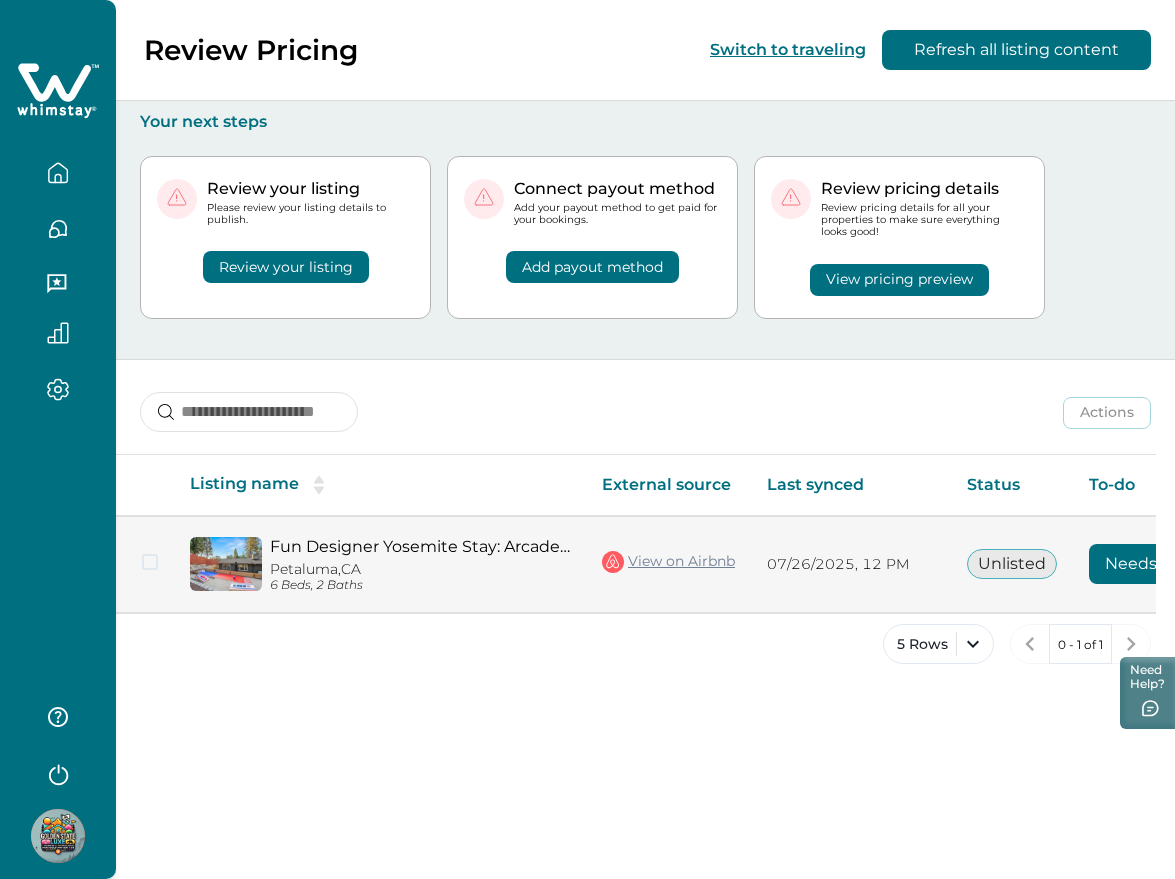 click on "Needs review" at bounding box center [1159, 564] 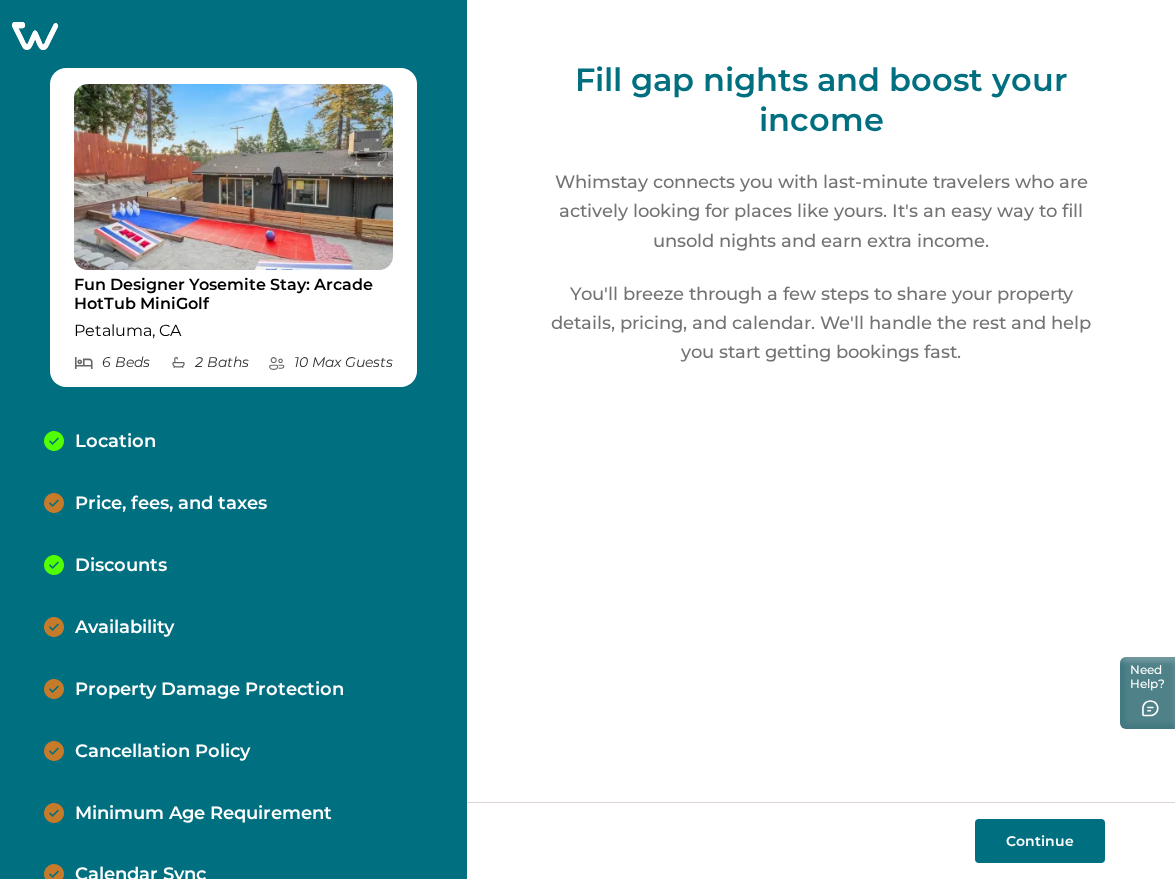 click on "Continue" at bounding box center [1040, 841] 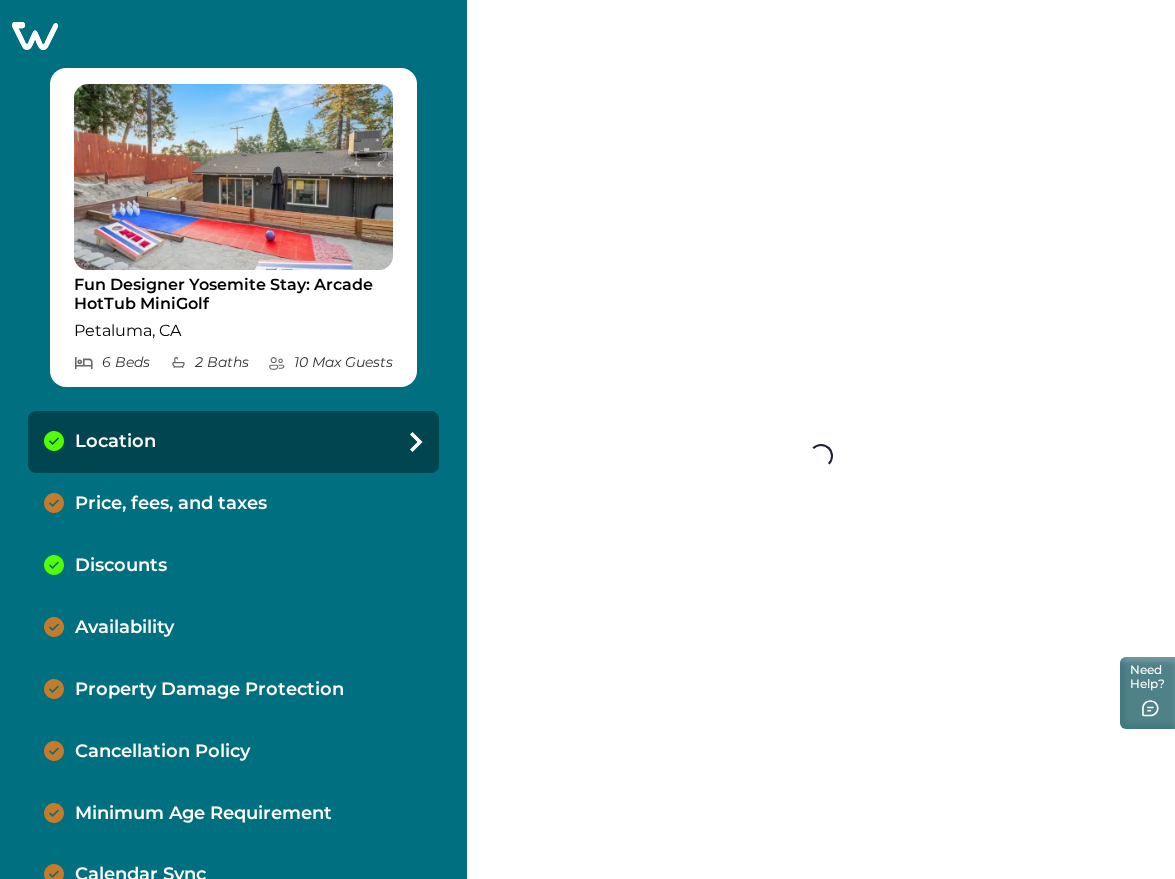 select on "**" 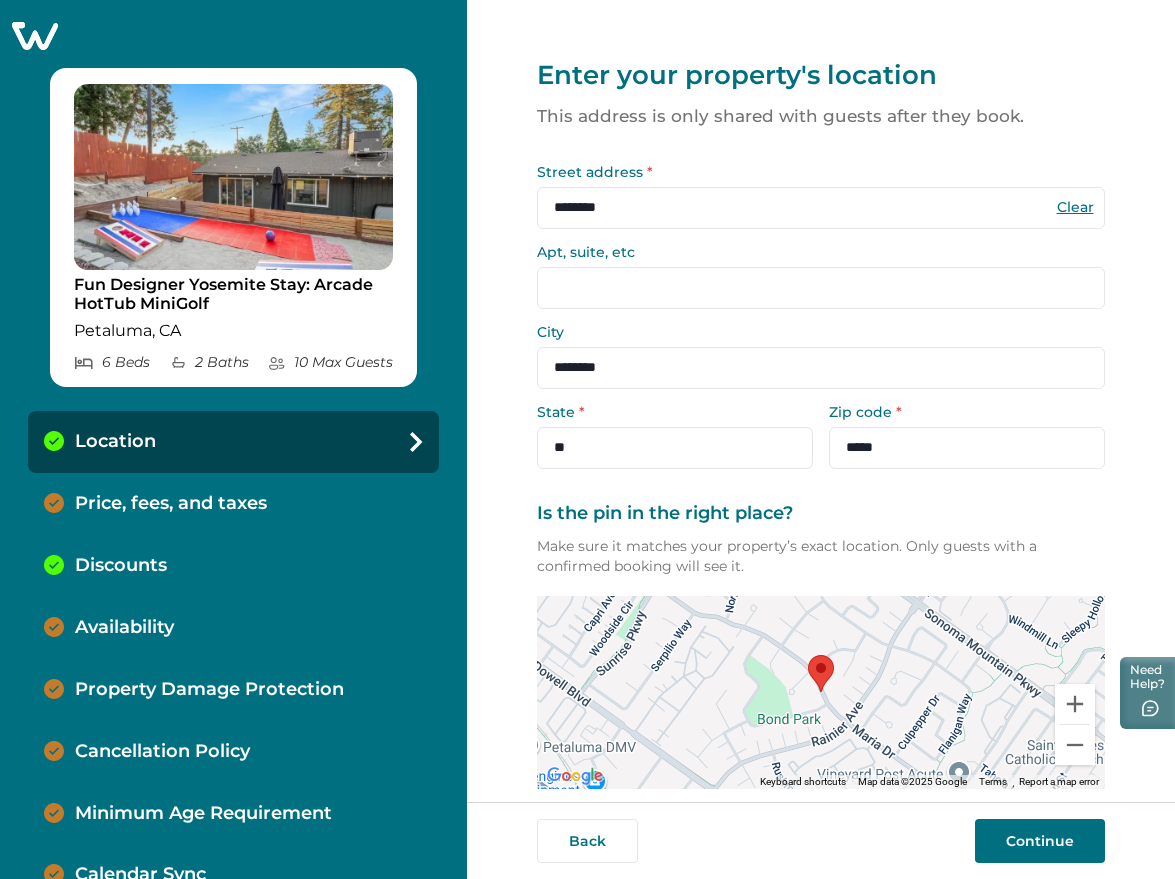 click on "Continue" at bounding box center [1040, 841] 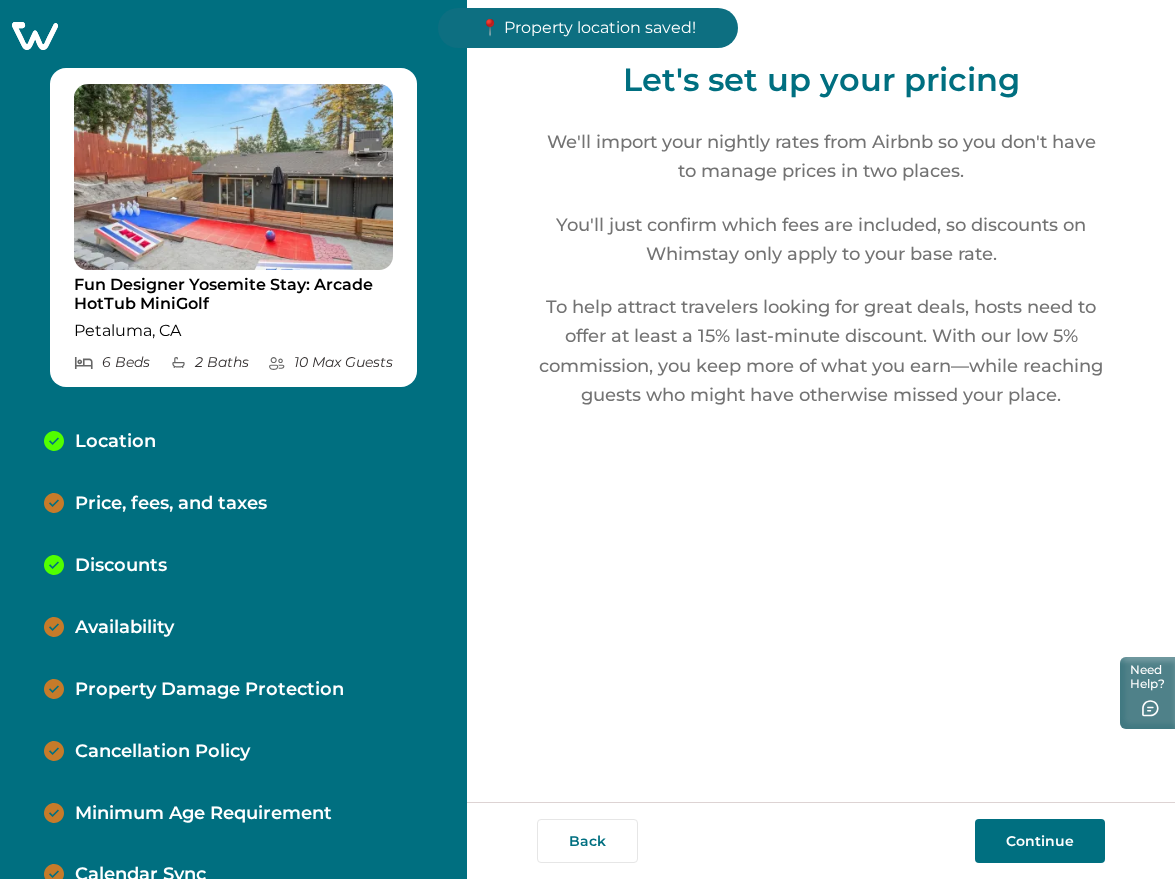 click on "Continue" at bounding box center (1040, 841) 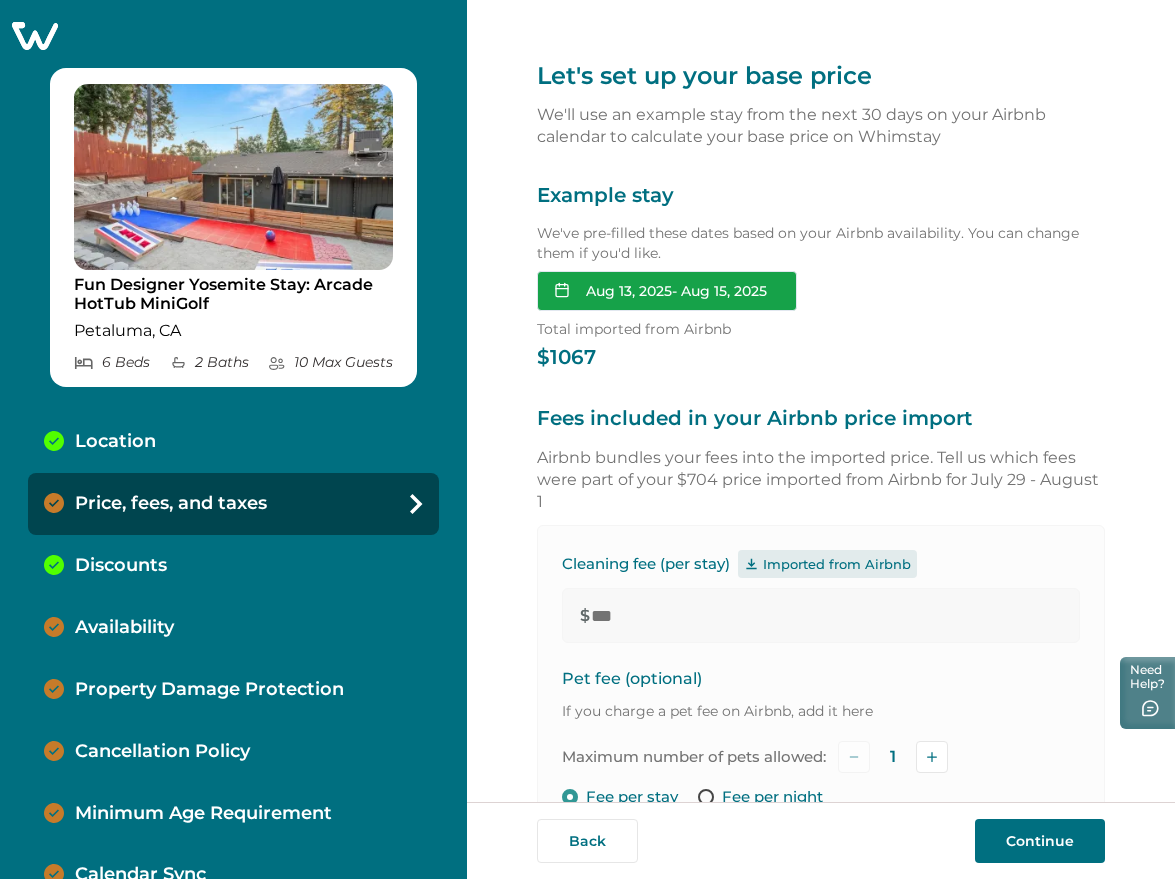 click on "Aug 13, 2025  -   Aug 15, 2025" at bounding box center [667, 291] 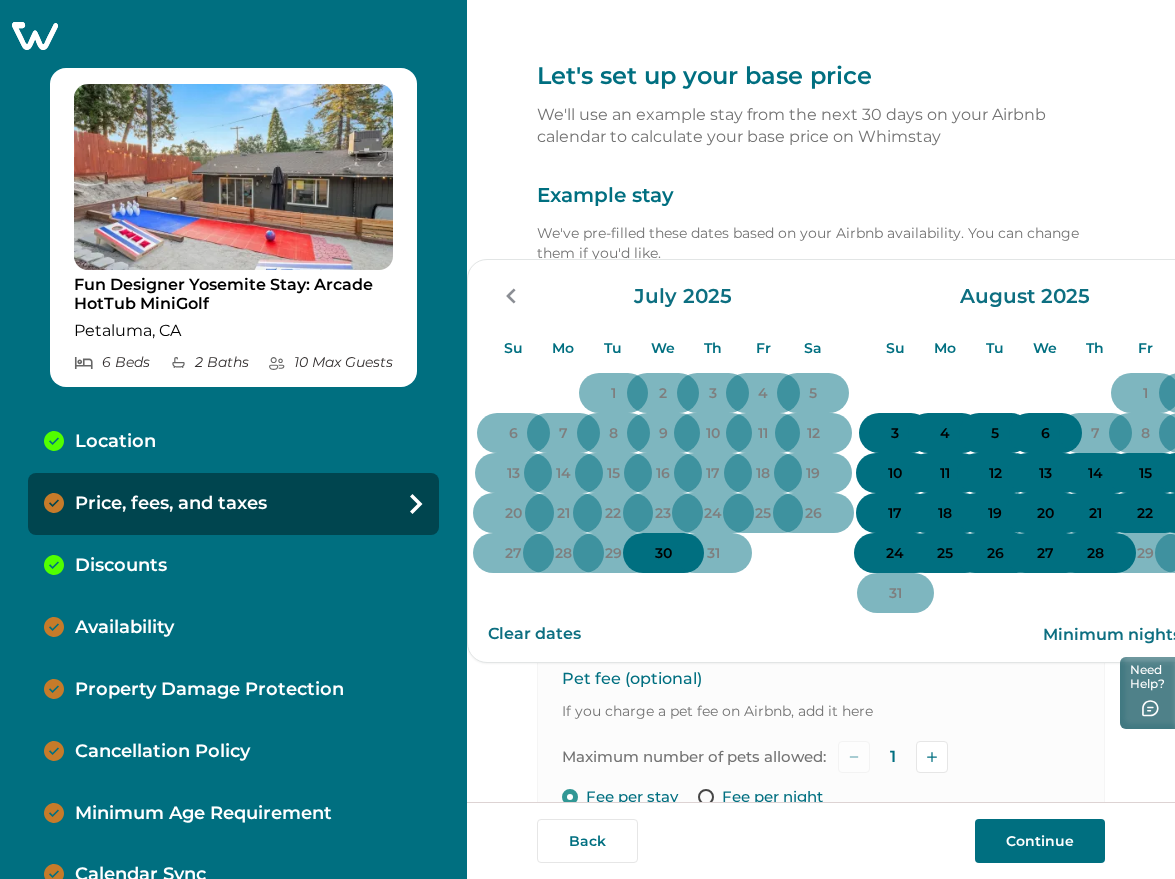 click on "3" at bounding box center (895, 434) 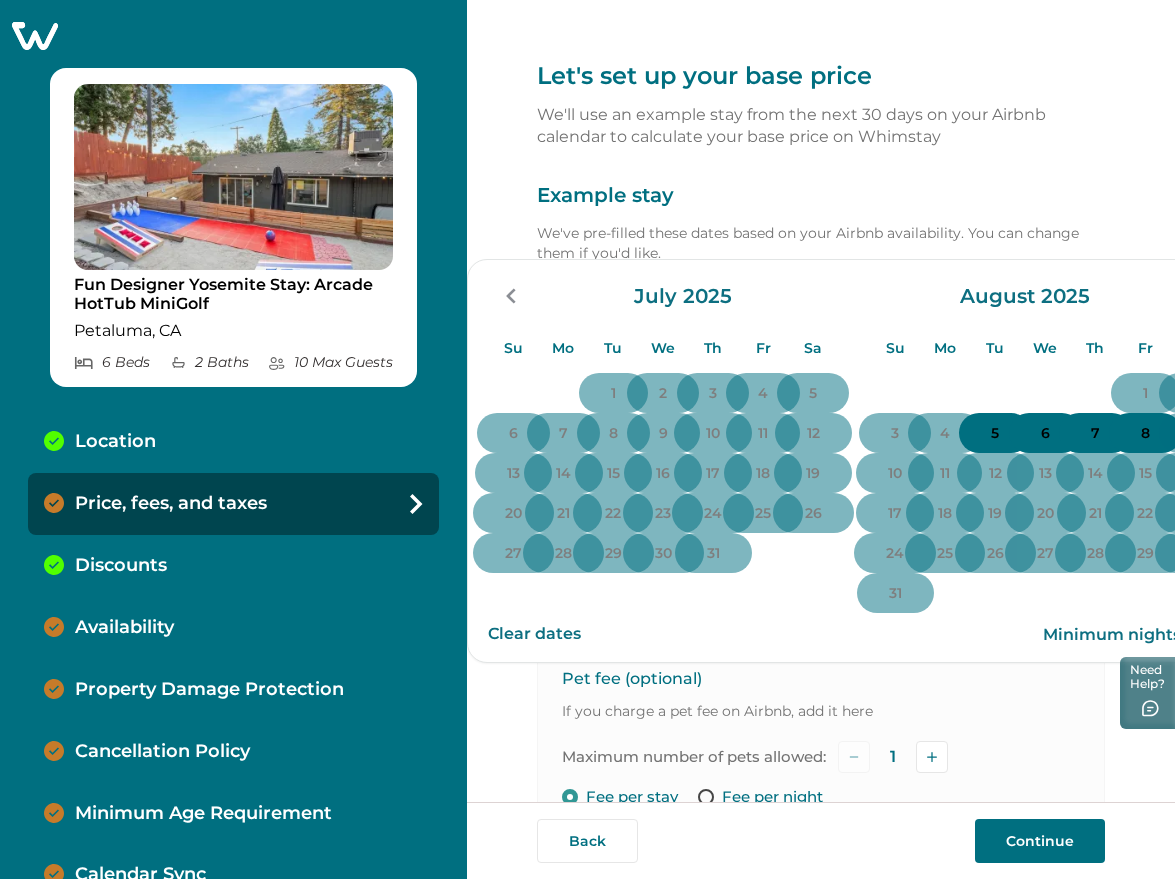 click on "5" at bounding box center (995, 434) 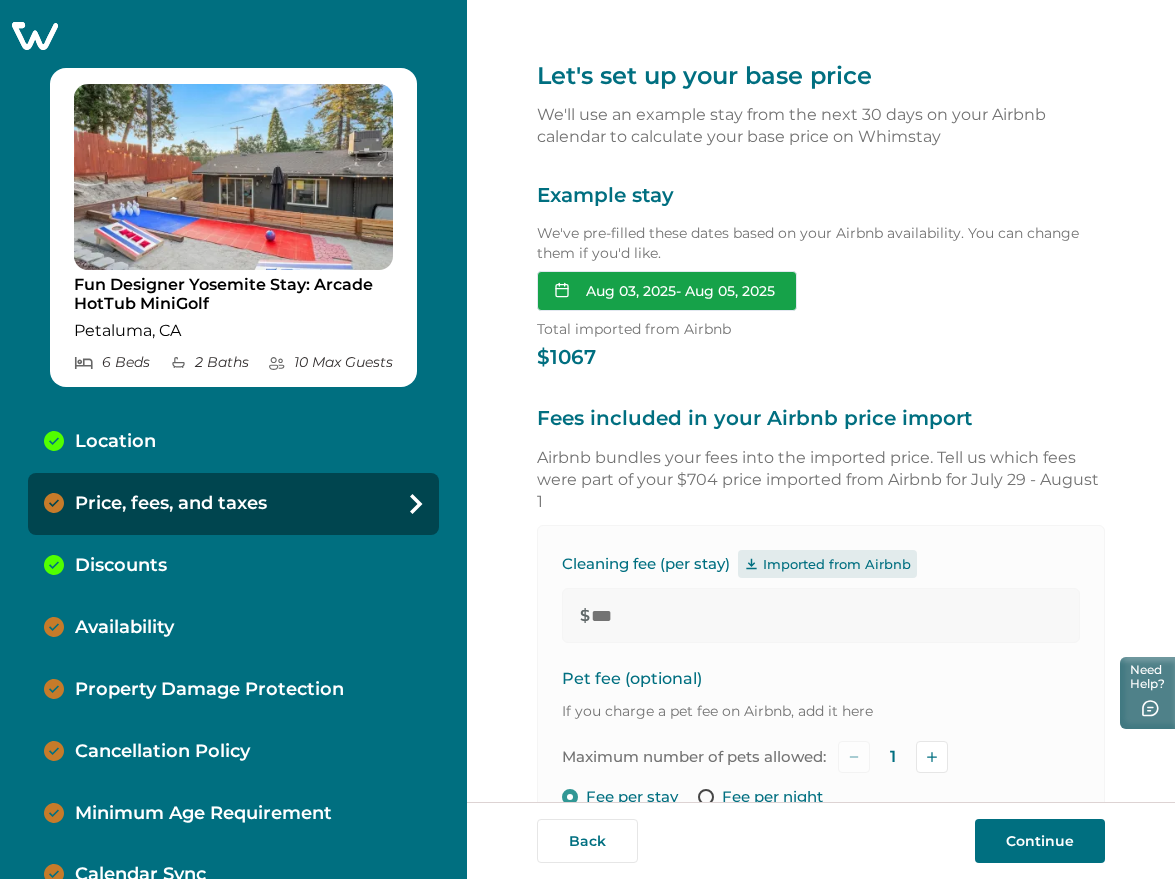 click on "Aug 03, 2025  -   Aug 05, 2025" at bounding box center (667, 291) 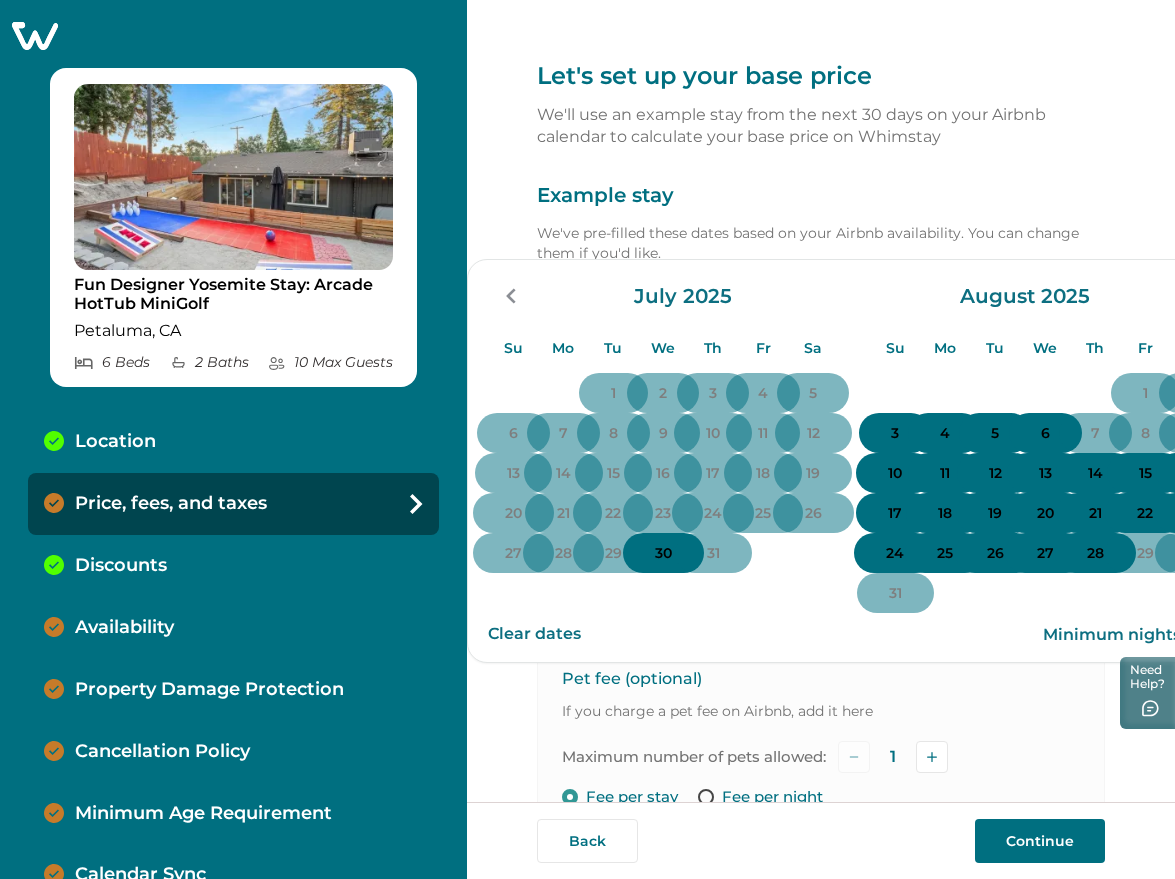 click on "24" at bounding box center [895, 554] 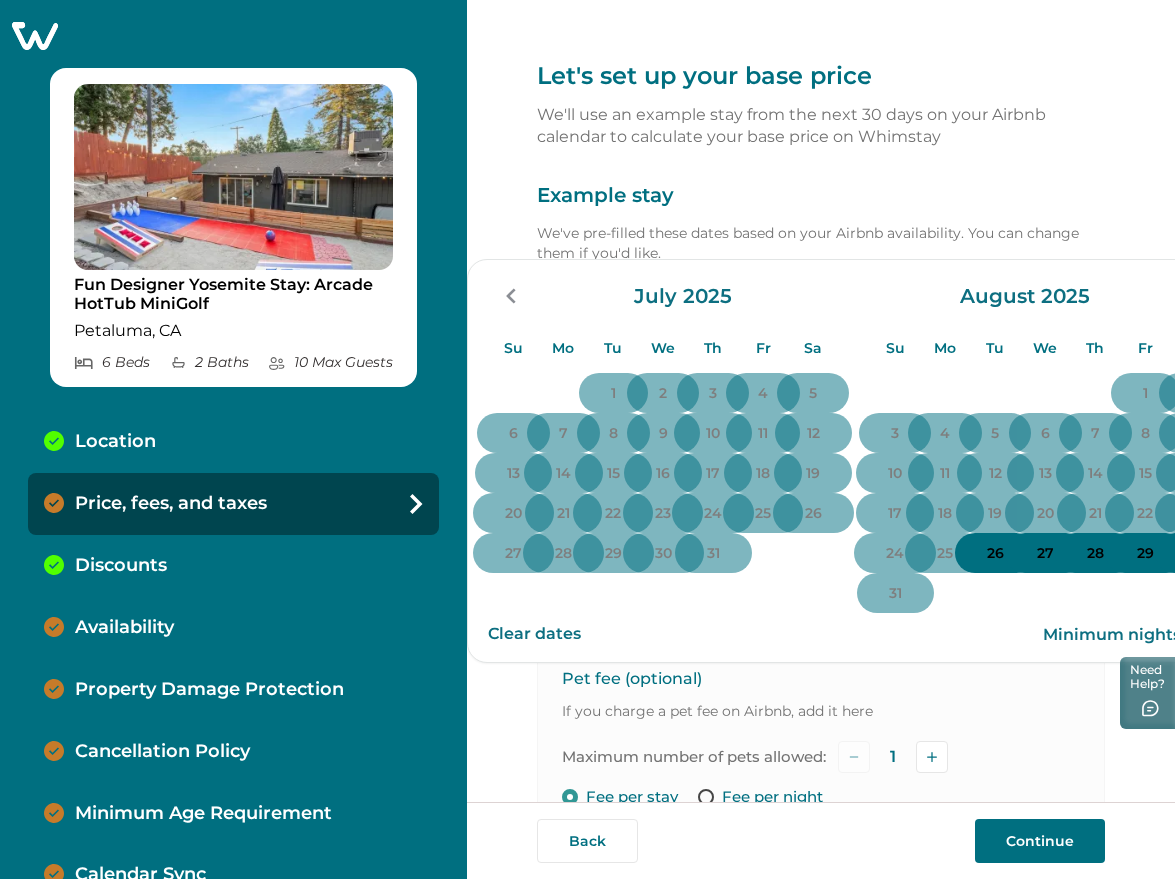 click on "27" at bounding box center [1045, 554] 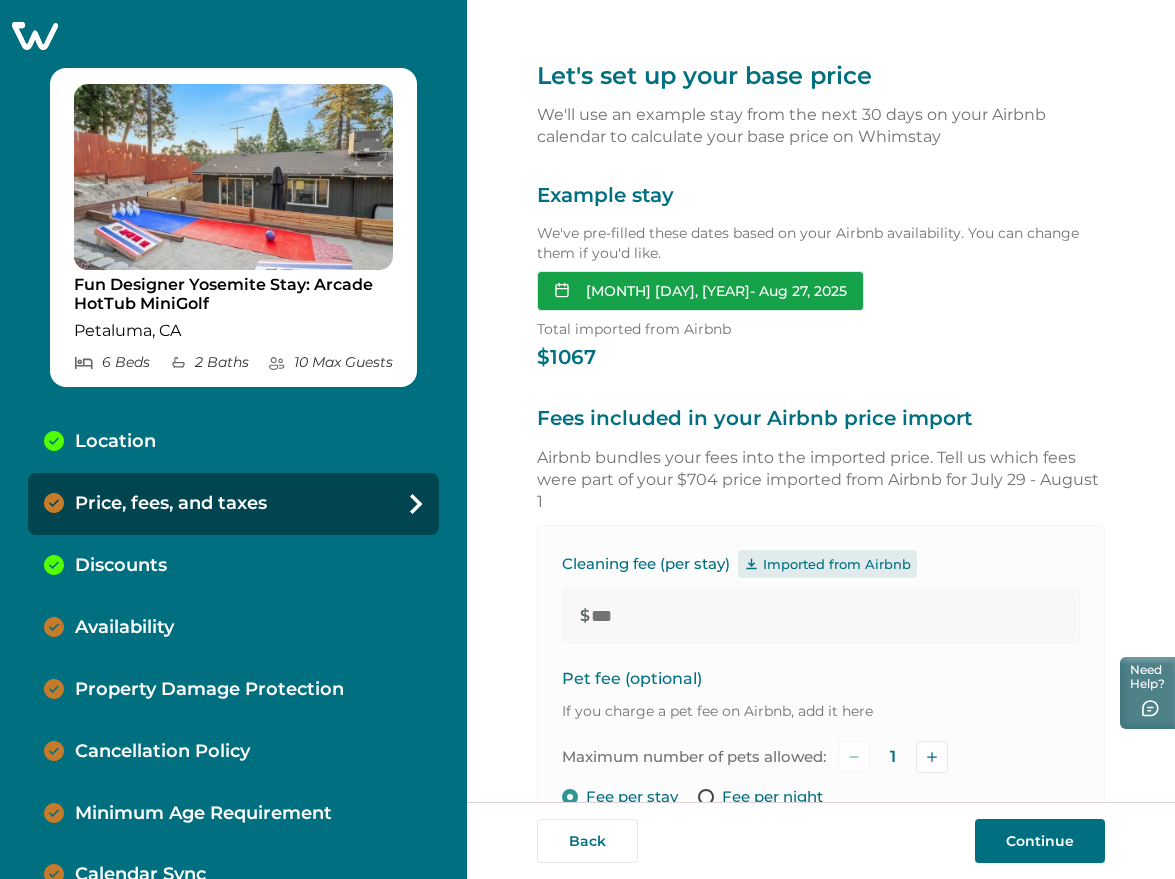 click on "[MONTH] [DAY], [YEAR]  -   [MONTH] [DAY], [YEAR]" at bounding box center [700, 291] 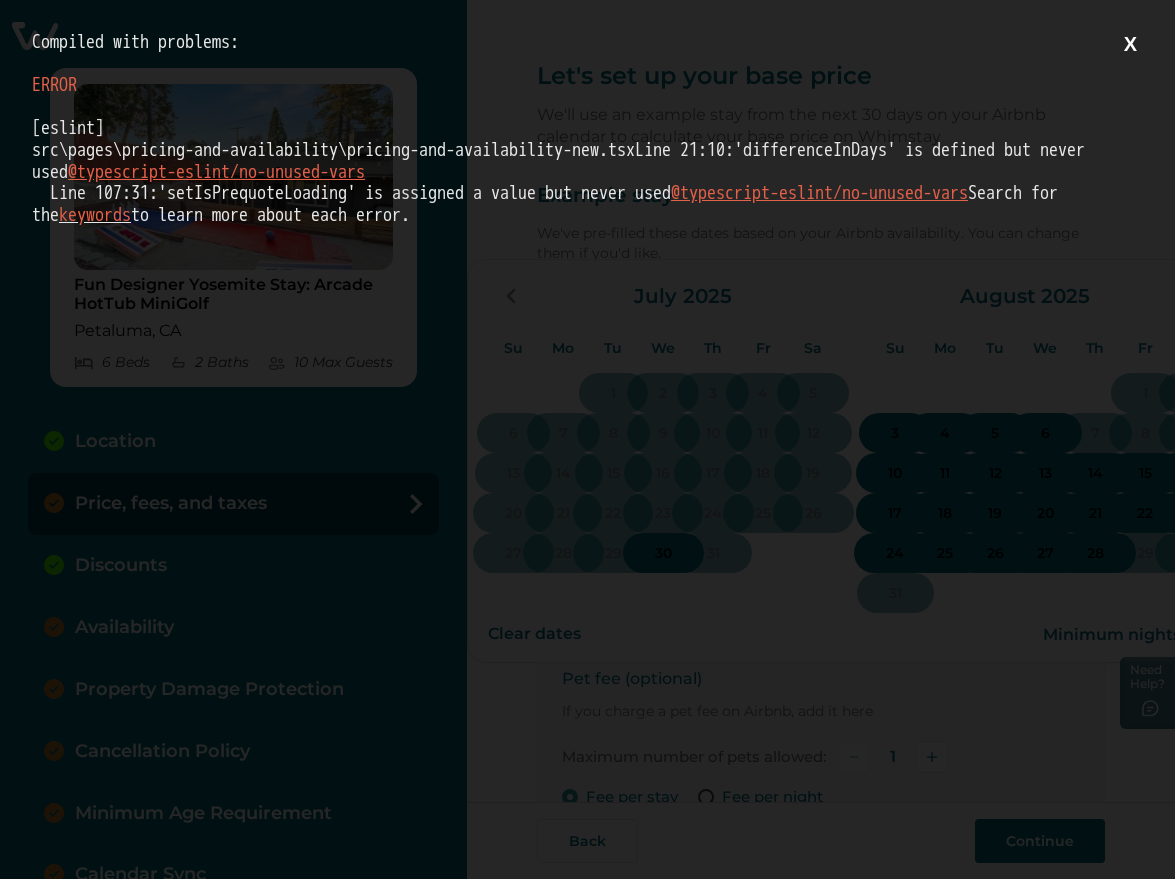 scroll, scrollTop: 0, scrollLeft: 0, axis: both 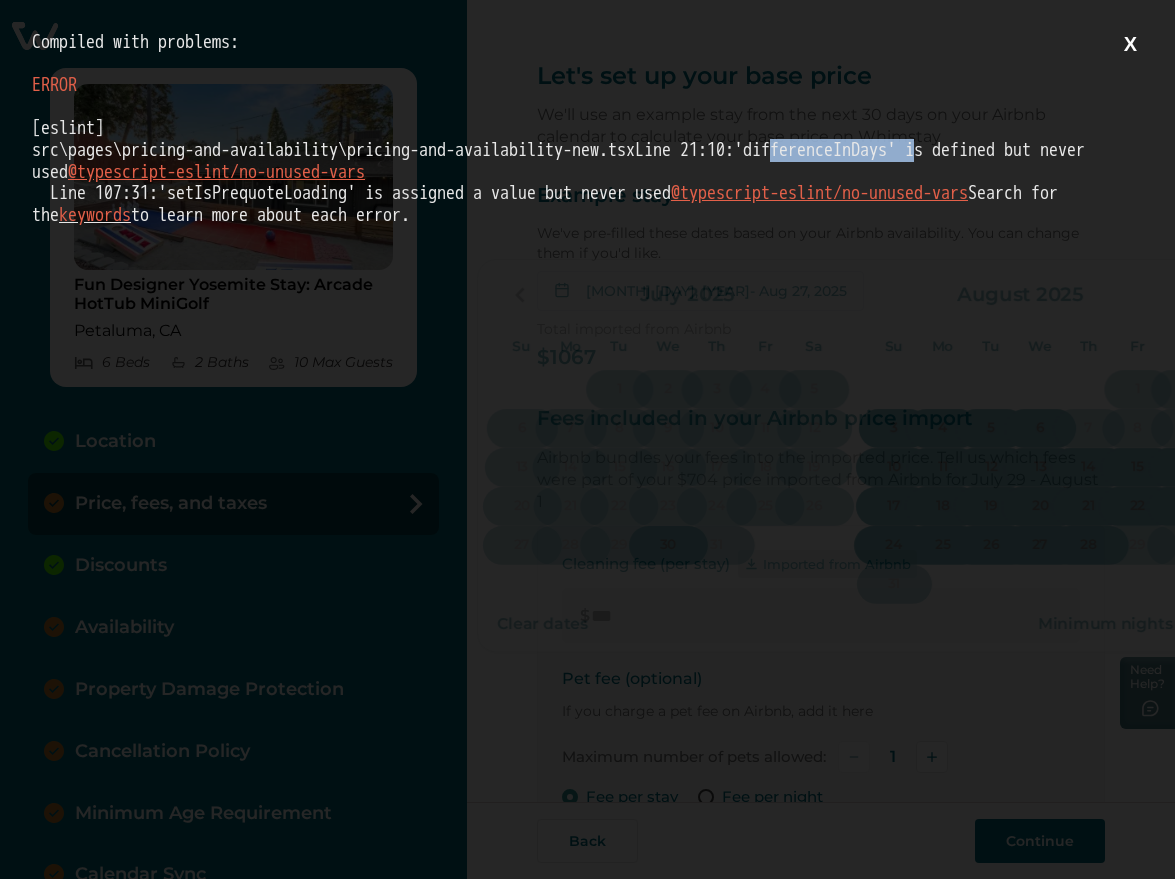 click on "[eslint]
src\pages\pricing-and-availability\pricing-and-availability-new.tsx
Line 21:10:    'differenceInDays' is defined but never used                @typescript-eslint/no-unused-vars
Line 107:31:   'setIsPrequoteLoading' is assigned a value but never used   @typescript-eslint/no-unused-vars
Search for the  keywords  to learn more about each error." at bounding box center (587, 172) 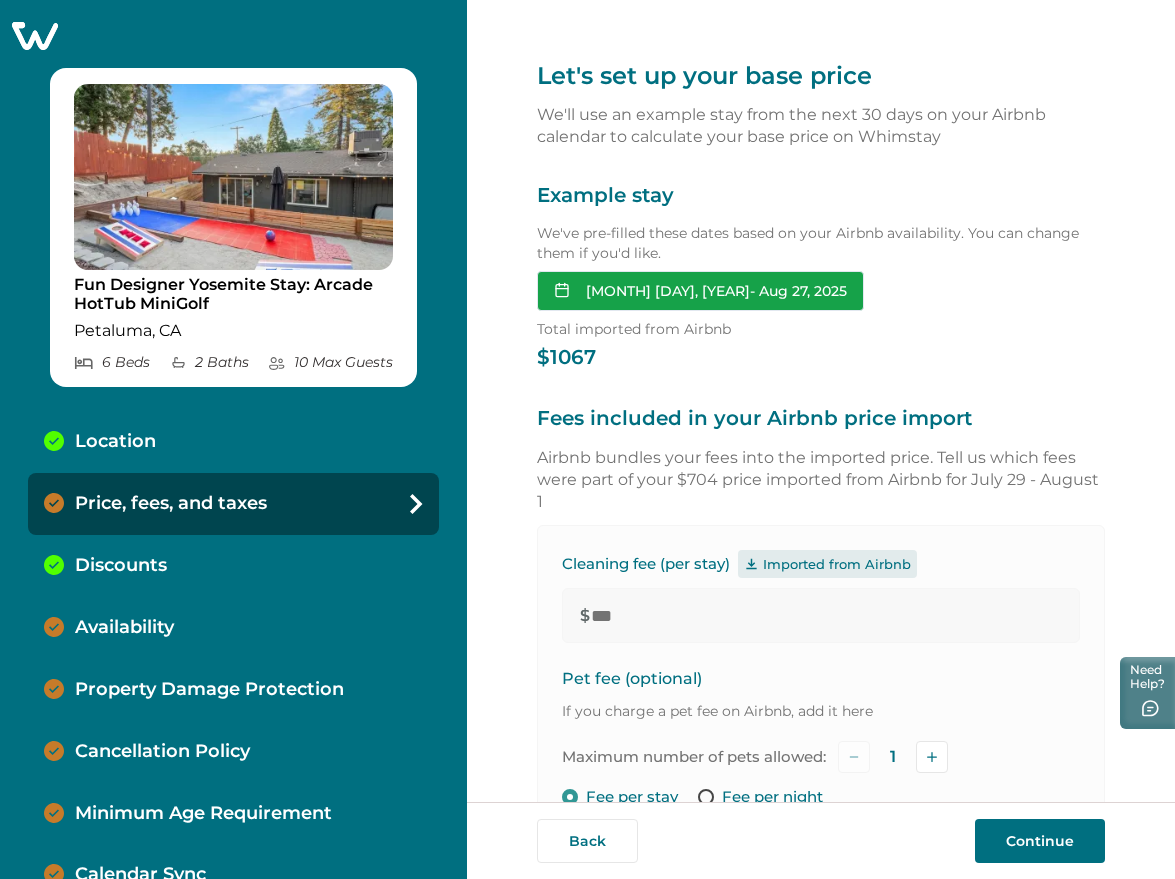 click on "[MONTH] [DAY], [YEAR]  -   [MONTH] [DAY], [YEAR]" at bounding box center (700, 291) 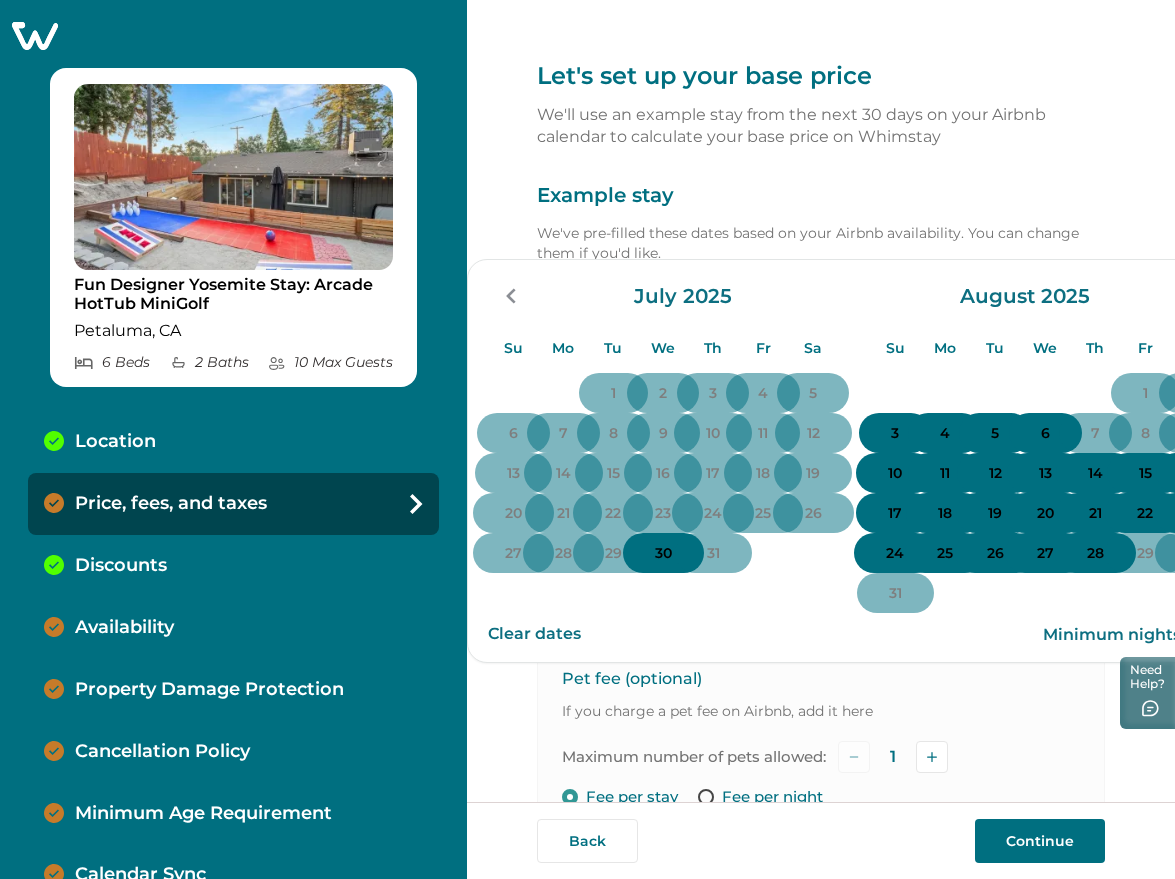 click on "3" at bounding box center (895, 433) 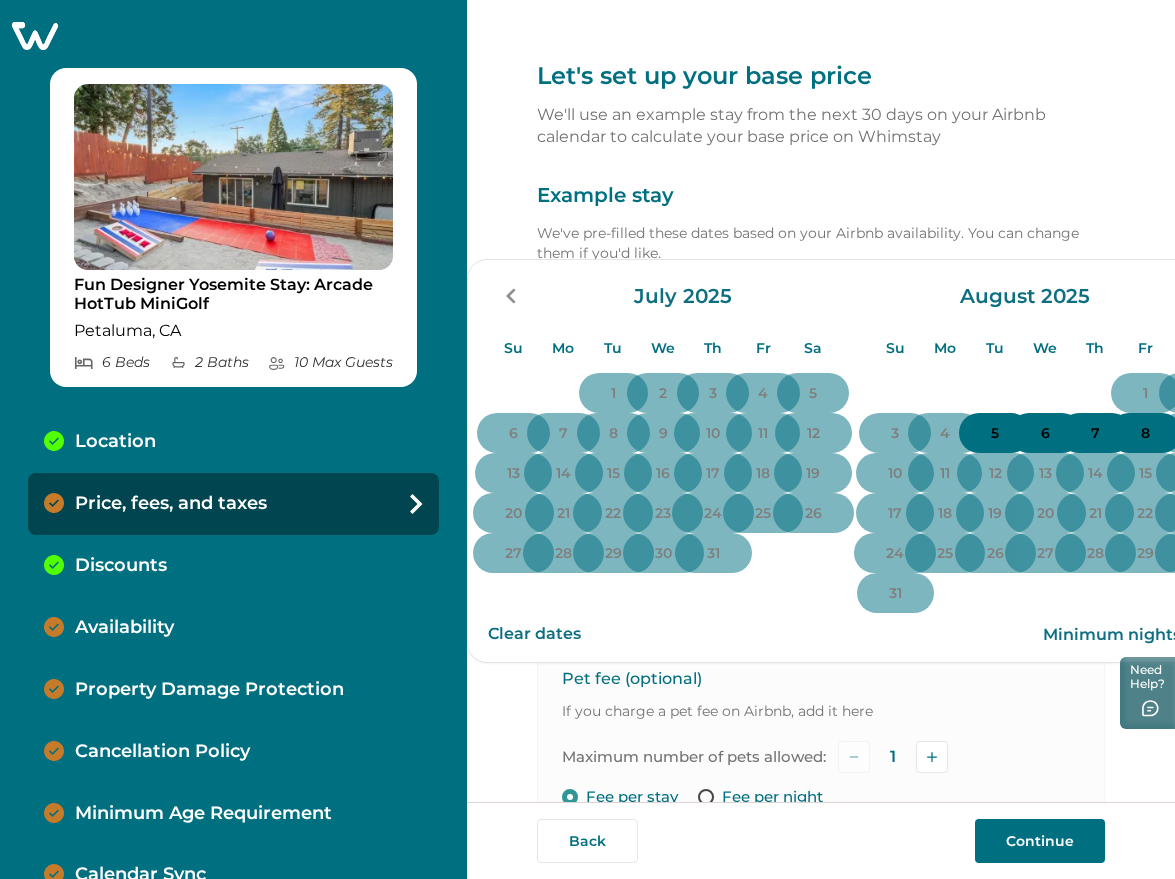 click on "5" at bounding box center (995, 434) 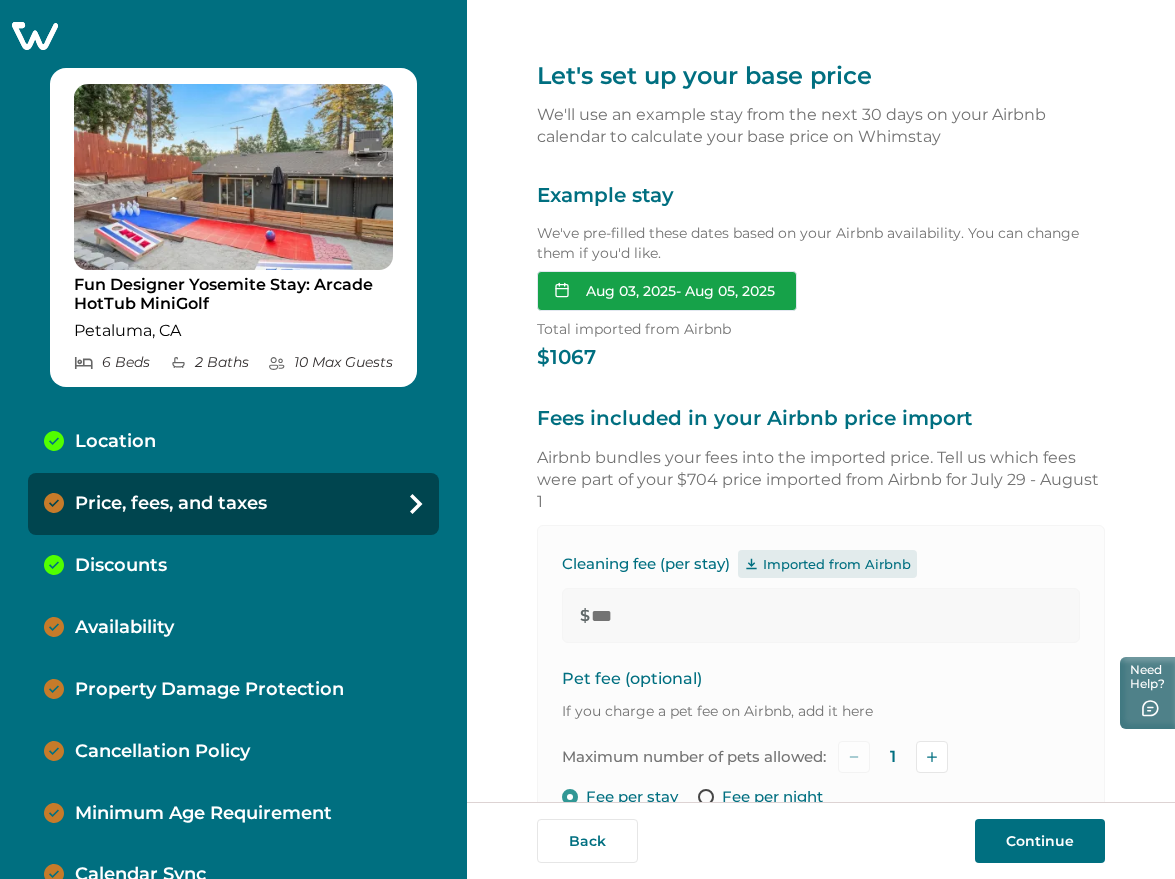 click on "Aug 03, 2025  -   Aug 05, 2025" at bounding box center (667, 291) 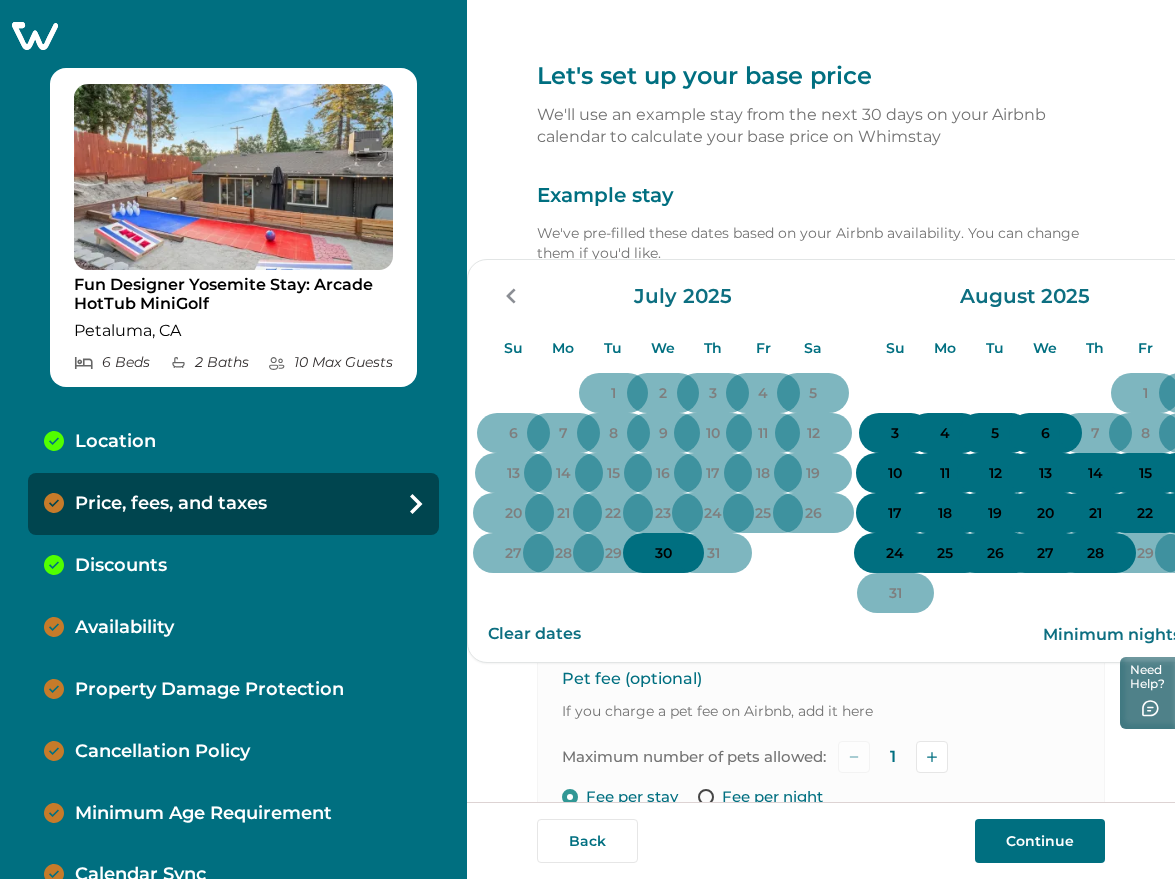 click on "17" at bounding box center [895, 514] 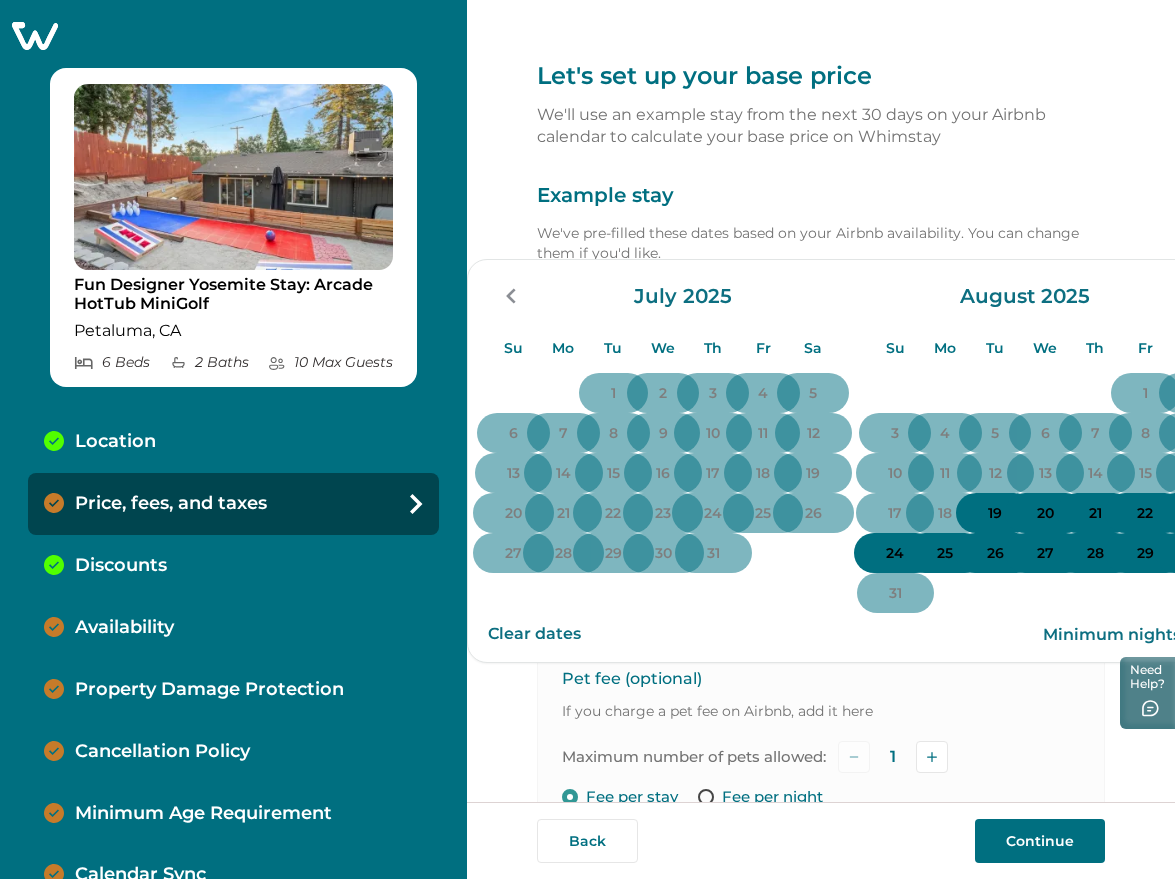 click on "20" at bounding box center [1045, 514] 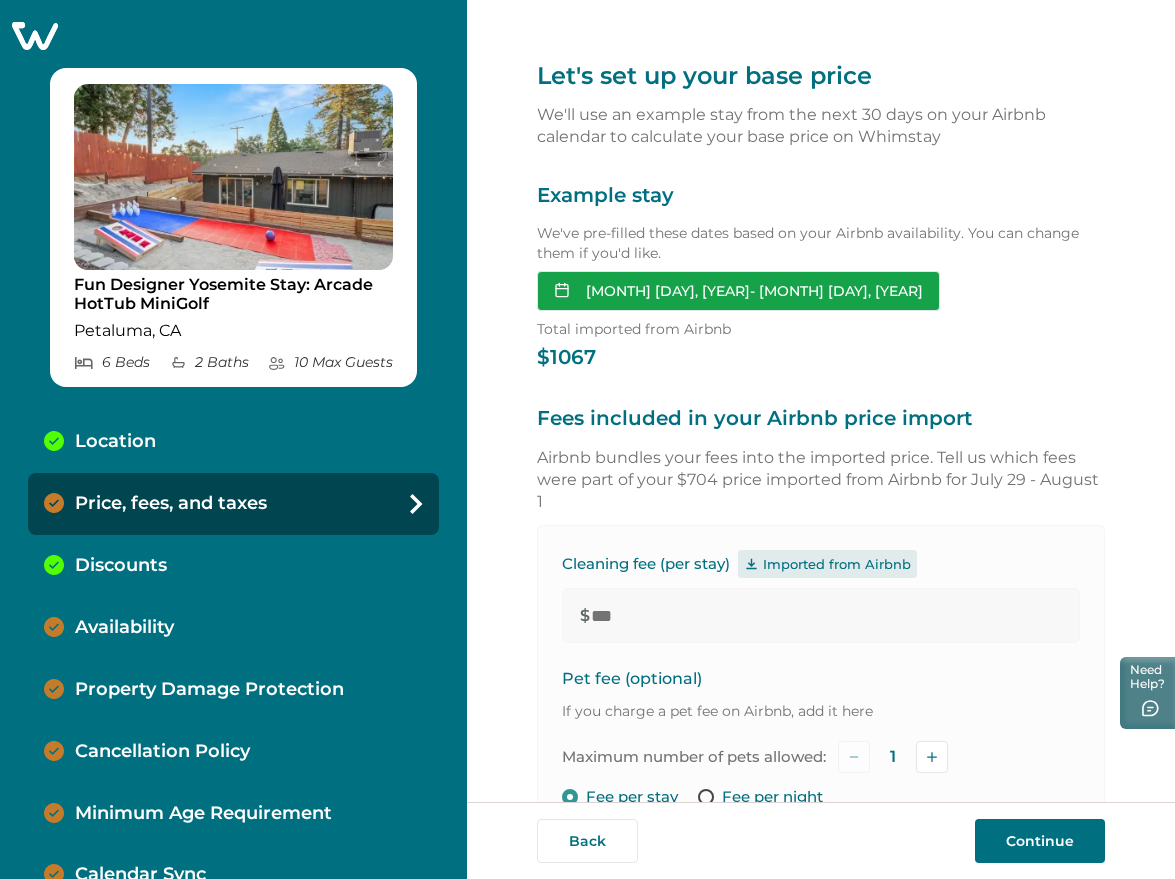 click on "Aug 17, 2025  -   Aug 20, 2025" at bounding box center [738, 291] 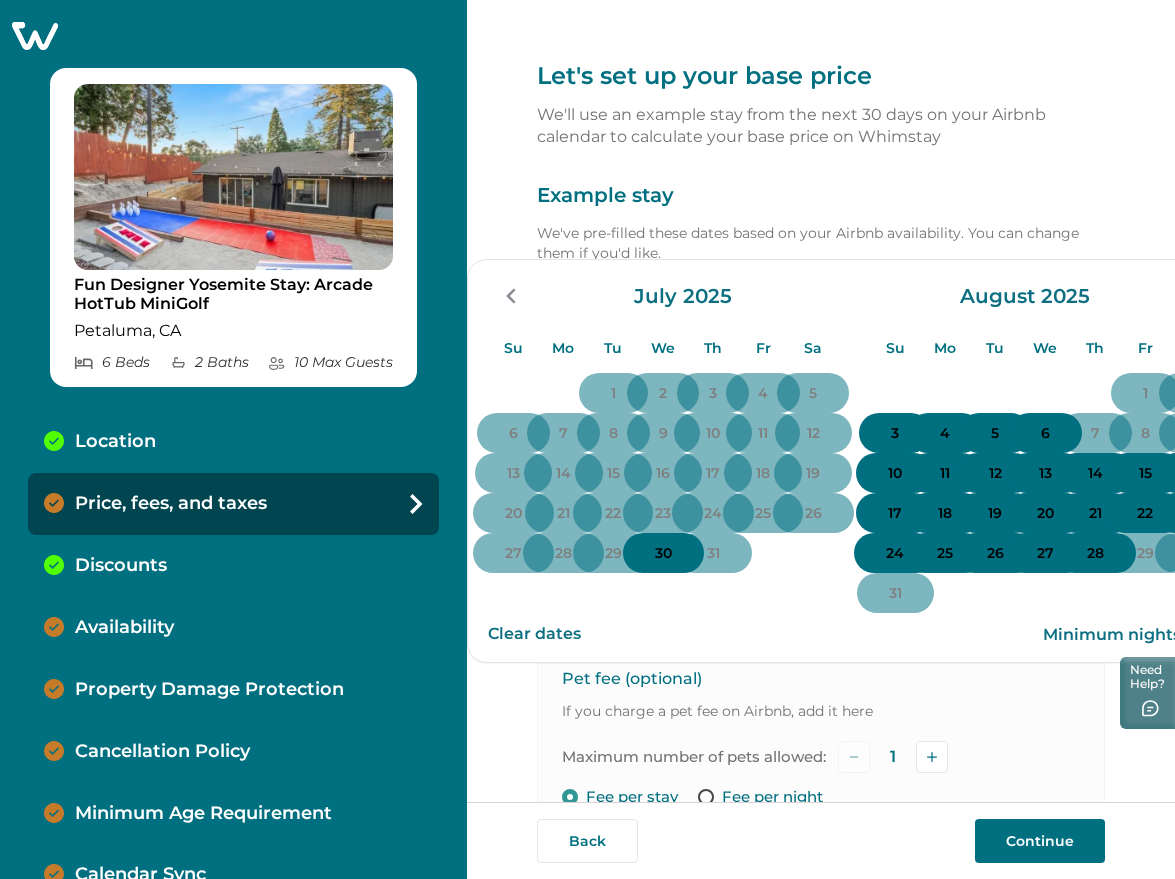 click on "17" at bounding box center (895, 514) 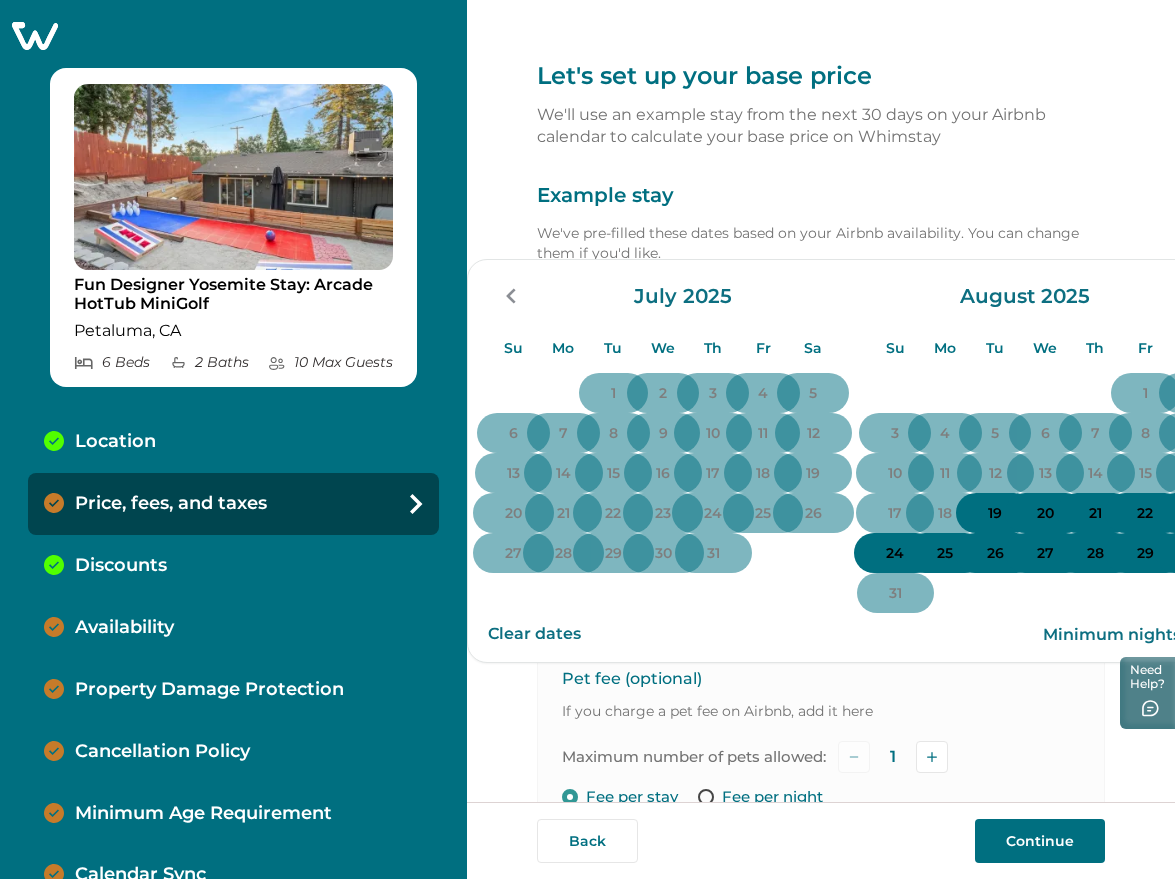 click on "20" at bounding box center [1045, 514] 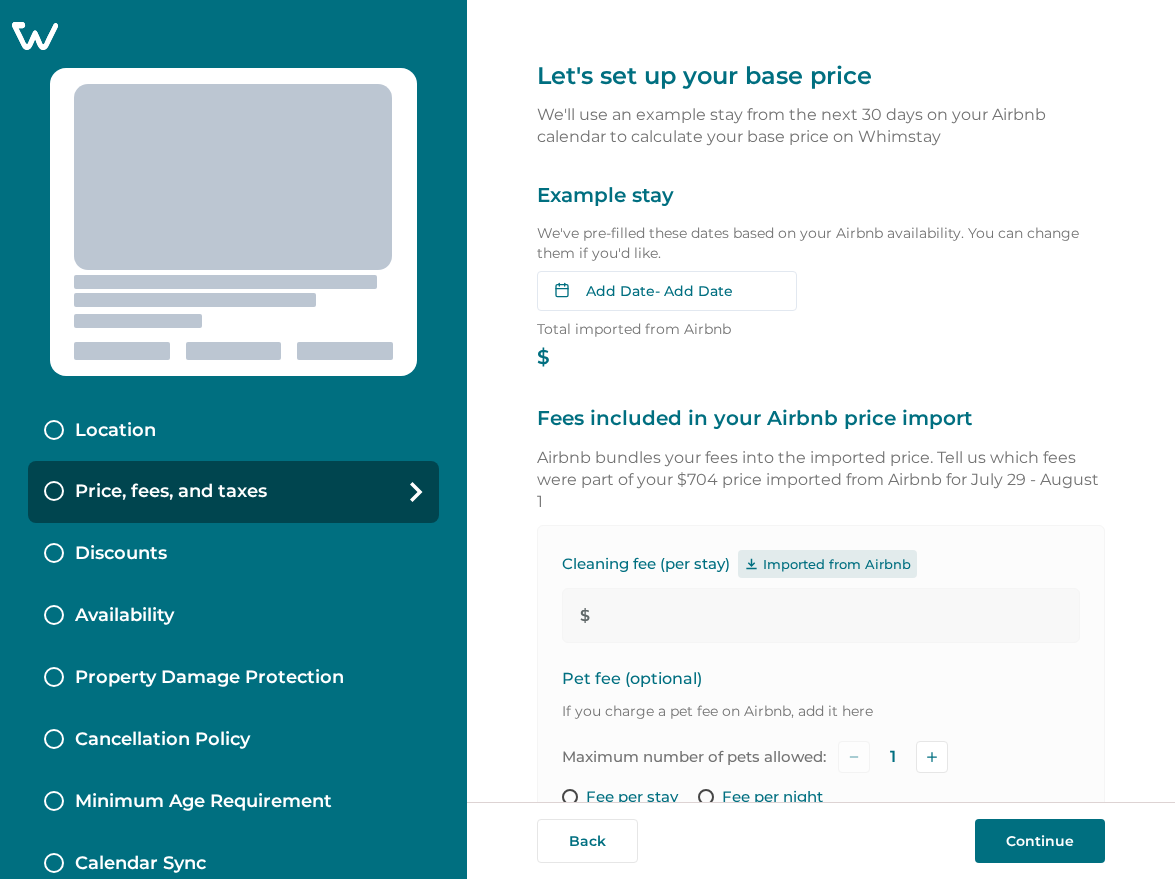 type on "***" 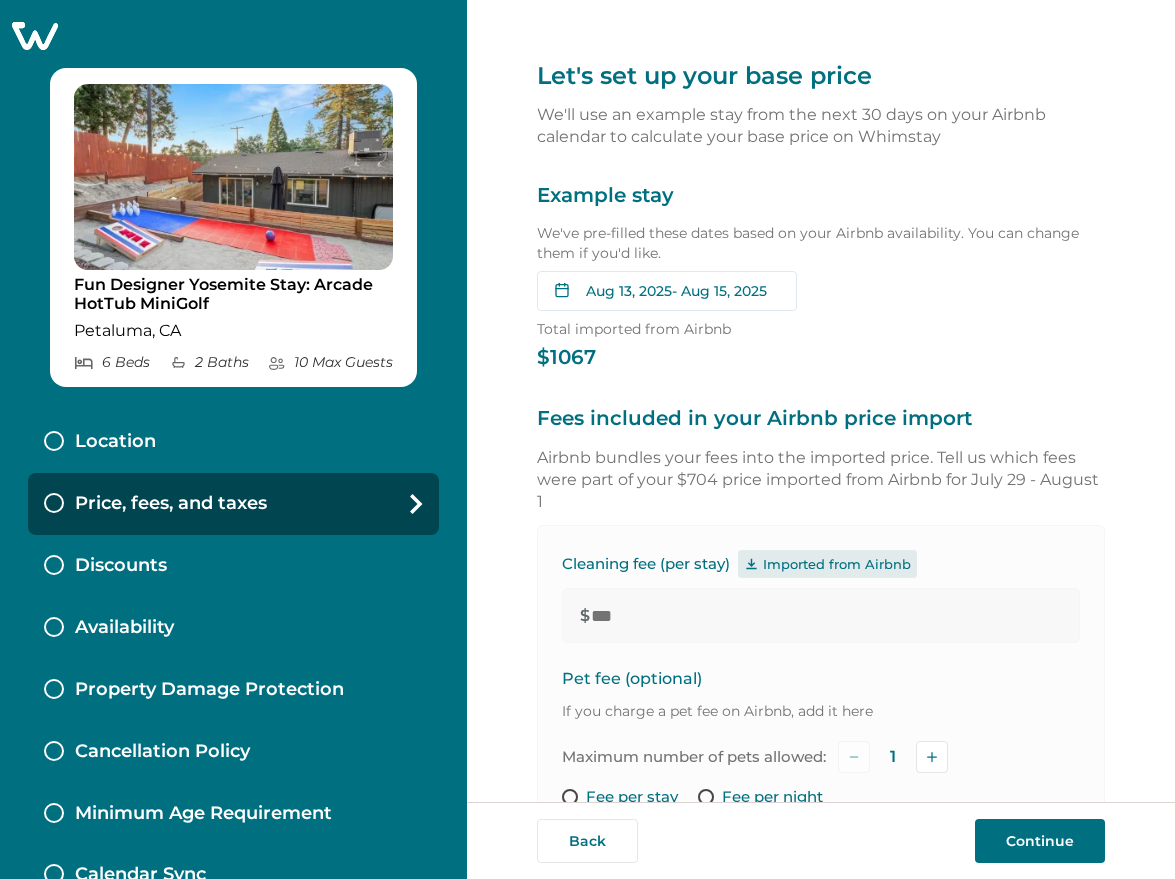 type on "*" 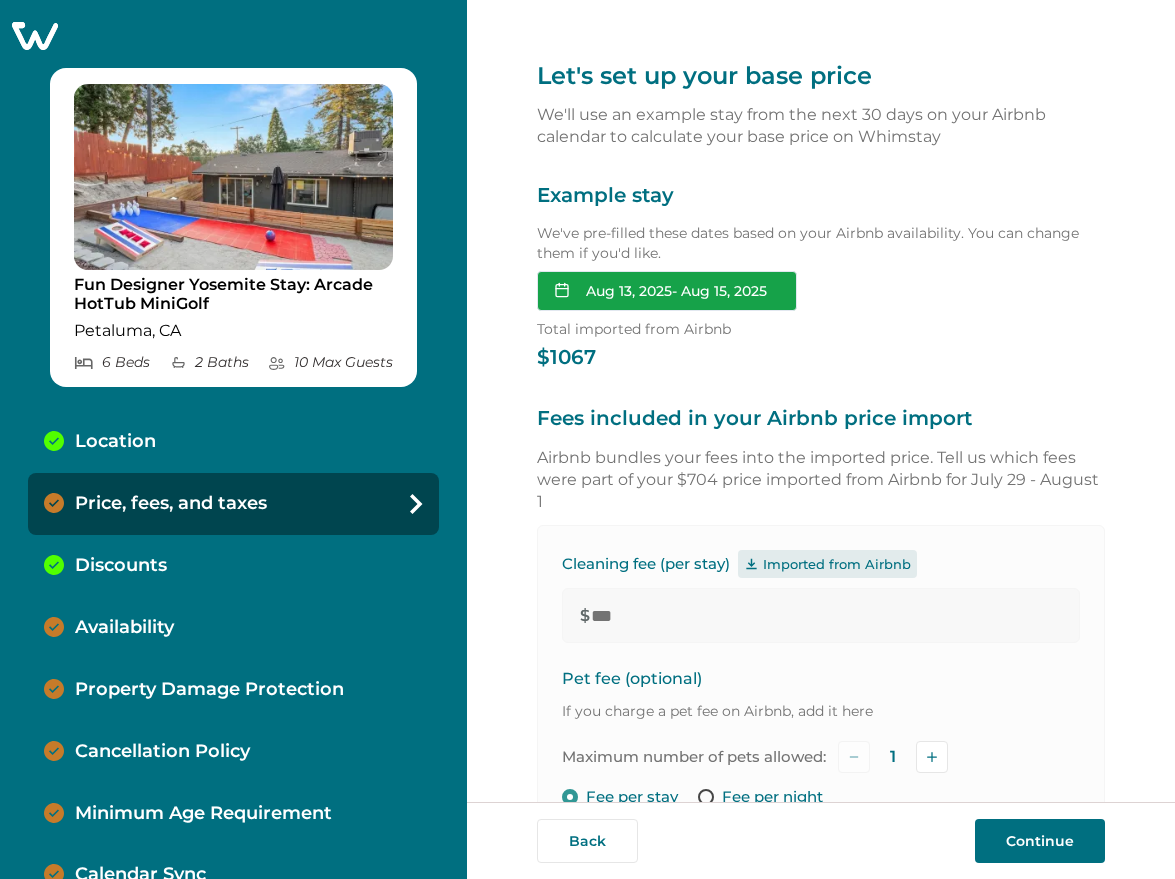 click on "Aug 13, 2025  -   Aug 15, 2025" at bounding box center [667, 291] 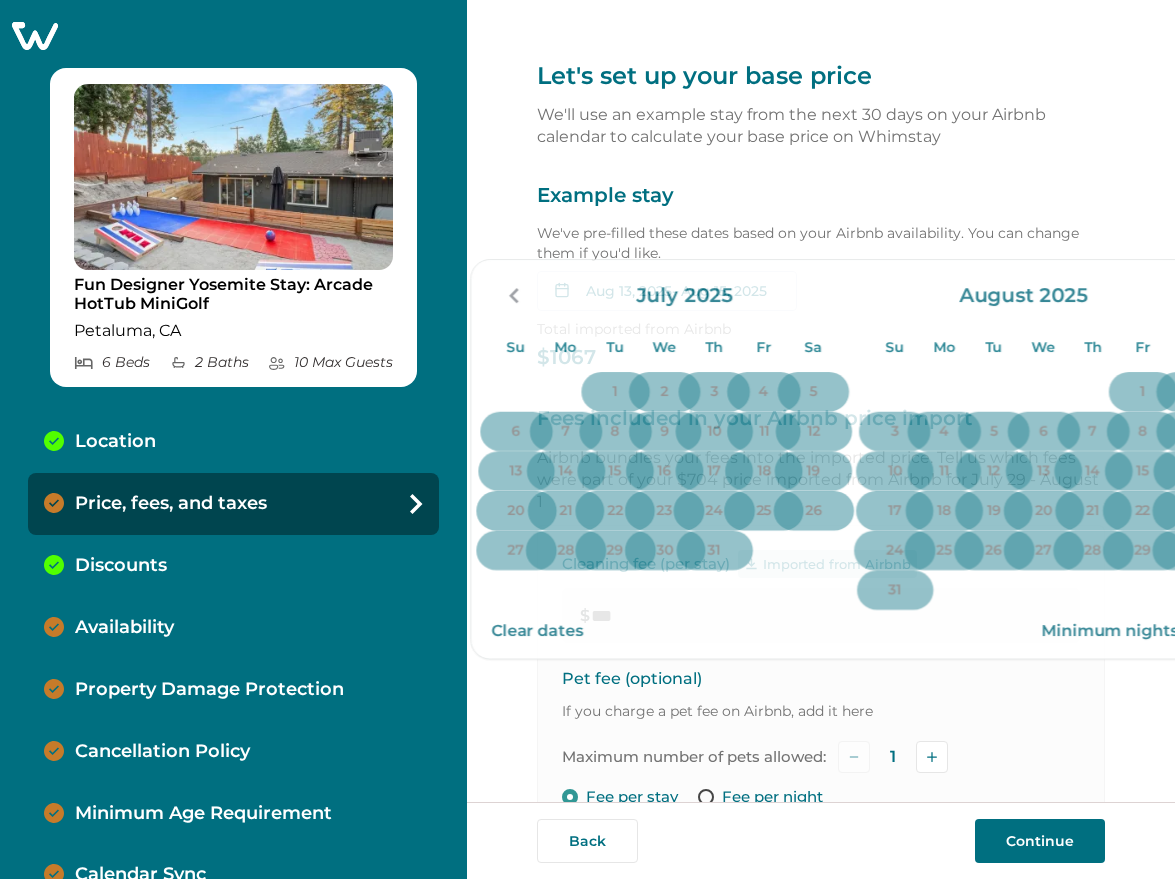 click 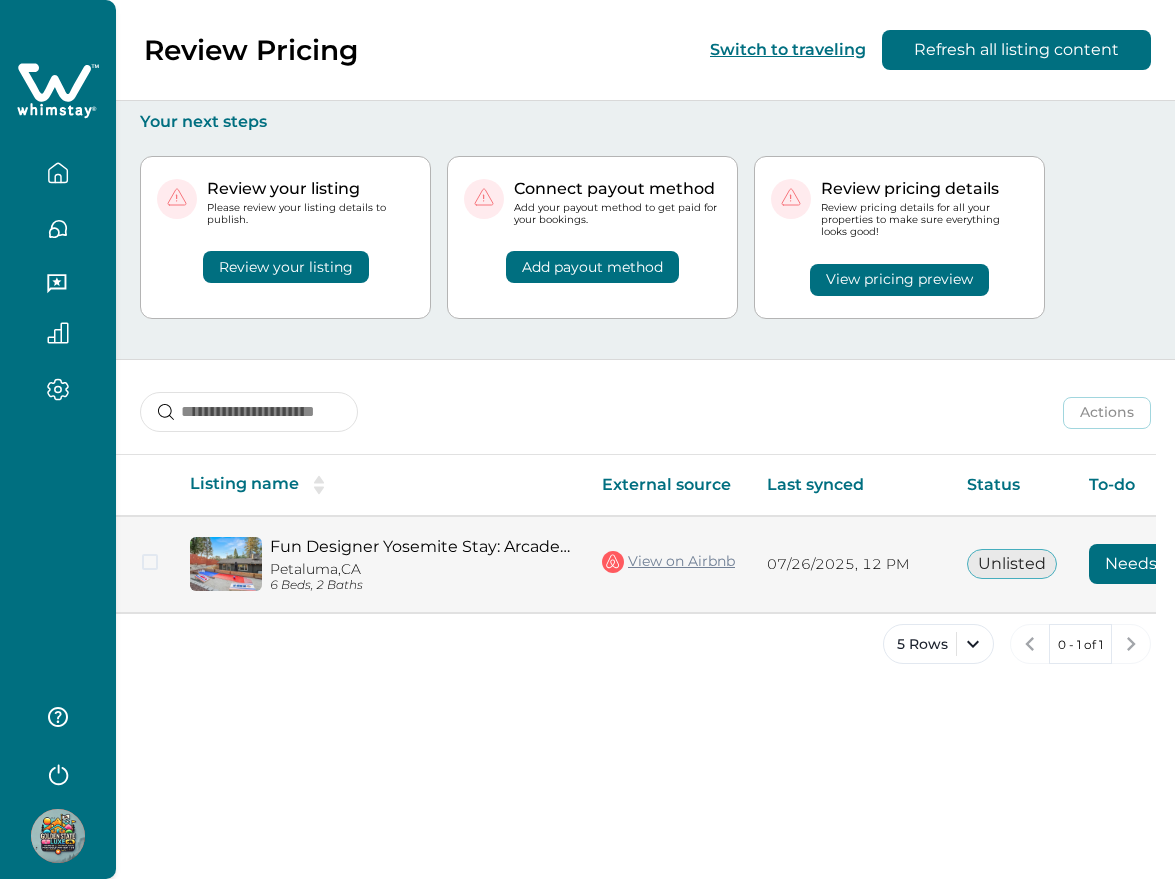 click on "Needs review" at bounding box center [1159, 564] 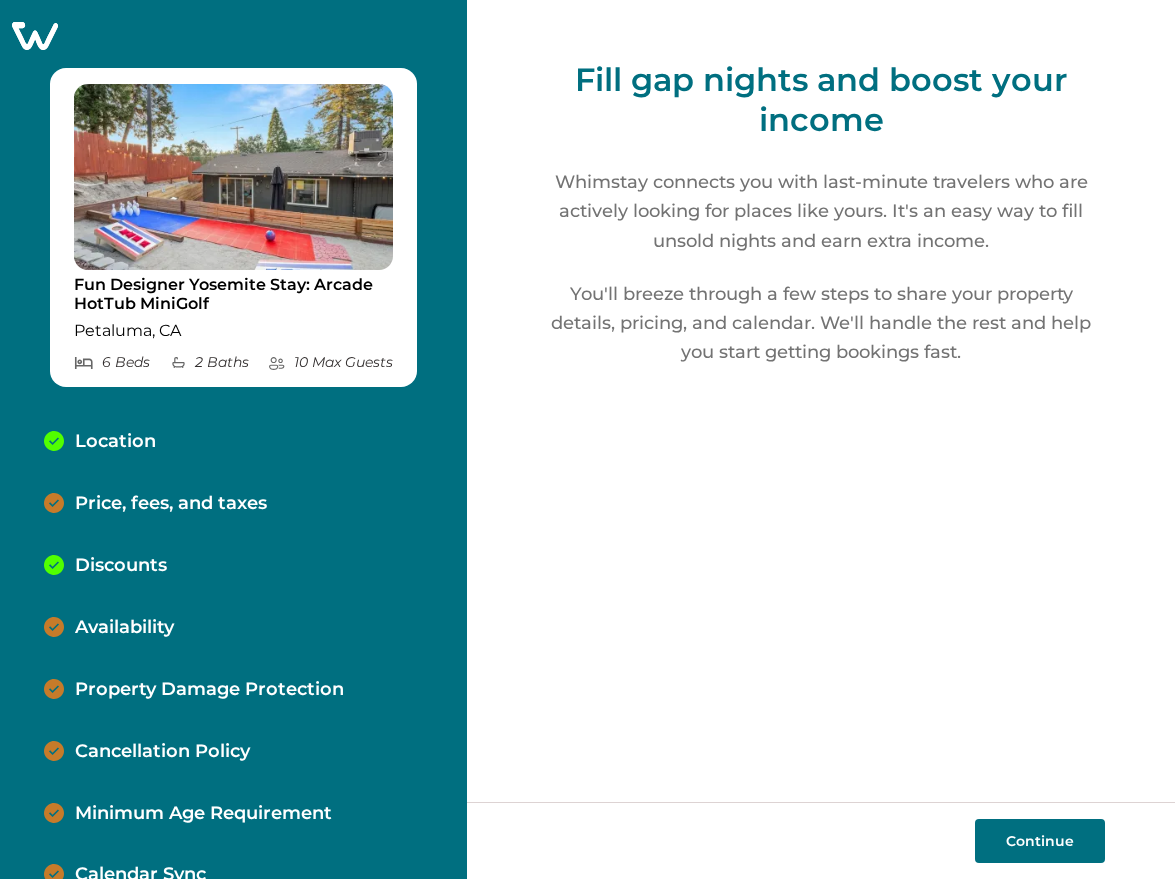 click on "Continue" at bounding box center (1040, 841) 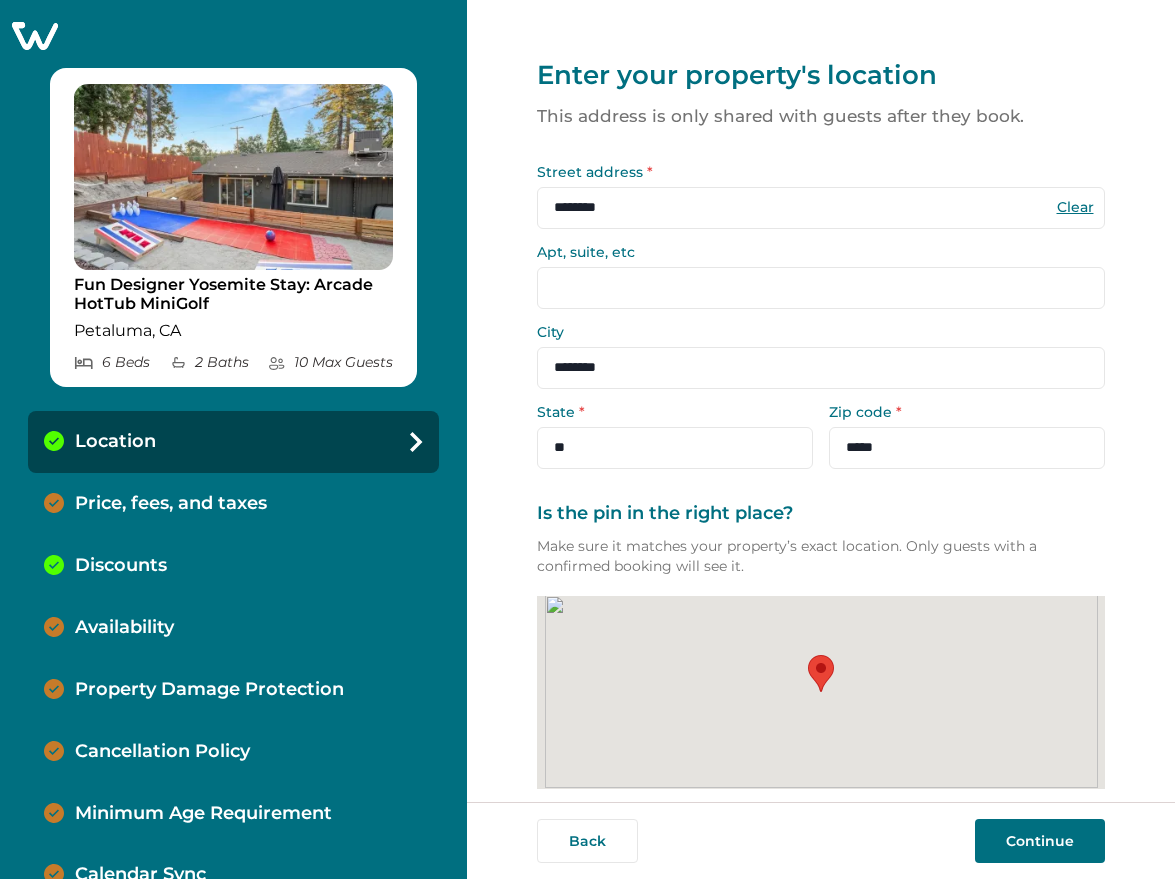 click on "Continue" at bounding box center [1040, 841] 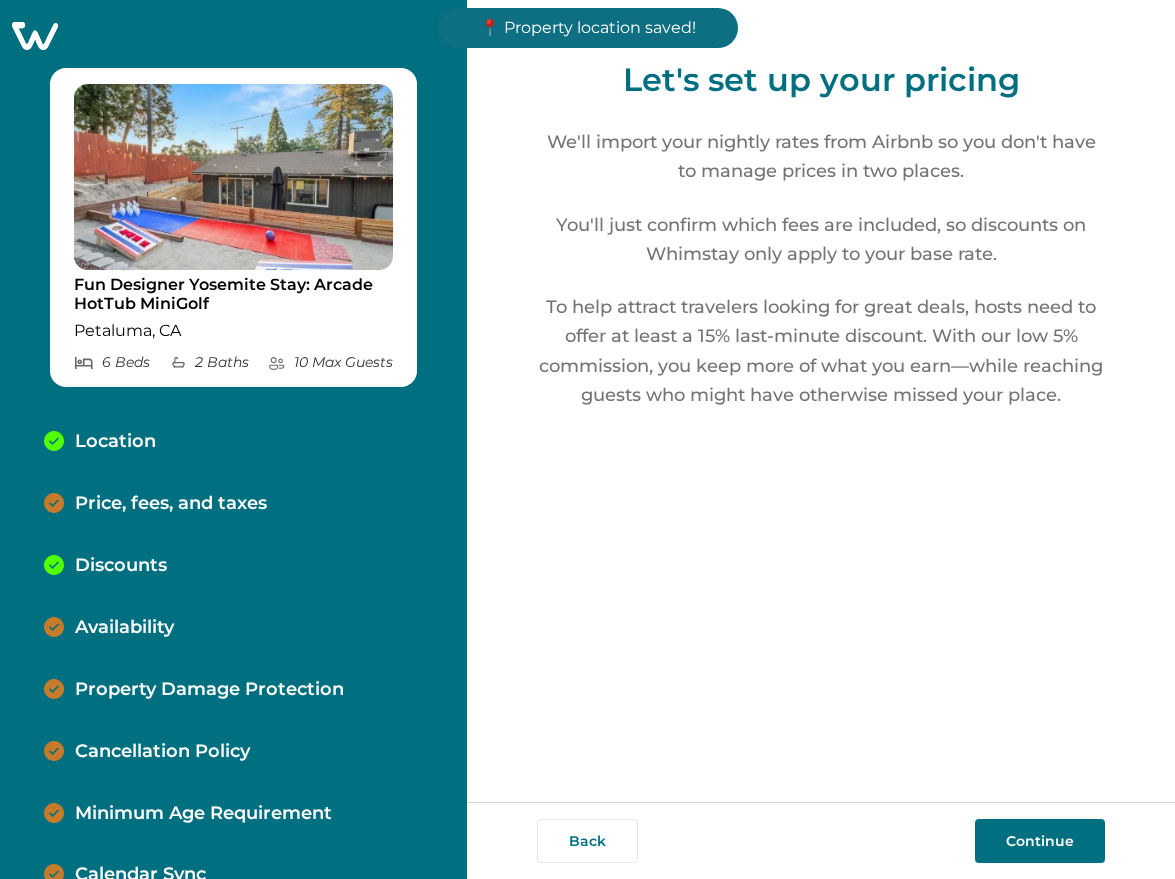 click on "Continue" at bounding box center (1040, 841) 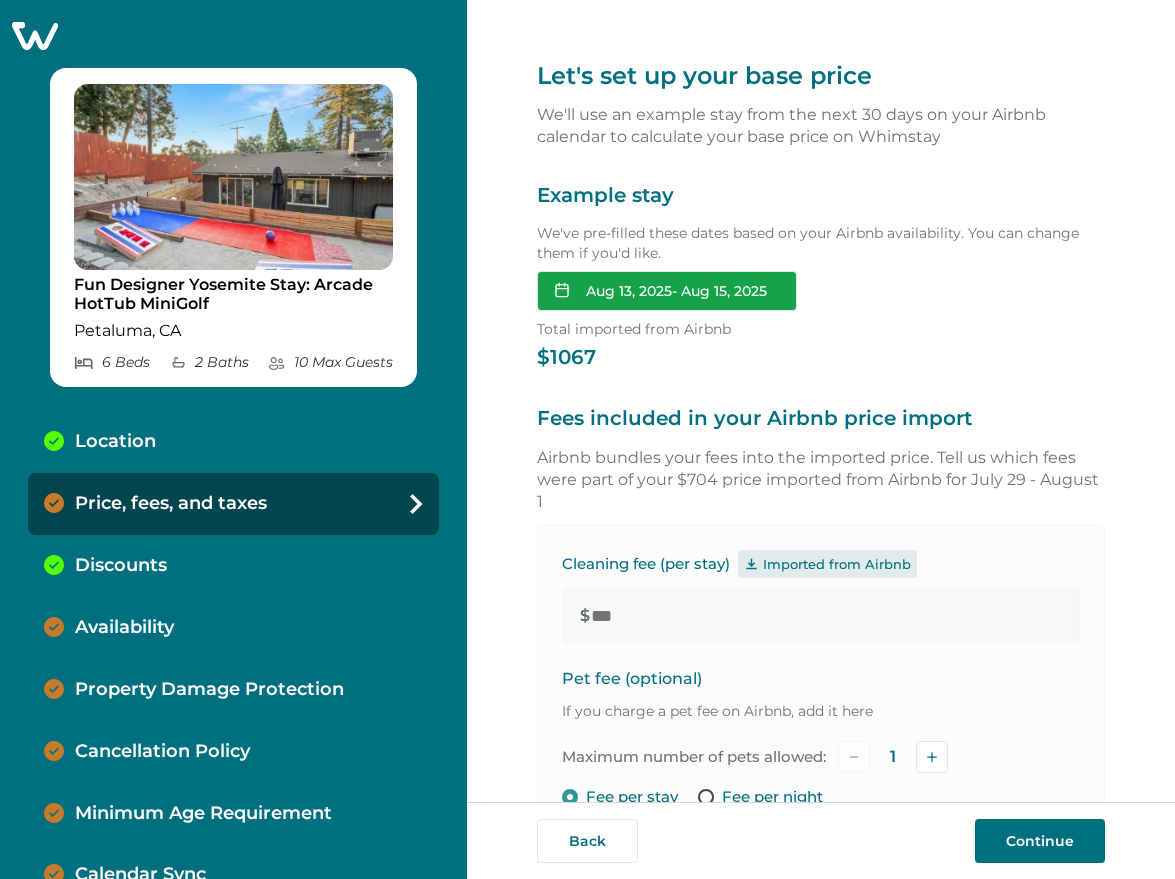 click on "Aug 13, 2025  -   Aug 15, 2025" at bounding box center (667, 291) 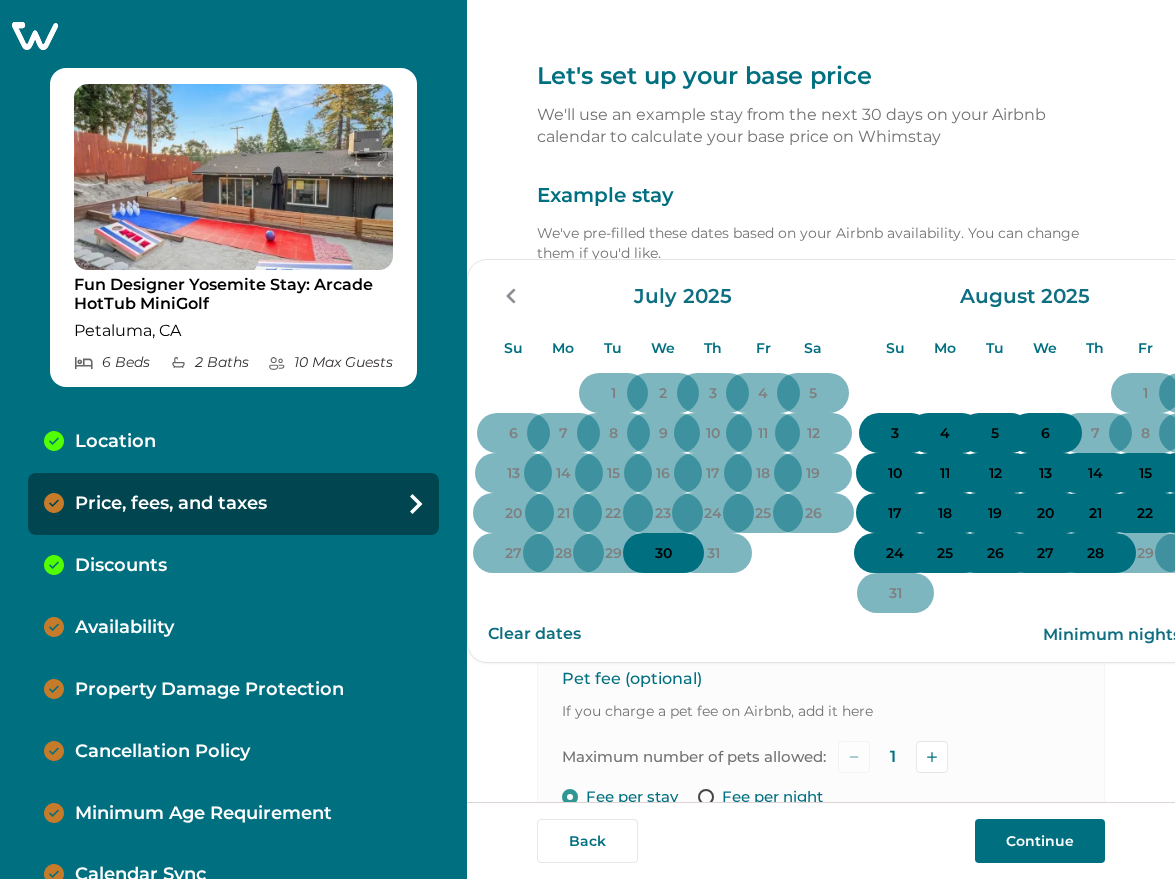 click on "24" at bounding box center (895, 554) 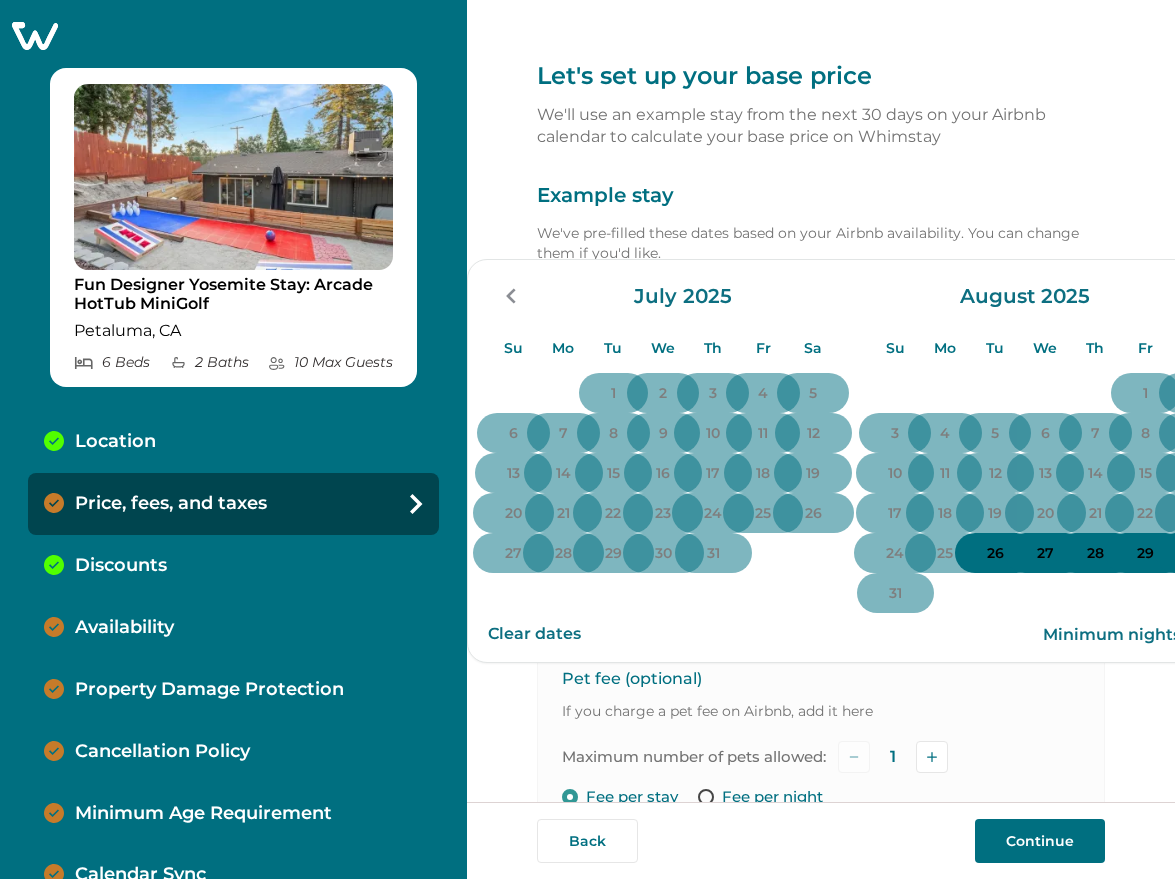 click on "26" at bounding box center [995, 554] 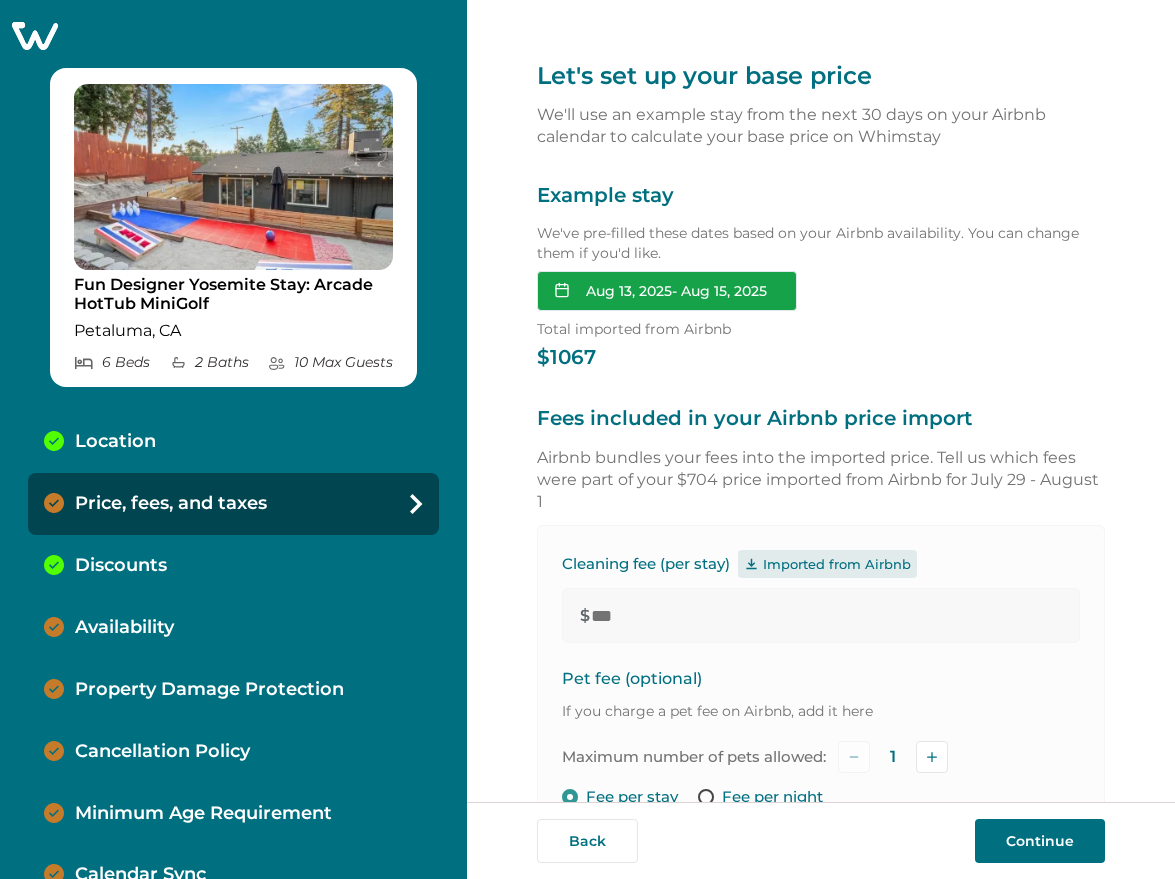 click on "Aug 13, 2025  -   Aug 15, 2025" at bounding box center (667, 291) 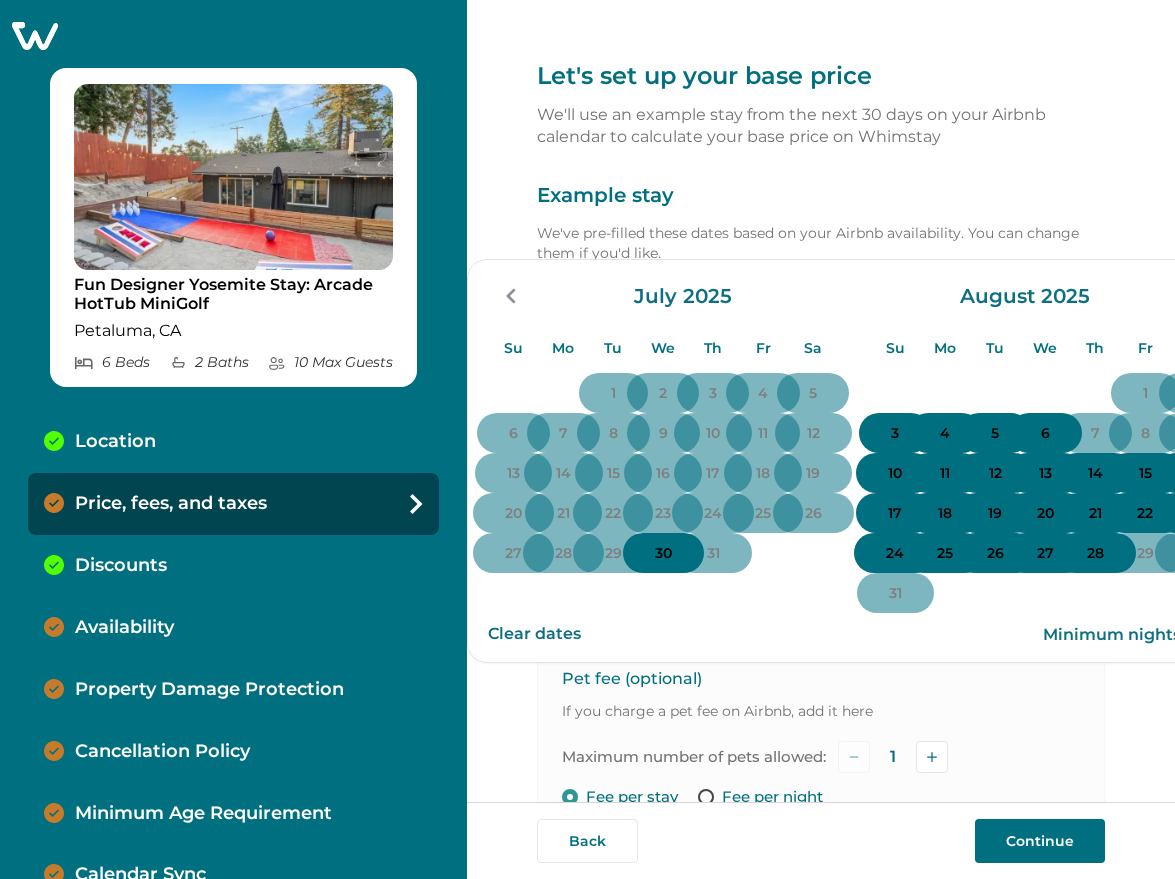 click on "3" at bounding box center [895, 433] 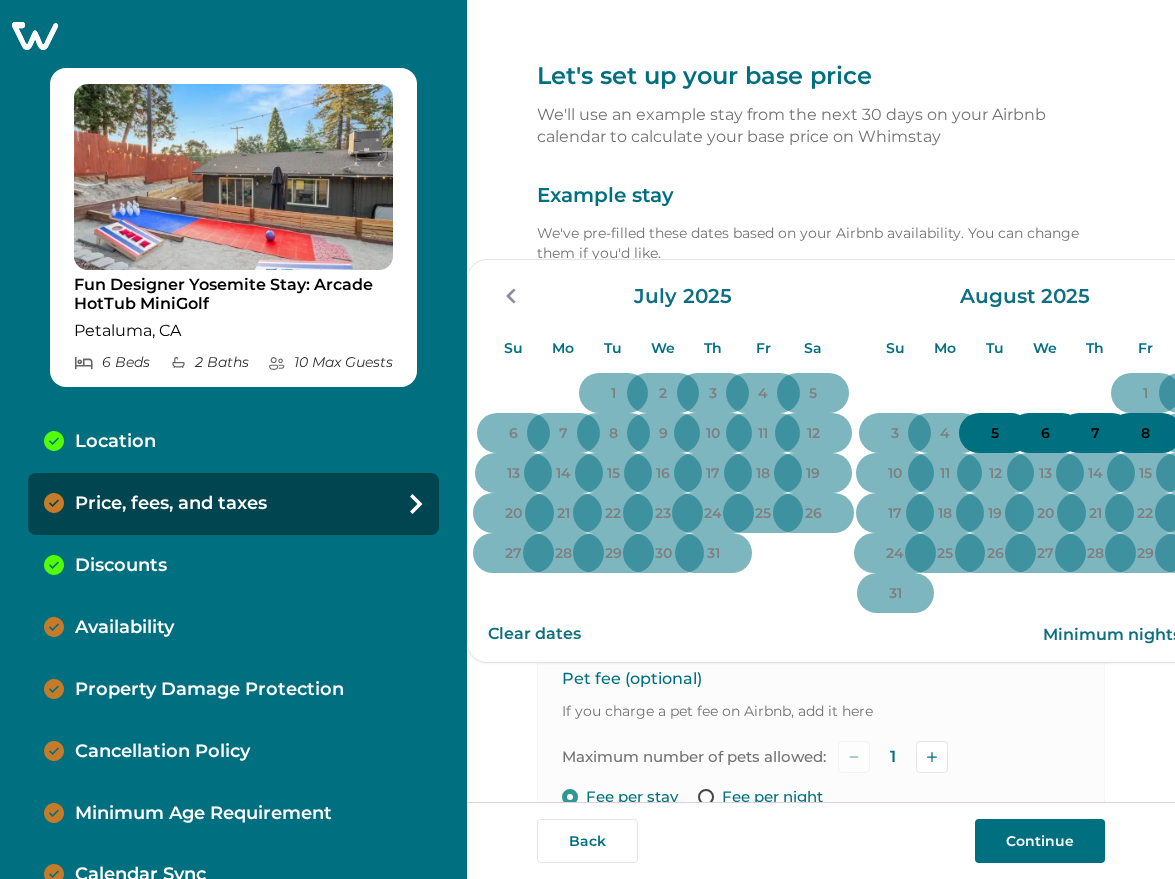 click on "6" at bounding box center (1045, 434) 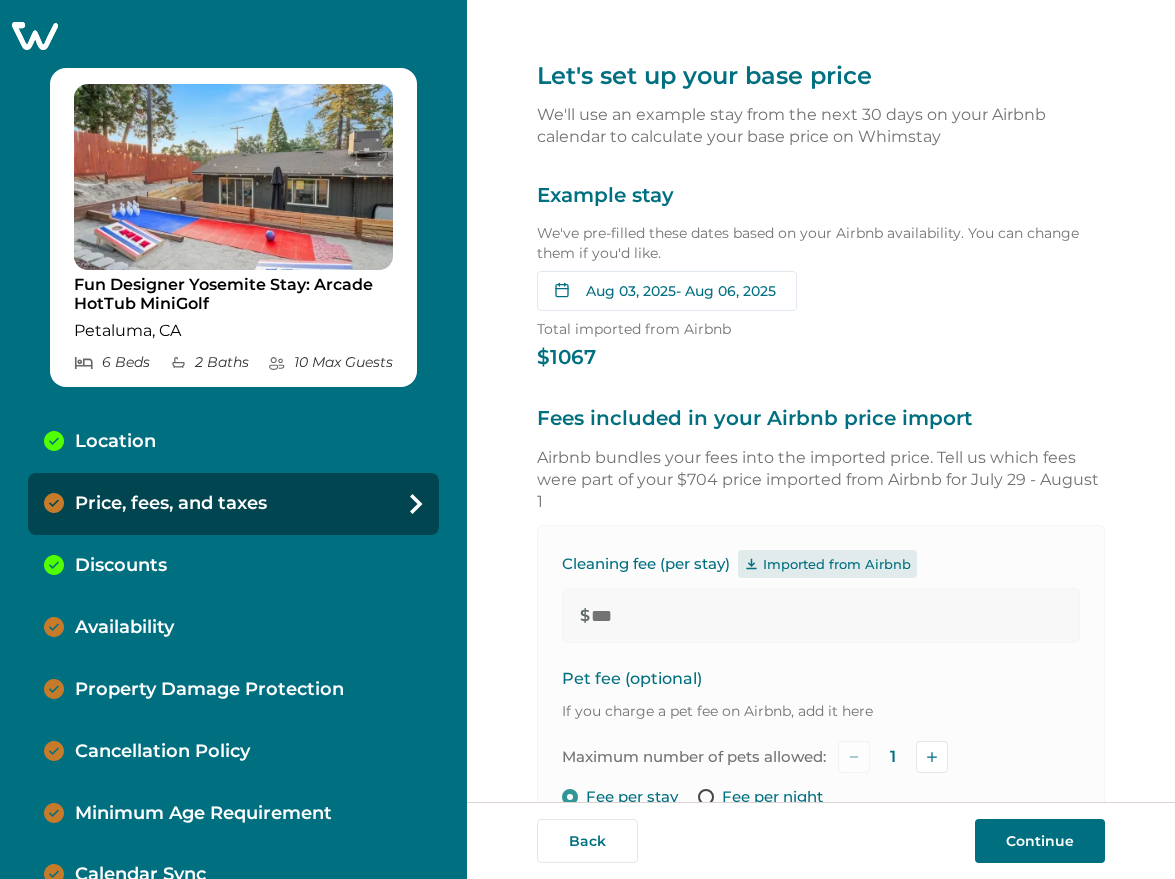 click 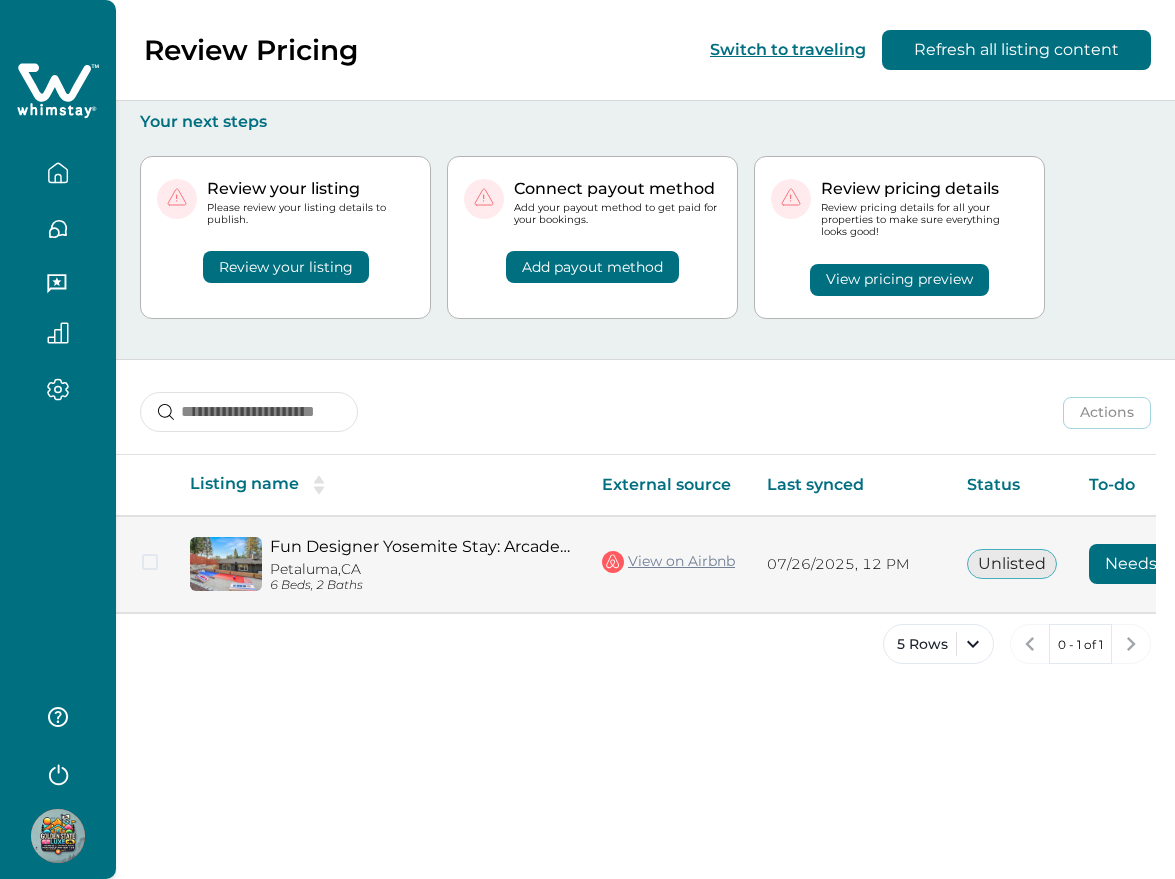 click on "Needs review" at bounding box center [1159, 564] 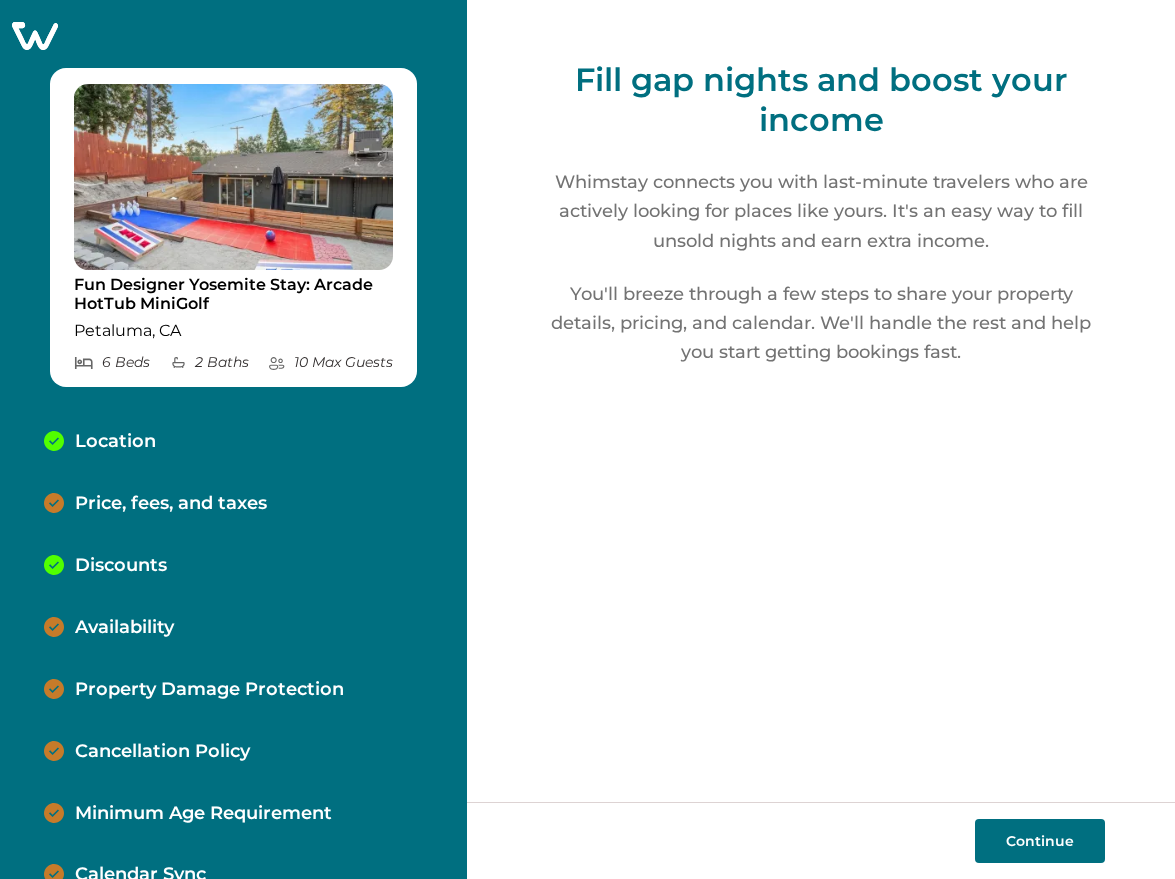 click on "Continue" at bounding box center [1040, 841] 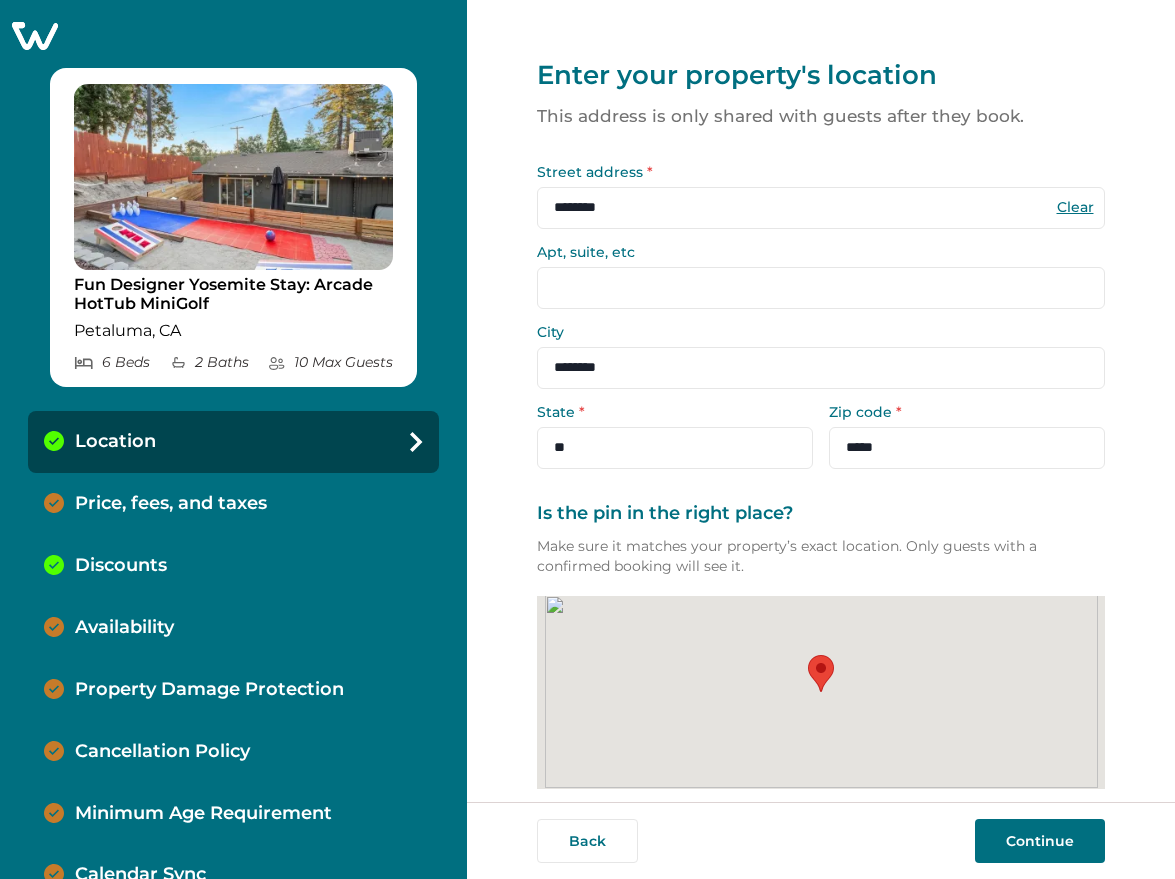 click on "Continue" at bounding box center (1040, 841) 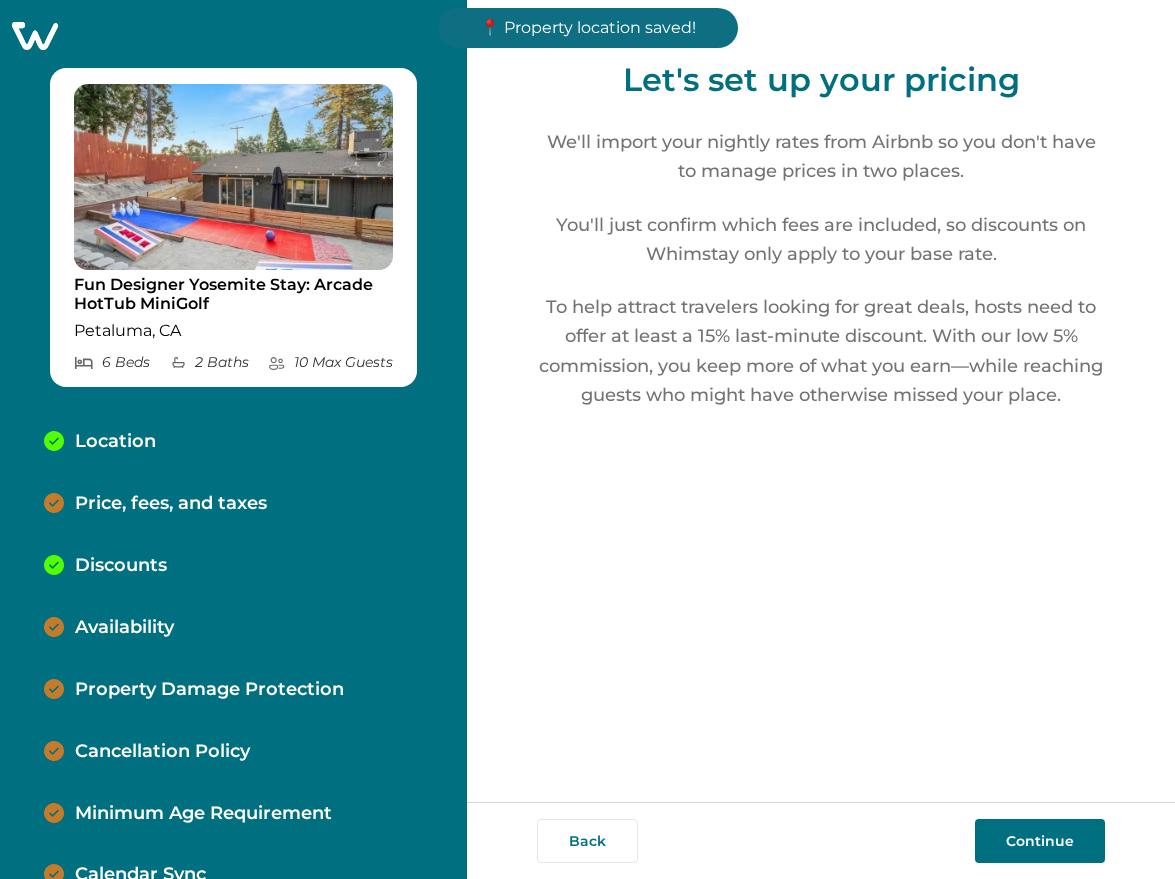 click on "Continue" at bounding box center [1040, 841] 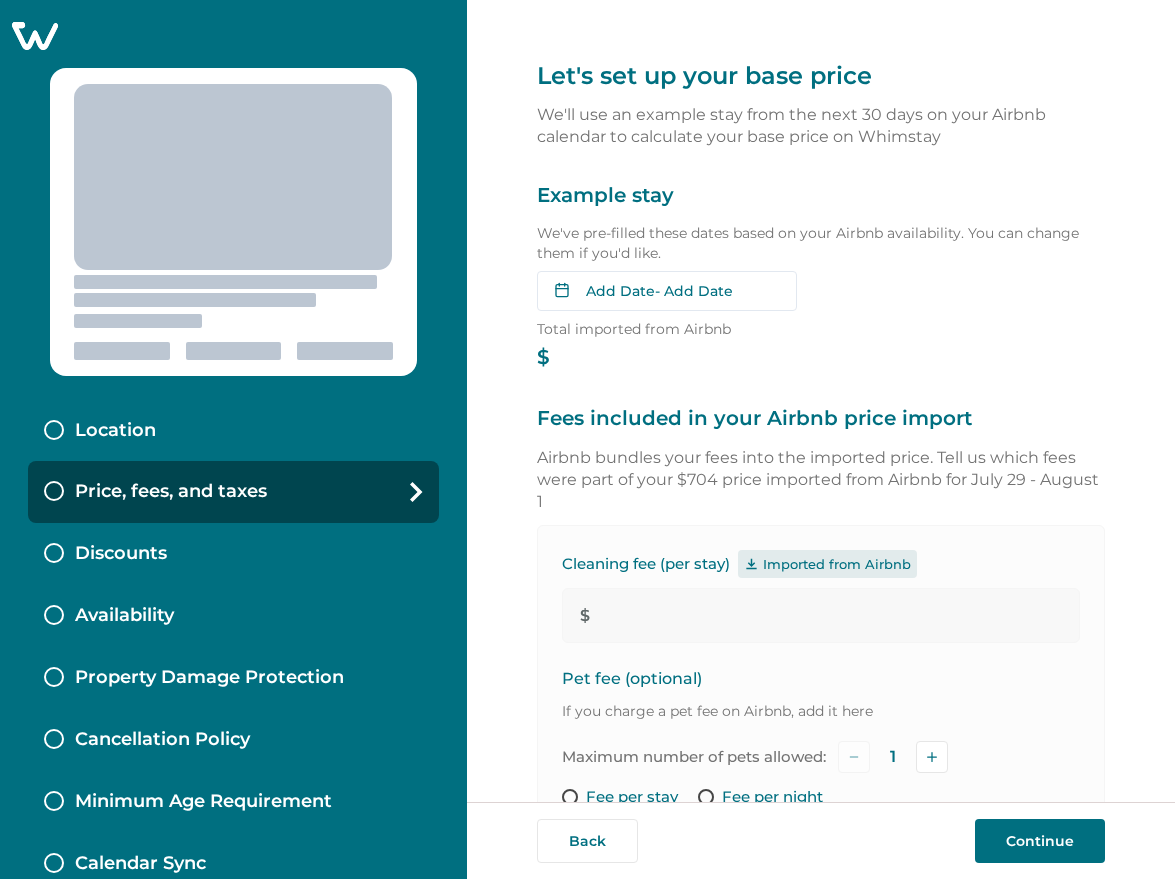 scroll, scrollTop: 0, scrollLeft: 0, axis: both 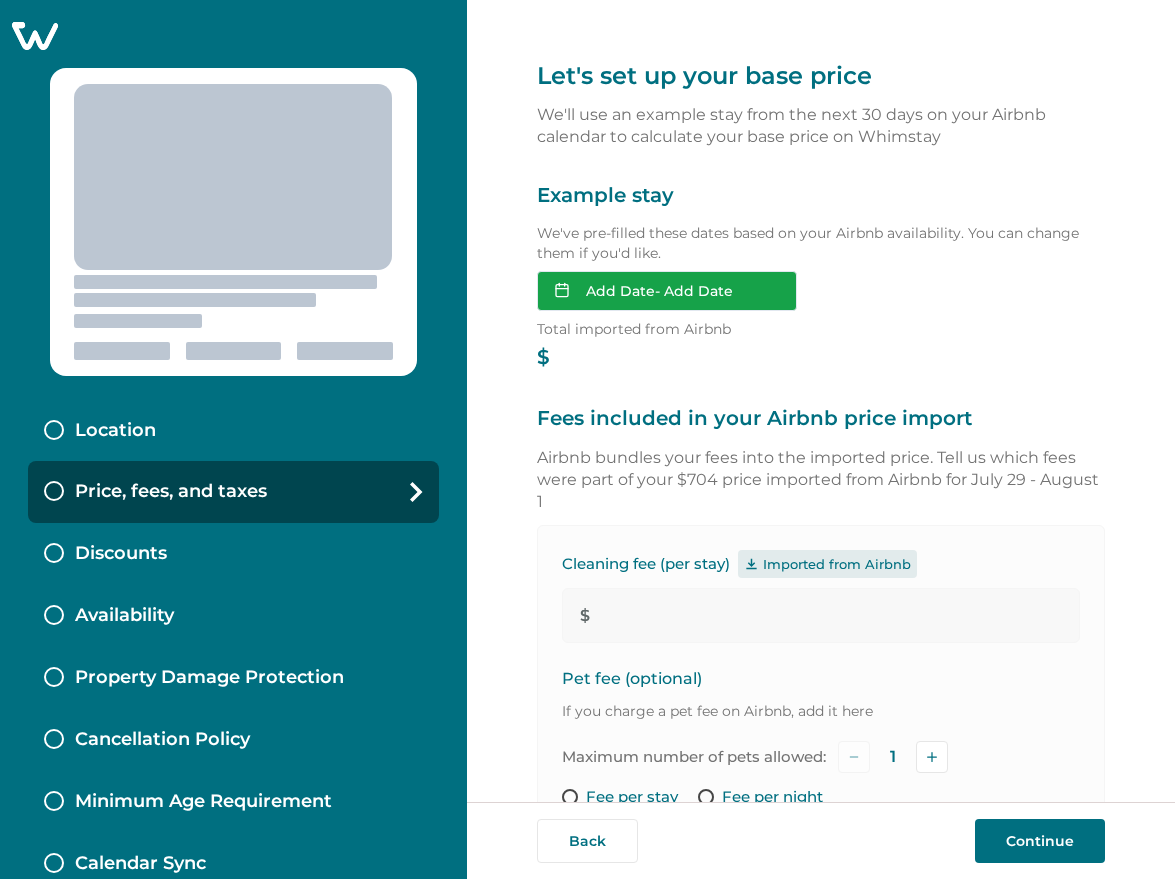 type on "***" 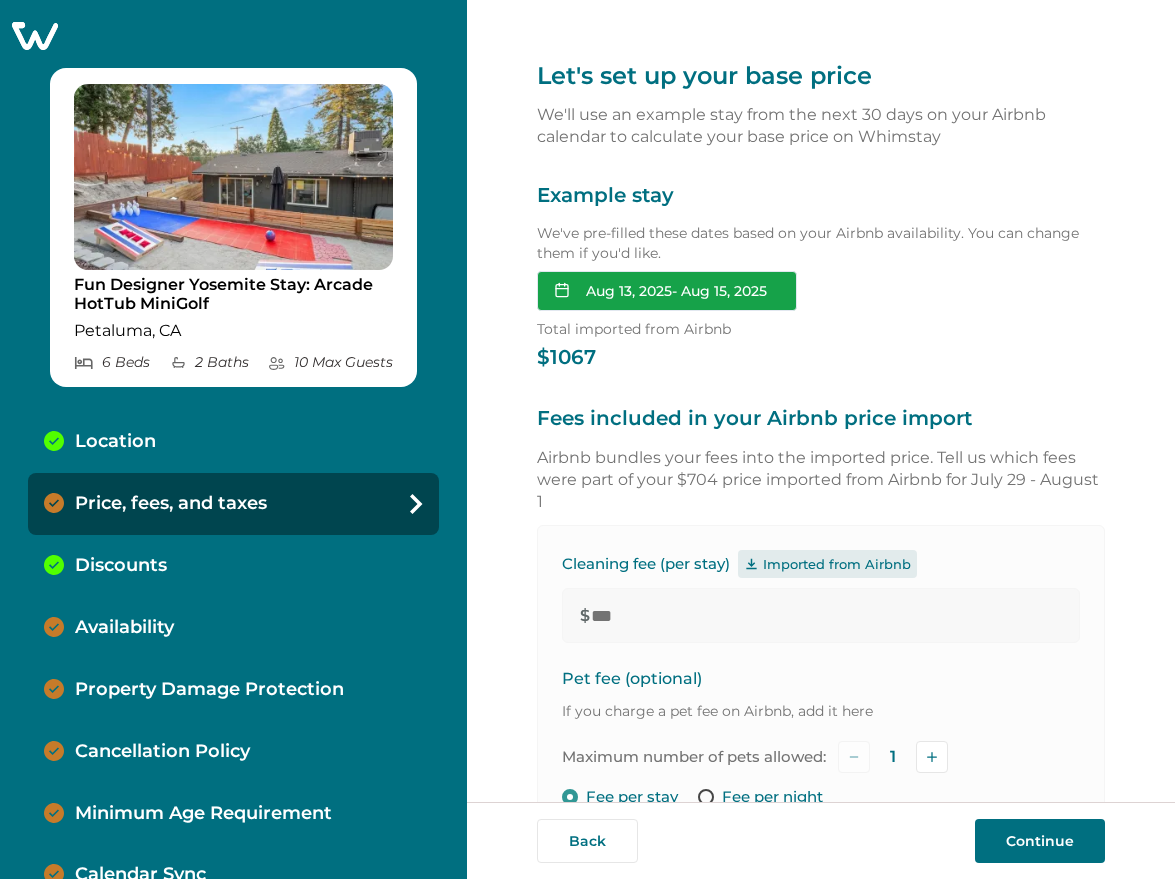 type on "*" 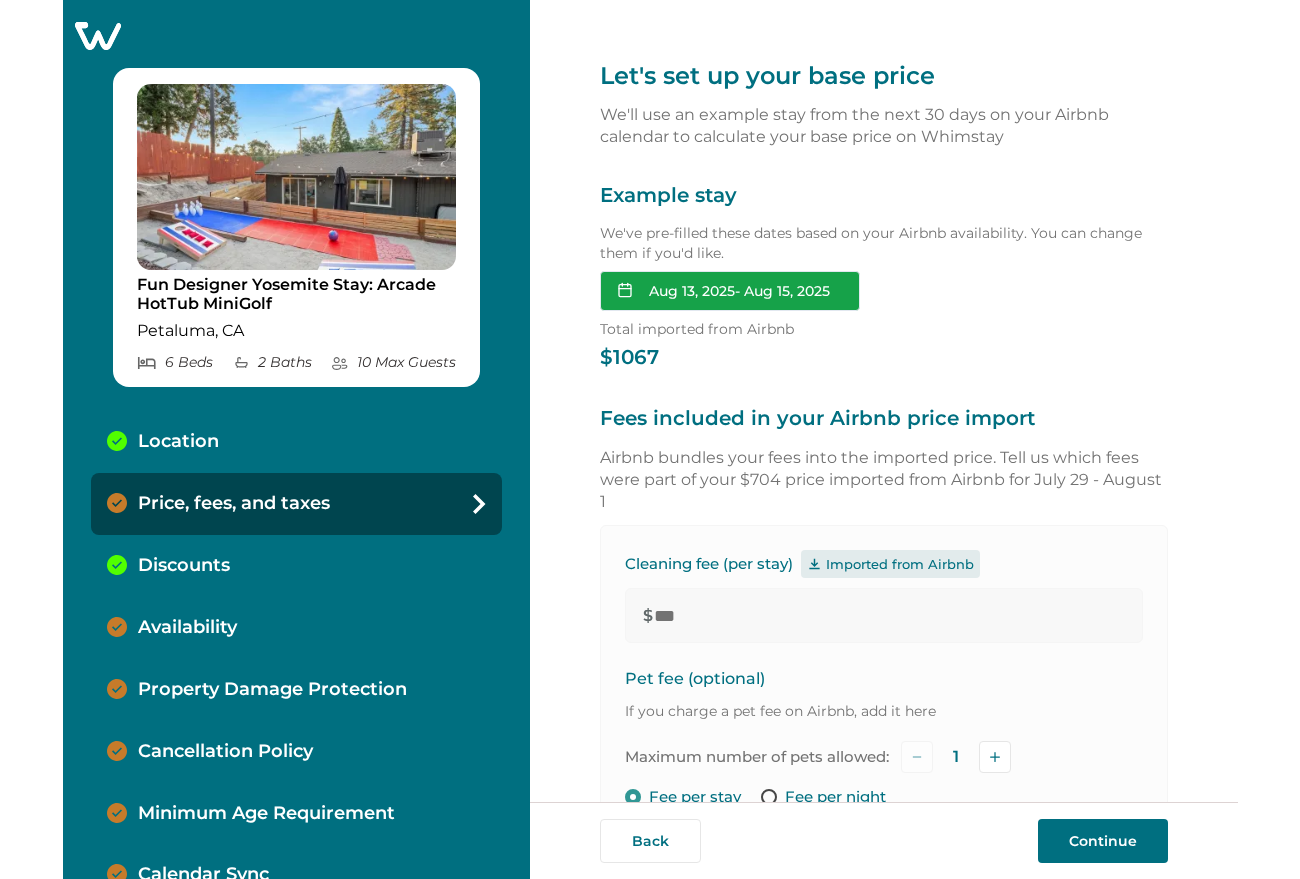 scroll, scrollTop: 0, scrollLeft: 0, axis: both 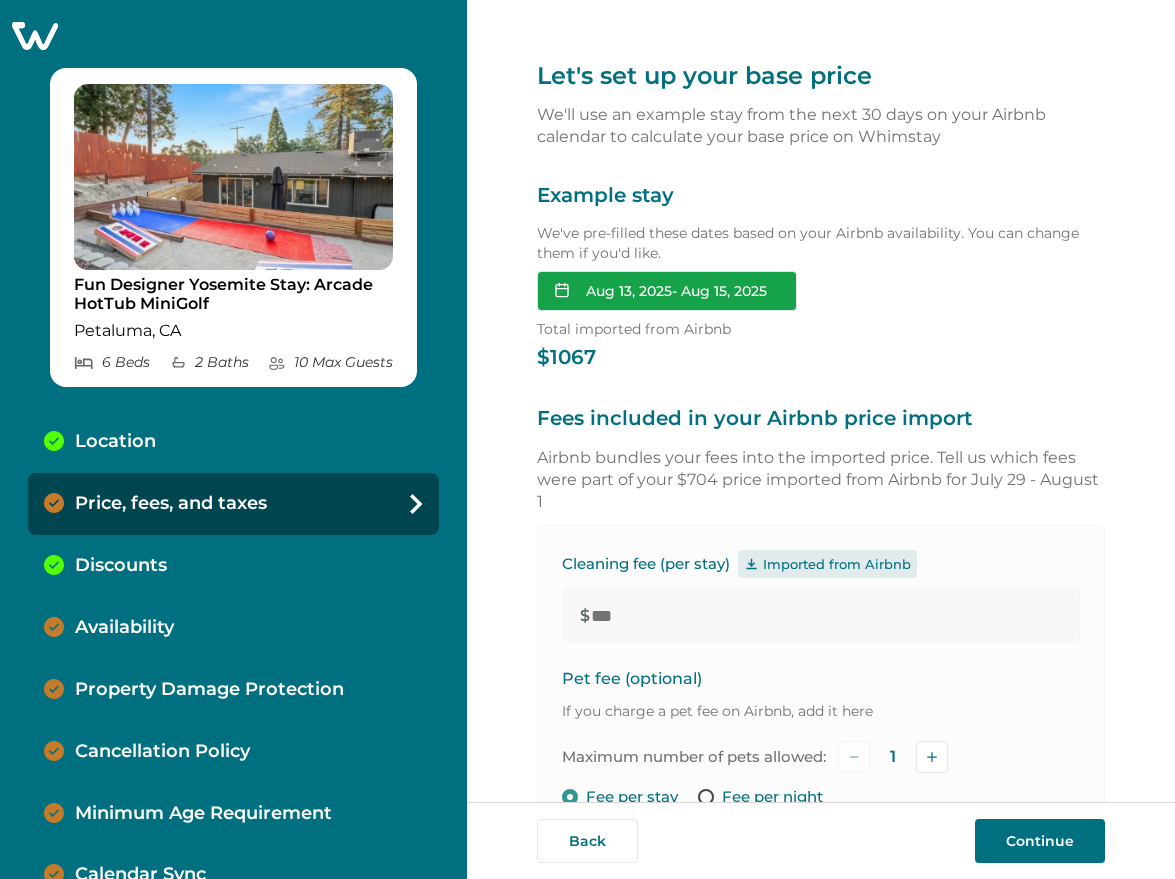 click on "Aug 13, 2025  -   Aug 15, 2025" at bounding box center (667, 291) 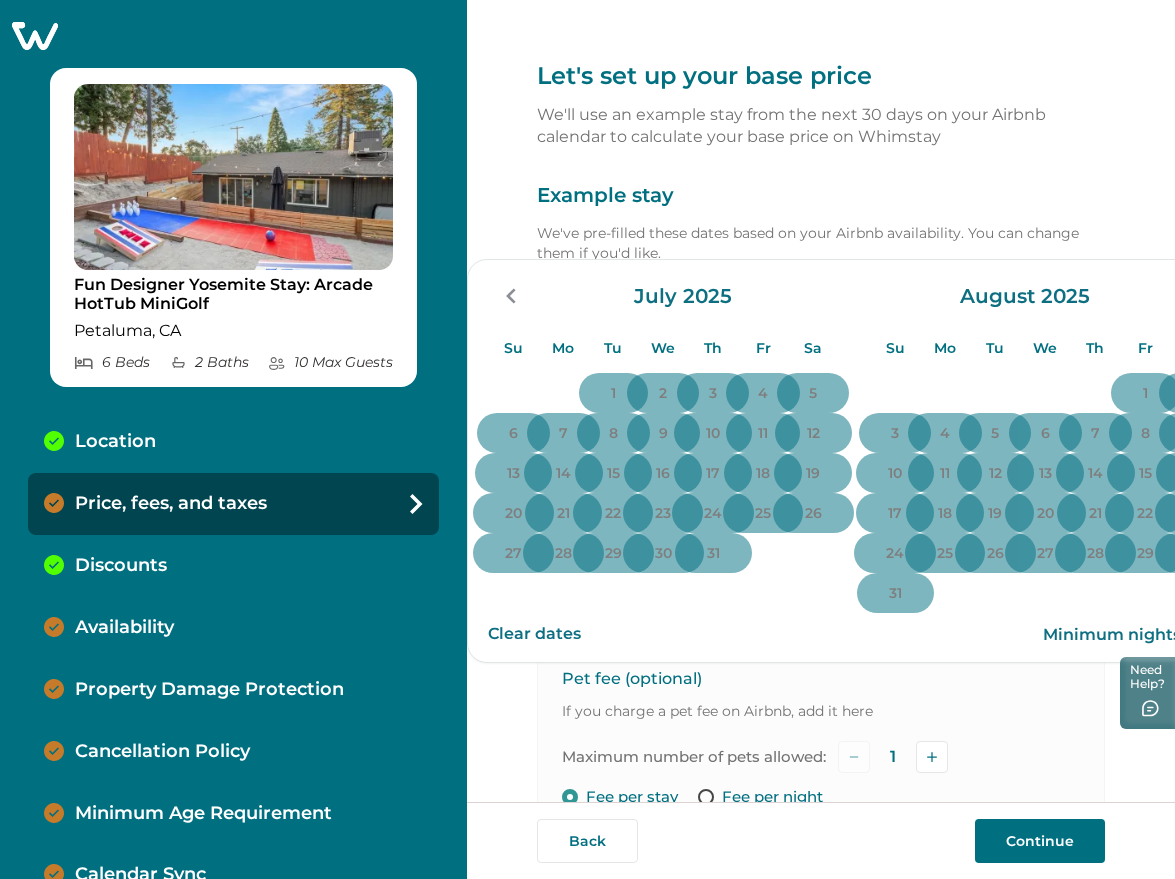 click 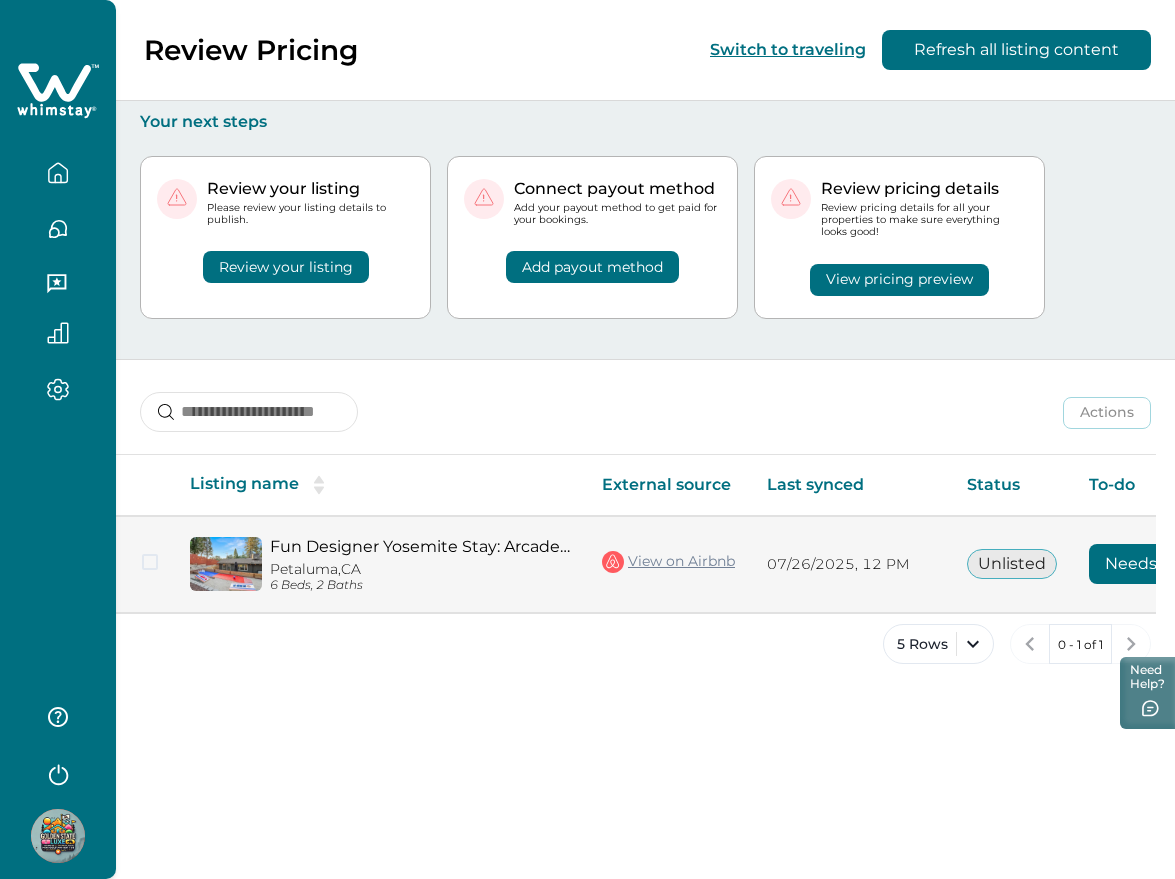 click on "Needs review" at bounding box center [1159, 564] 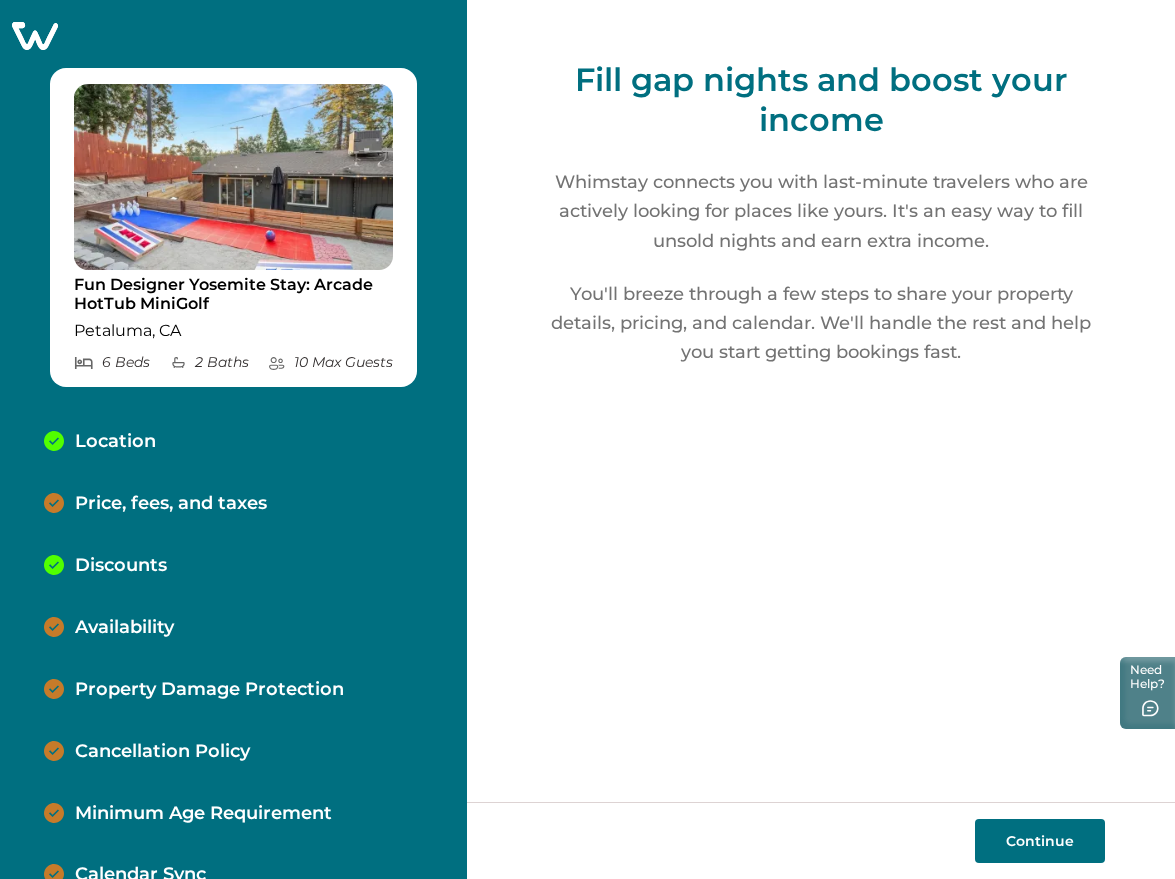 click on "Continue" at bounding box center [1040, 841] 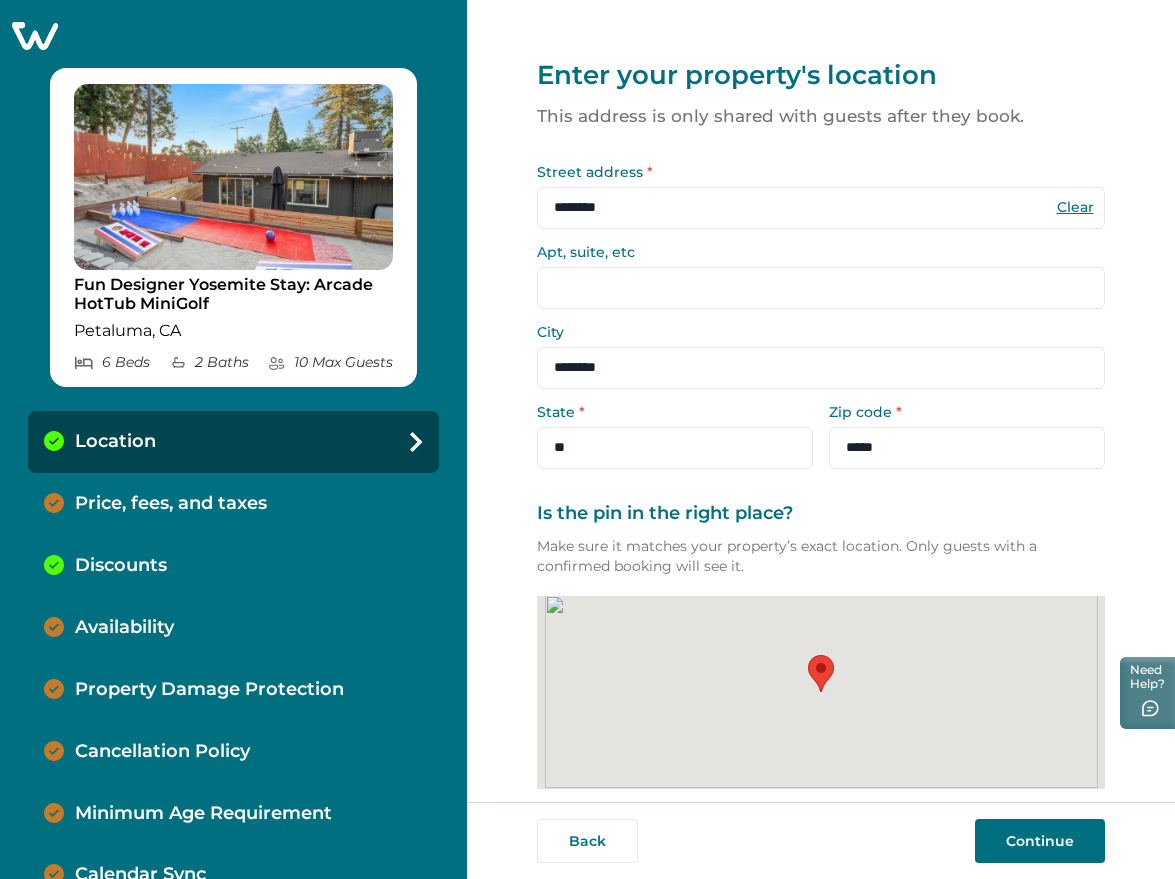 click on "Continue" at bounding box center (1040, 841) 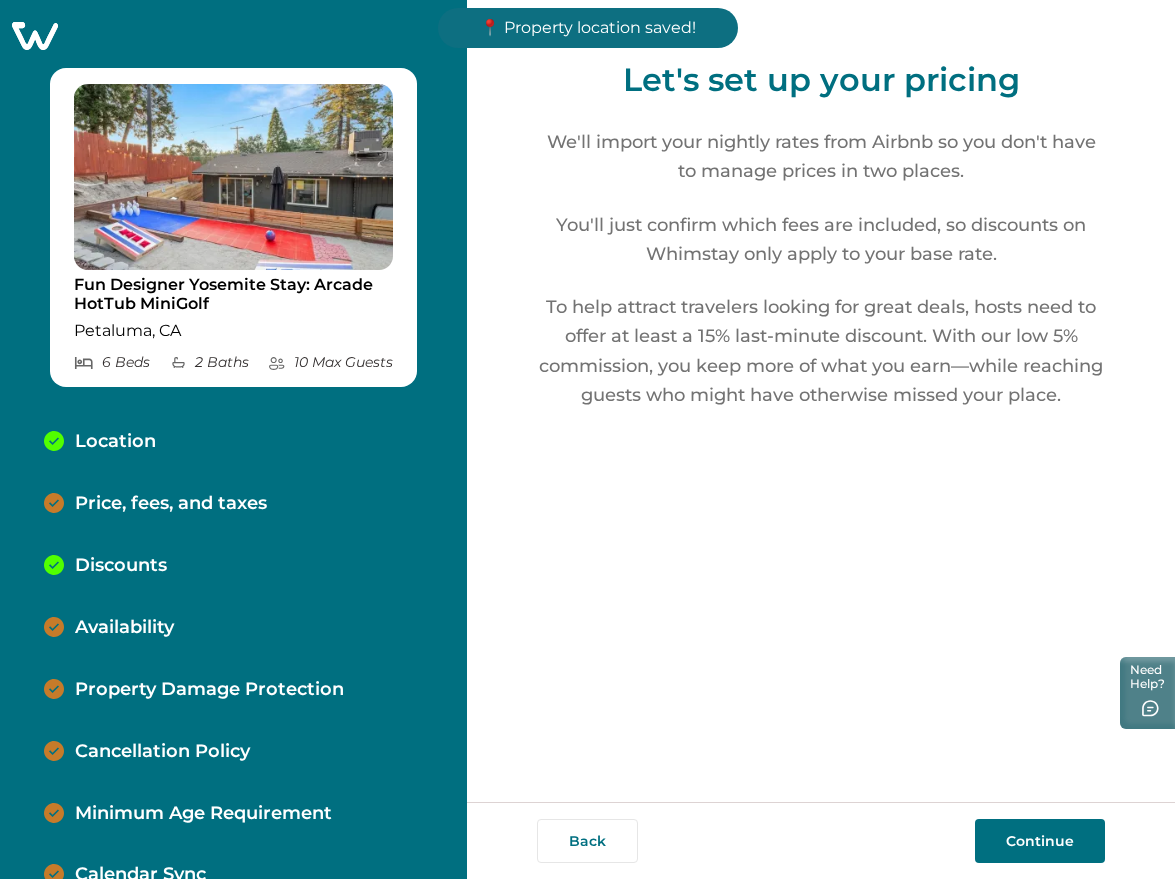 click on "Continue" at bounding box center [1040, 841] 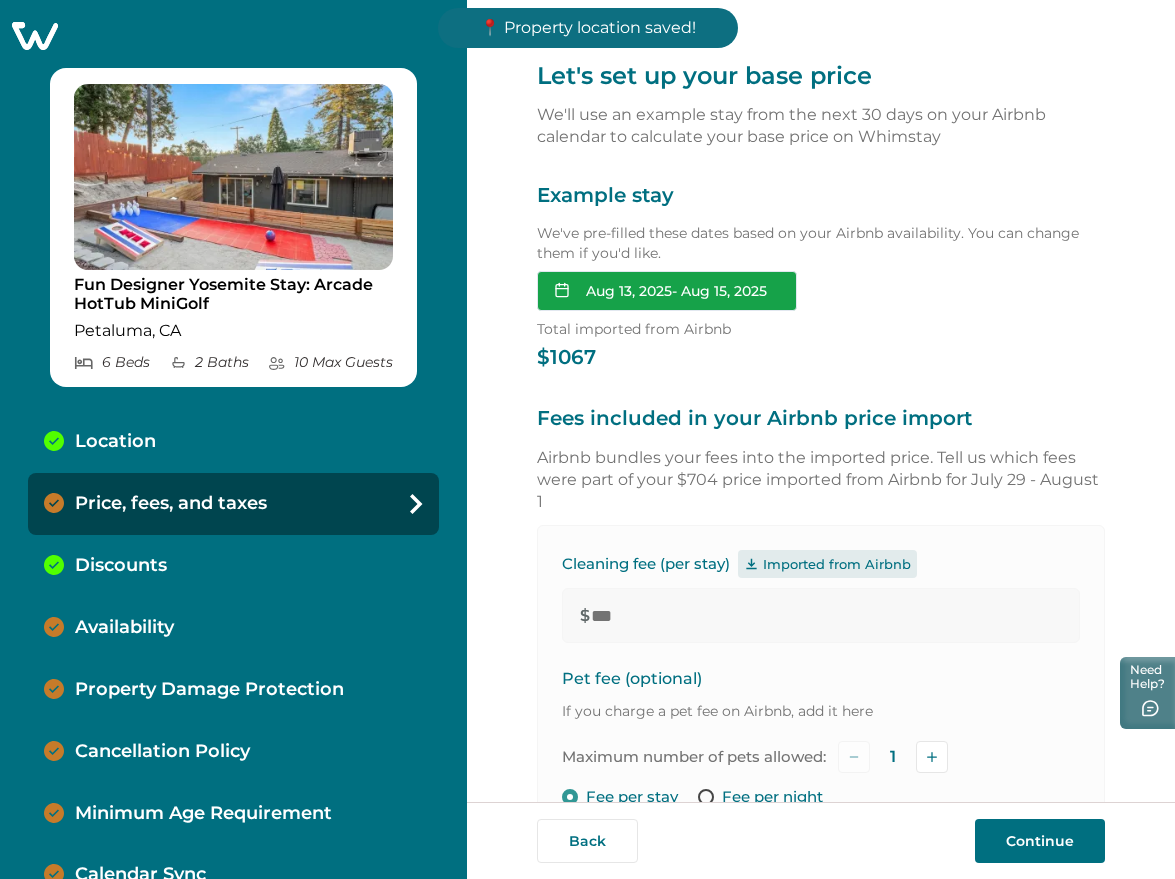 click on "Aug 13, 2025  -   Aug 15, 2025" at bounding box center [667, 291] 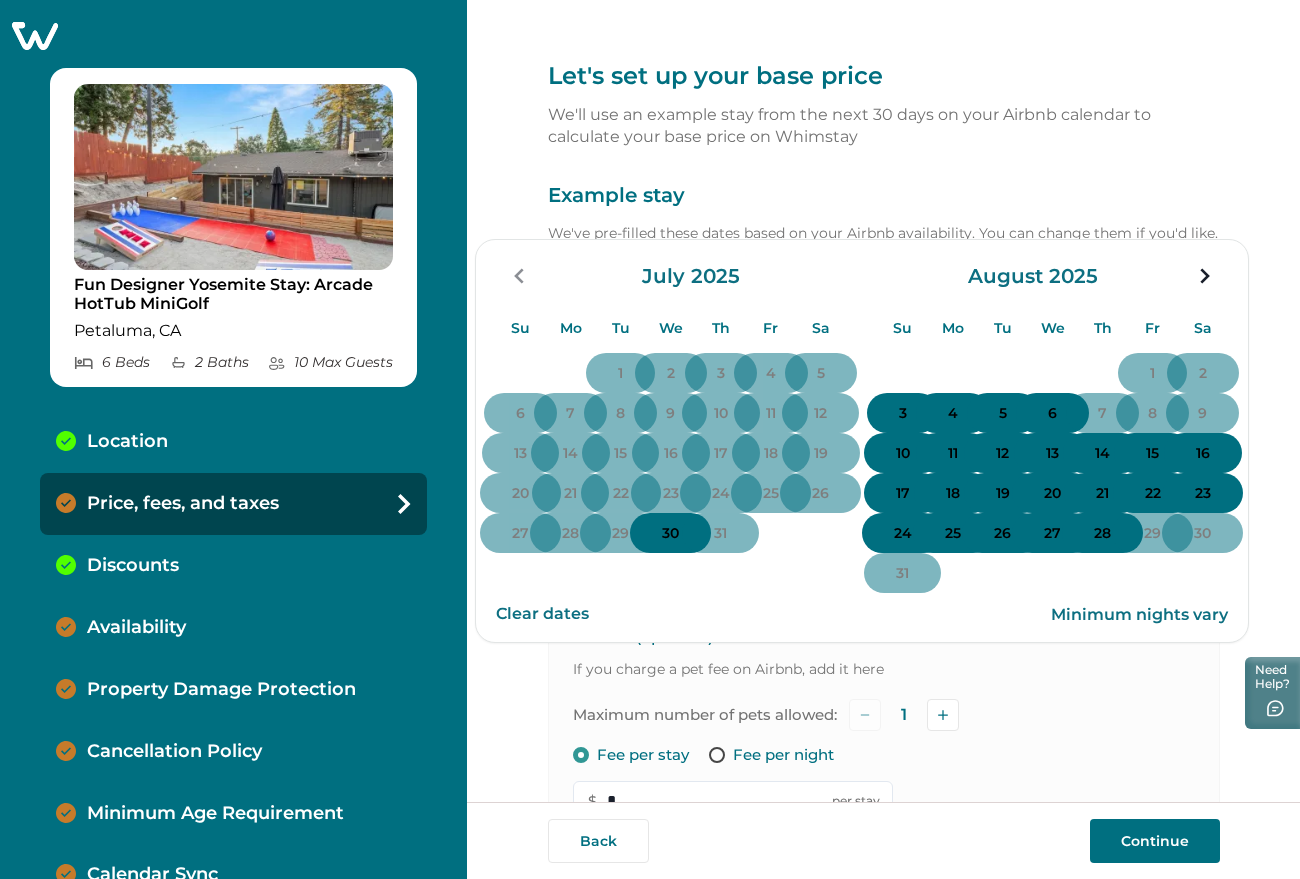 click on "10" at bounding box center [903, 453] 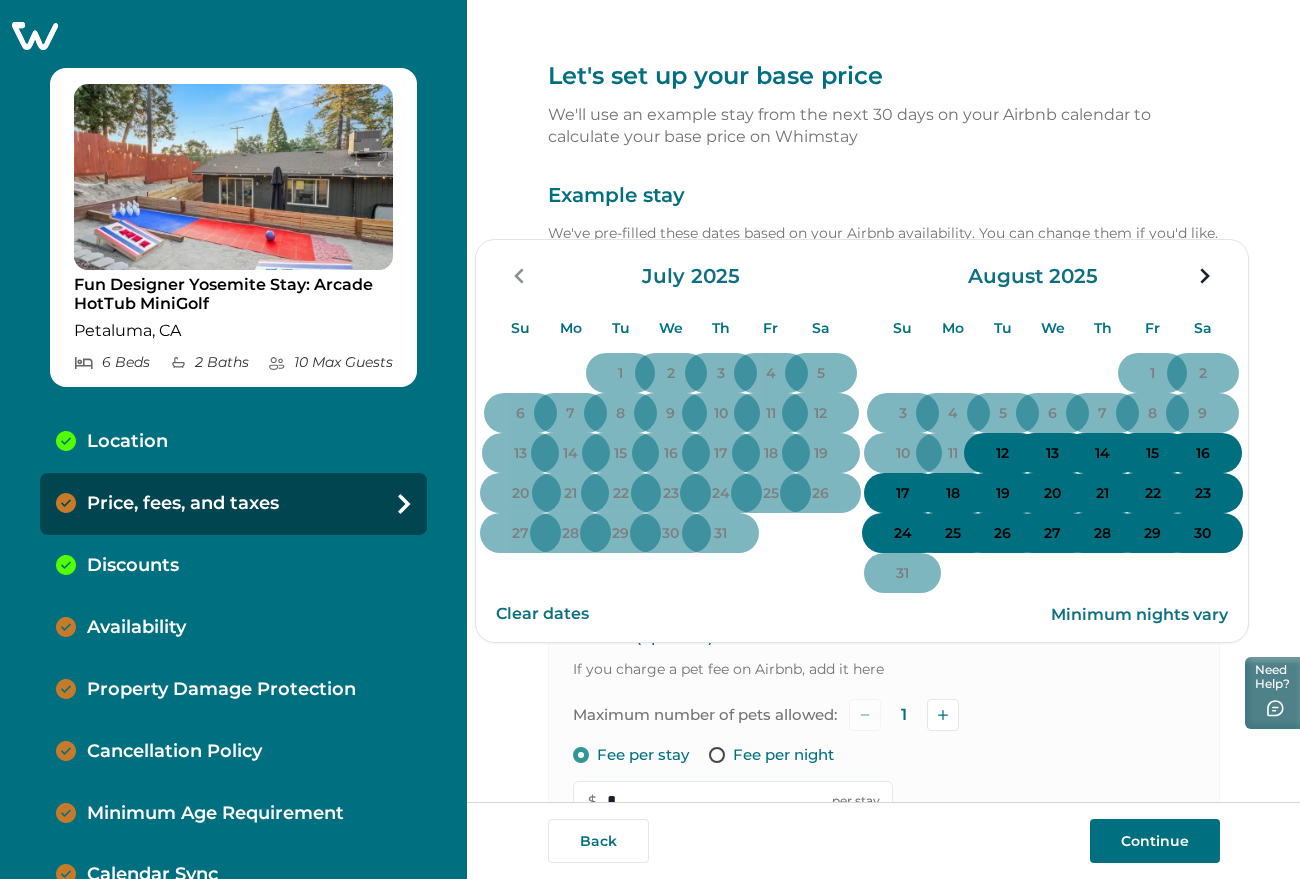 click on "13" at bounding box center [1052, 454] 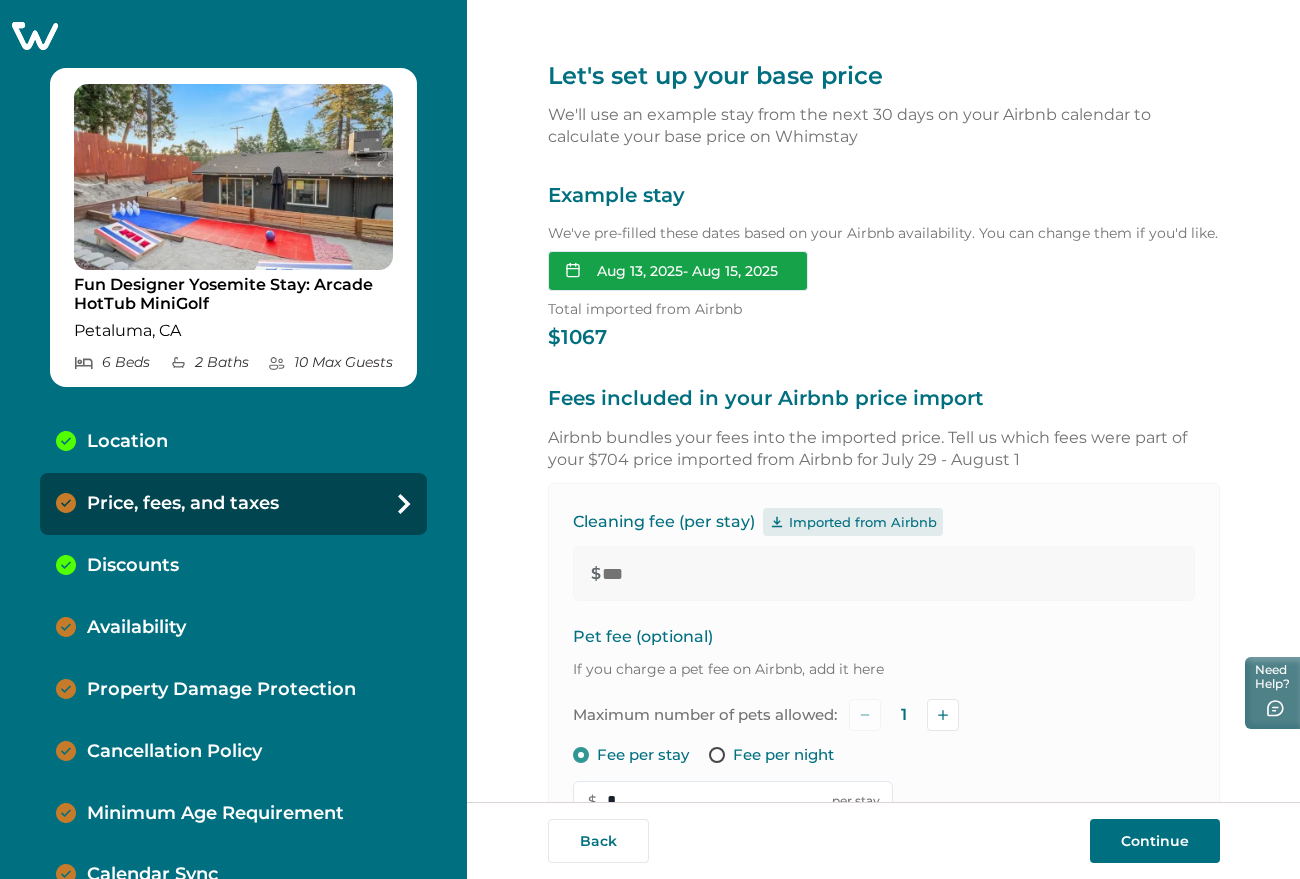 click on "Aug 13, 2025  -   Aug 15, 2025" at bounding box center [678, 271] 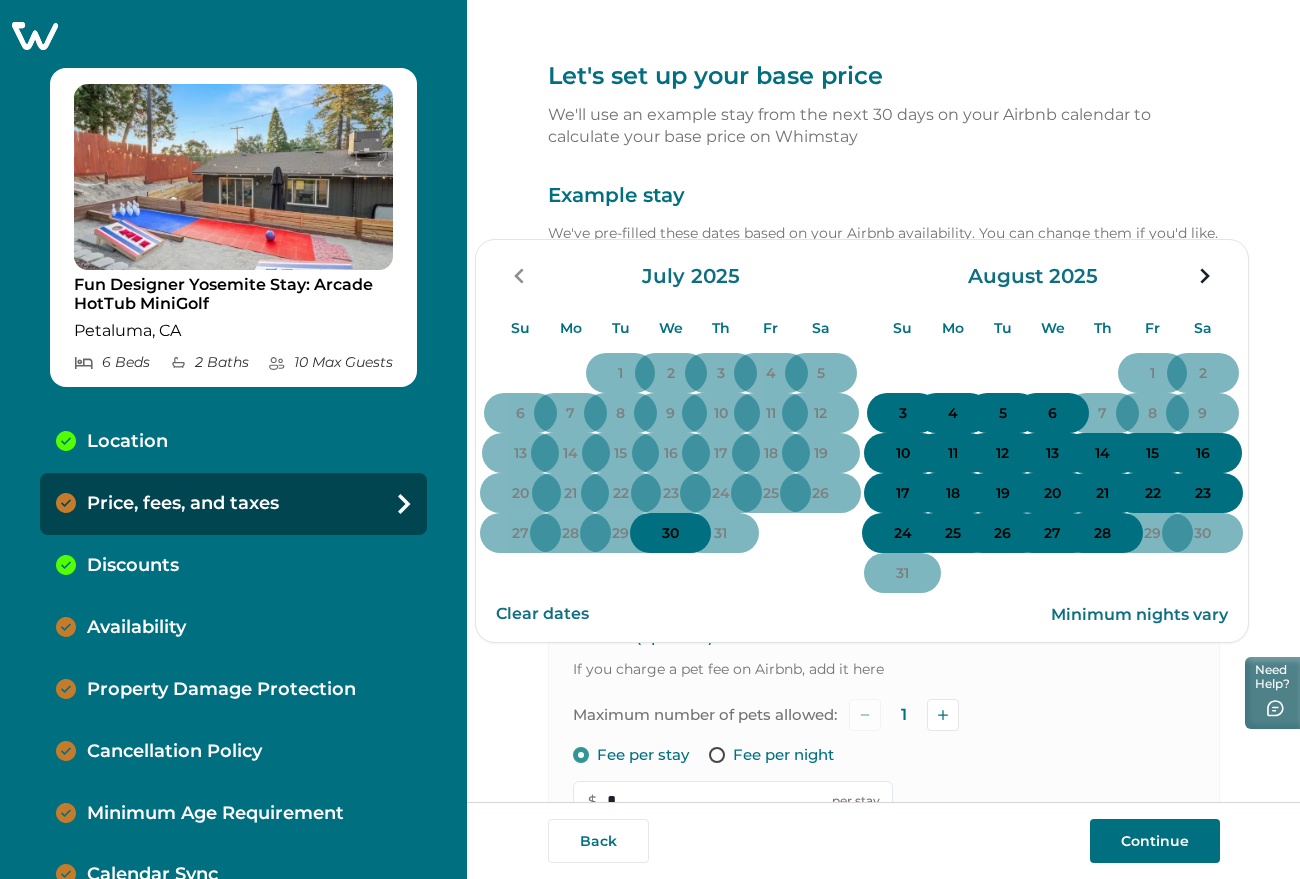 click on "10" at bounding box center [903, 454] 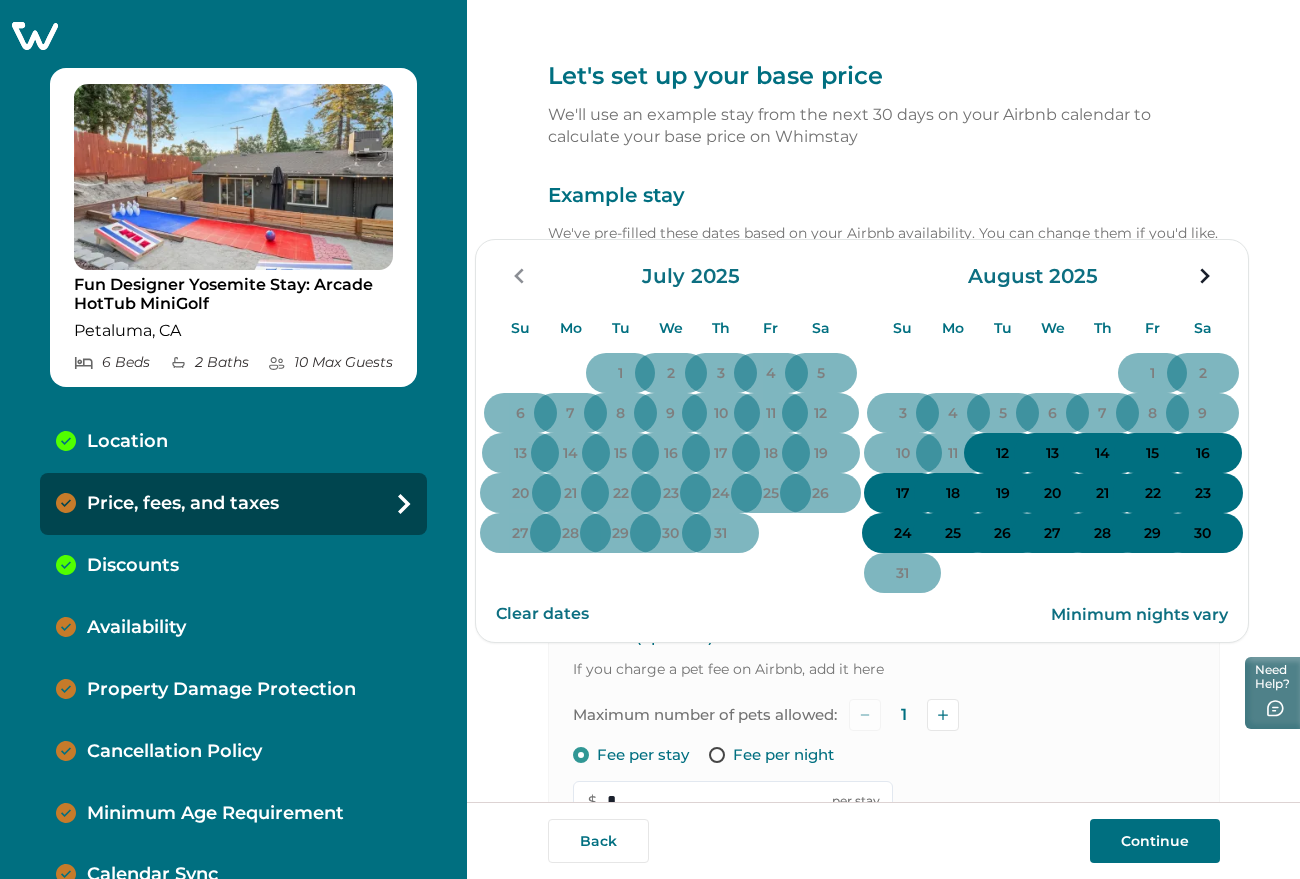 click on "13" at bounding box center [1052, 453] 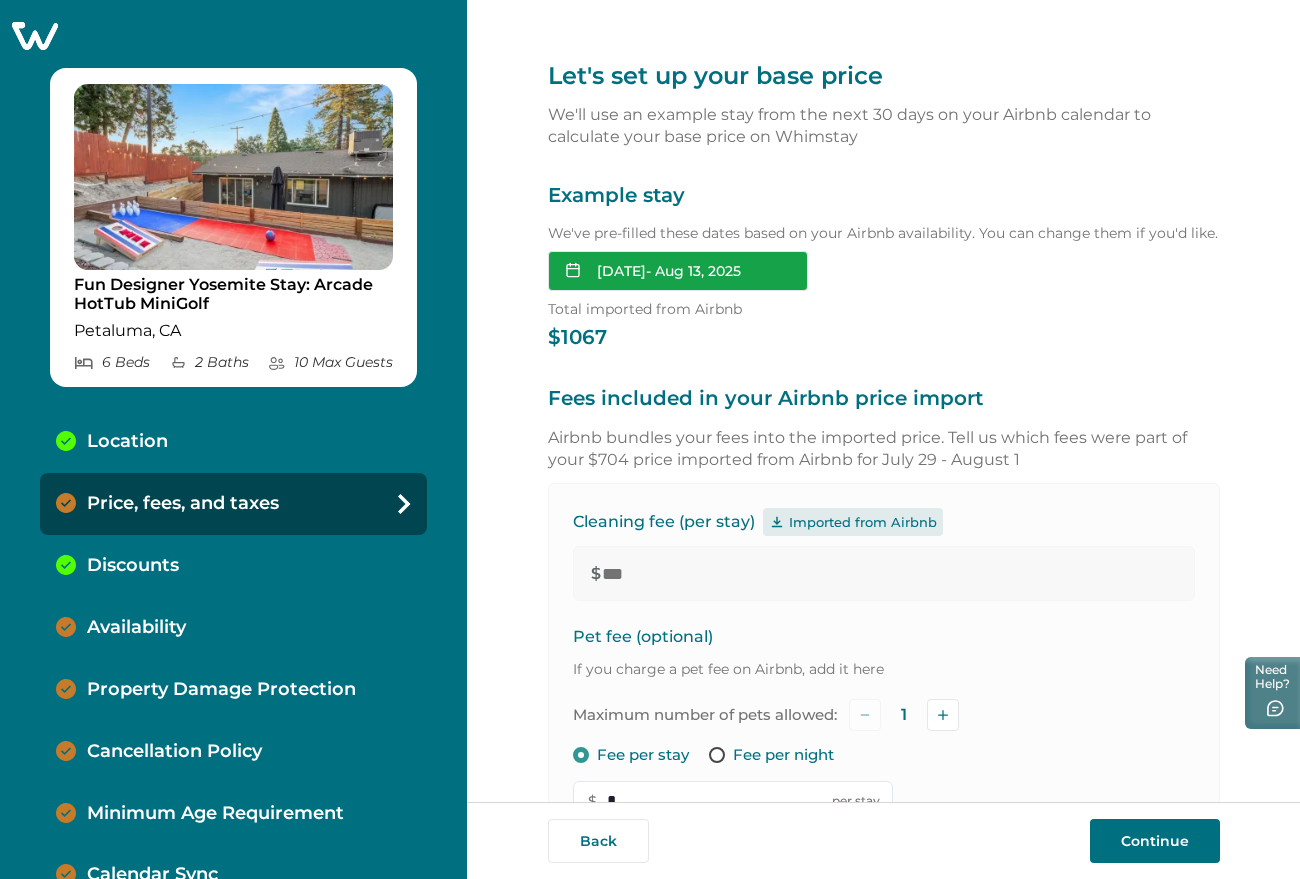 click on "Aug 10, 2025  -   Aug 13, 2025" at bounding box center [678, 271] 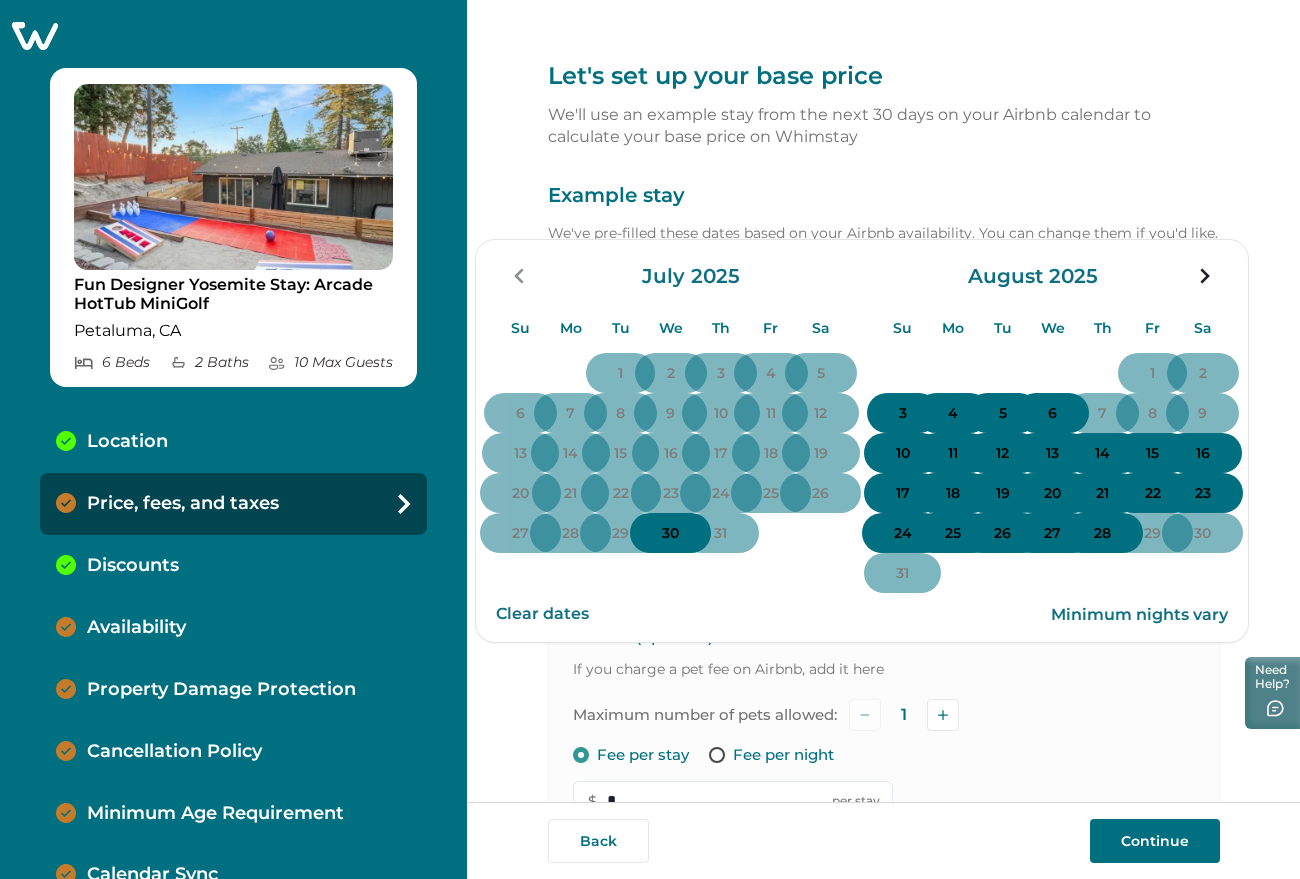 click on "12" at bounding box center [1002, 454] 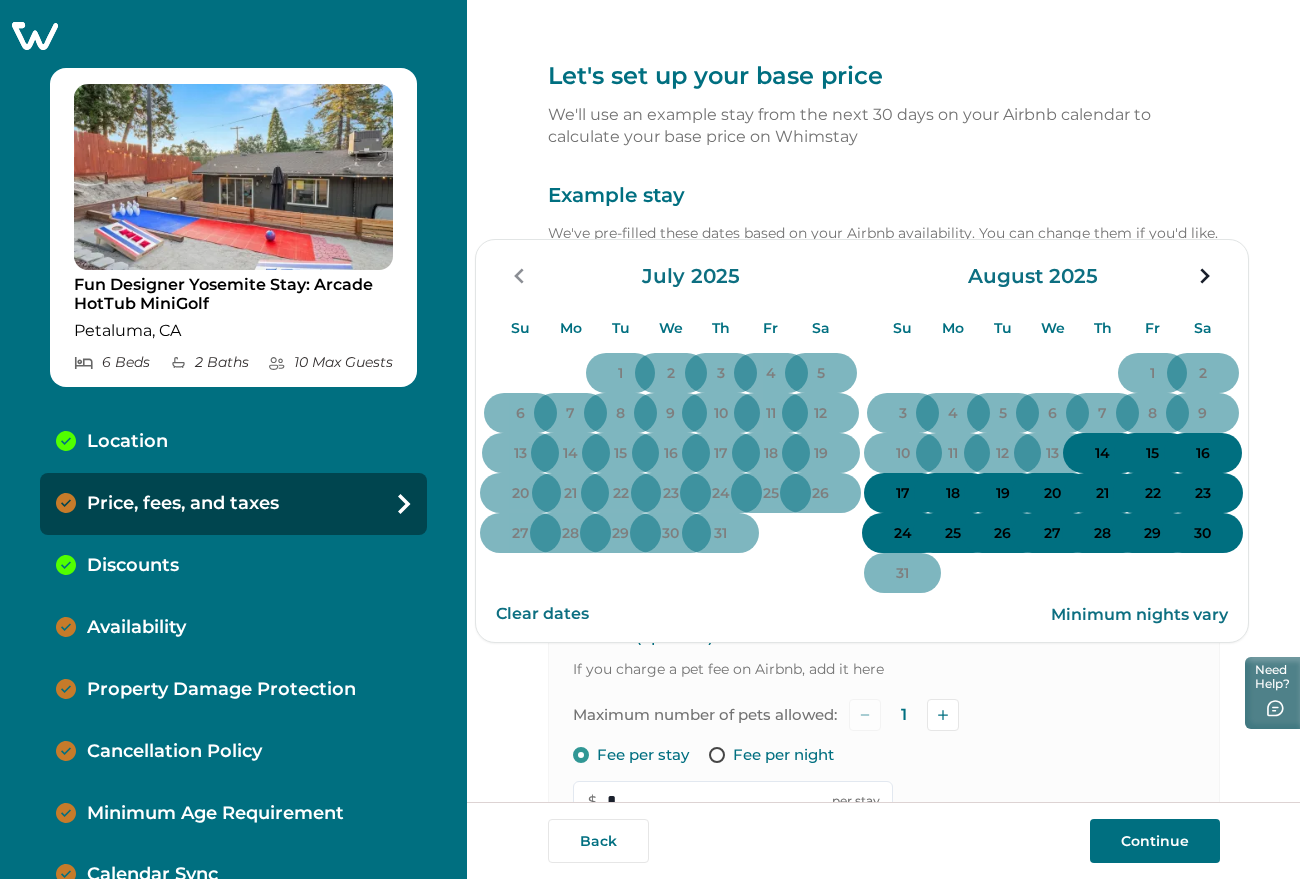 click on "14" at bounding box center [1102, 454] 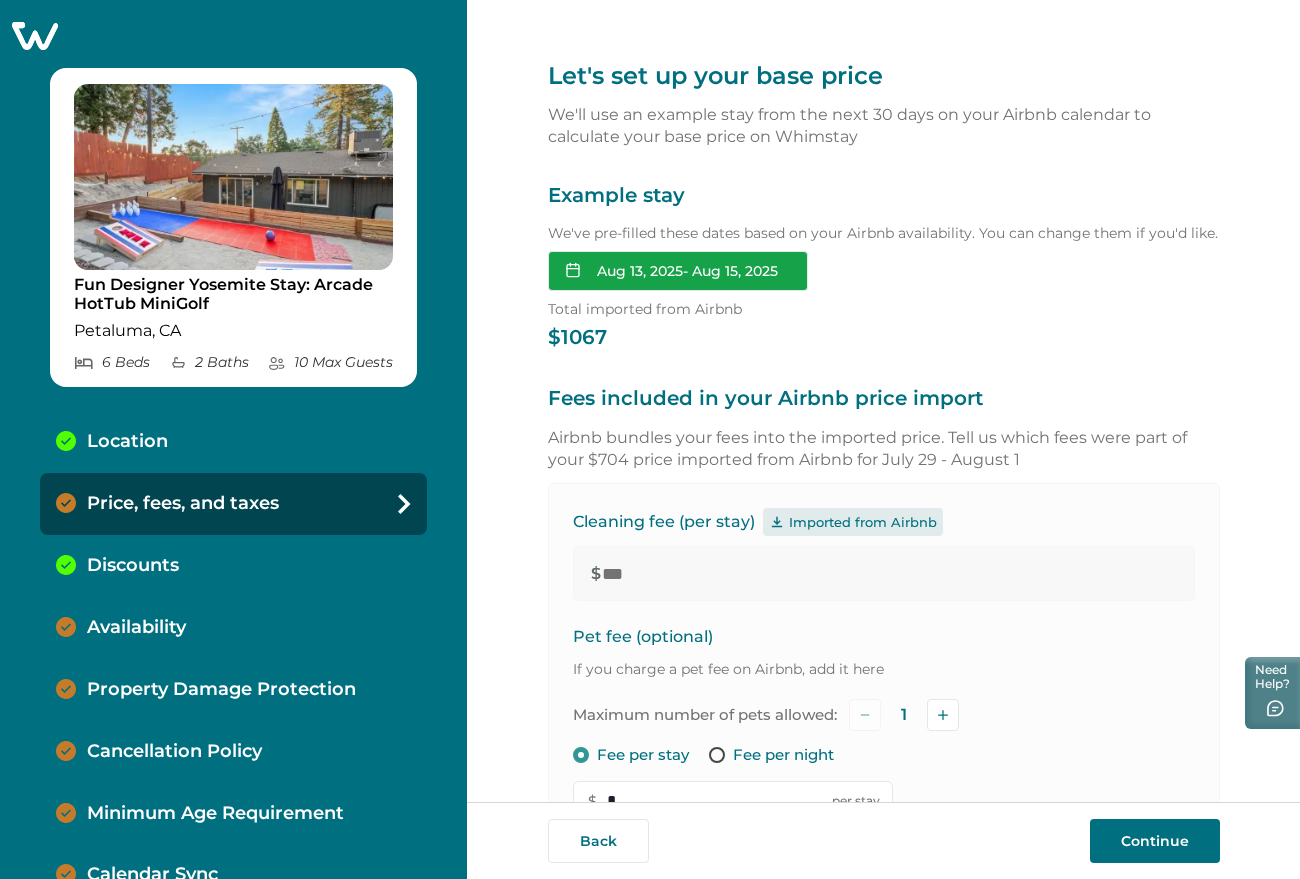 click on "Aug 13, 2025  -   Aug 15, 2025" at bounding box center [678, 271] 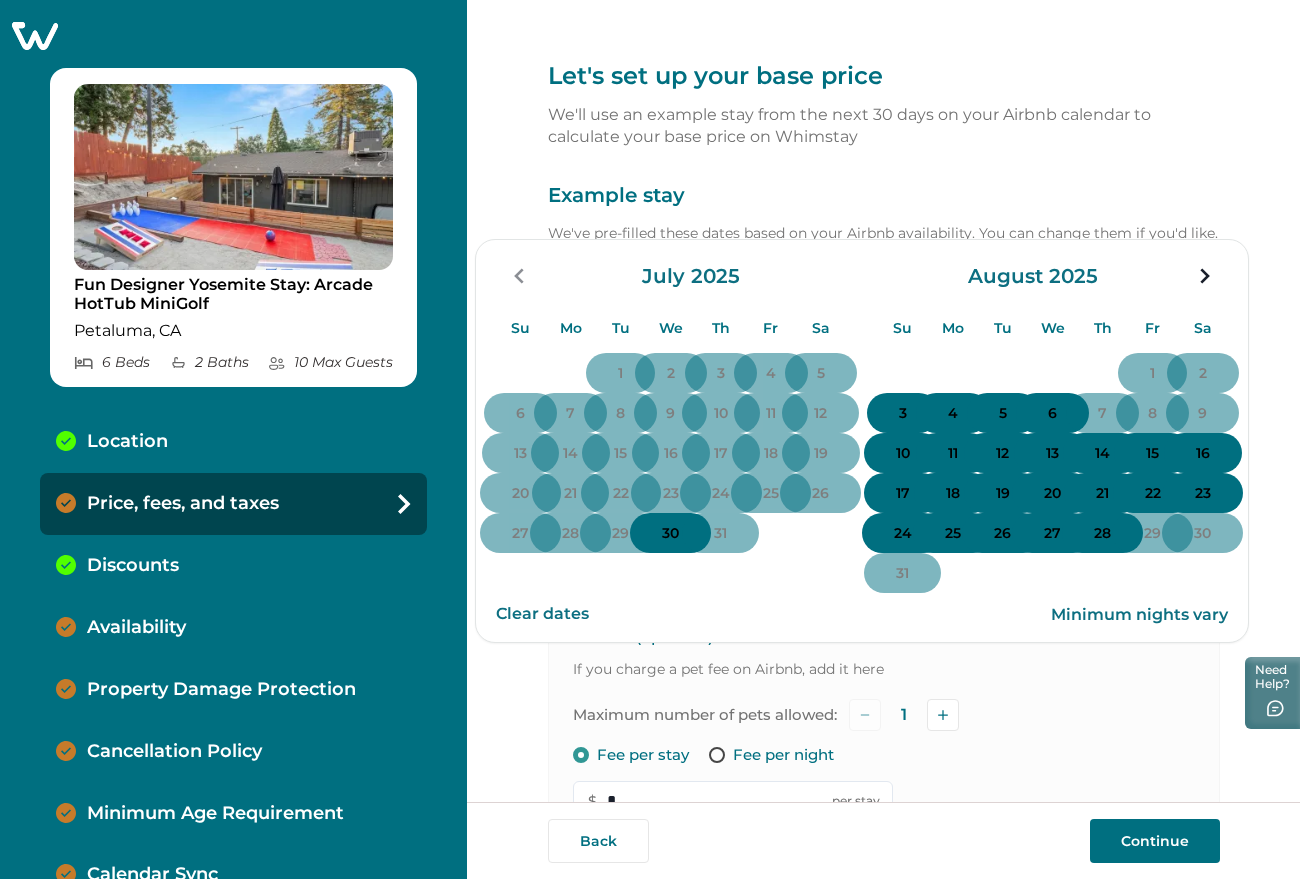 click on "3" at bounding box center [903, 414] 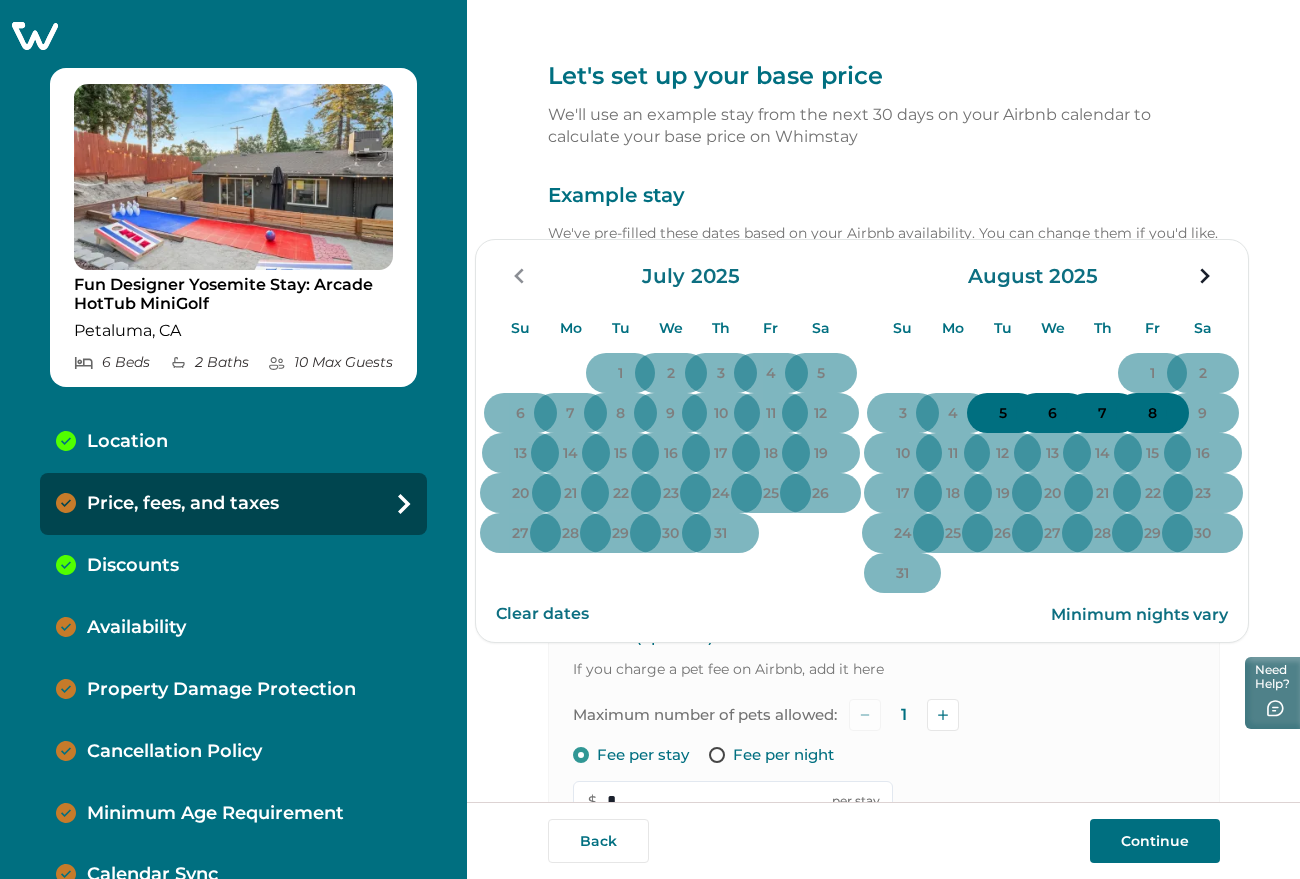 click on "6" at bounding box center (1052, 414) 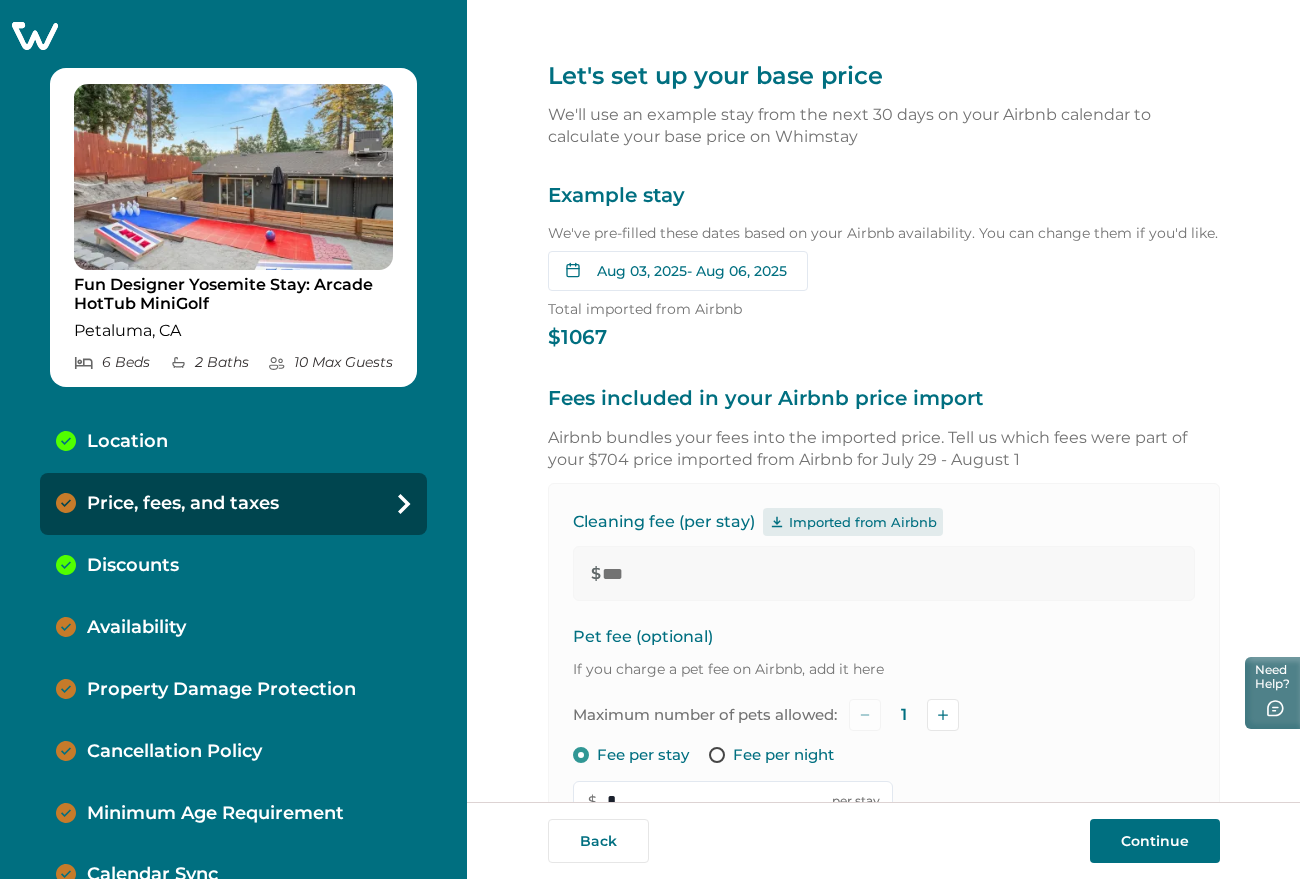 click 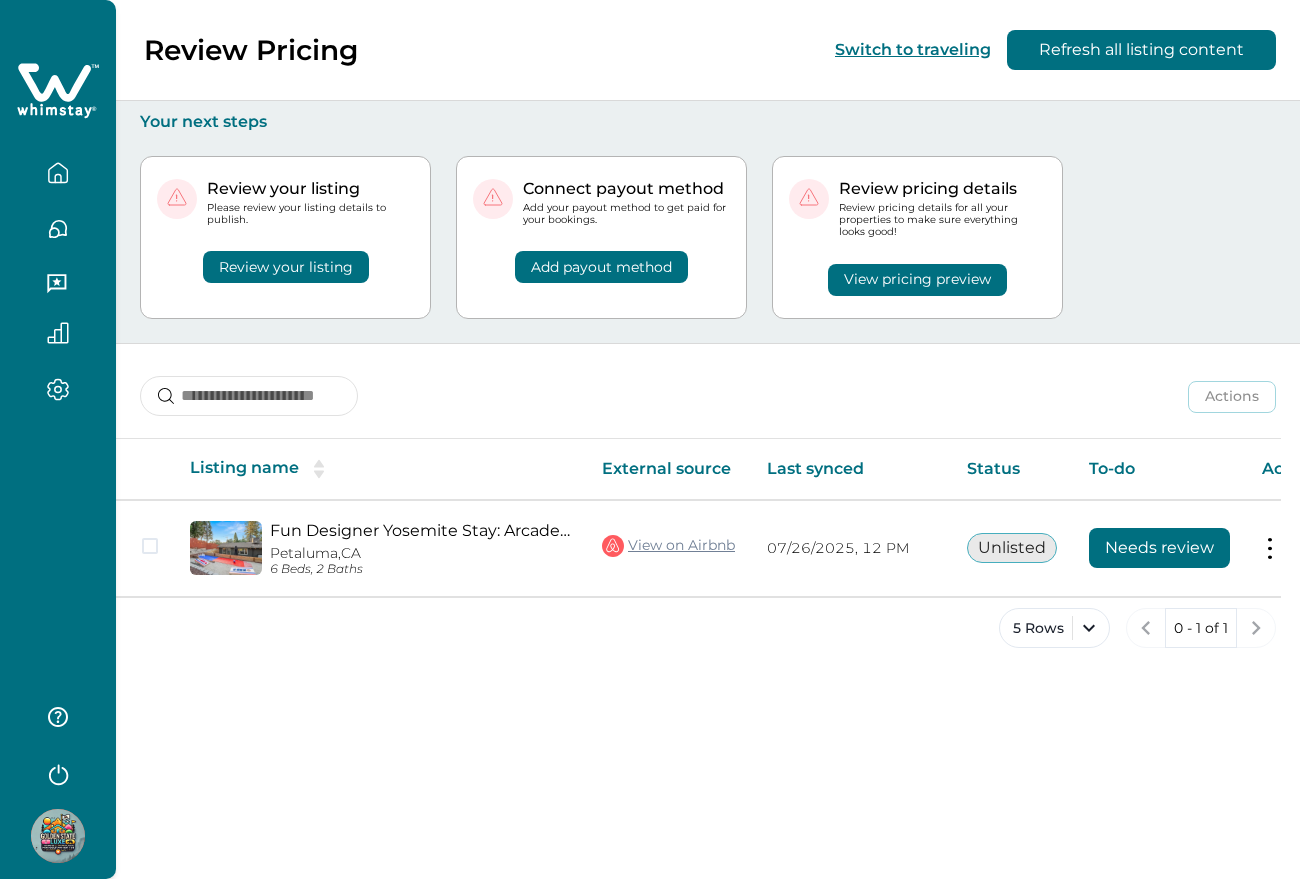 scroll, scrollTop: 0, scrollLeft: 0, axis: both 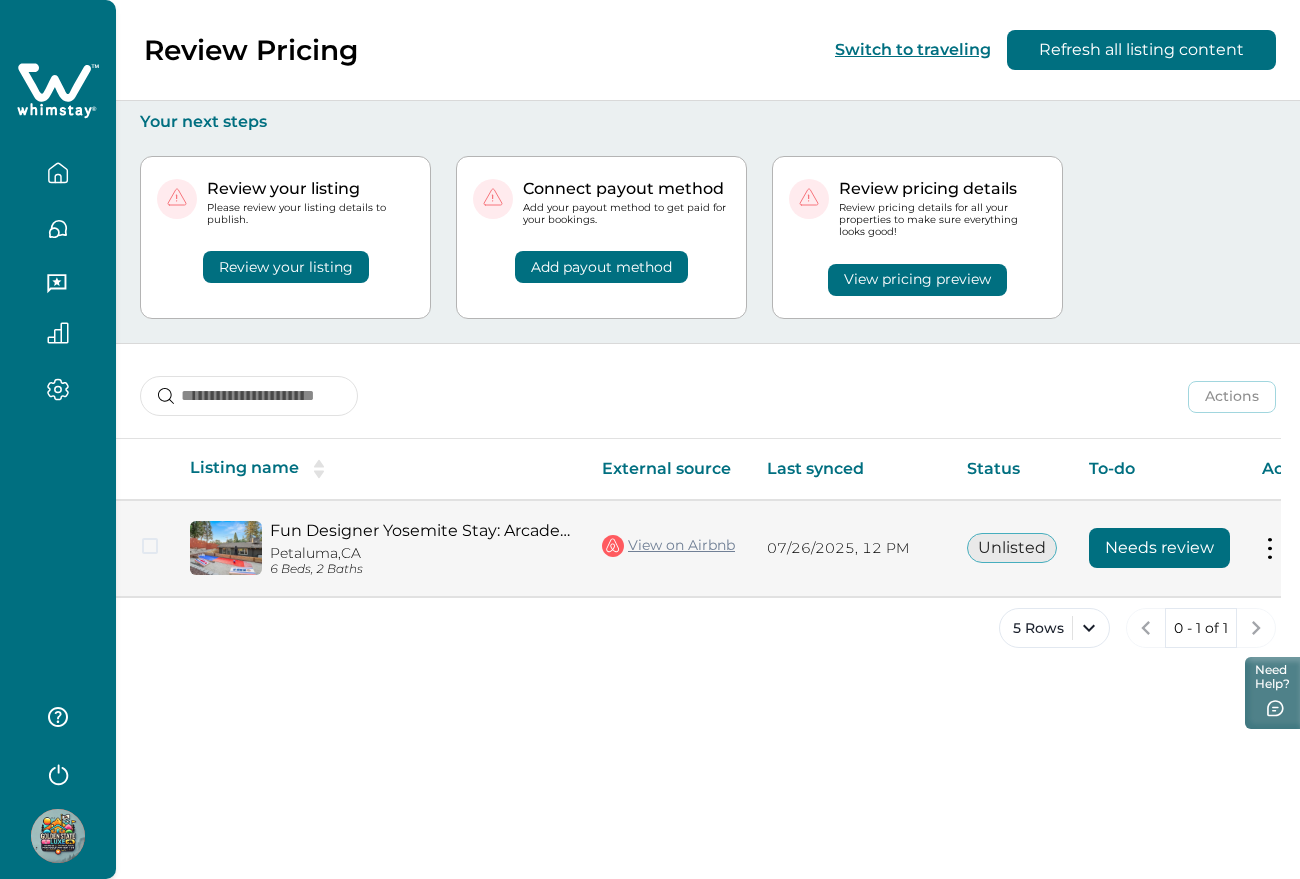 click on "Needs review" at bounding box center (1159, 548) 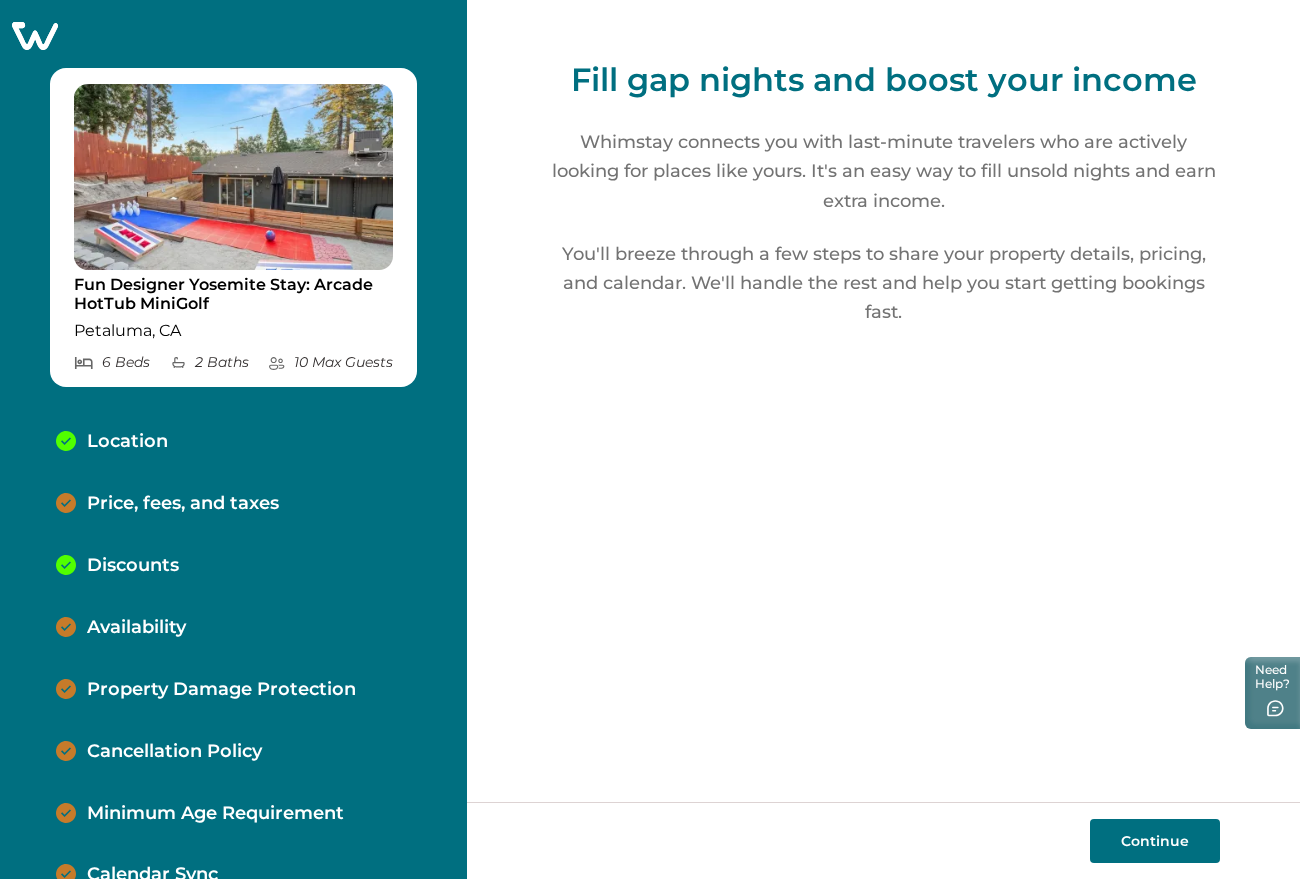 click on "Continue" at bounding box center (1155, 841) 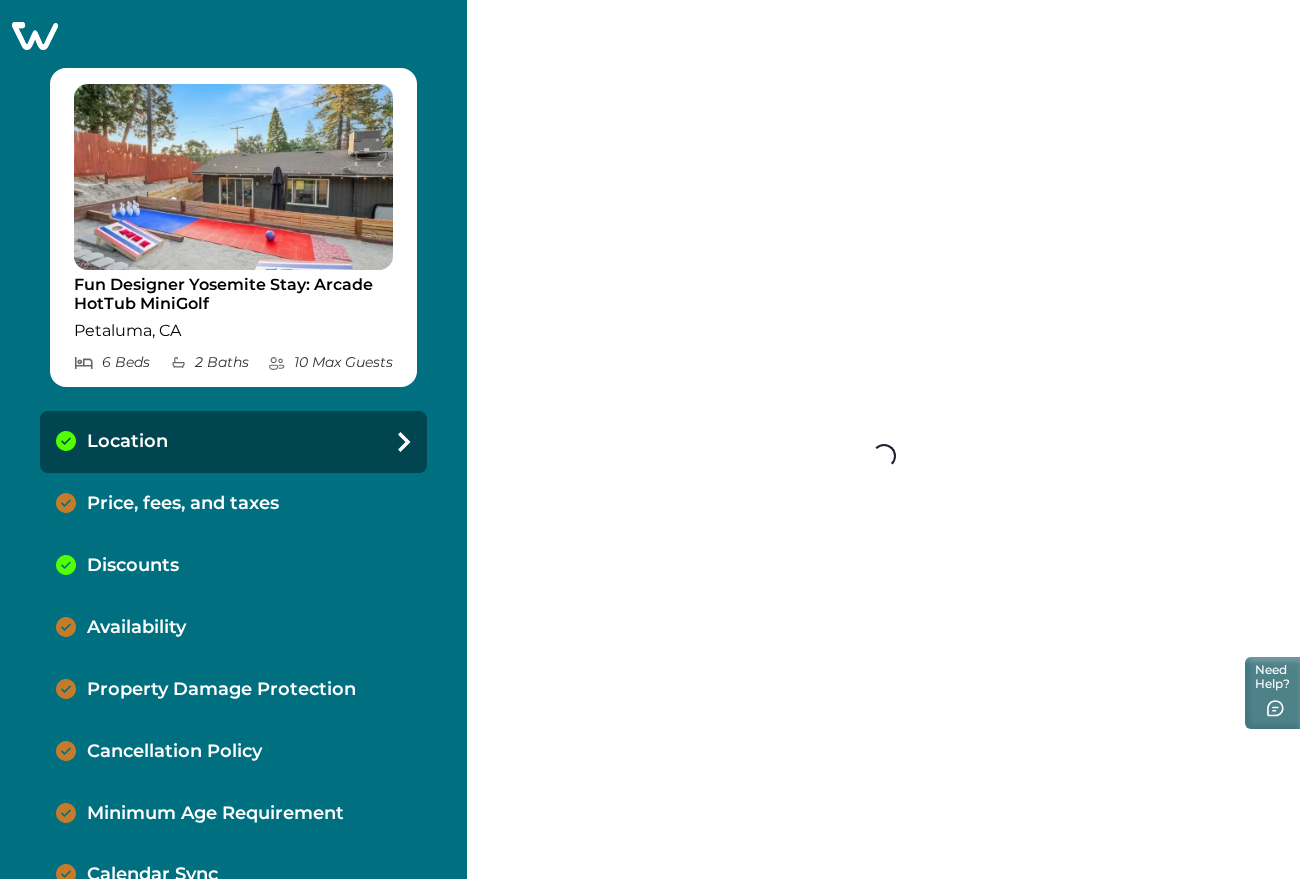 select on "**" 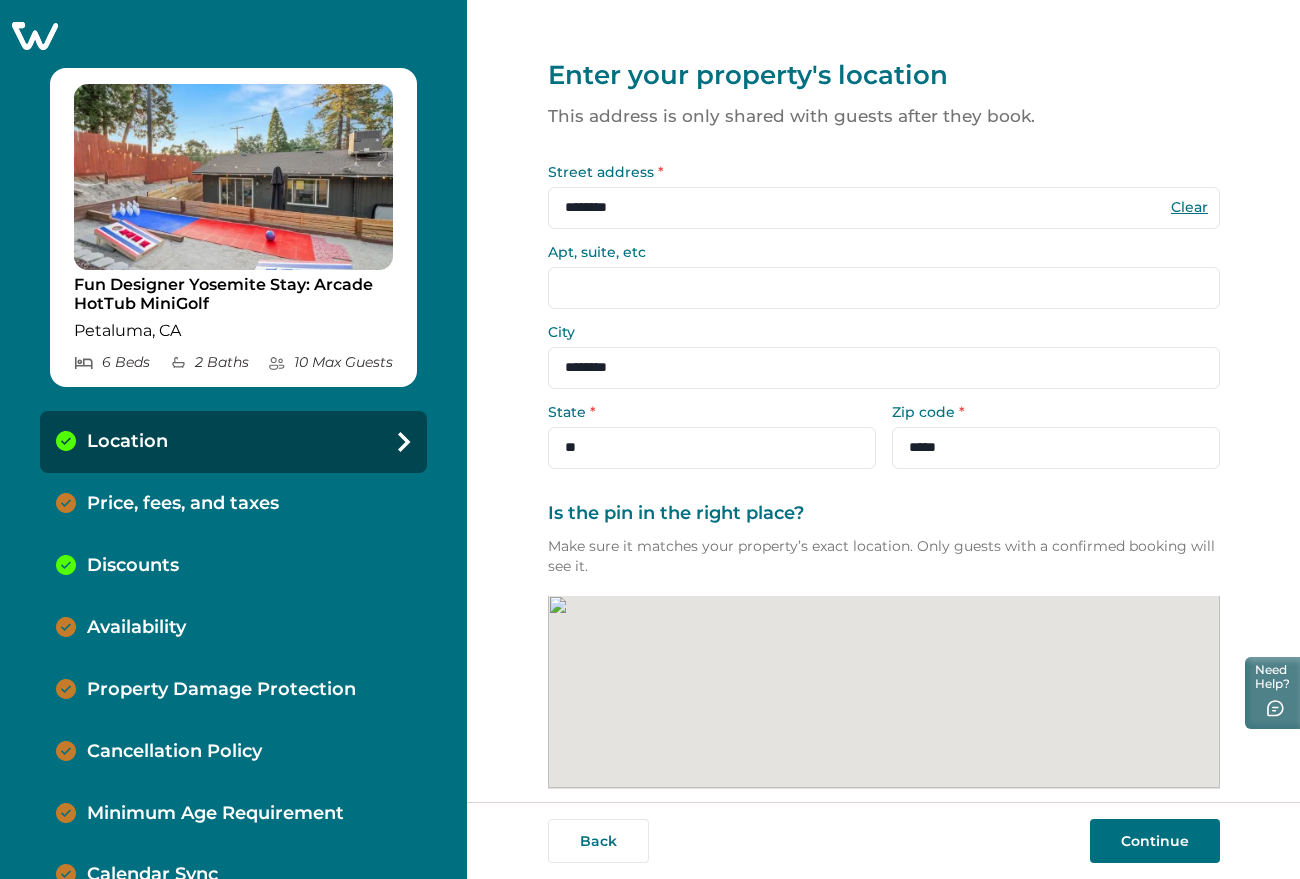 click on "Continue" at bounding box center [1155, 841] 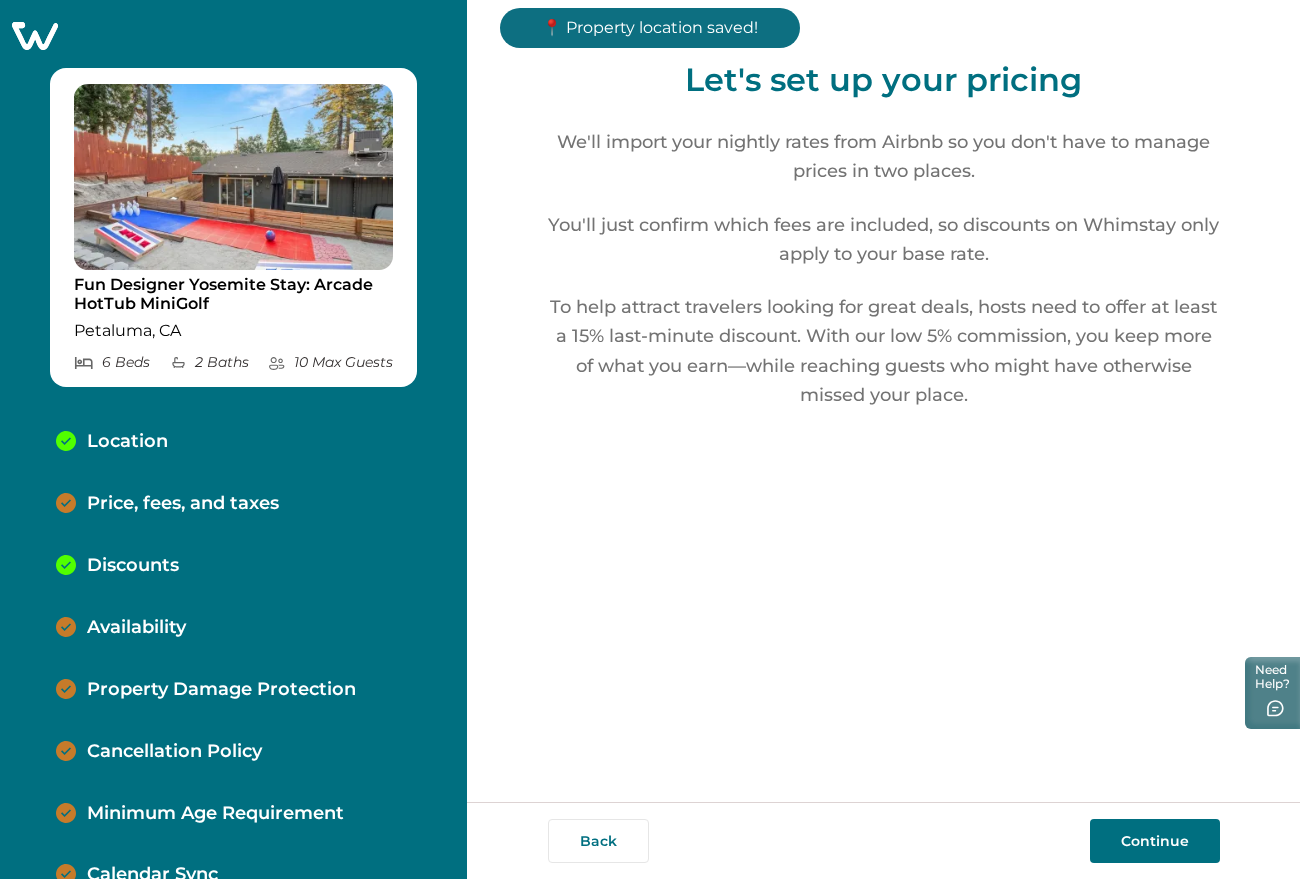 click on "Continue" at bounding box center (1155, 841) 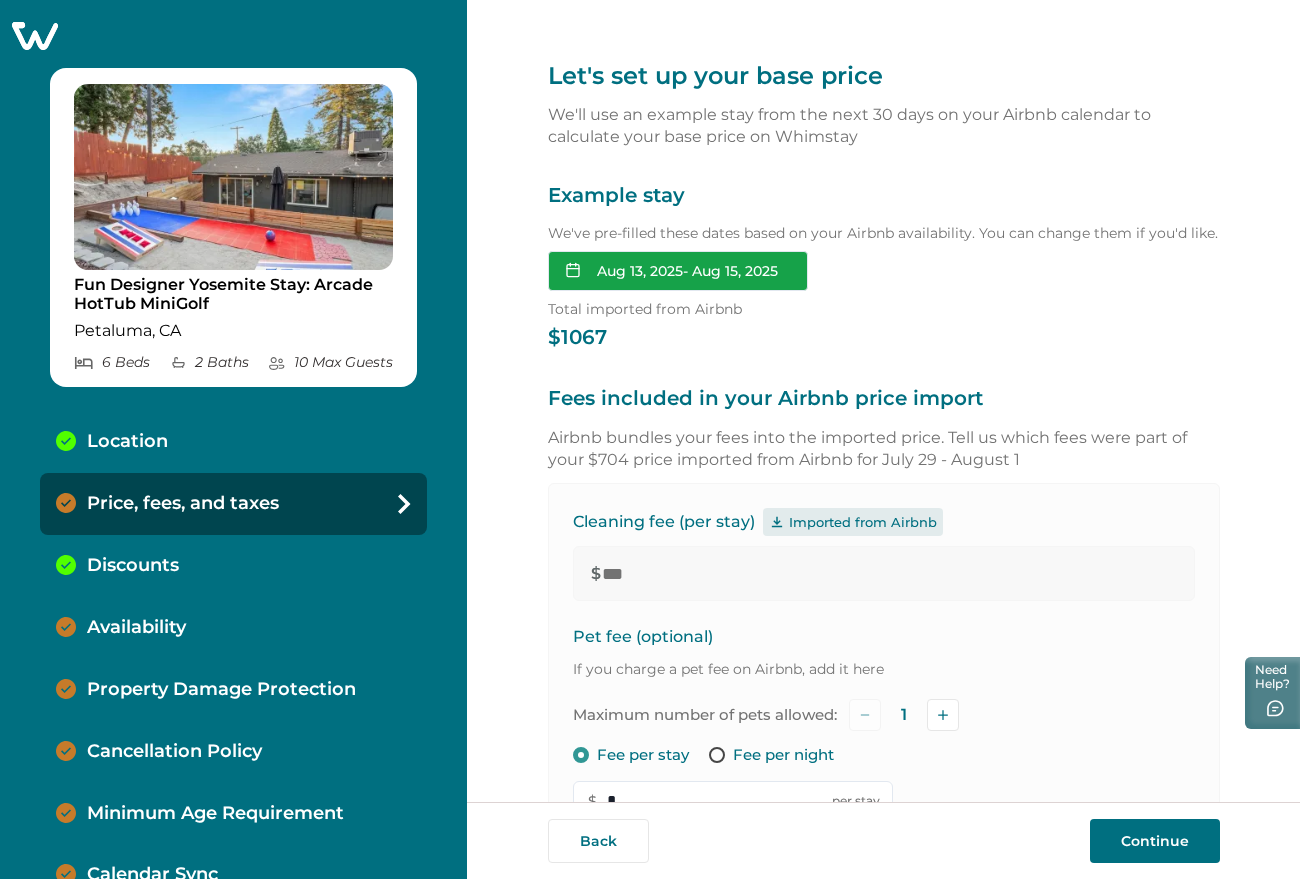 click on "Aug 13, 2025  -   Aug 15, 2025" at bounding box center [678, 271] 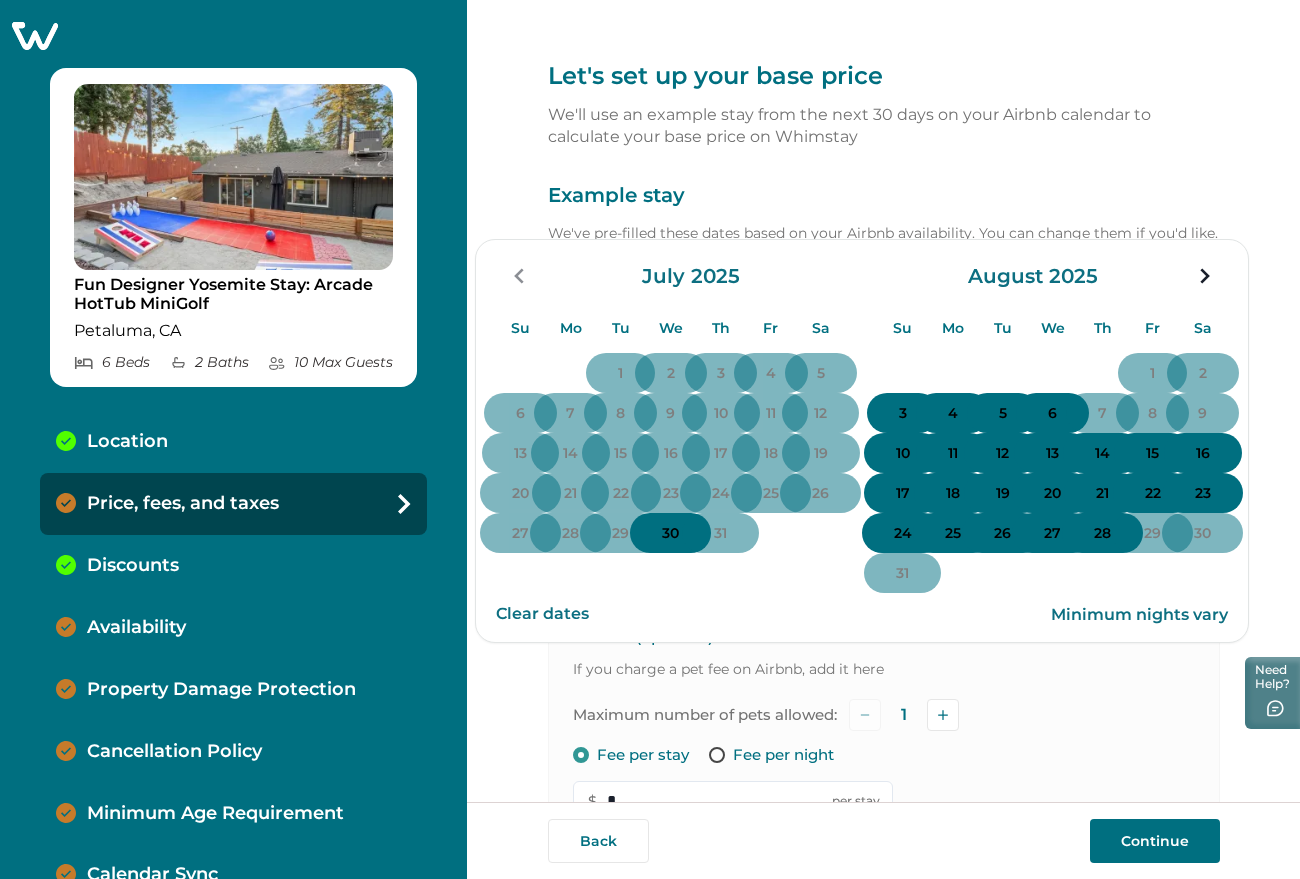 click on "17" at bounding box center [903, 493] 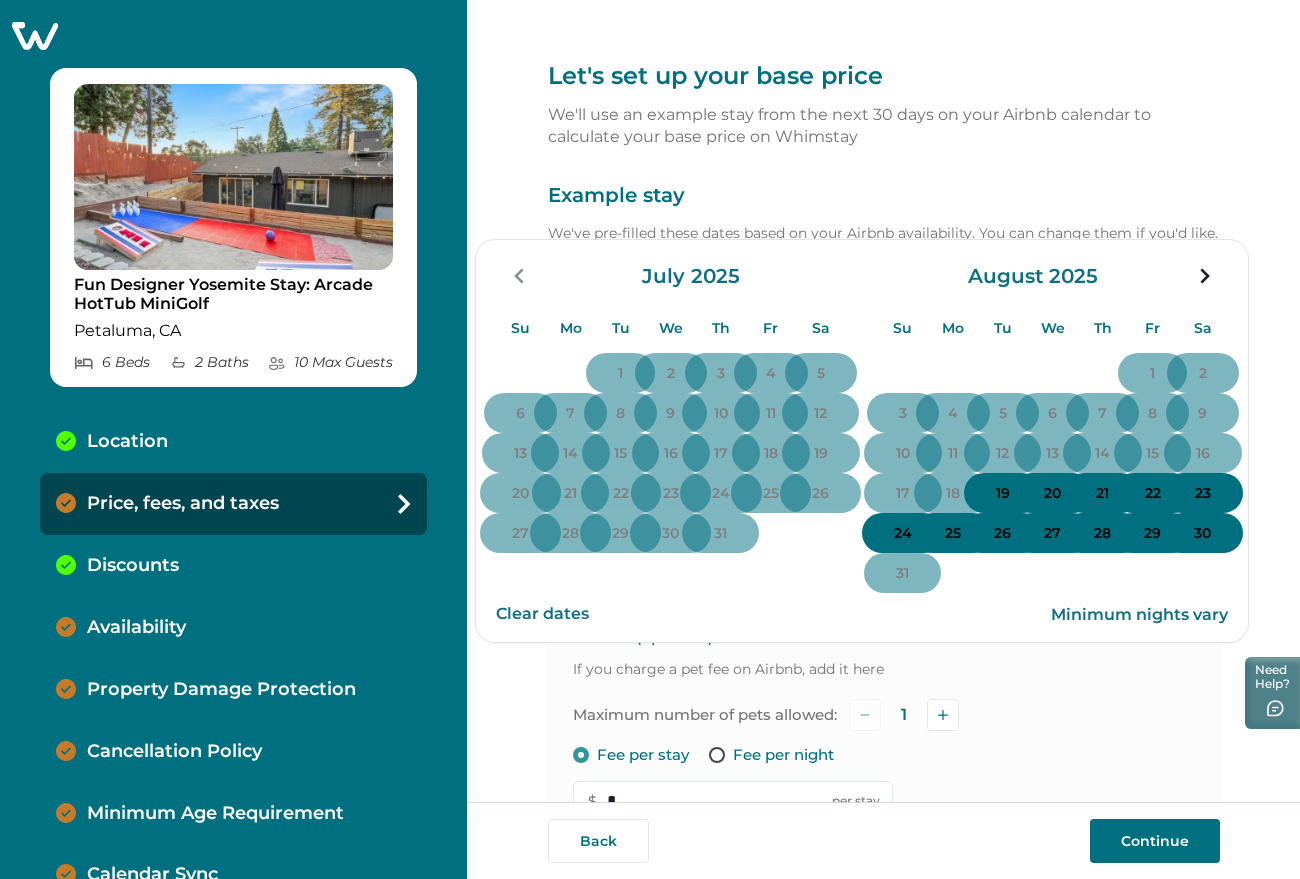 click on "20" at bounding box center [1052, 494] 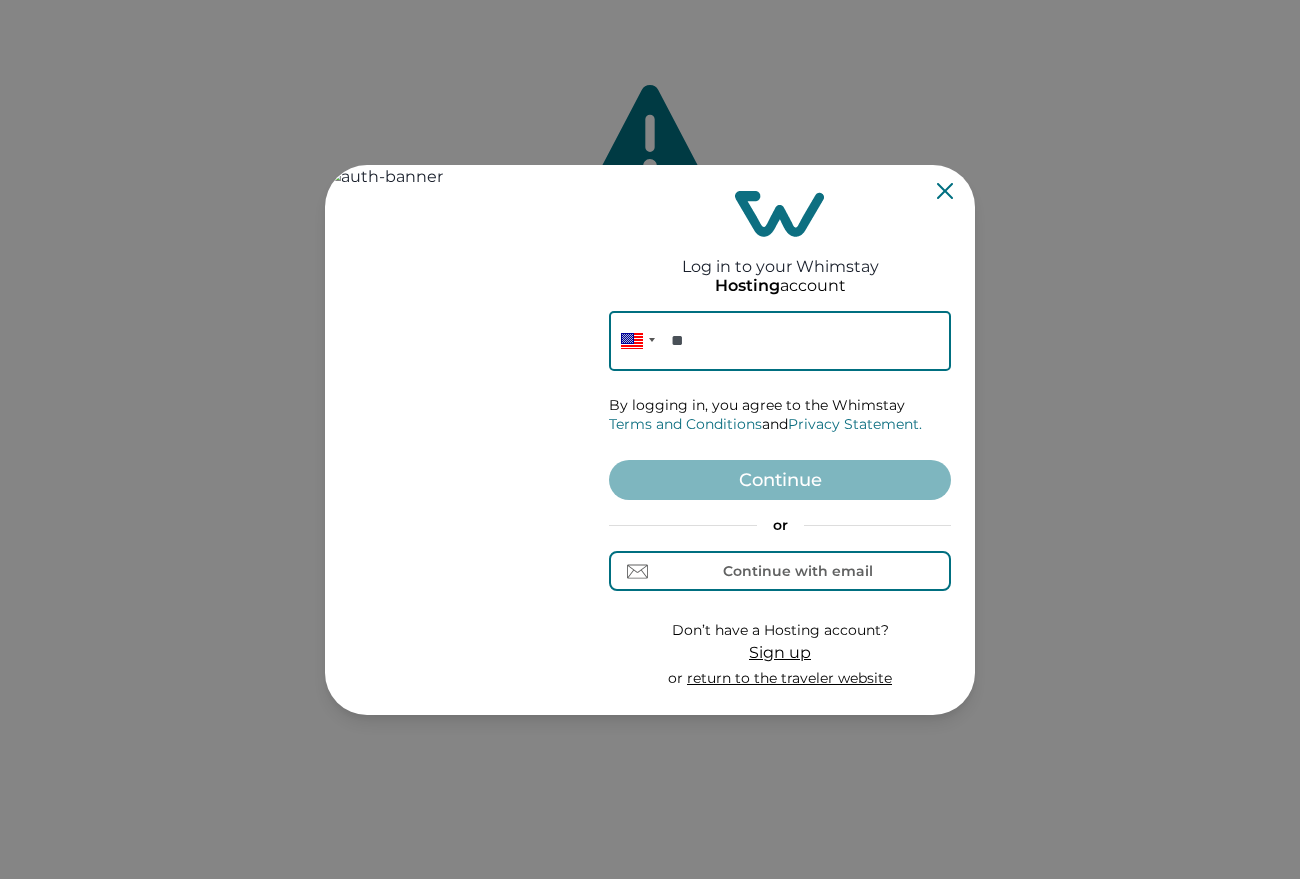 scroll, scrollTop: 0, scrollLeft: 0, axis: both 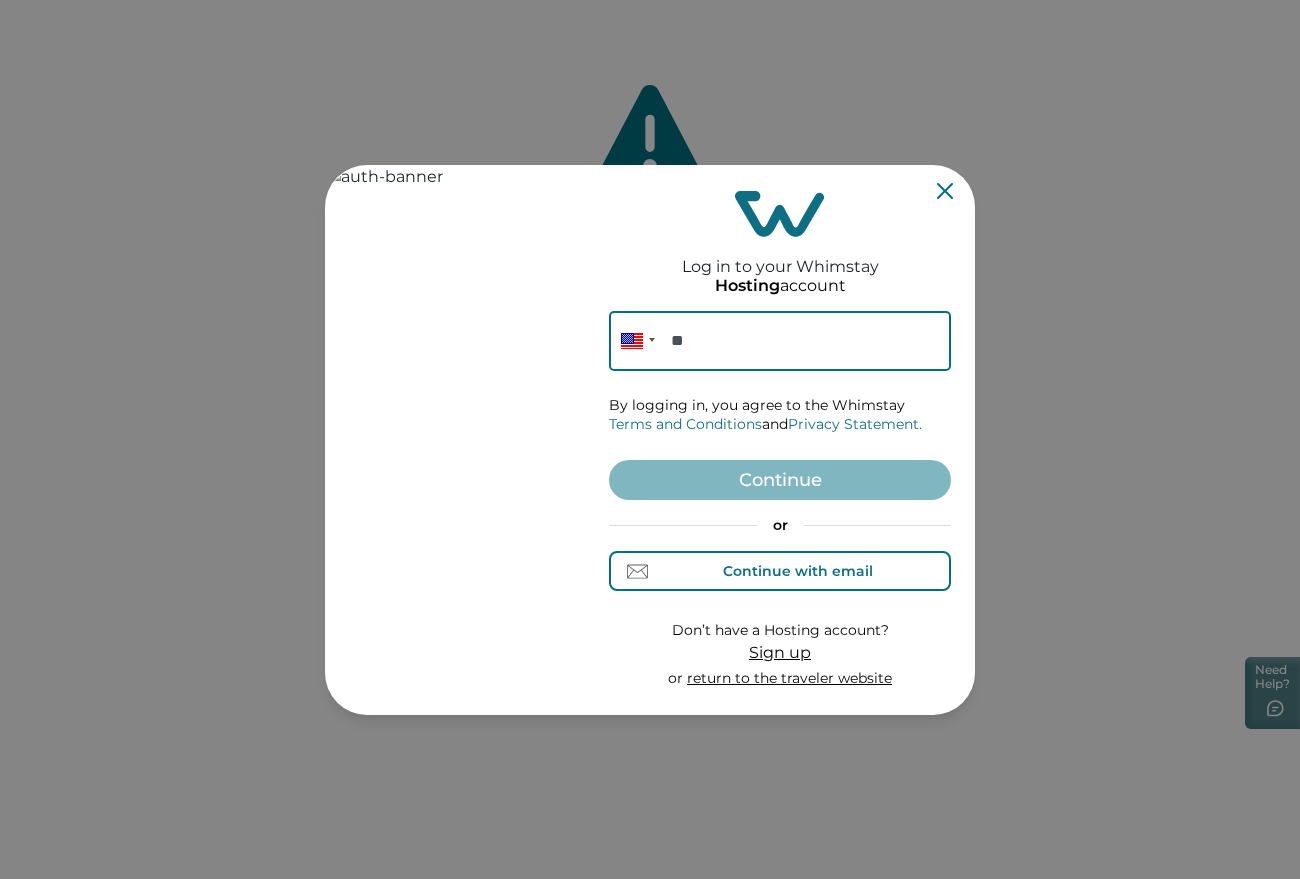 click on "Continue with email" at bounding box center [798, 571] 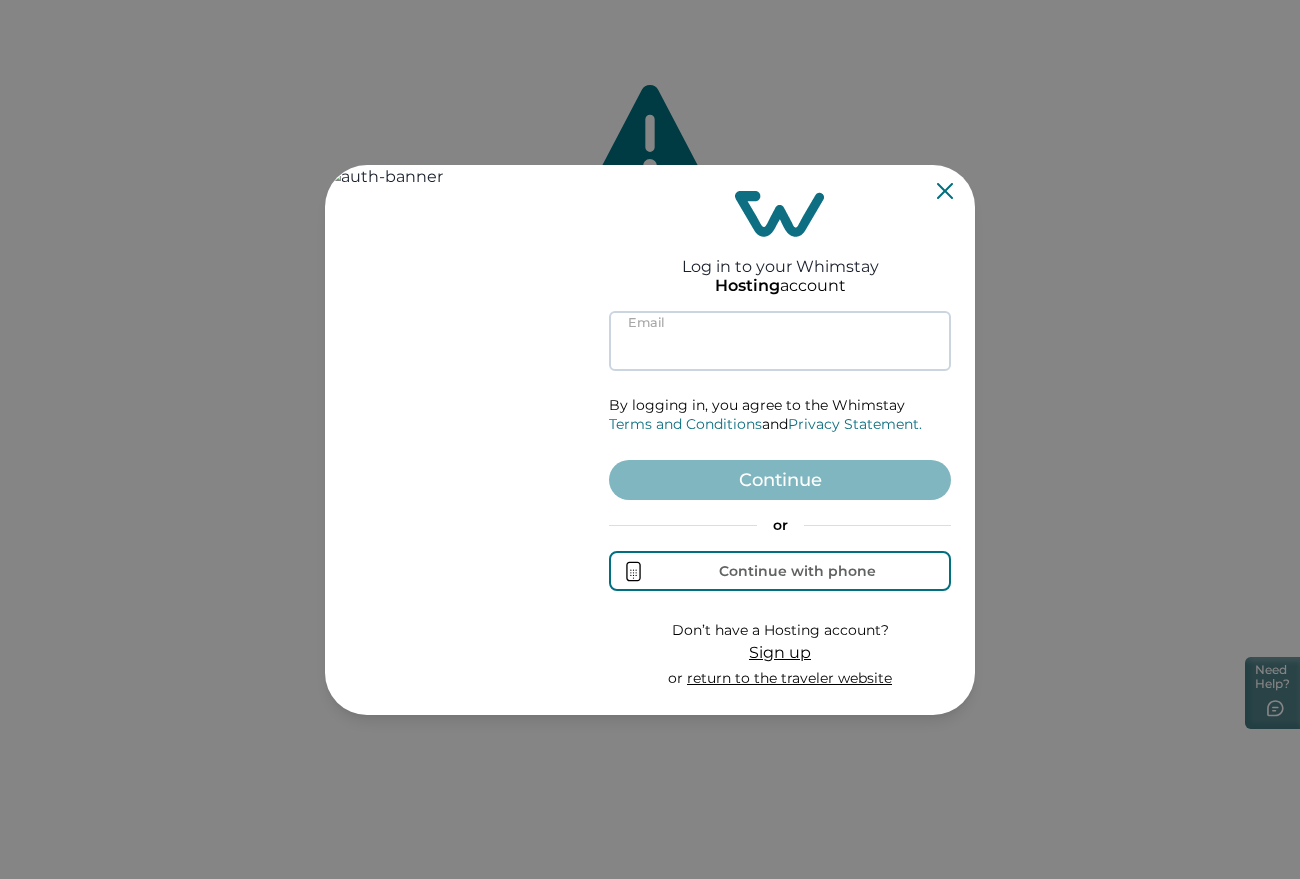 click at bounding box center (780, 341) 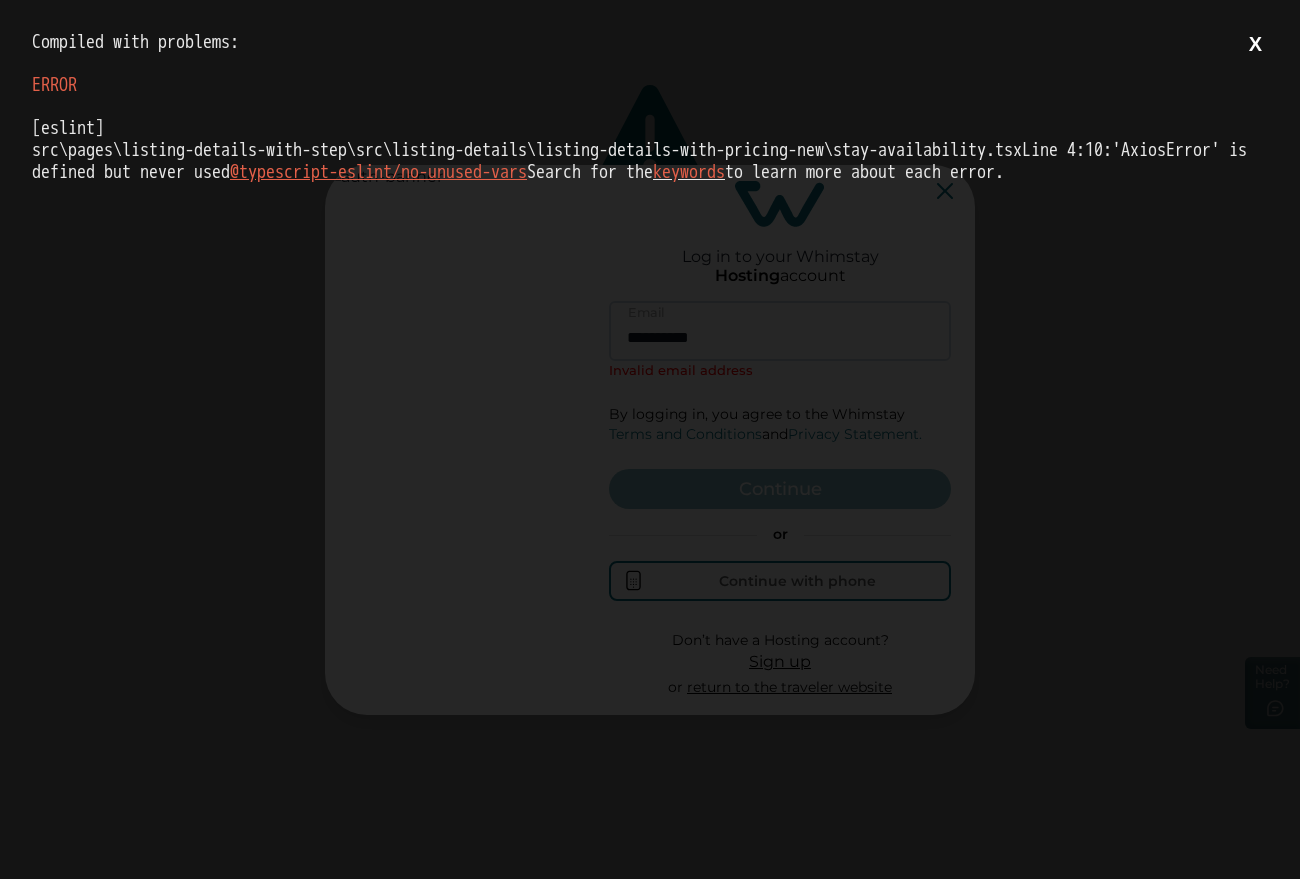 scroll, scrollTop: 0, scrollLeft: 0, axis: both 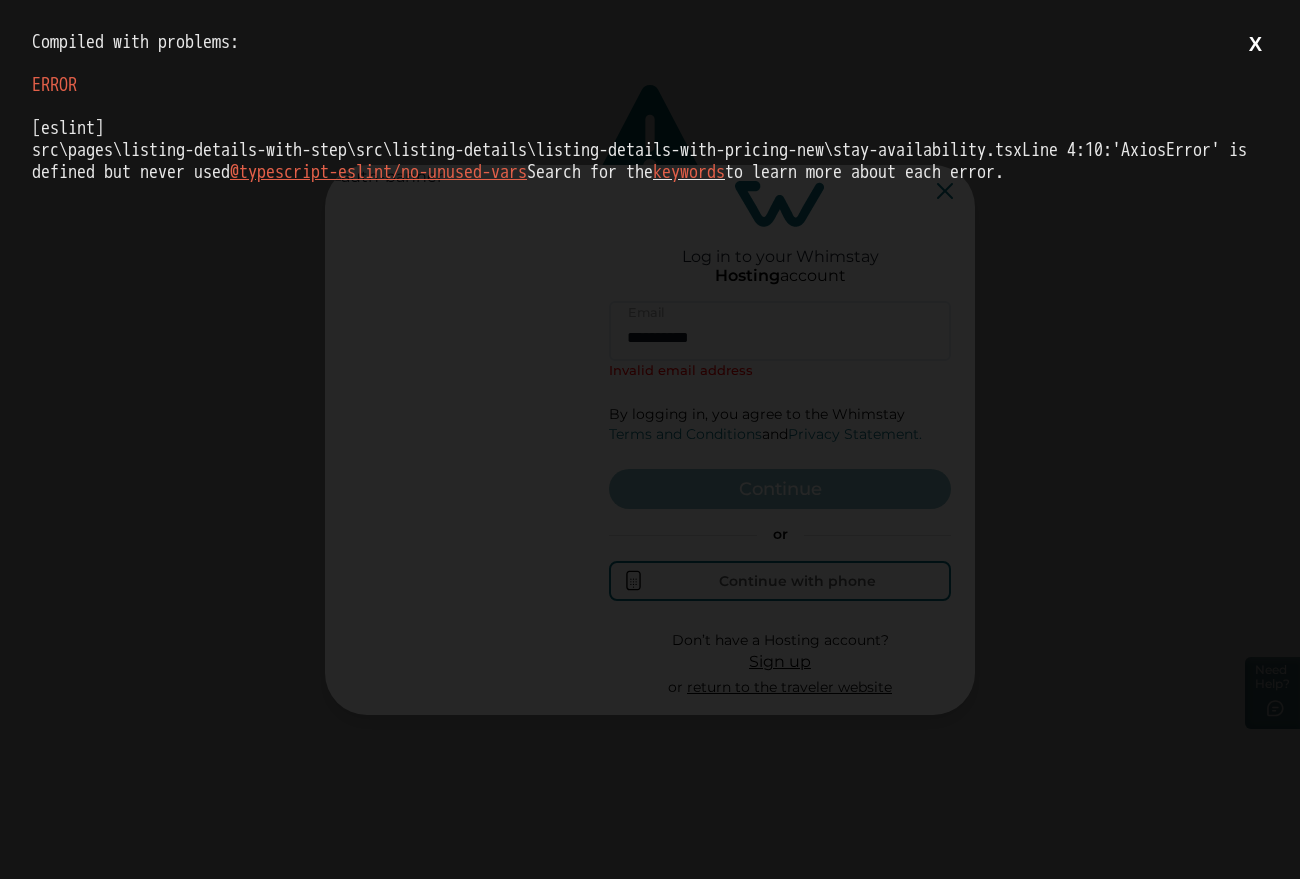 click on "X" at bounding box center (1255, 44) 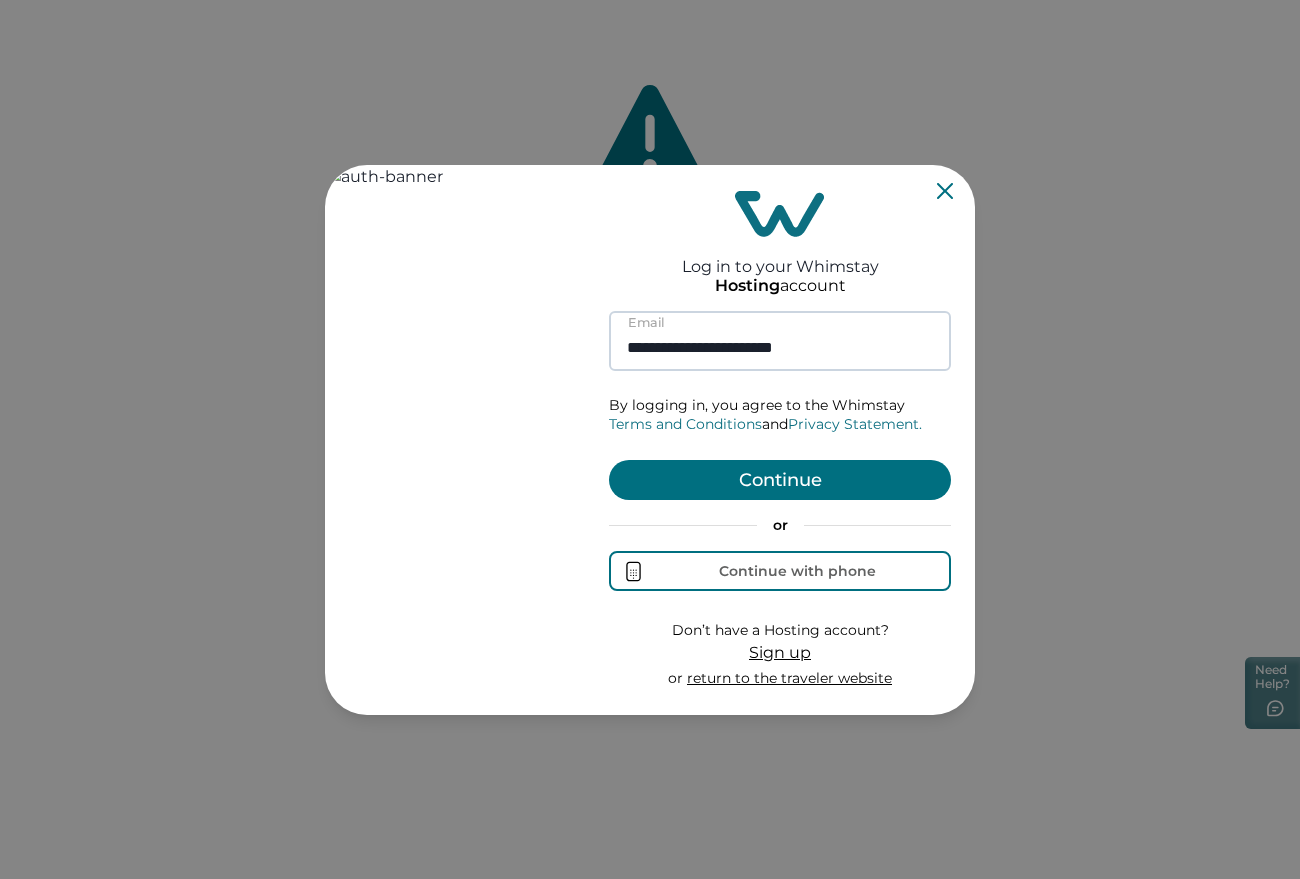 click on "**********" at bounding box center [780, 341] 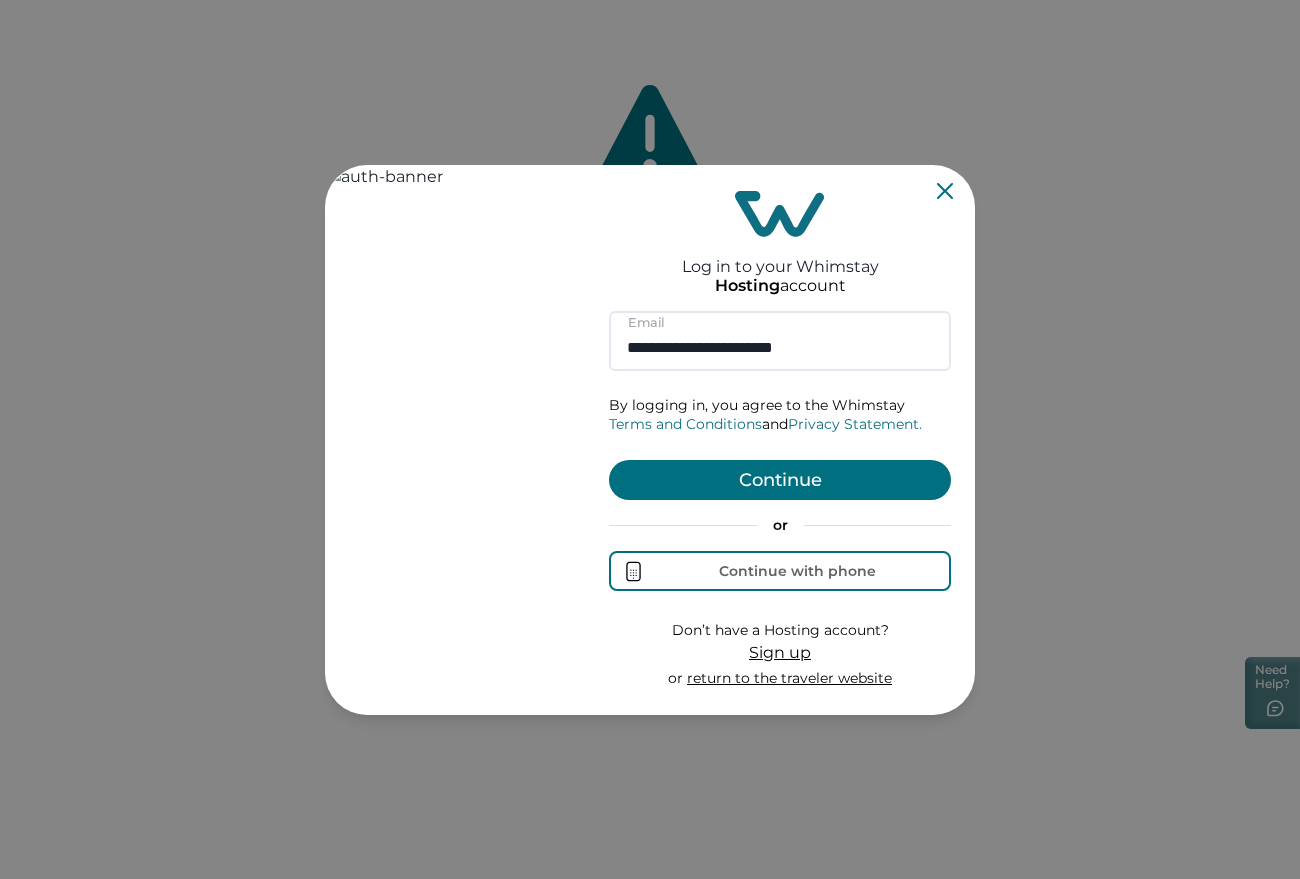 type on "**********" 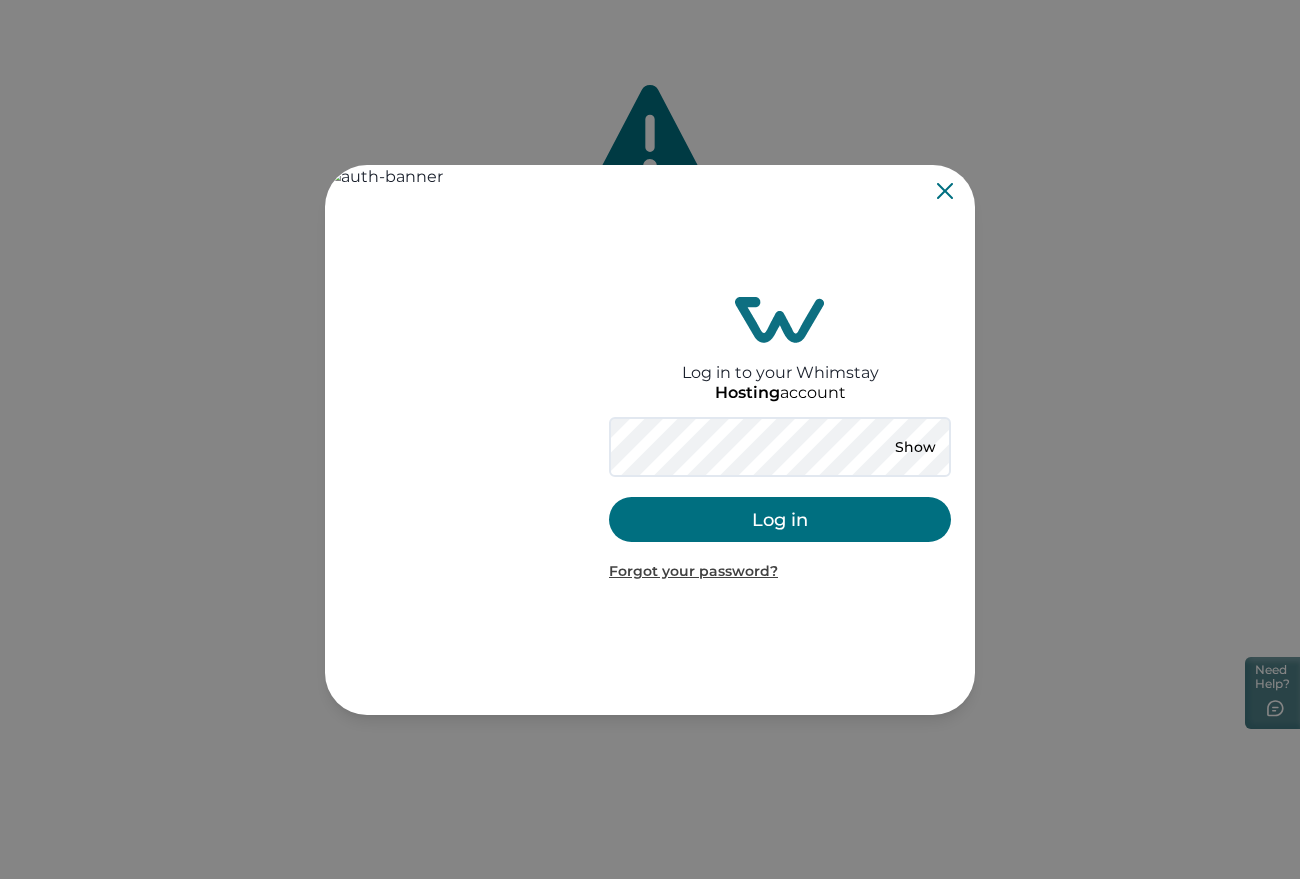 click on "Log in" at bounding box center (780, 519) 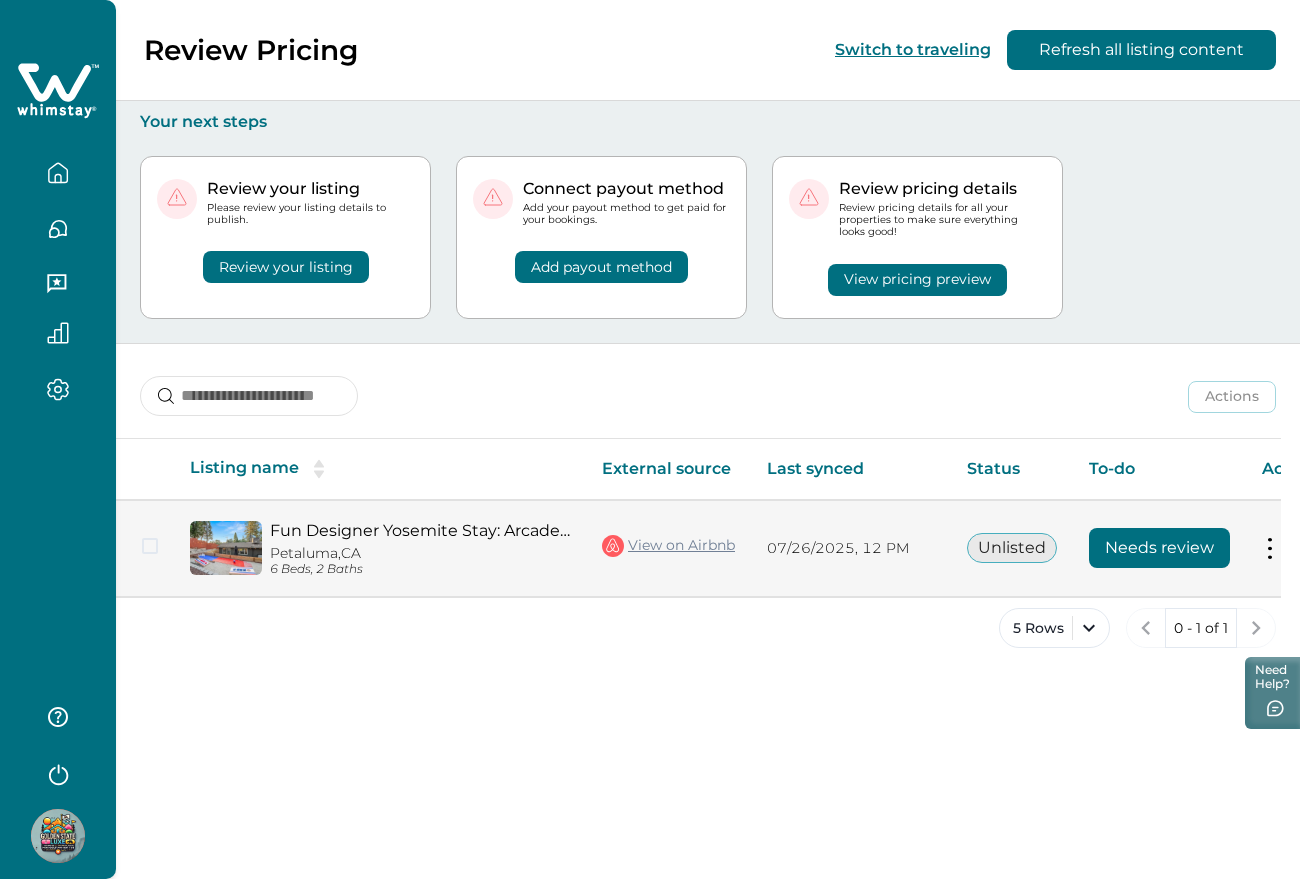 click on "Needs review" at bounding box center [1159, 548] 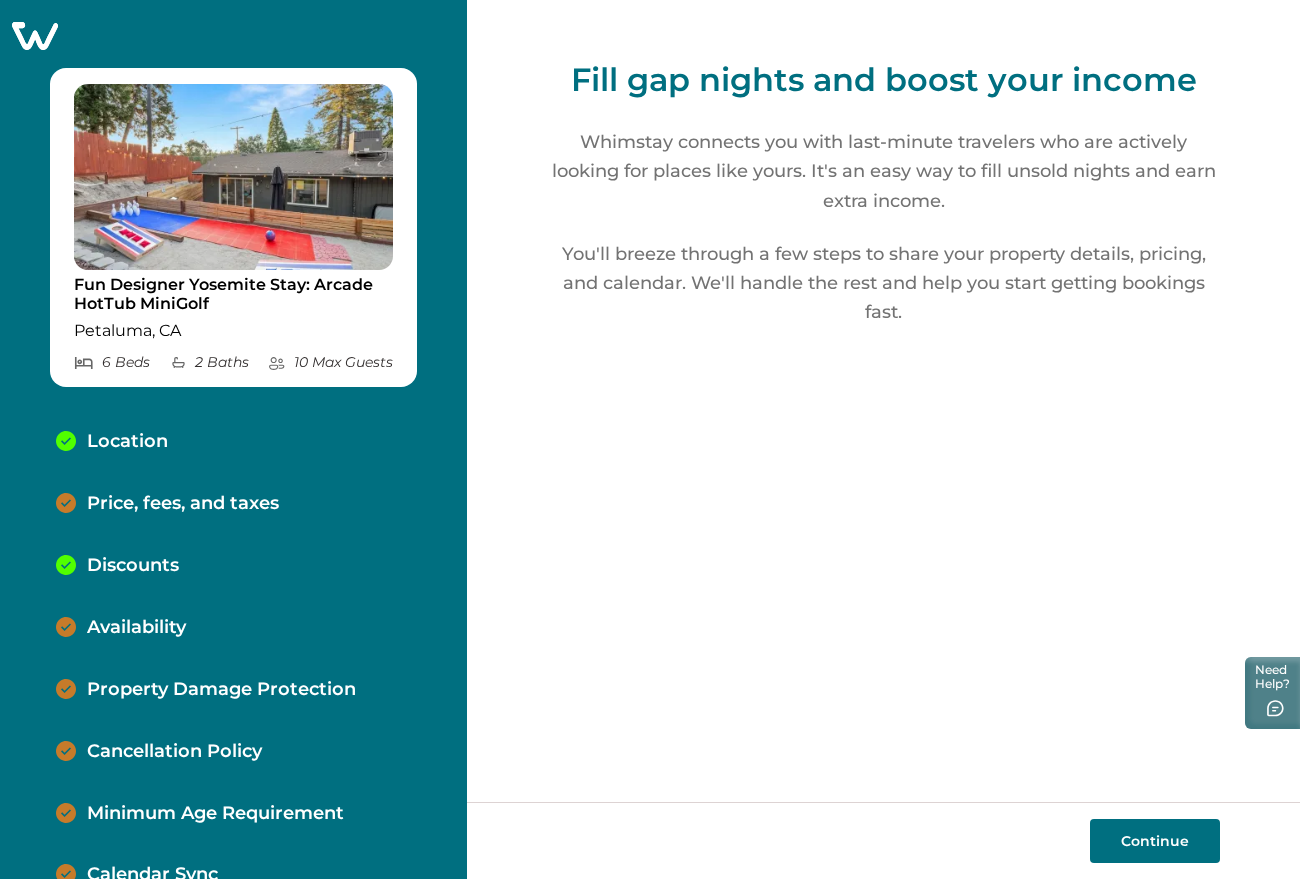 click on "Continue" at bounding box center [1155, 841] 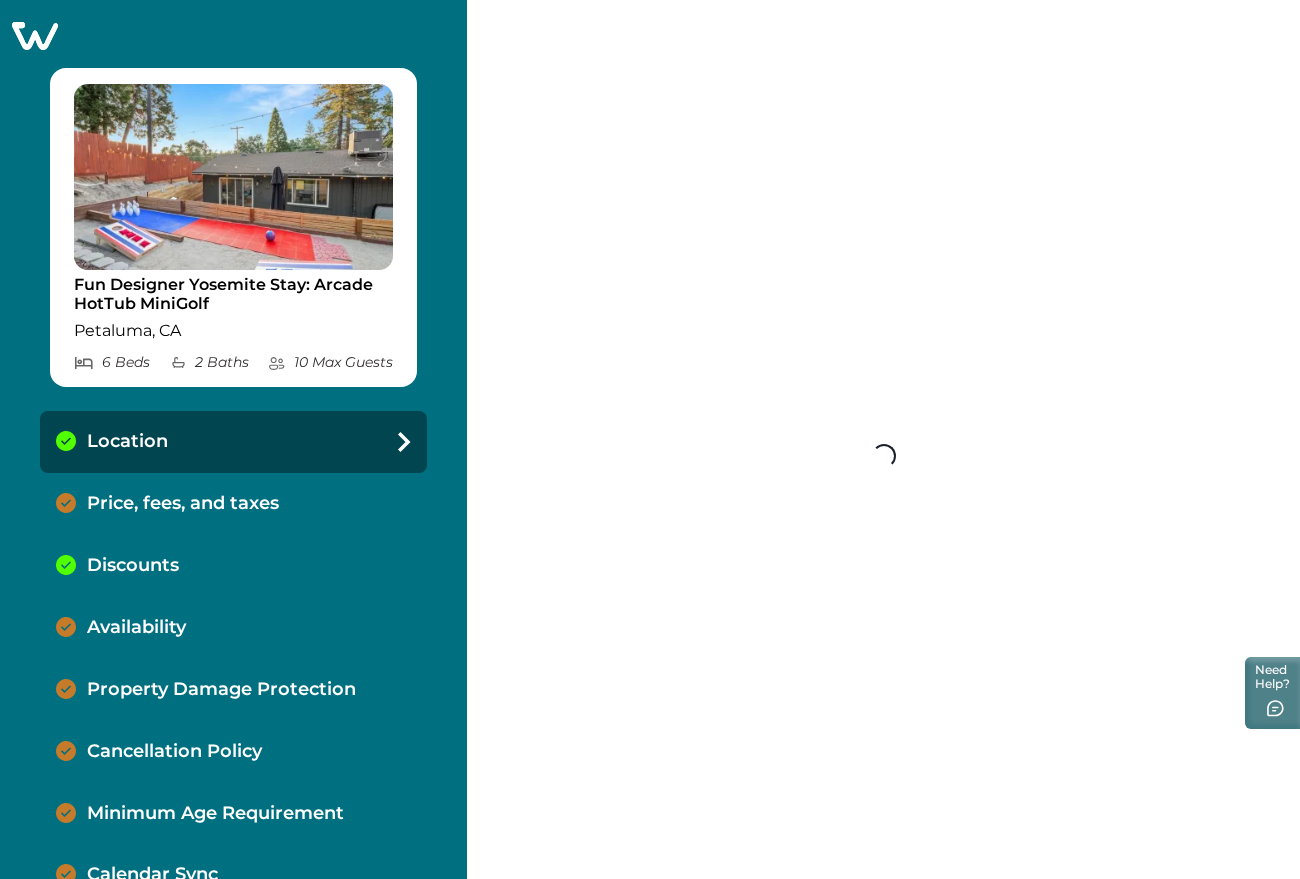 select on "**" 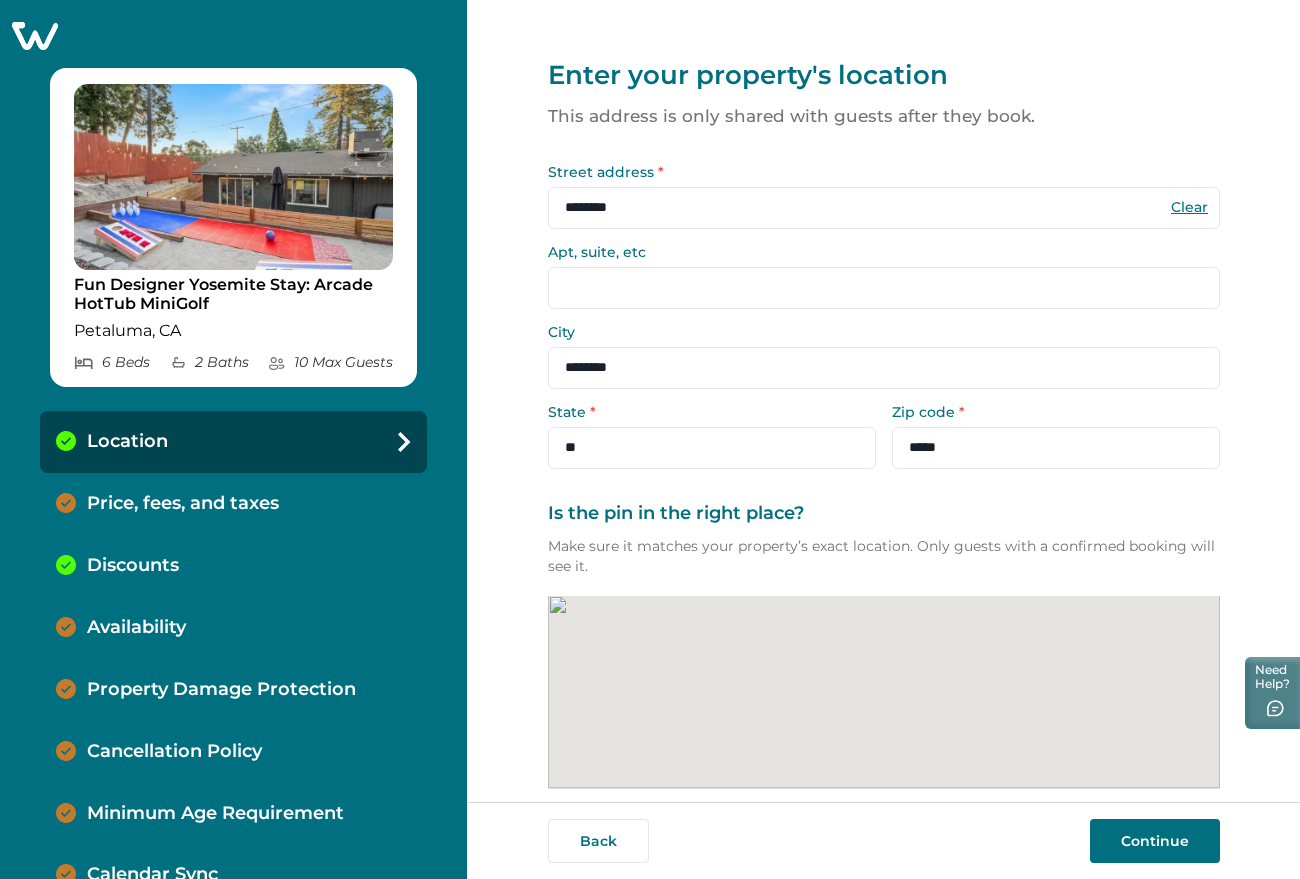 click on "Continue" at bounding box center [1155, 841] 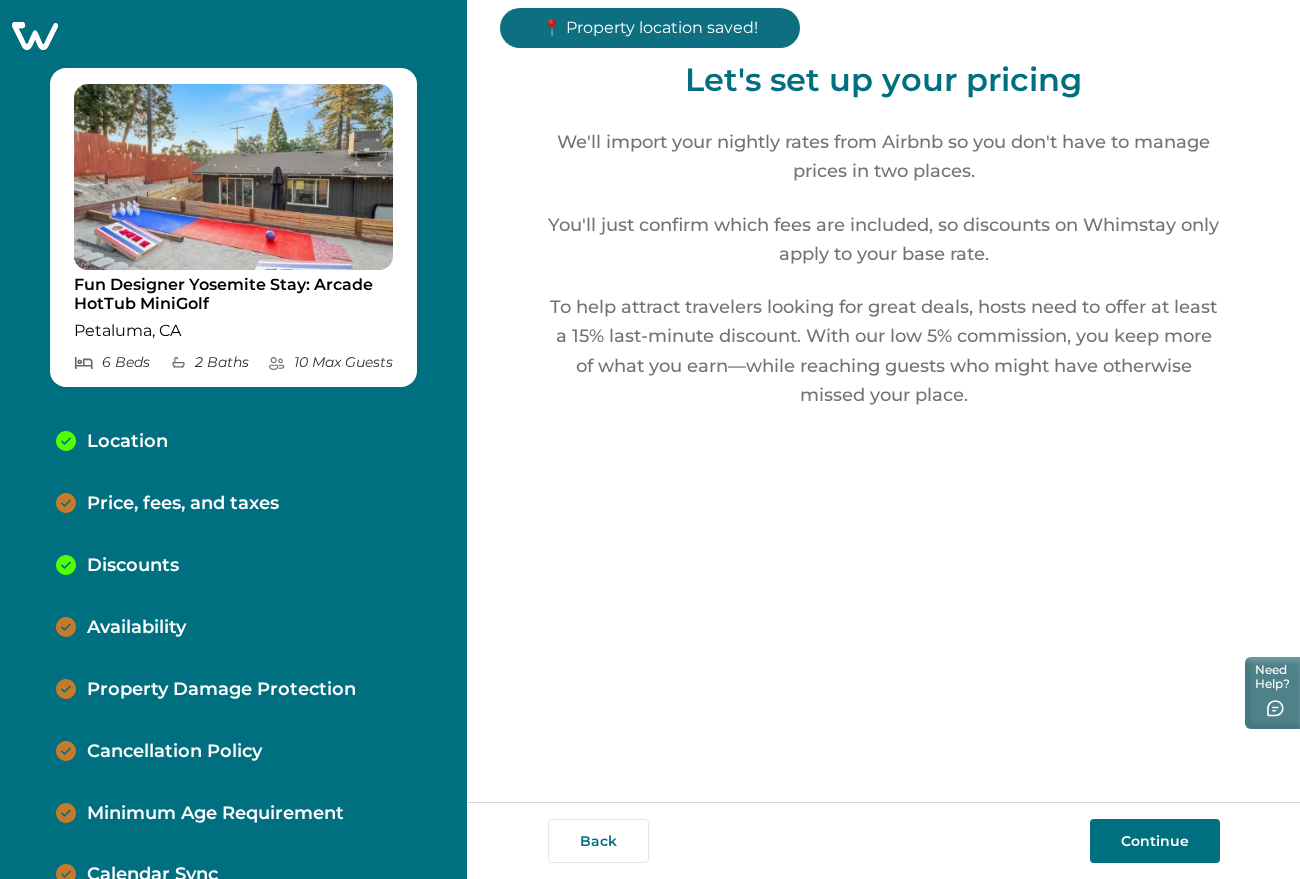click on "Continue" at bounding box center (1155, 841) 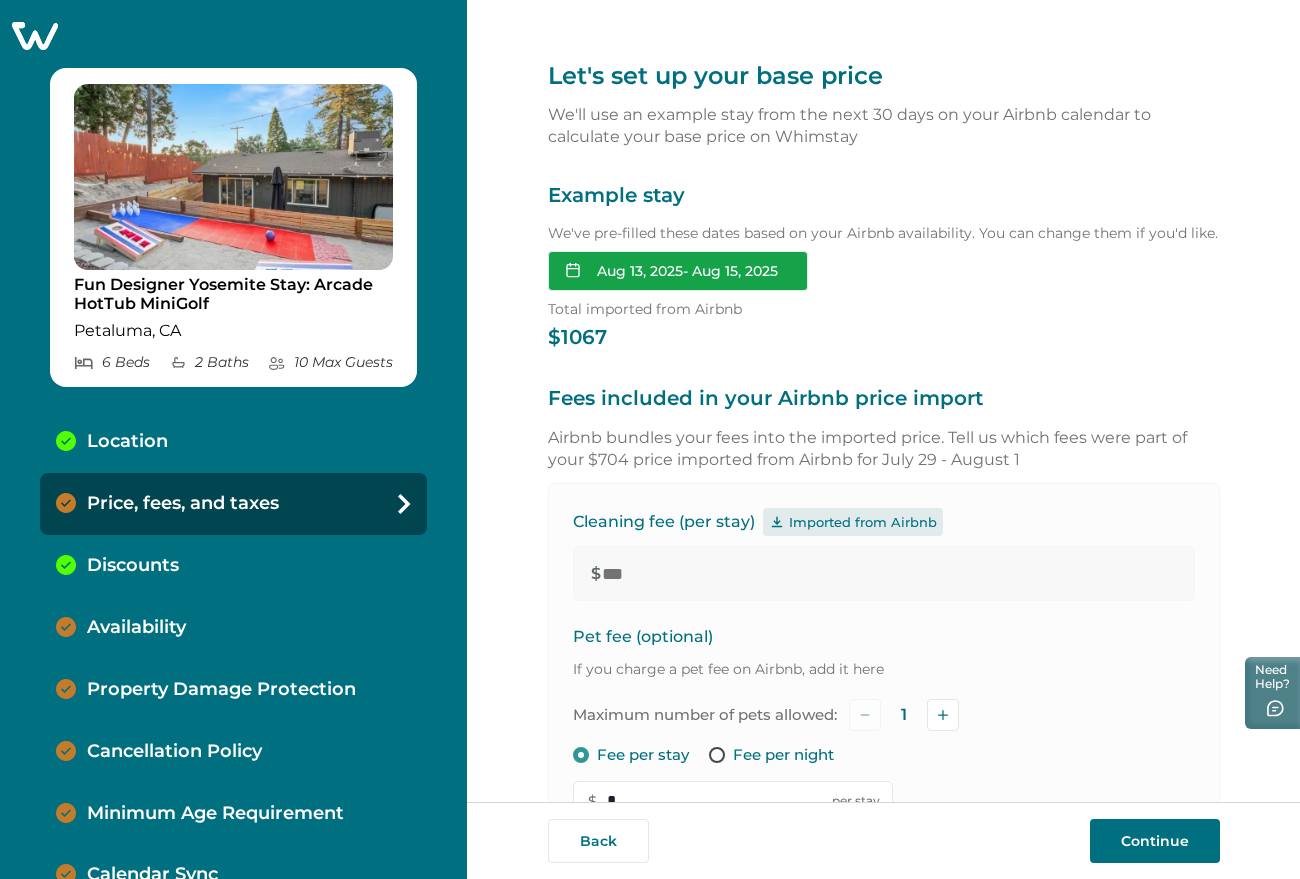 click on "Aug 13, 2025  -   Aug 15, 2025" at bounding box center [678, 271] 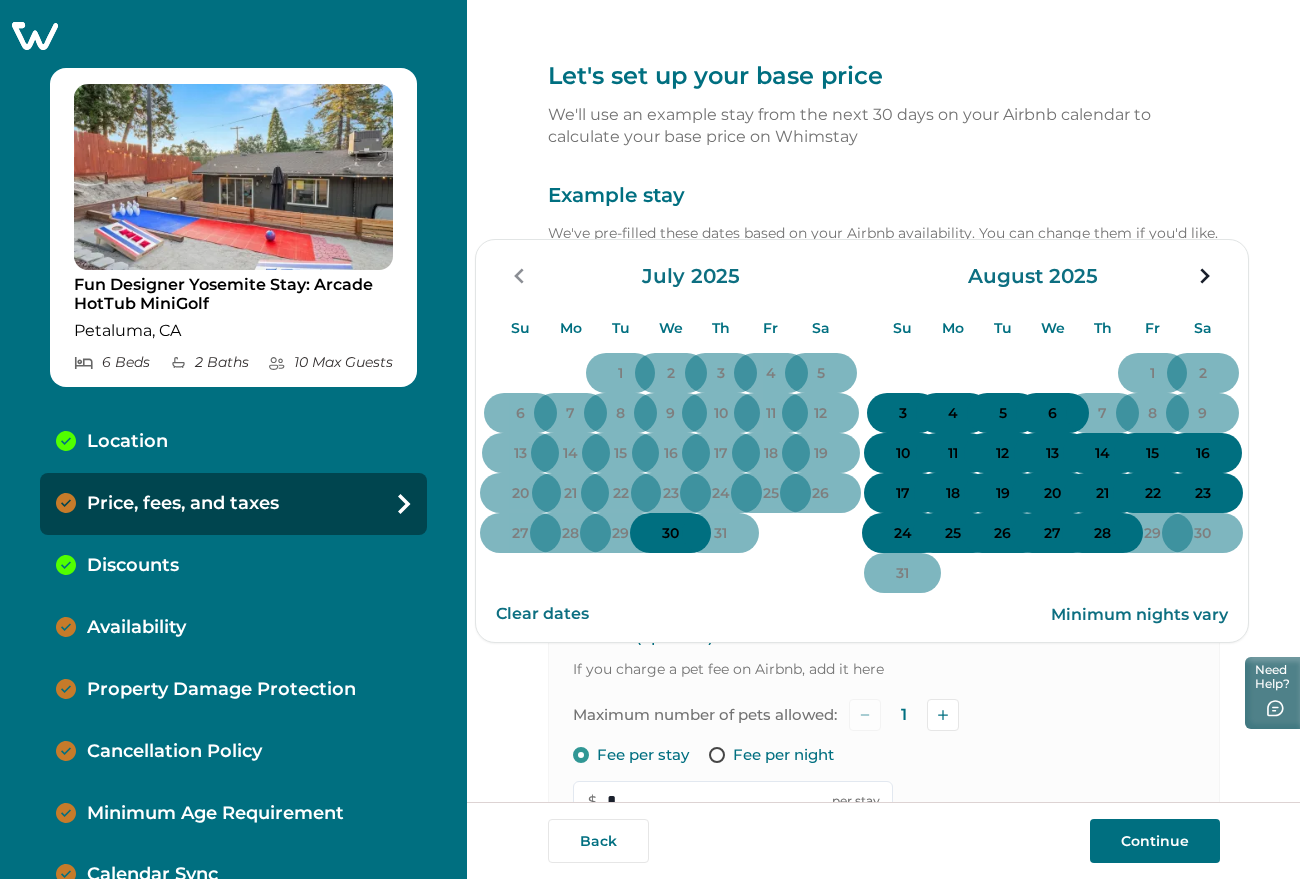 click on "10" at bounding box center [903, 454] 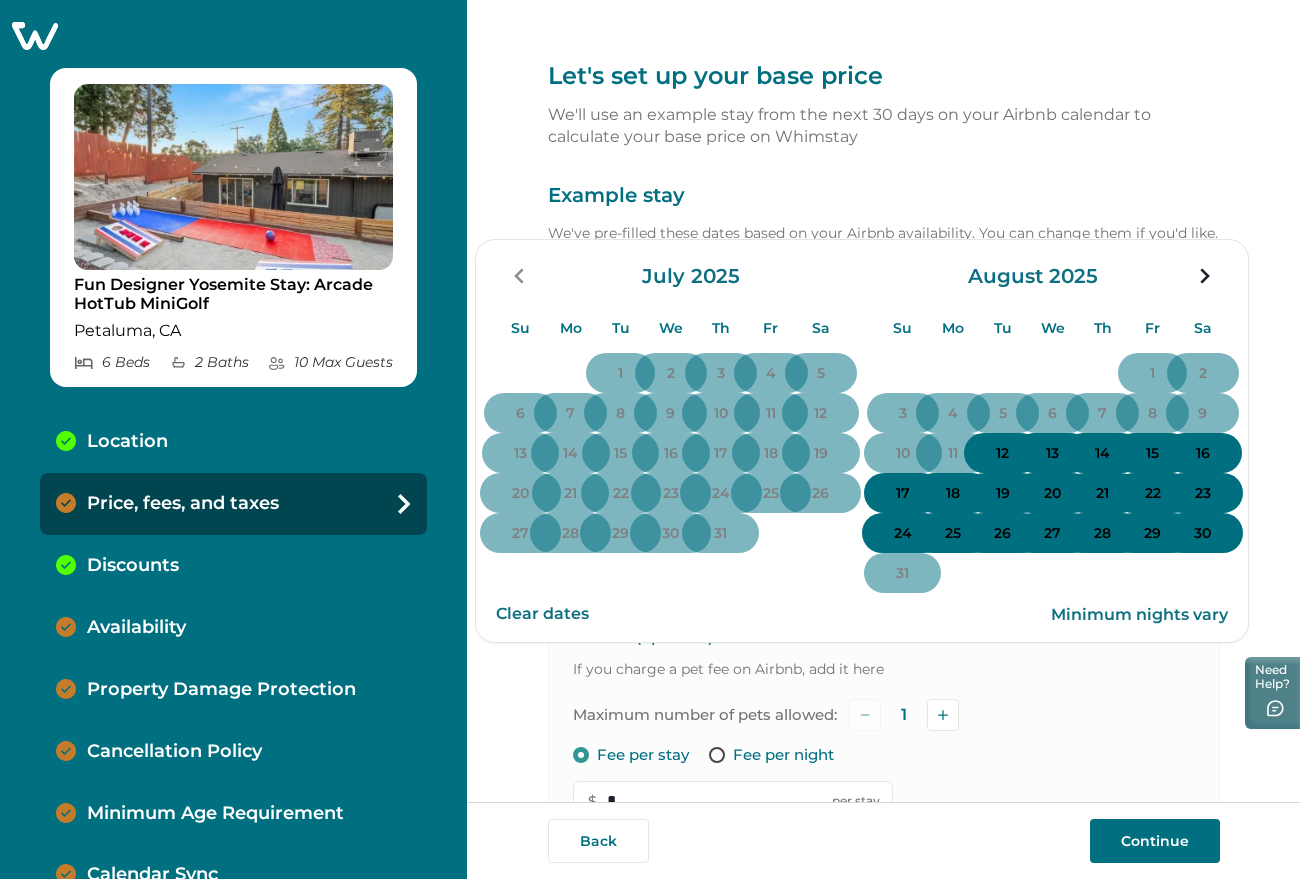 click on "13" at bounding box center [1052, 454] 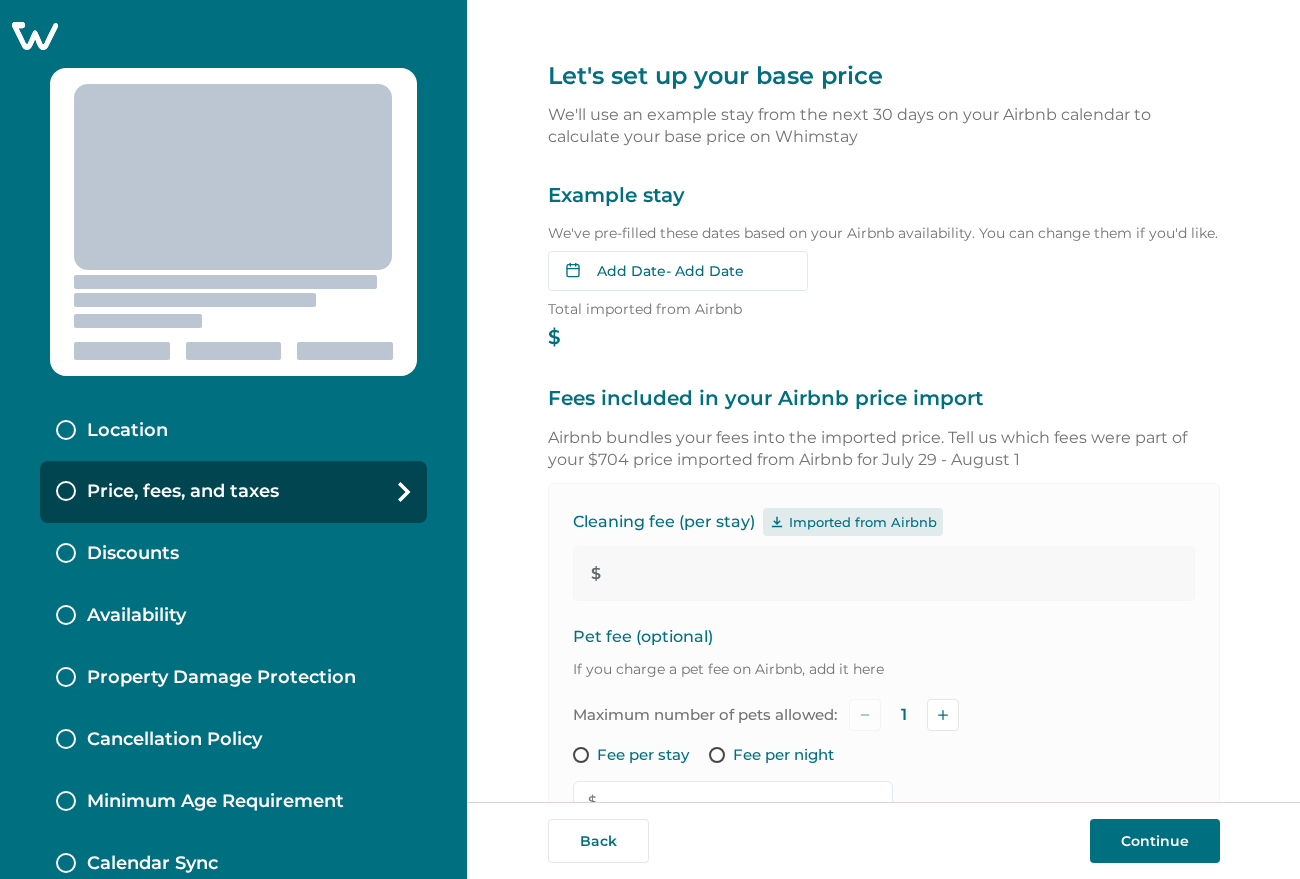 type on "***" 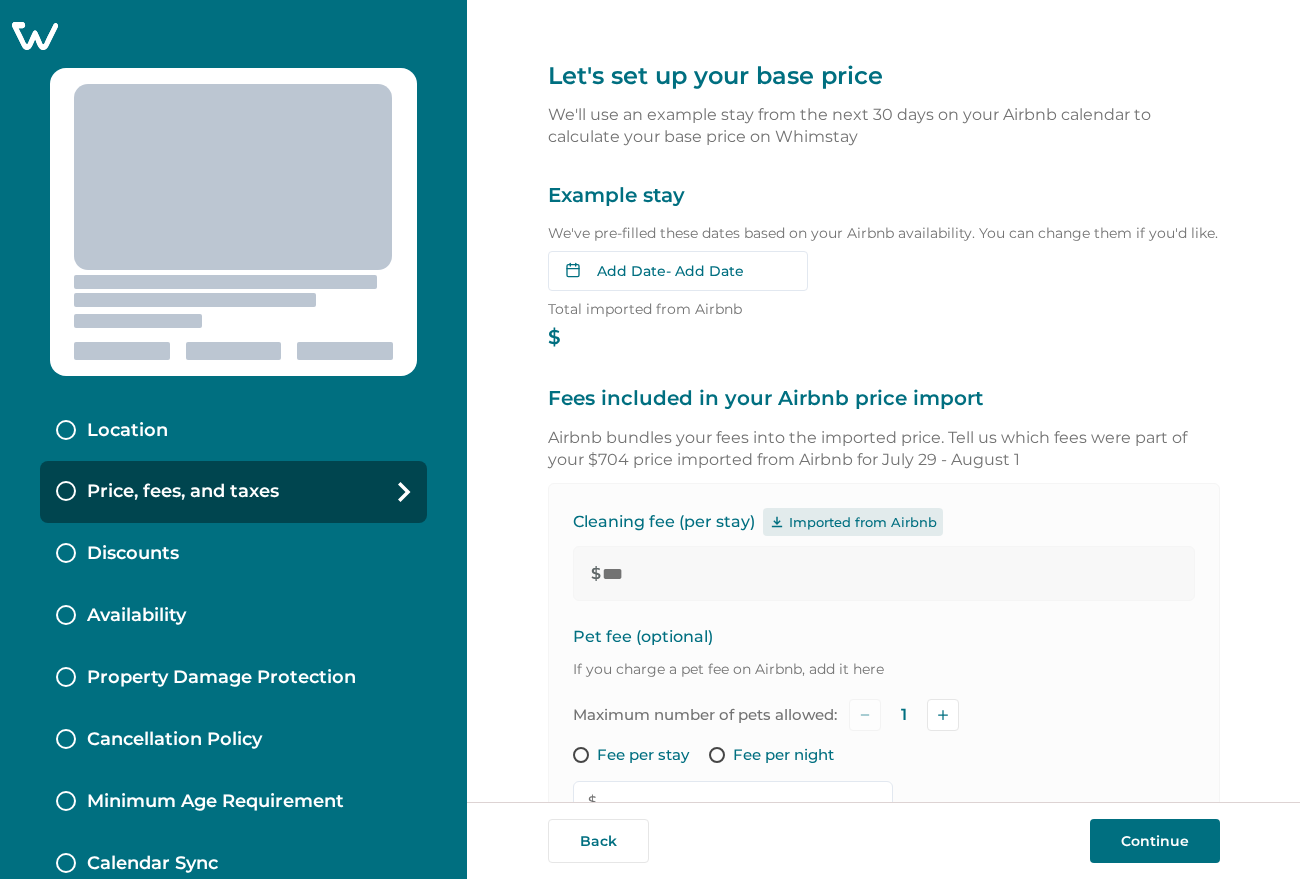 type on "*" 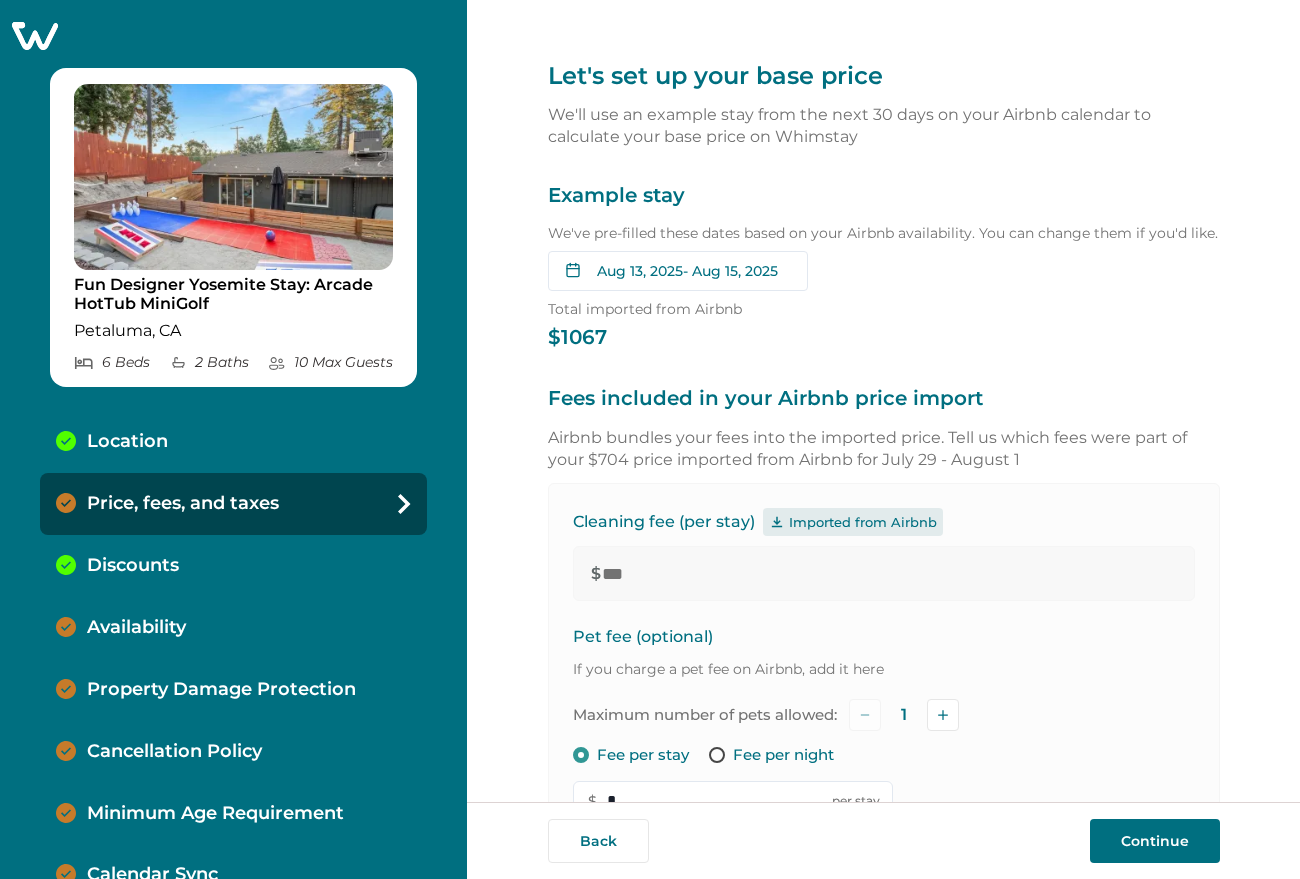 click 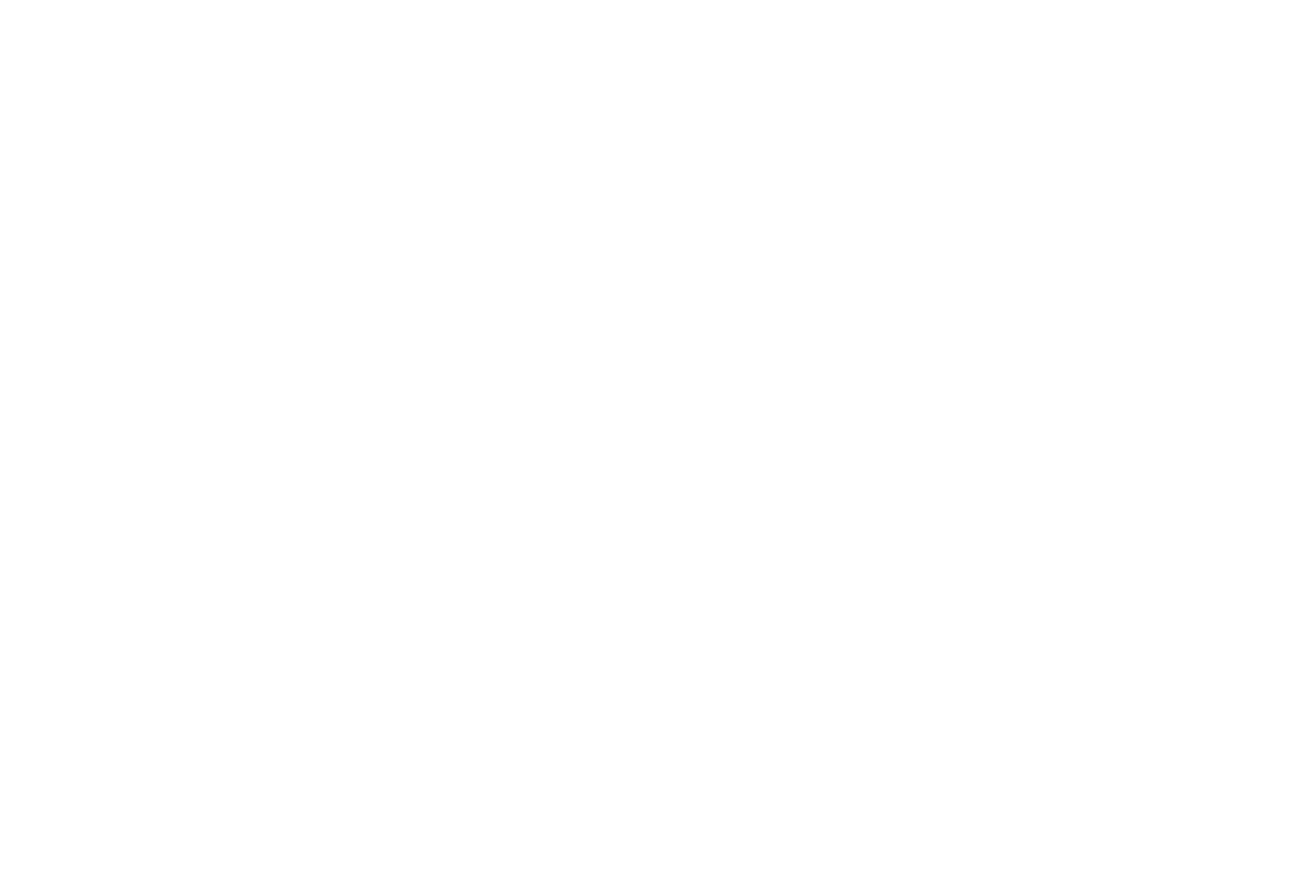 scroll, scrollTop: 0, scrollLeft: 0, axis: both 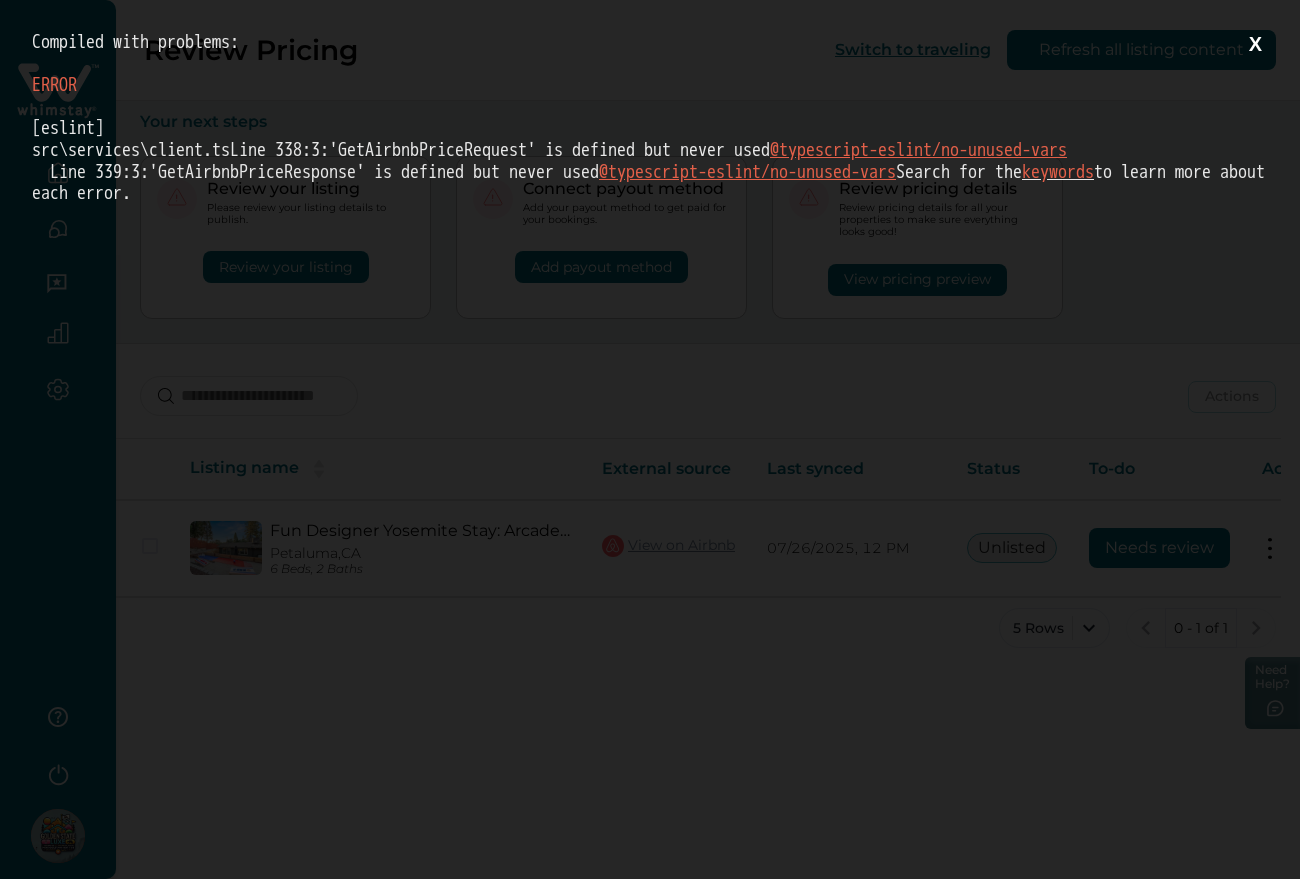 click on "[eslint]
src\services\client.ts
Line 338:3:   'GetAirbnbPriceRequest' is defined but never used    @typescript-eslint/no-unused-vars
Line 339:3:   'GetAirbnbPriceResponse' is defined but never used   @typescript-eslint/no-unused-vars
Search for the  keywords  to learn more about each error." at bounding box center (650, 161) 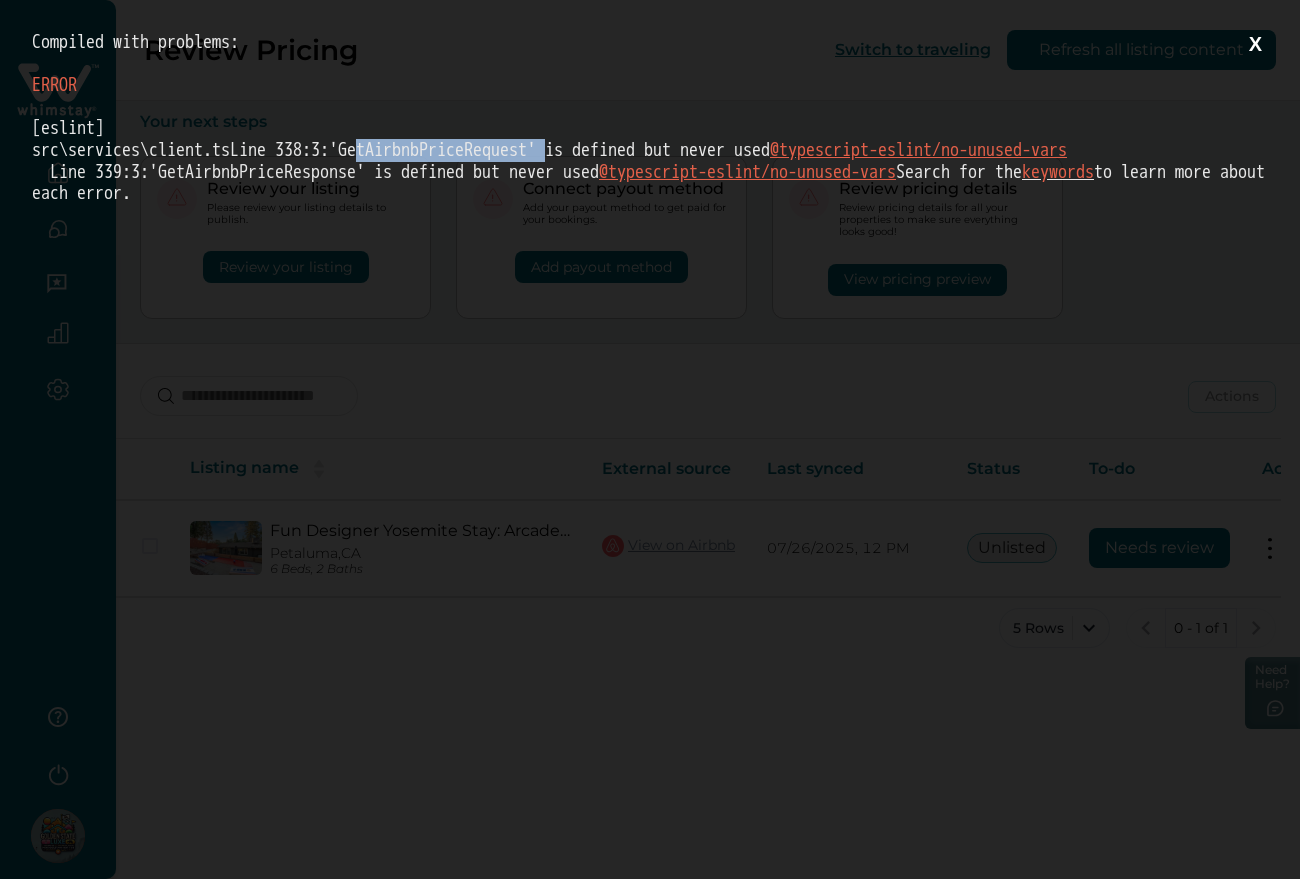 click on "[eslint]
src\services\client.ts
Line 338:3:   'GetAirbnbPriceRequest' is defined but never used    @typescript-eslint/no-unused-vars
Line 339:3:   'GetAirbnbPriceResponse' is defined but never used   @typescript-eslint/no-unused-vars
Search for the  keywords  to learn more about each error." at bounding box center [650, 161] 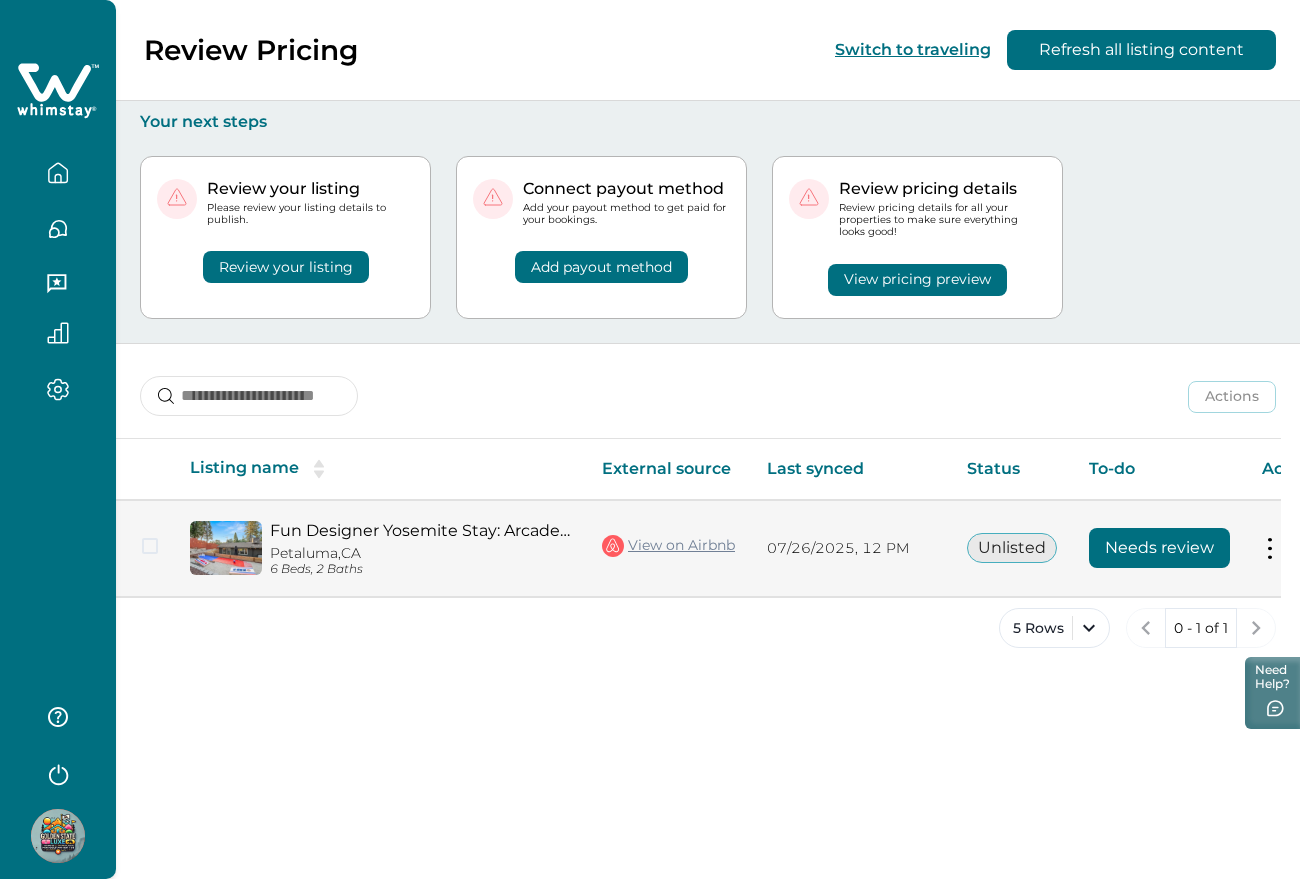 click on "Needs review" at bounding box center [1159, 548] 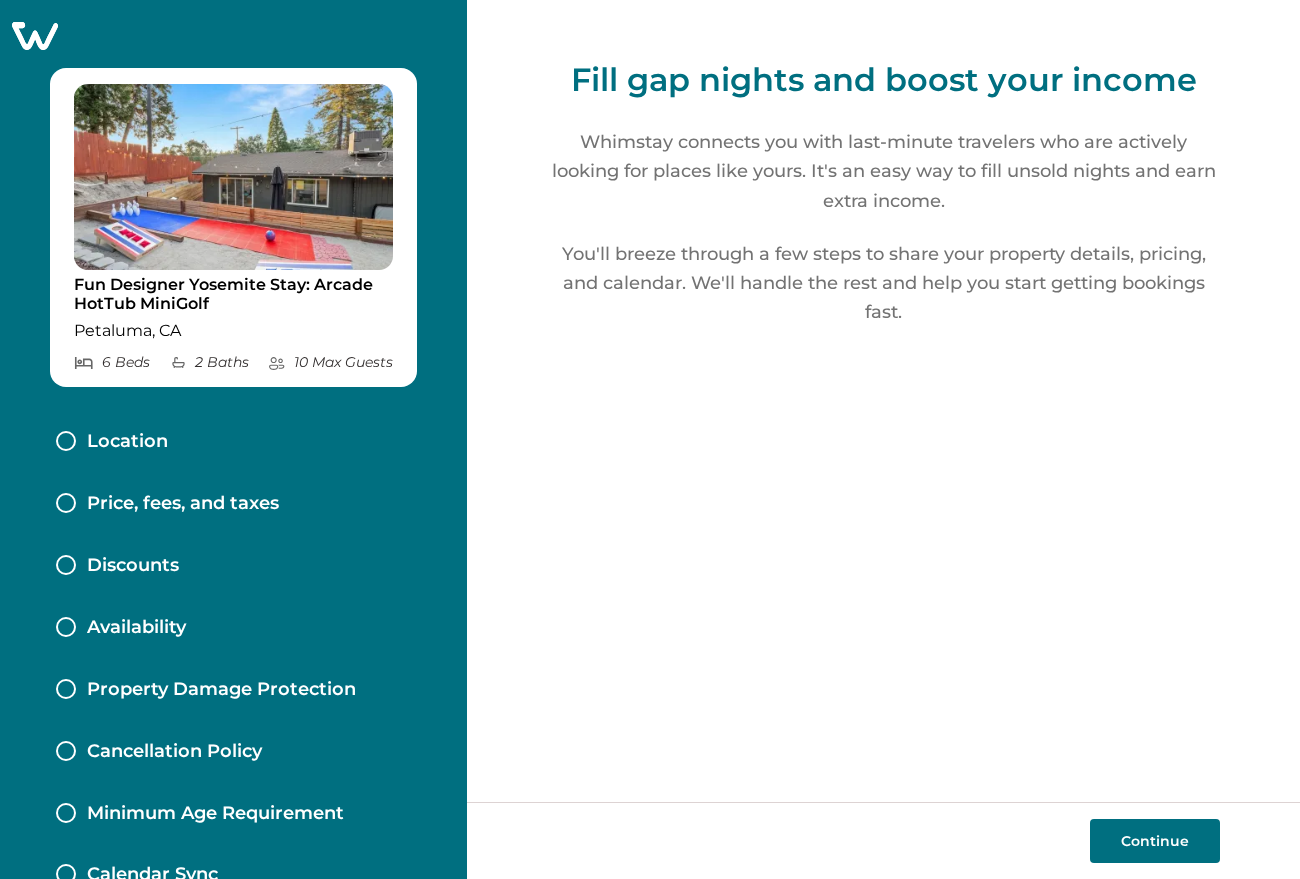 click on "Continue" at bounding box center (1155, 841) 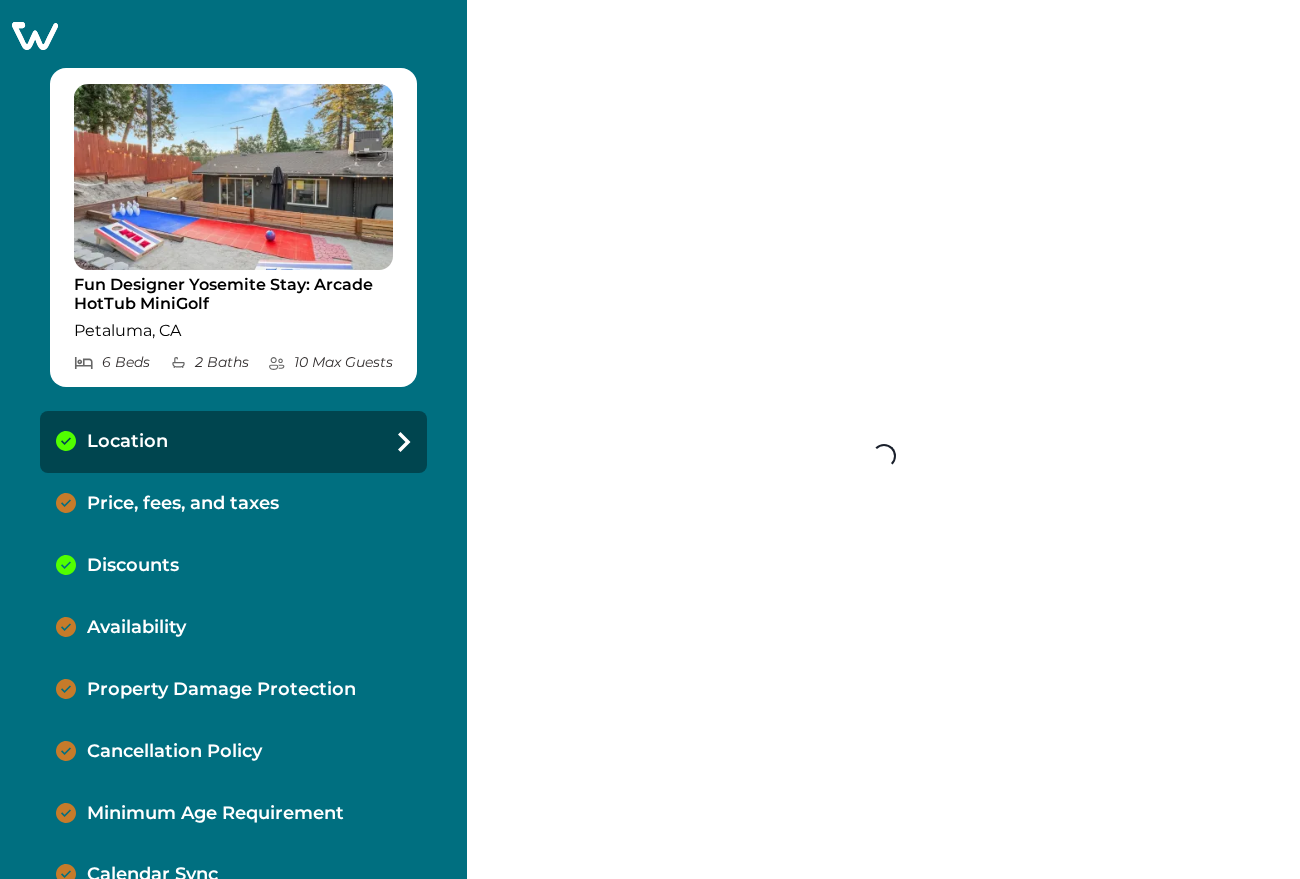 select on "**" 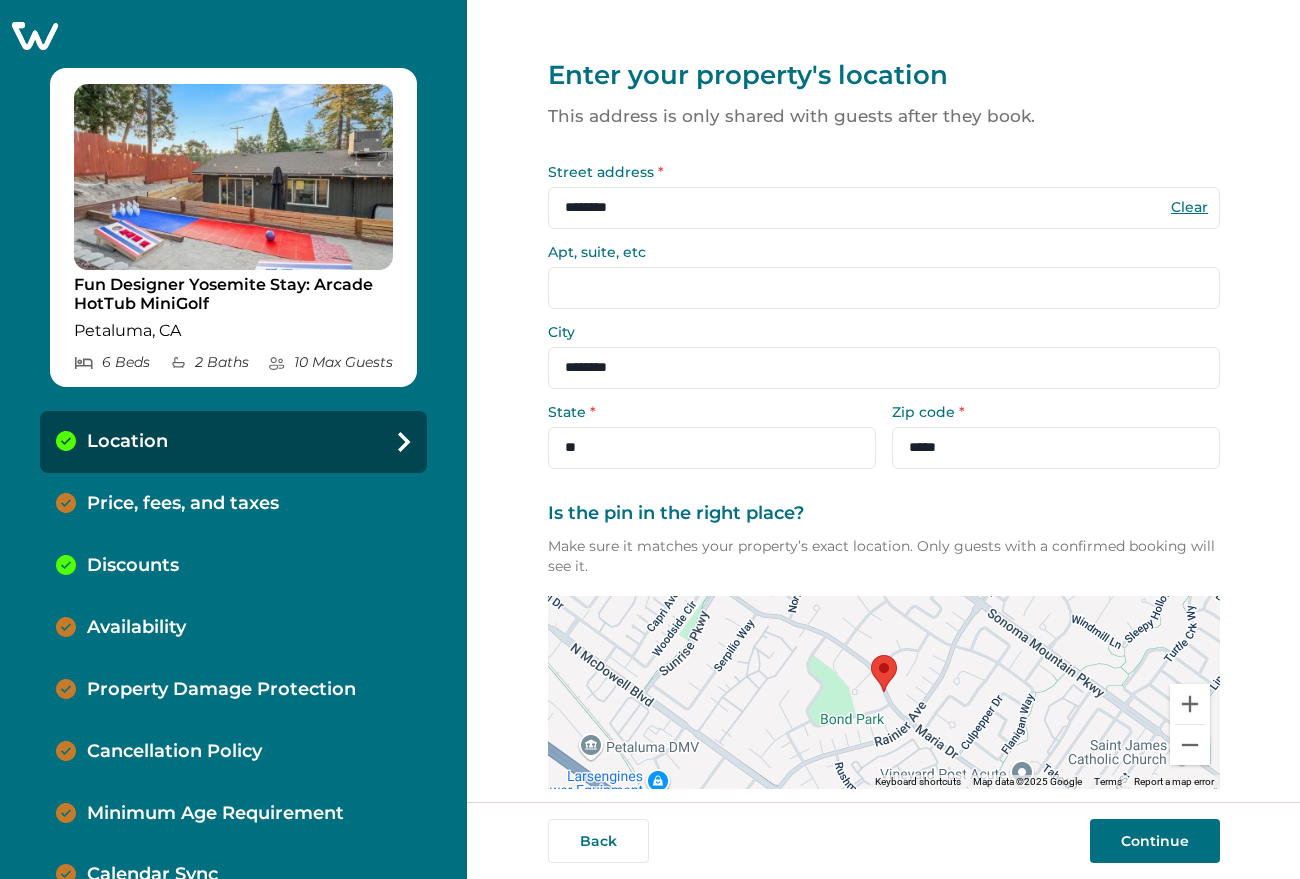 click on "Continue" at bounding box center (1155, 841) 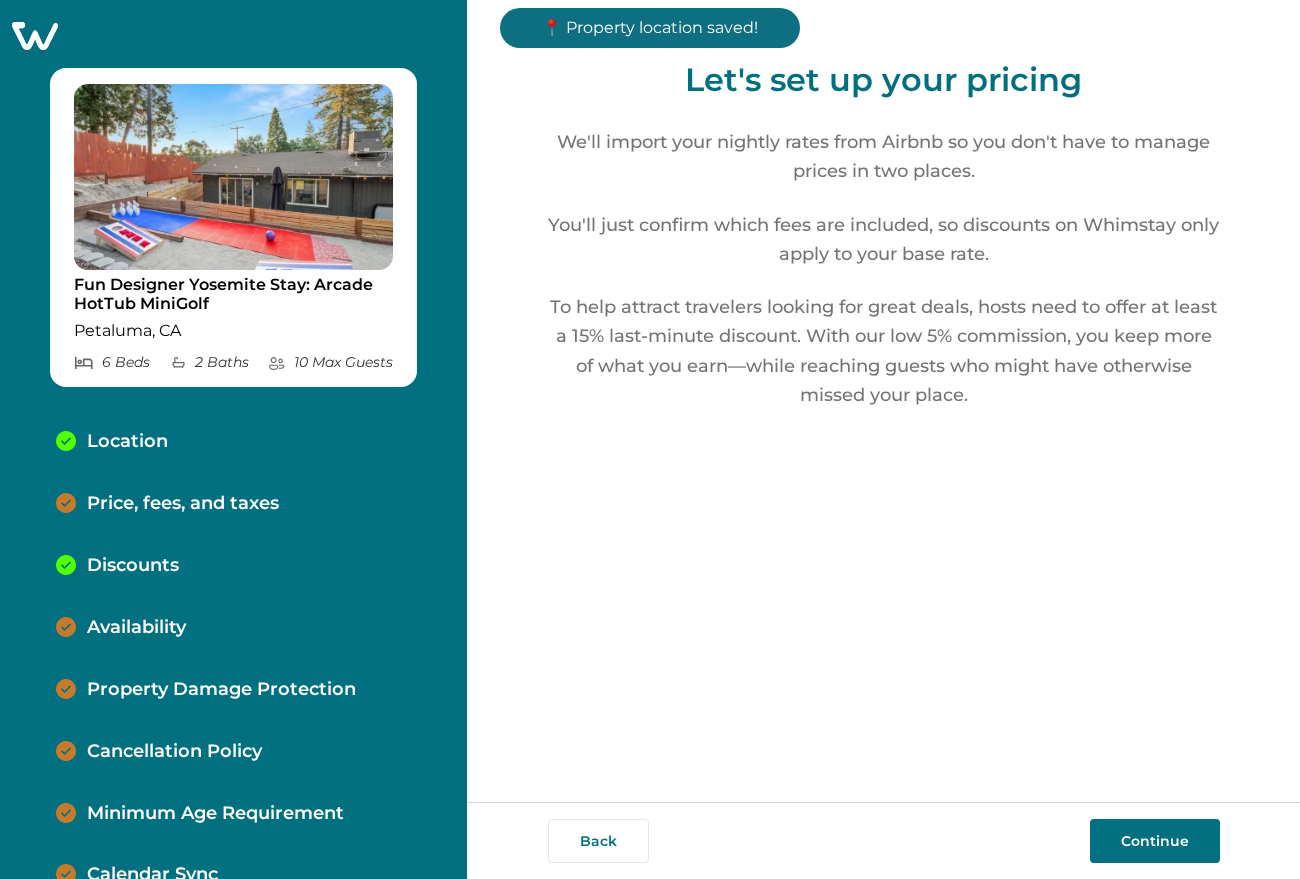 click on "Continue" at bounding box center (1155, 841) 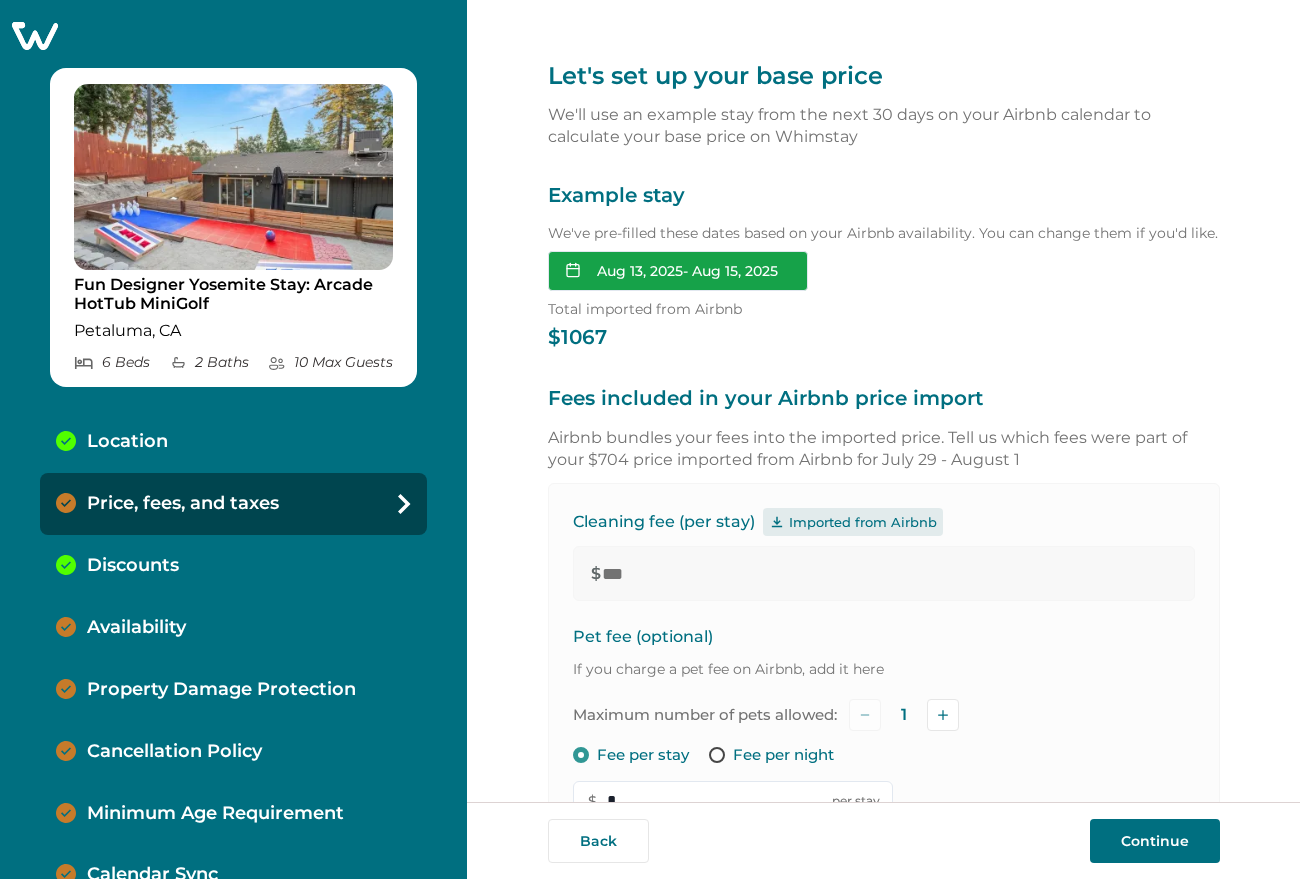 click on "Aug 13, 2025  -   Aug 15, 2025" at bounding box center [678, 271] 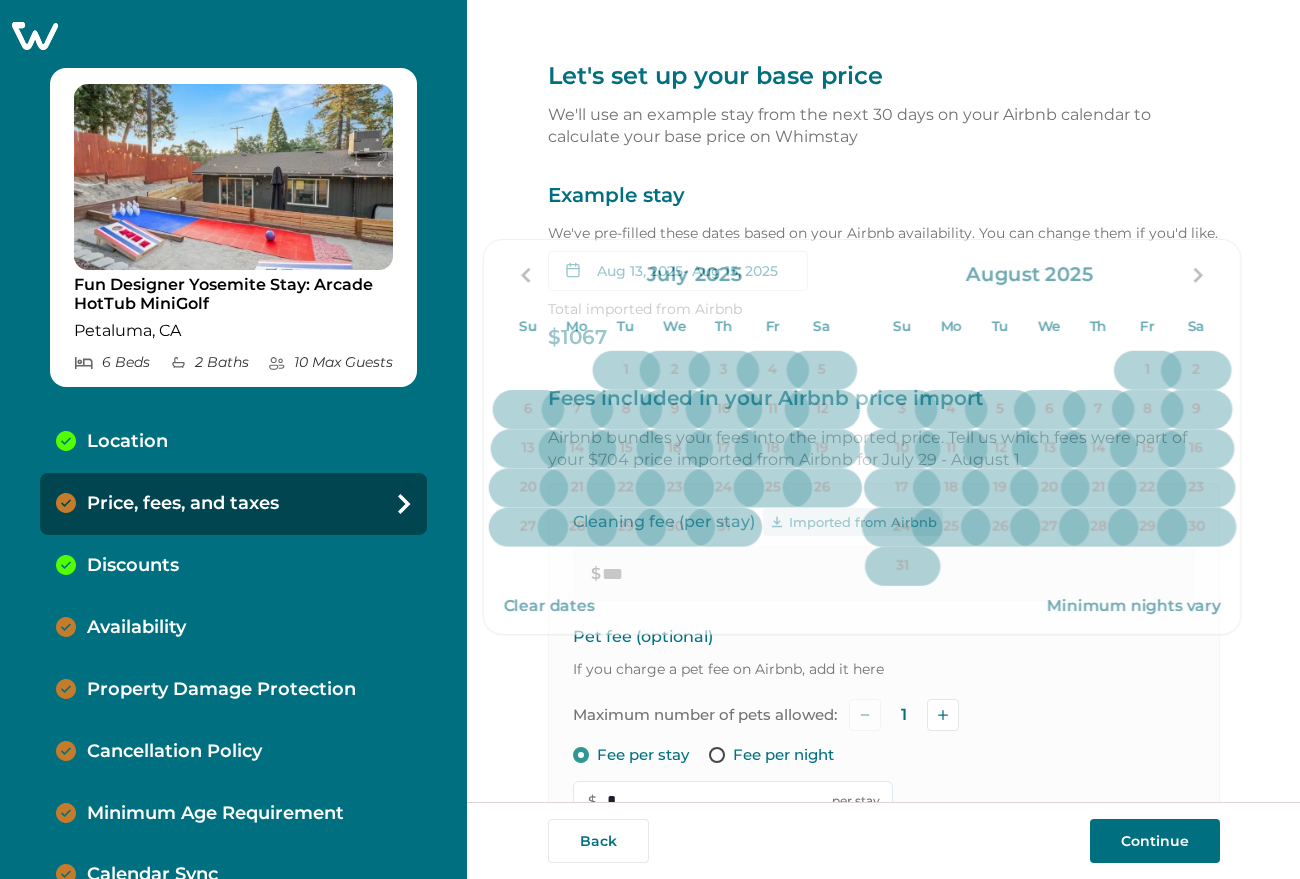 click 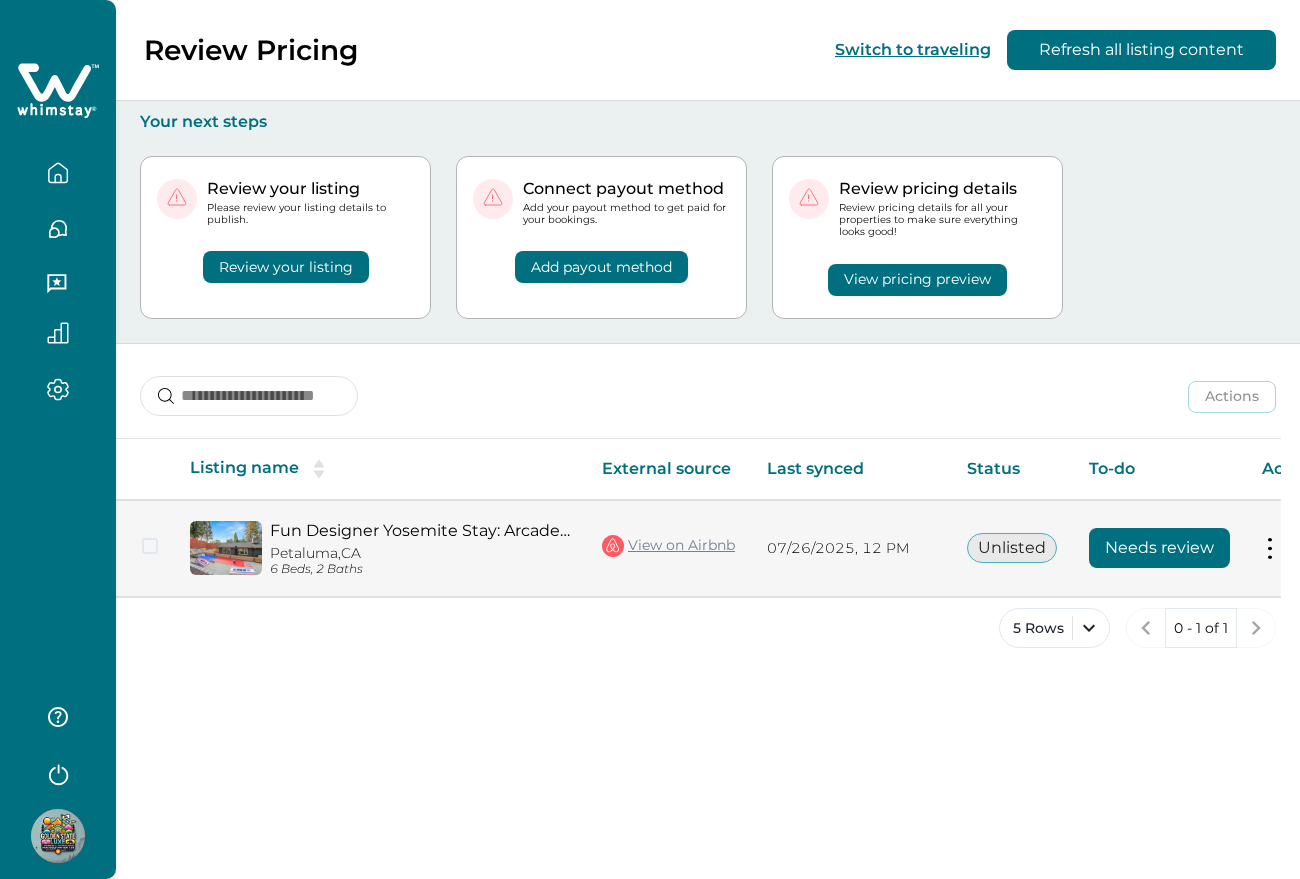 click on "Needs review" at bounding box center [1159, 548] 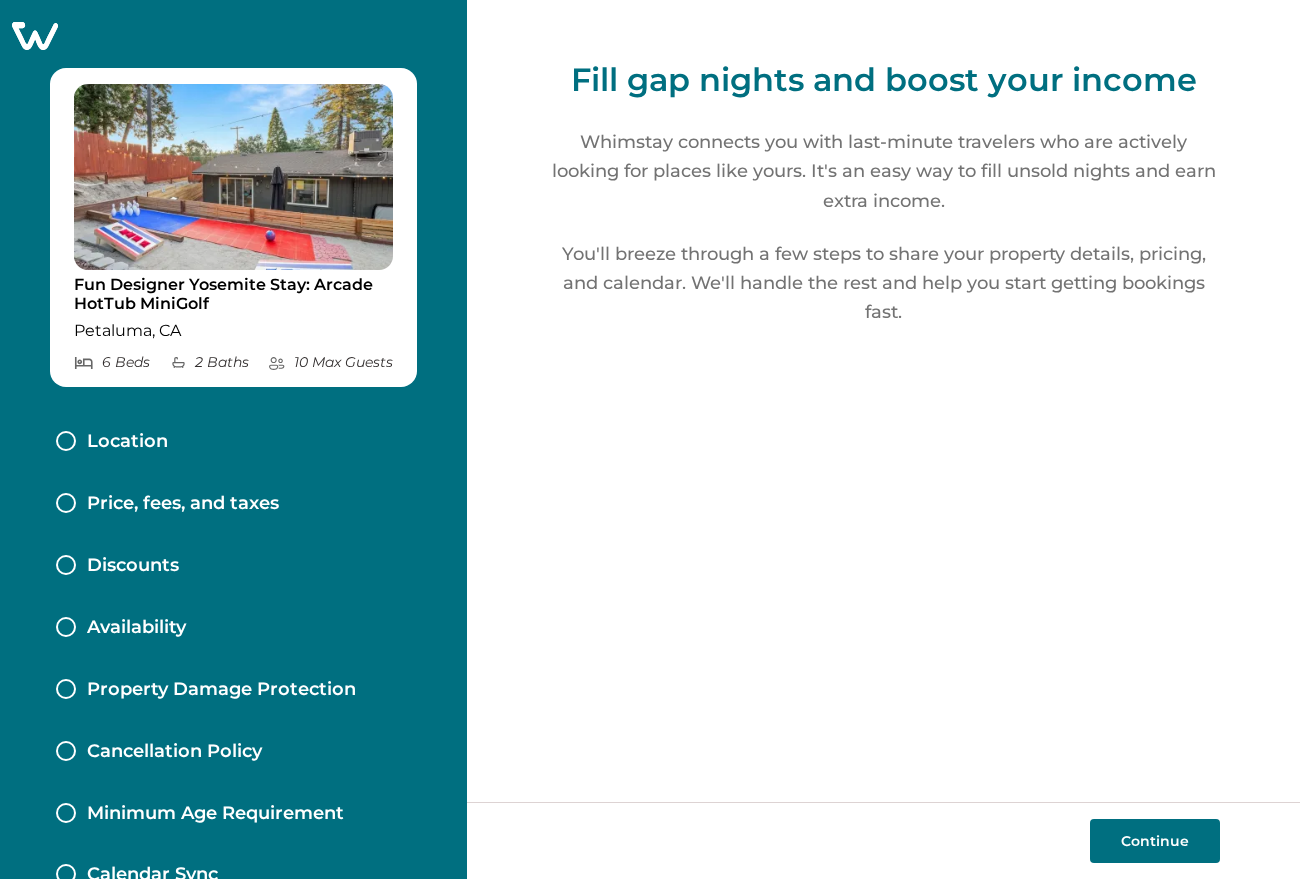 click on "Continue" at bounding box center (1155, 841) 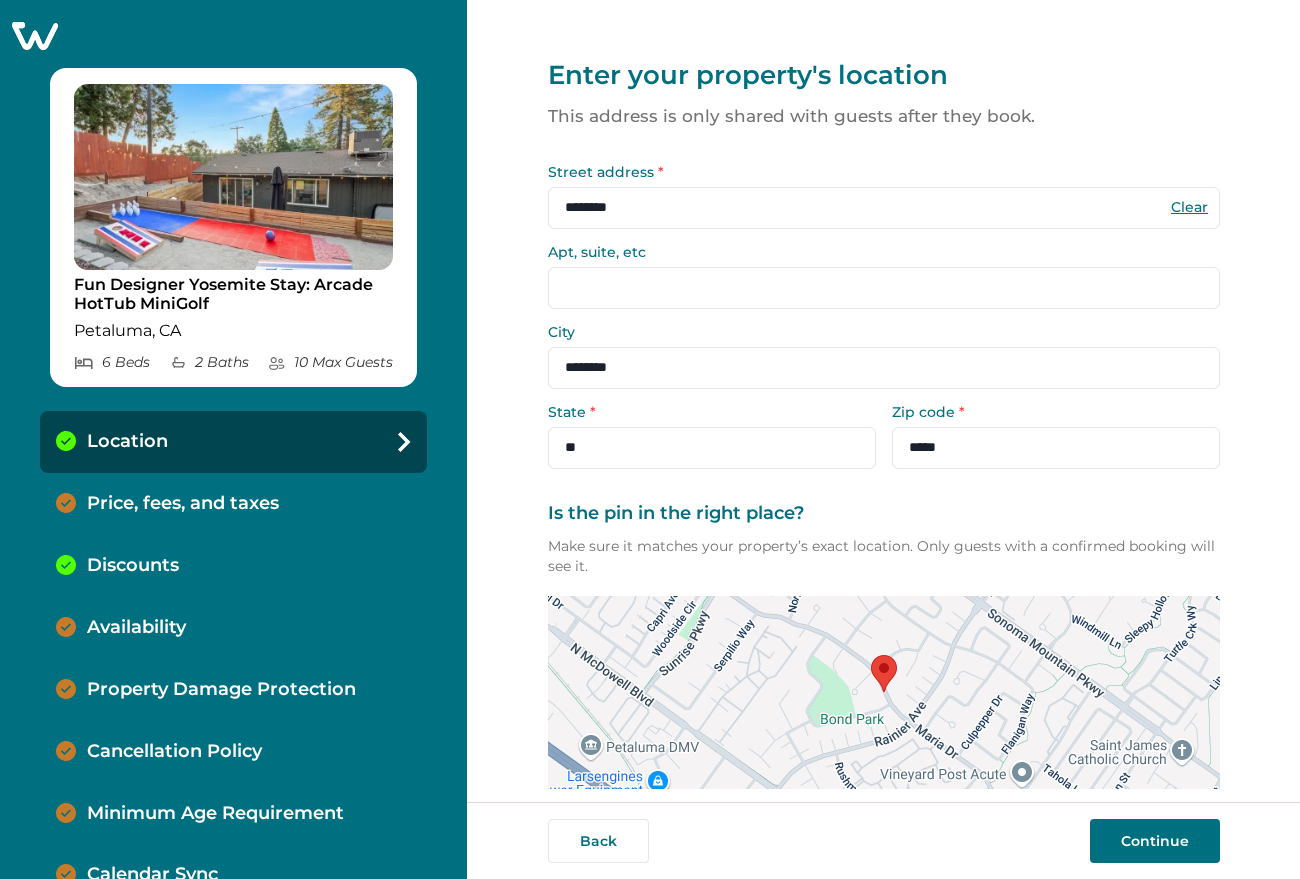 click on "Continue" at bounding box center [1155, 841] 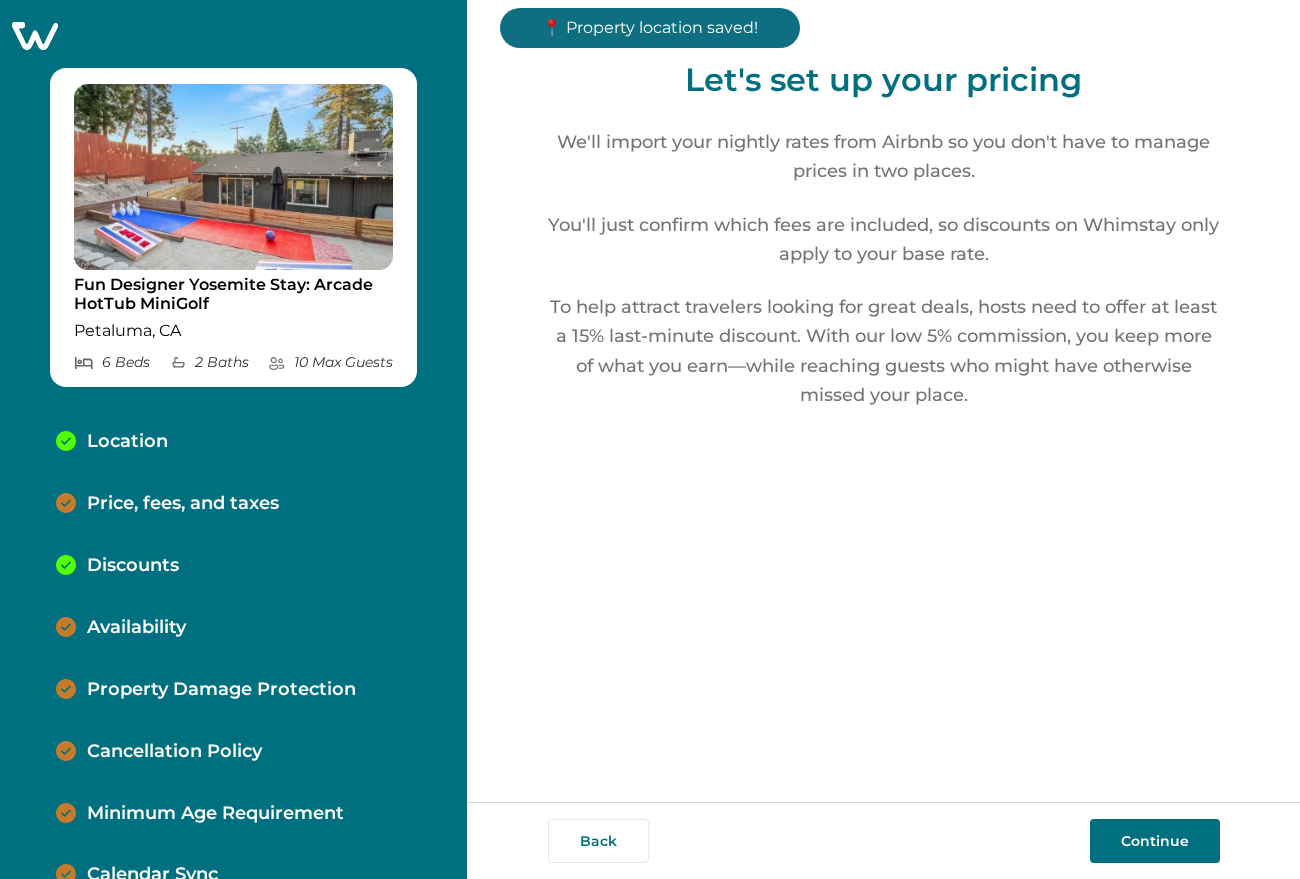click on "Continue" at bounding box center (1155, 841) 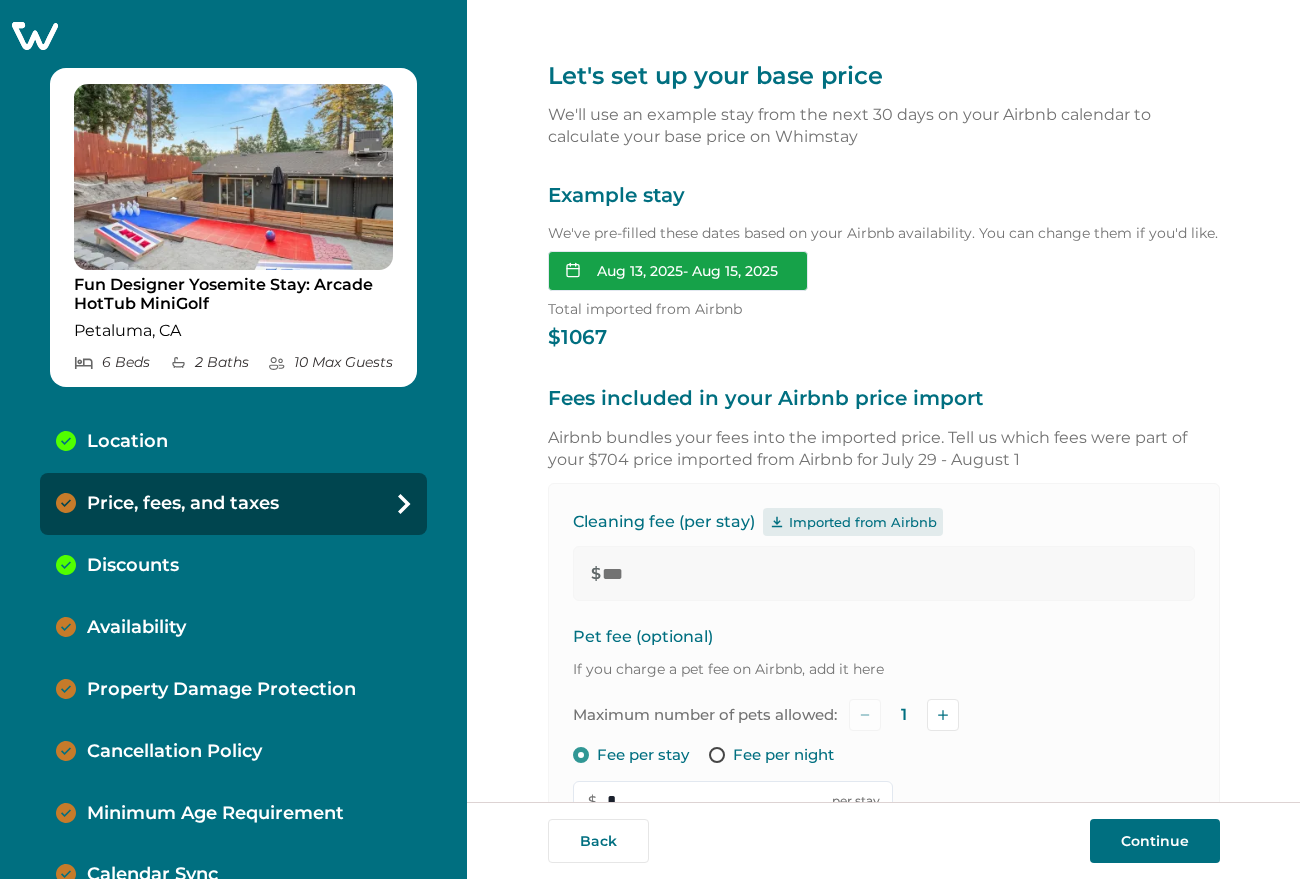 click on "Aug 13, 2025  -   Aug 15, 2025" at bounding box center (678, 271) 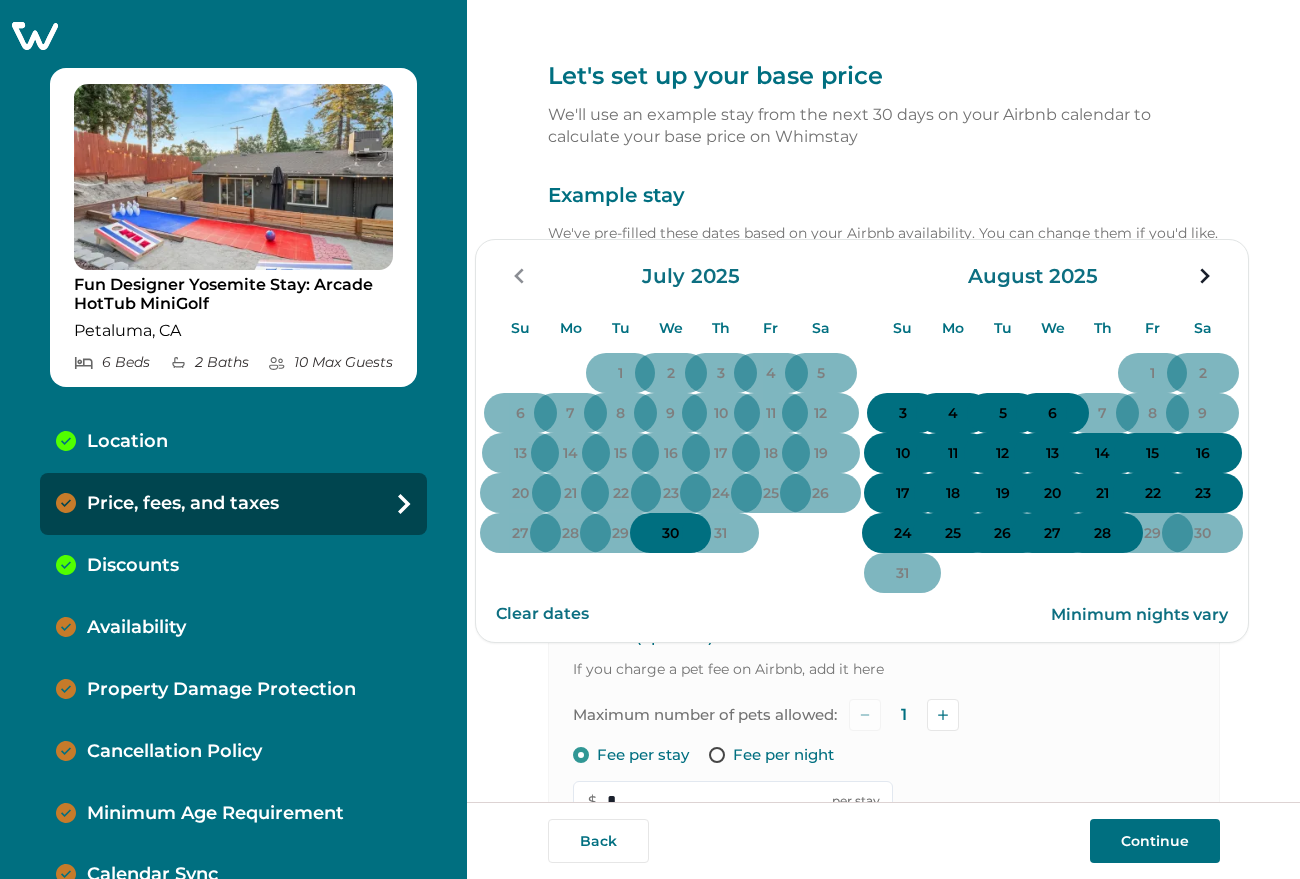 click on "12" at bounding box center [1002, 454] 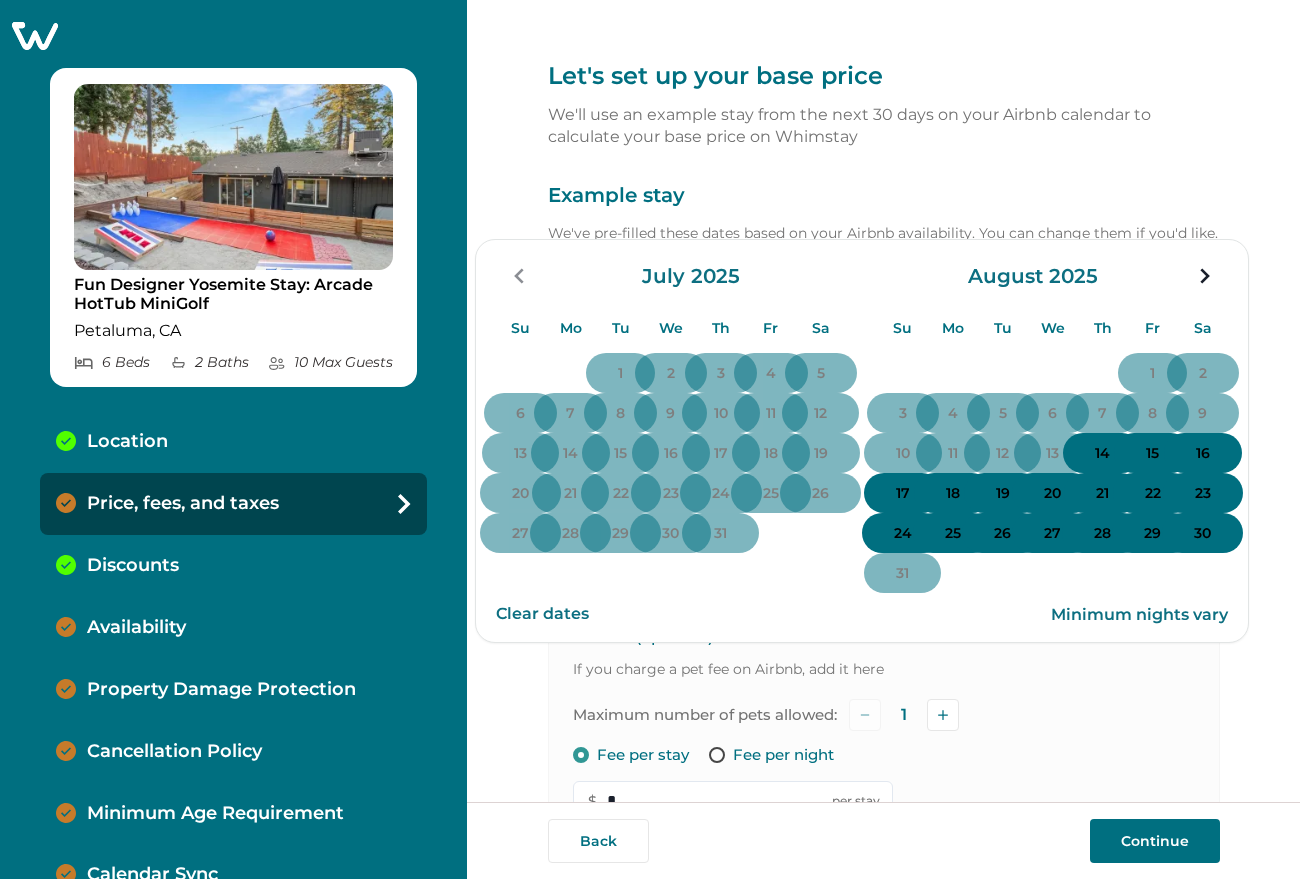click on "15" at bounding box center (1152, 454) 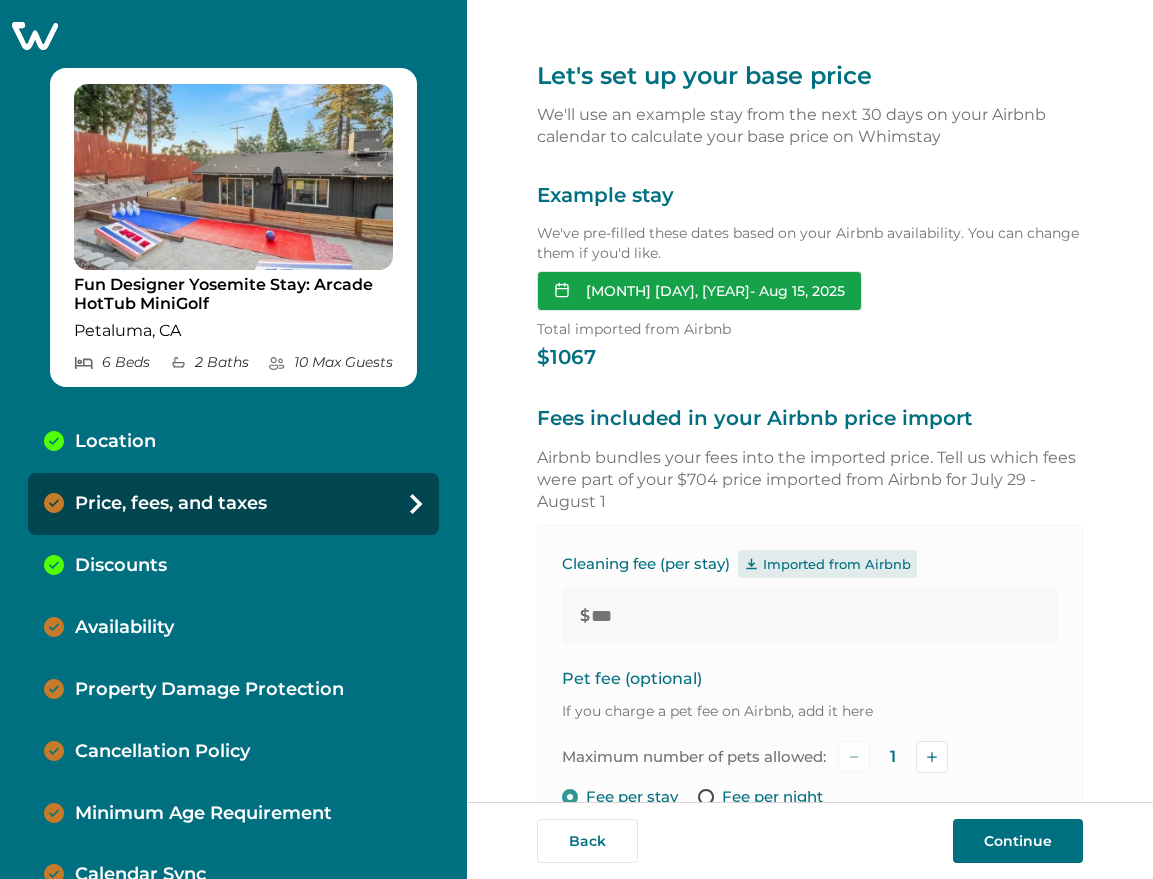 click on "[MONTH] [DAY], [YEAR]  -   [MONTH] [DAY], [YEAR]" at bounding box center [699, 291] 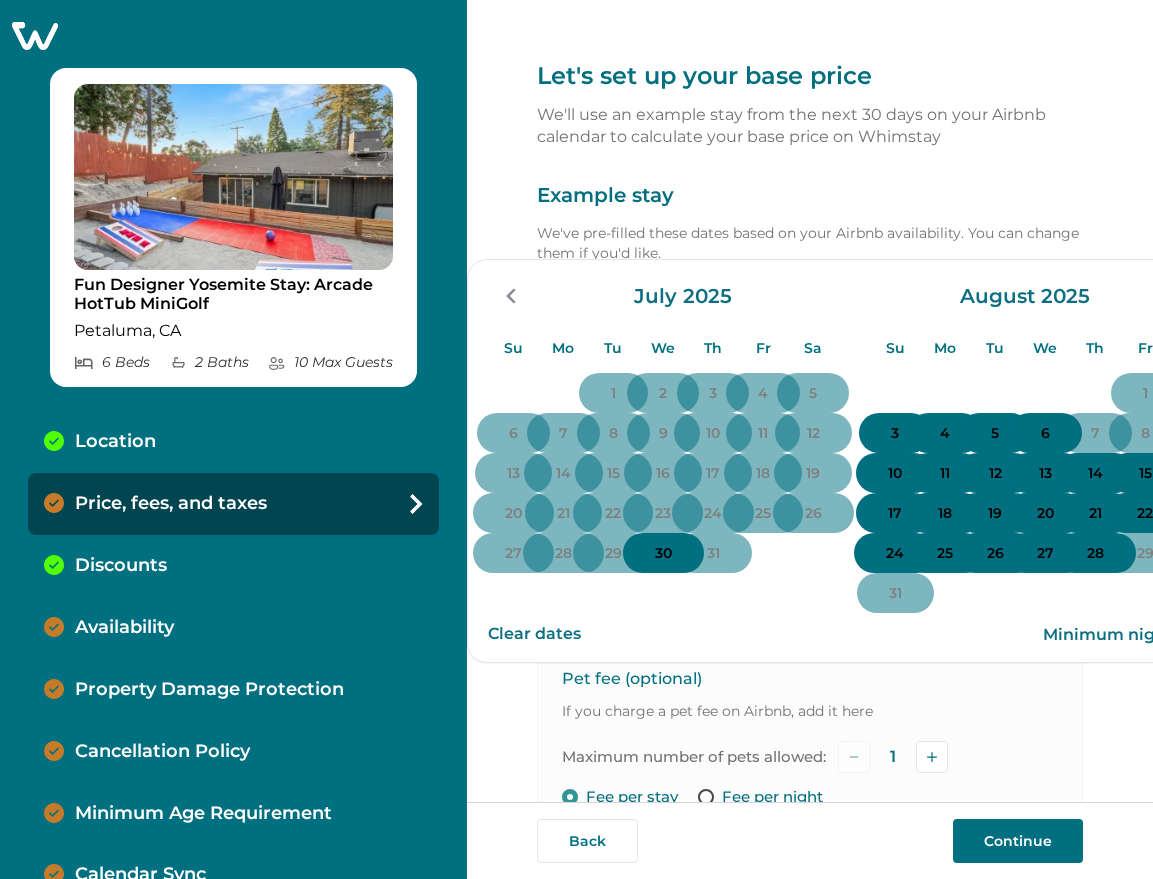 click on "24" at bounding box center [895, 553] 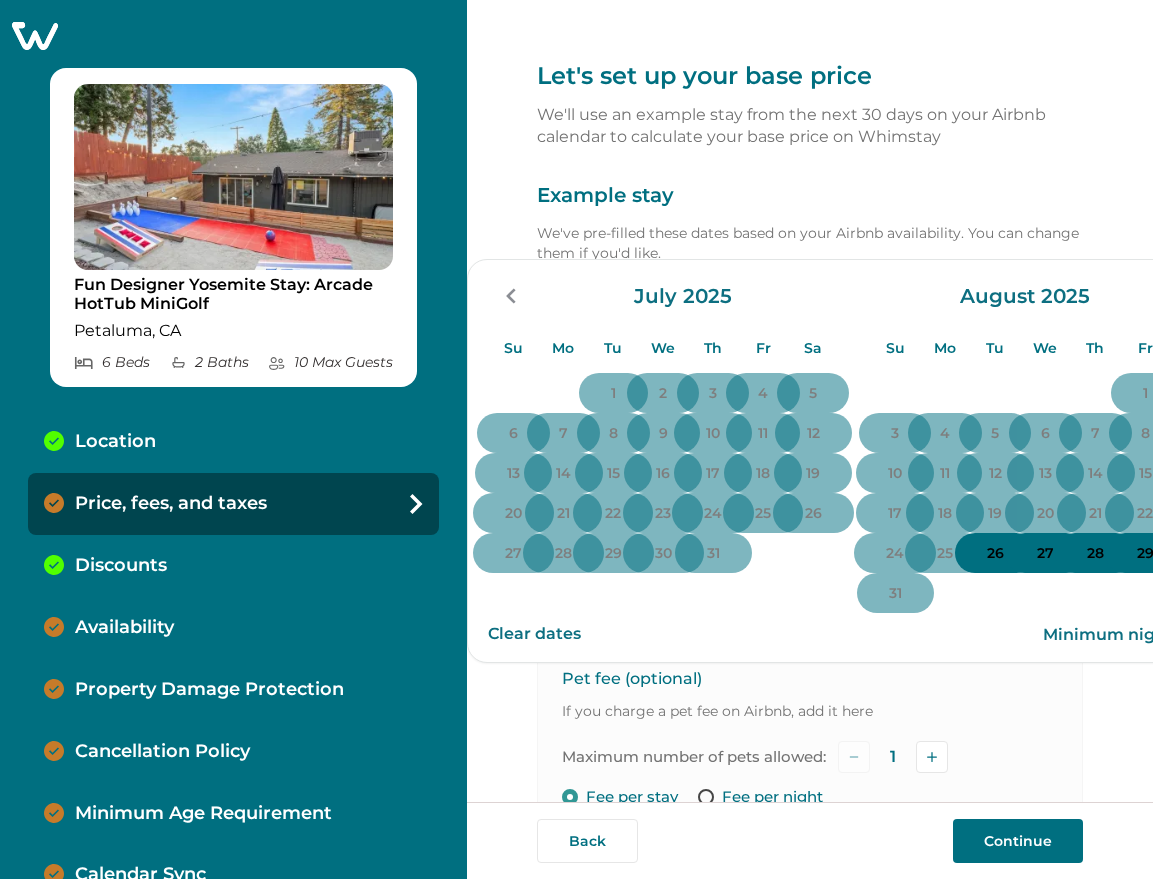 click on "27" at bounding box center [1045, 554] 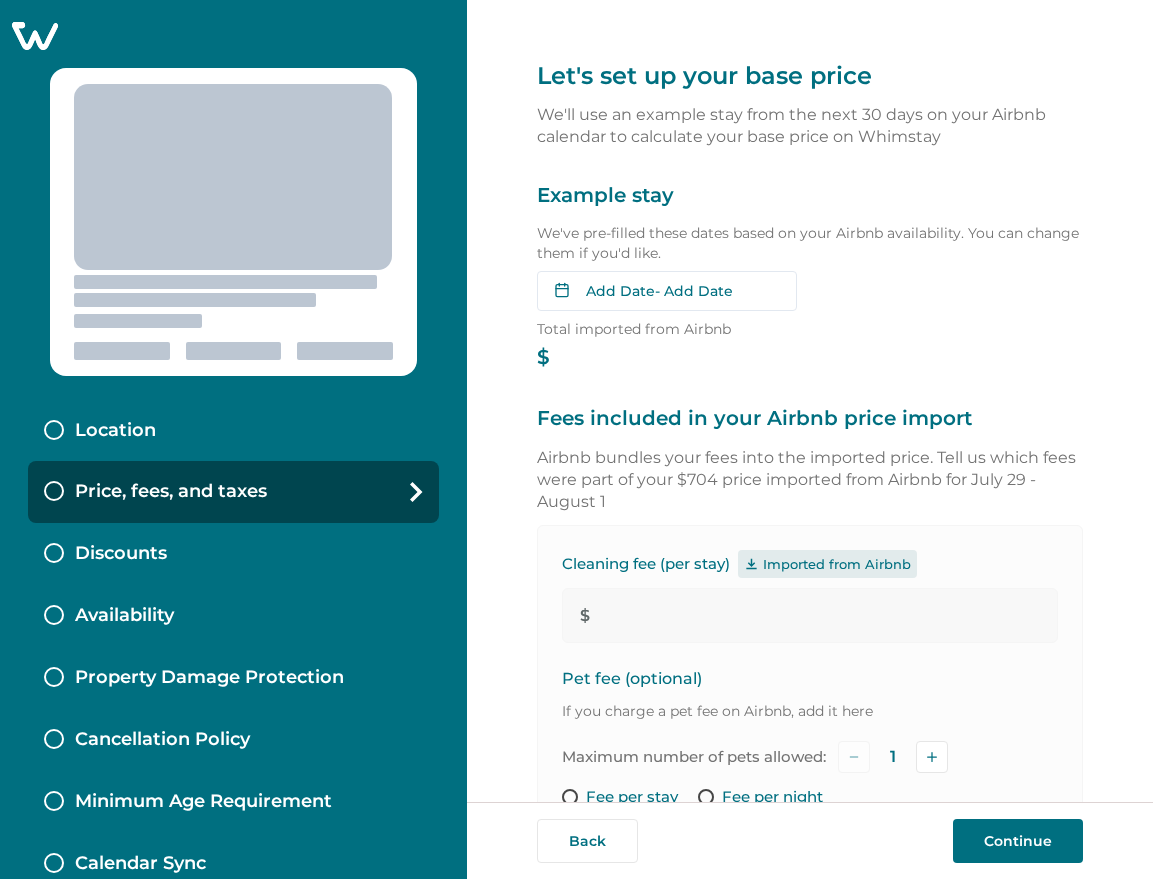 type on "***" 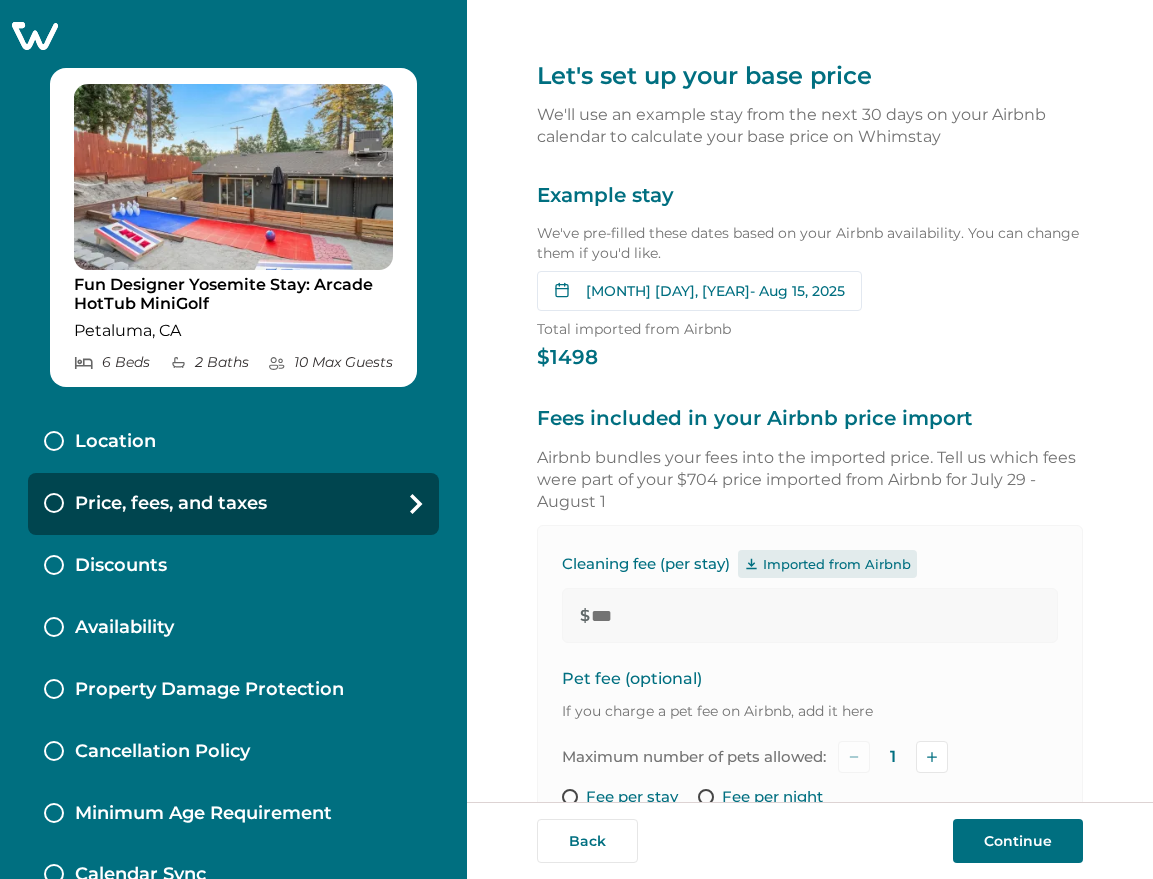 type on "*" 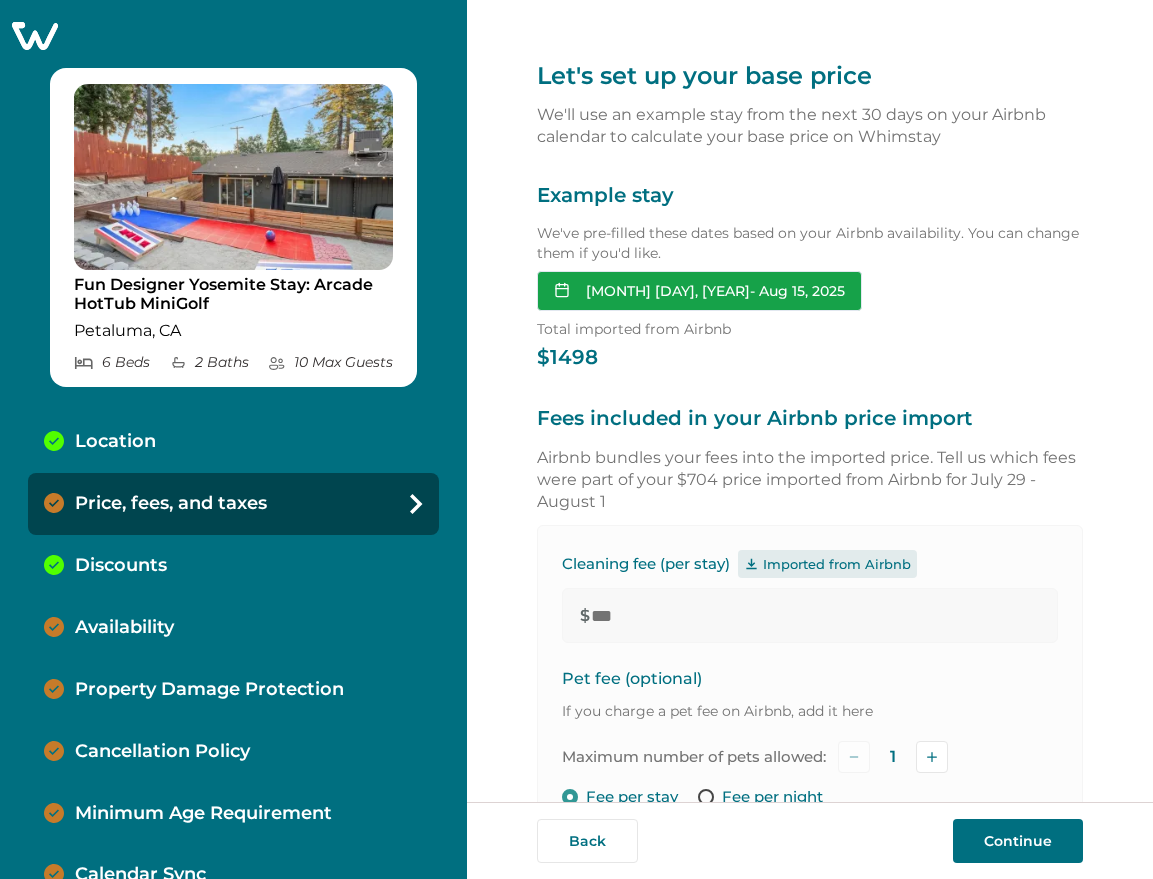 click on "[MONTH] [DAY], [YEAR]  -   [MONTH] [DAY], [YEAR]" at bounding box center [699, 291] 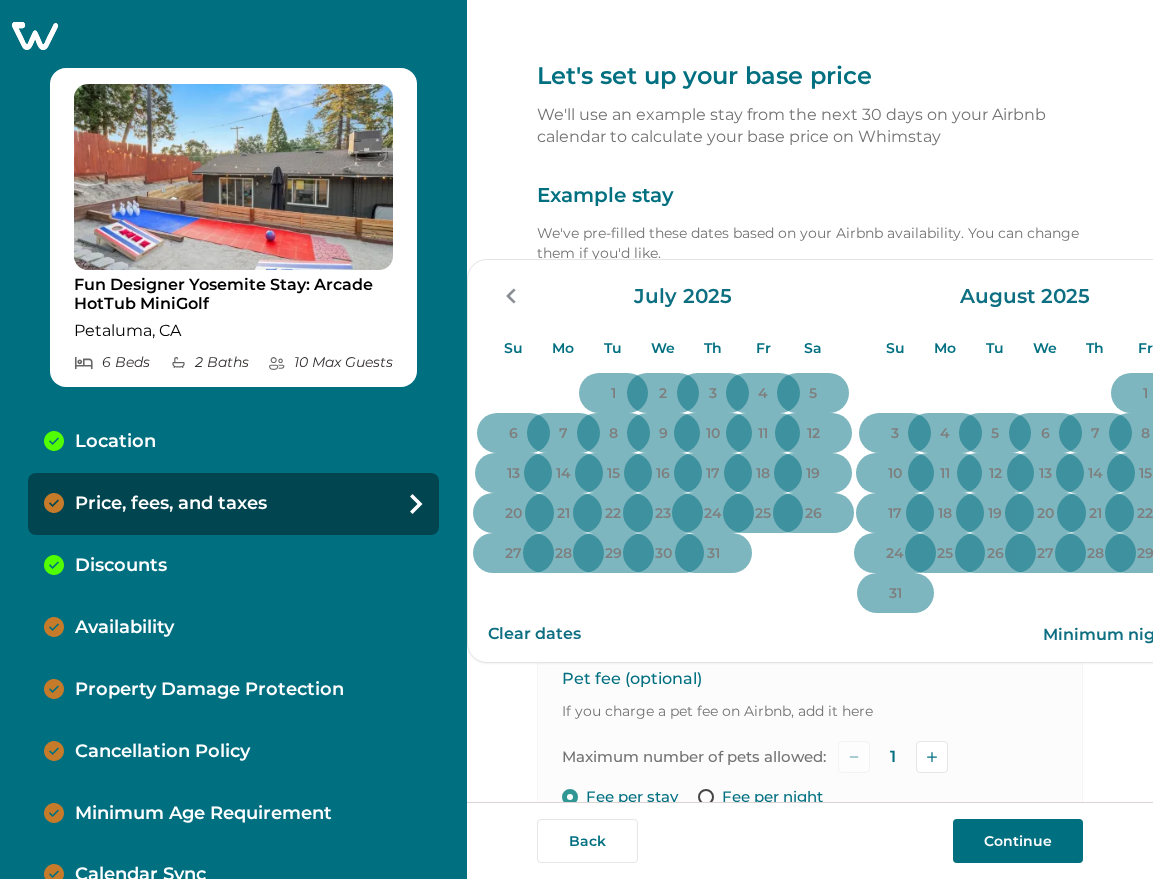 click 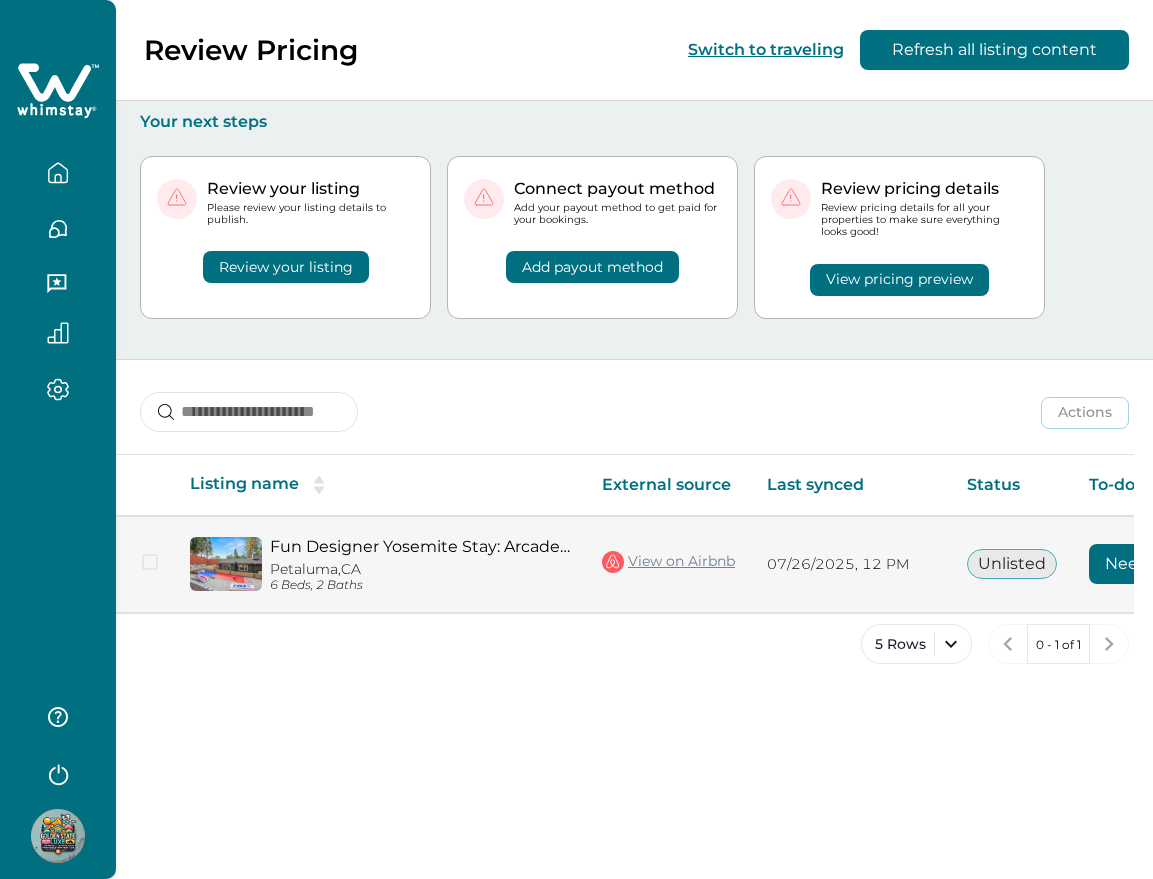 click on "Needs review" at bounding box center (1159, 564) 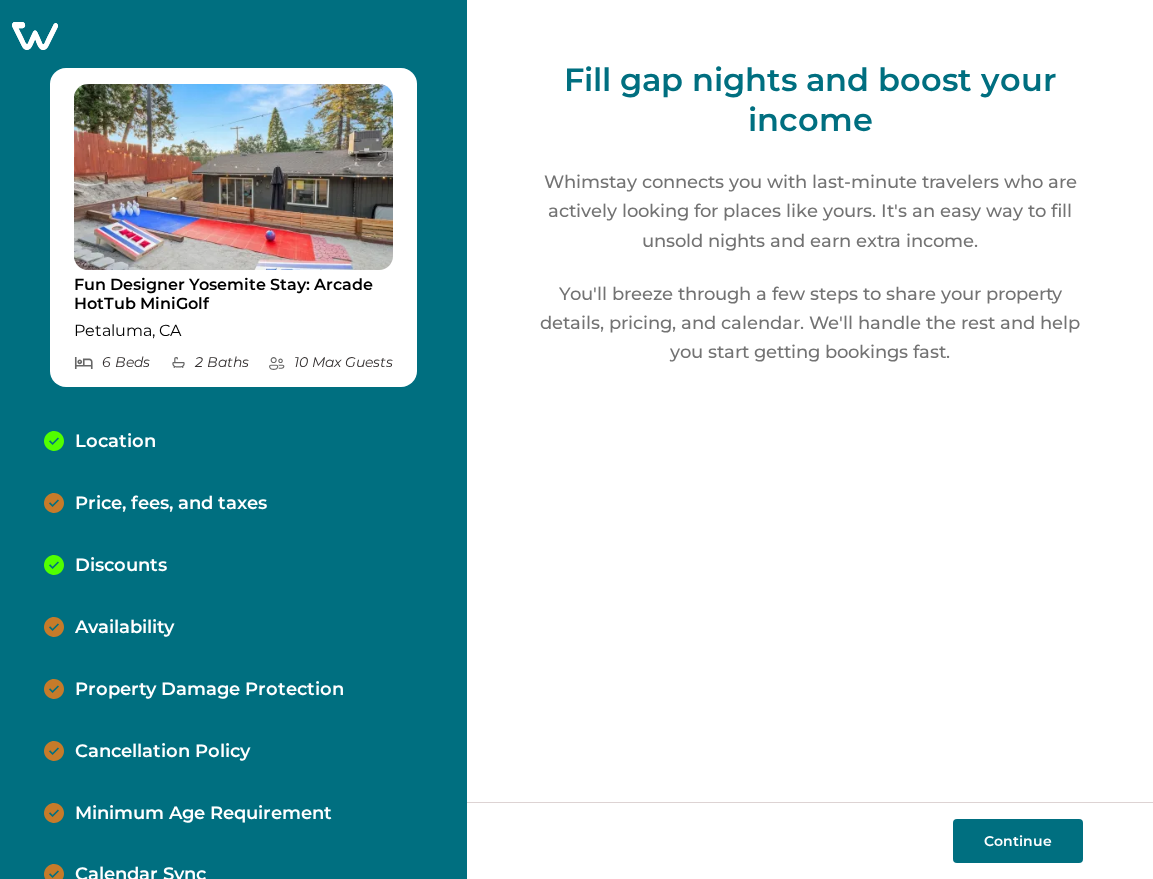 click on "Continue" at bounding box center (1018, 841) 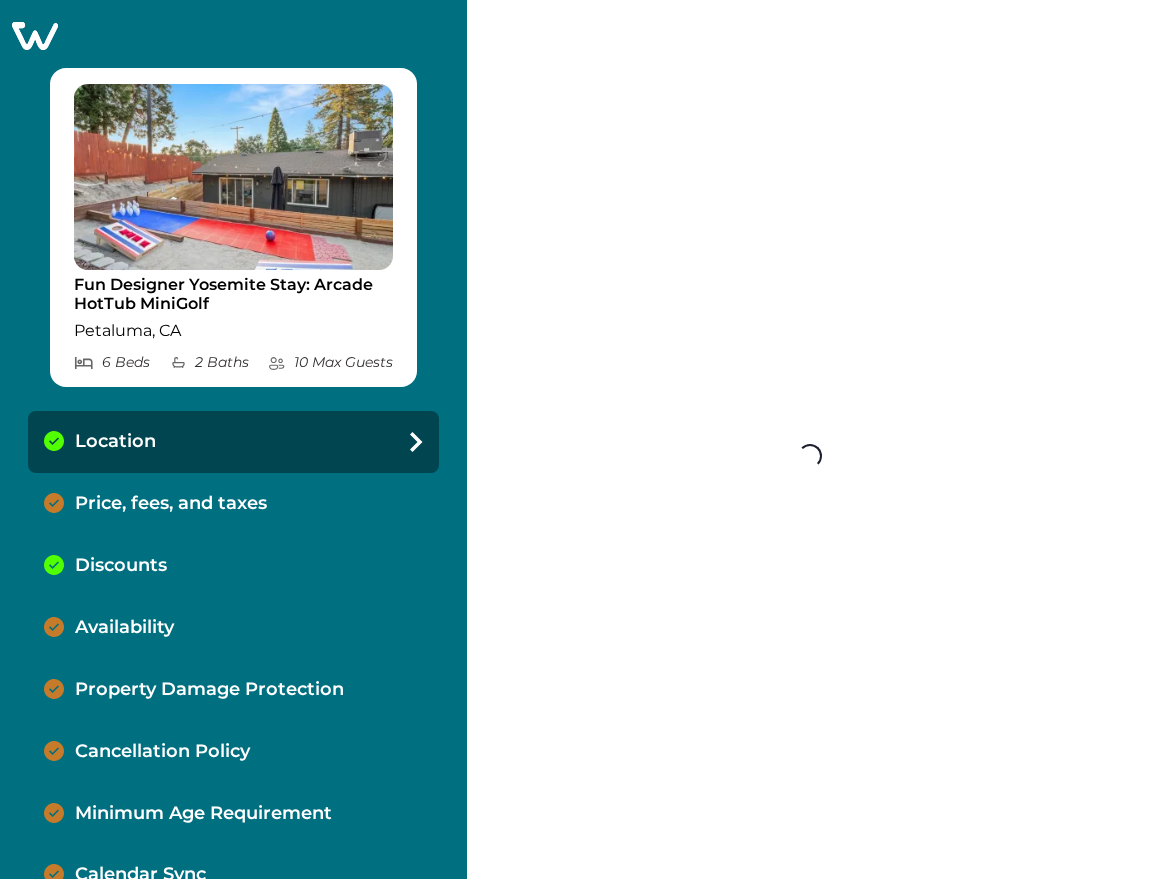 select on "**" 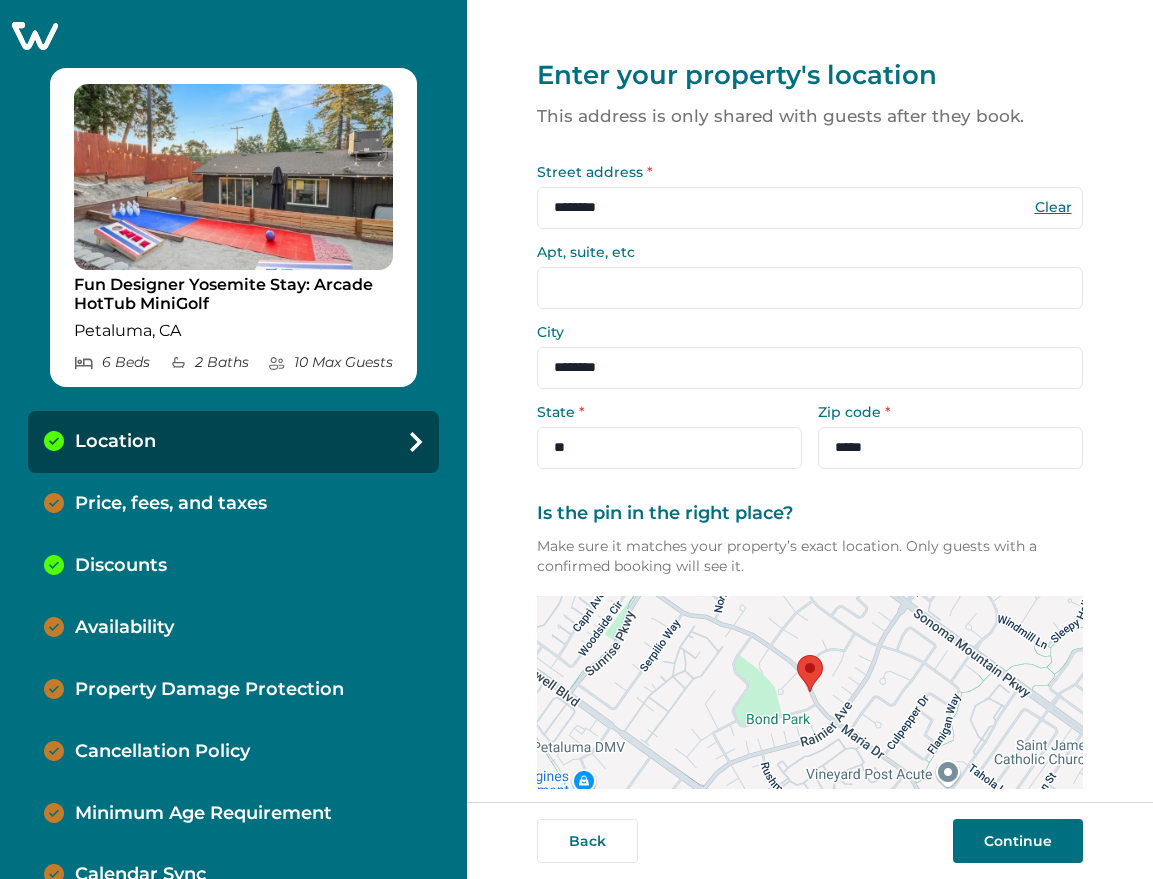 click on "Continue" at bounding box center [1018, 841] 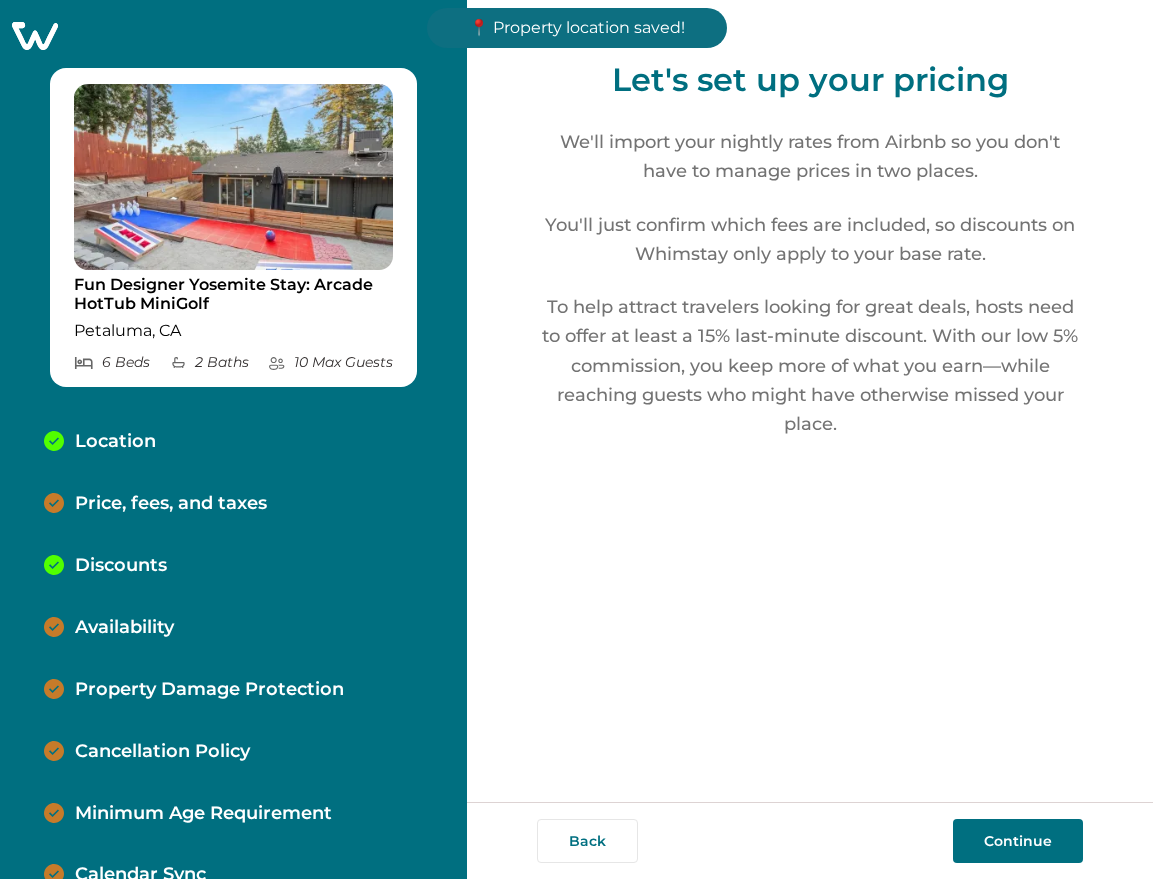 click on "Continue" at bounding box center [1018, 841] 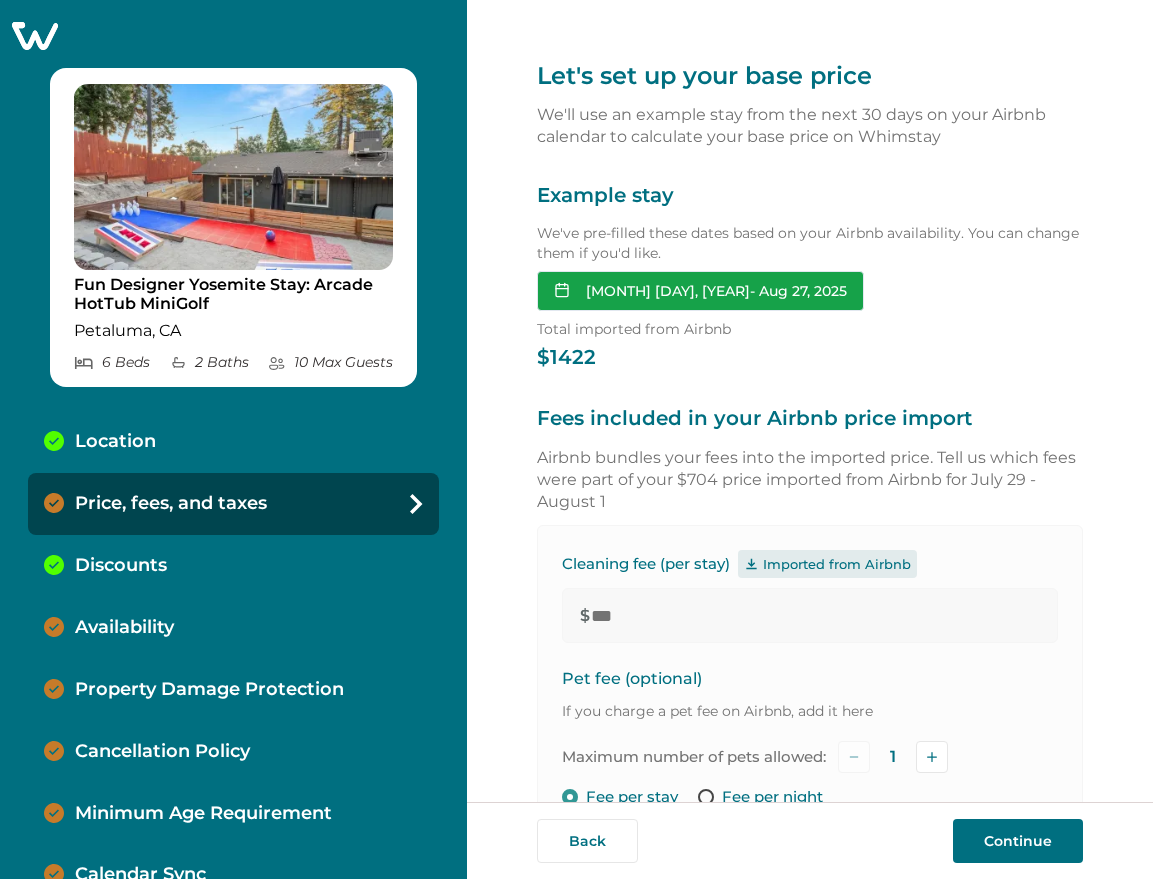 click on "[MONTH] [DAY], [YEAR]  -   [MONTH] [DAY], [YEAR]" at bounding box center [700, 291] 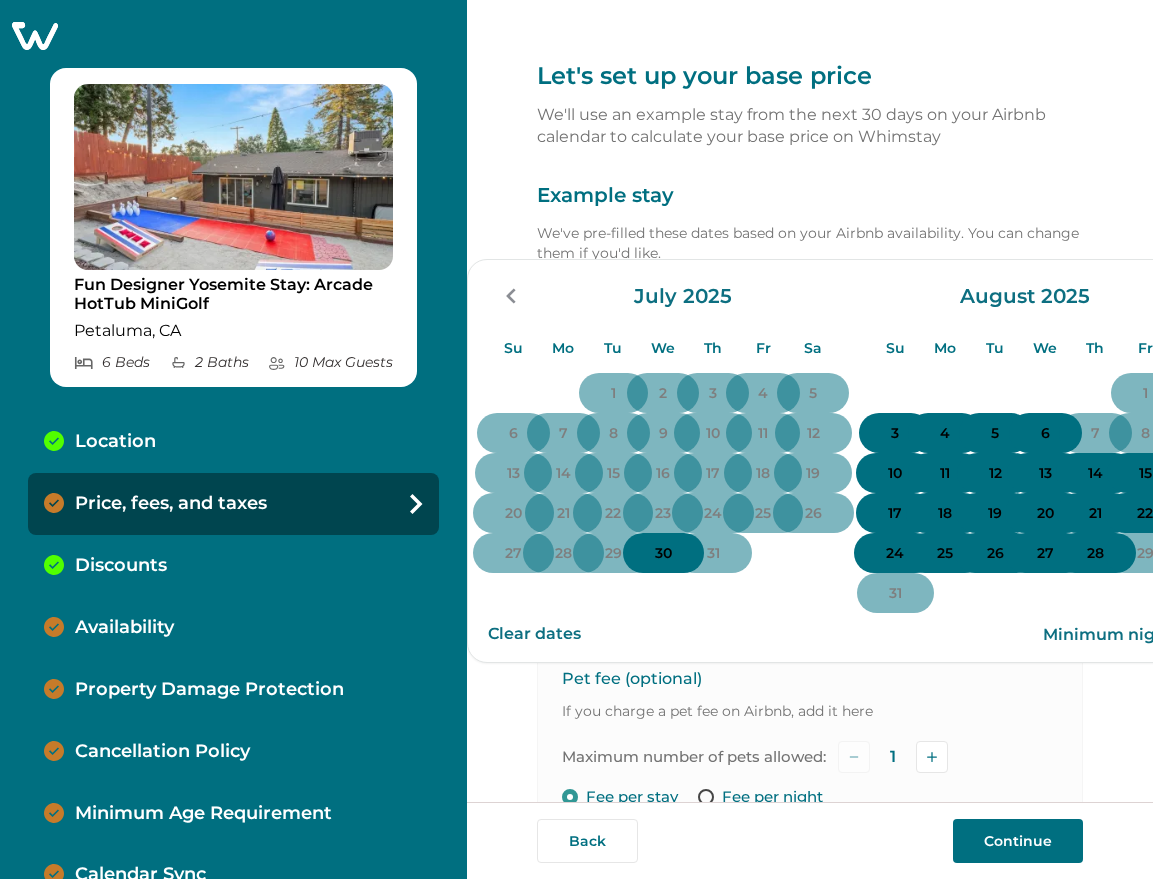 click on "3" at bounding box center (895, 434) 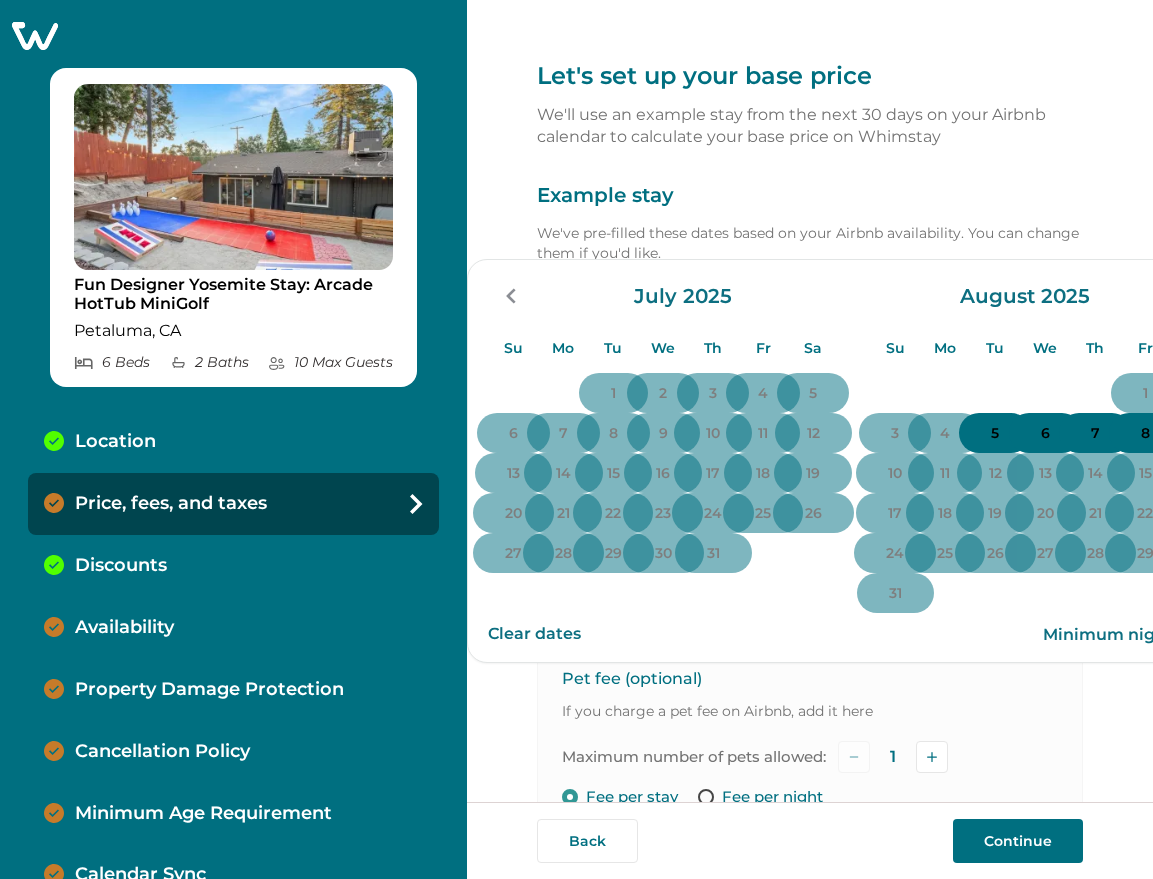 click on "6" at bounding box center (1045, 434) 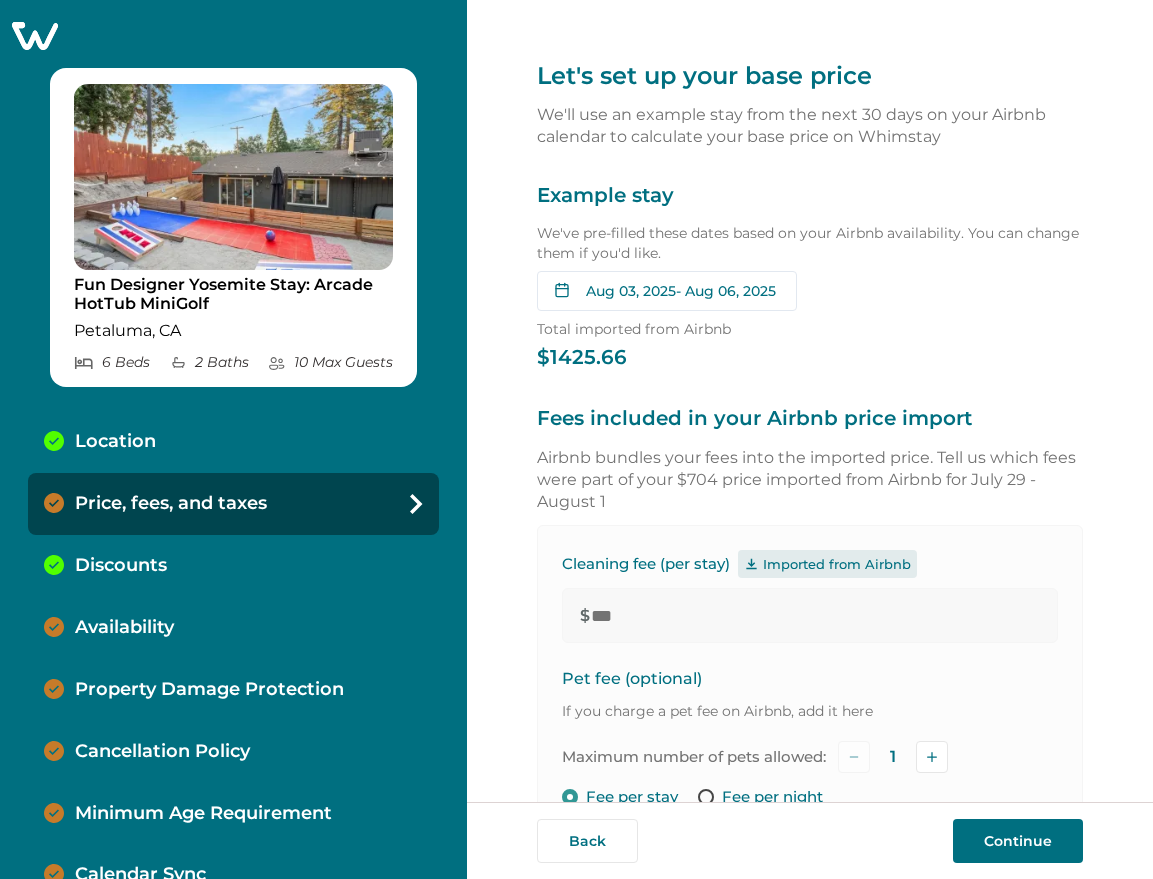 type on "*" 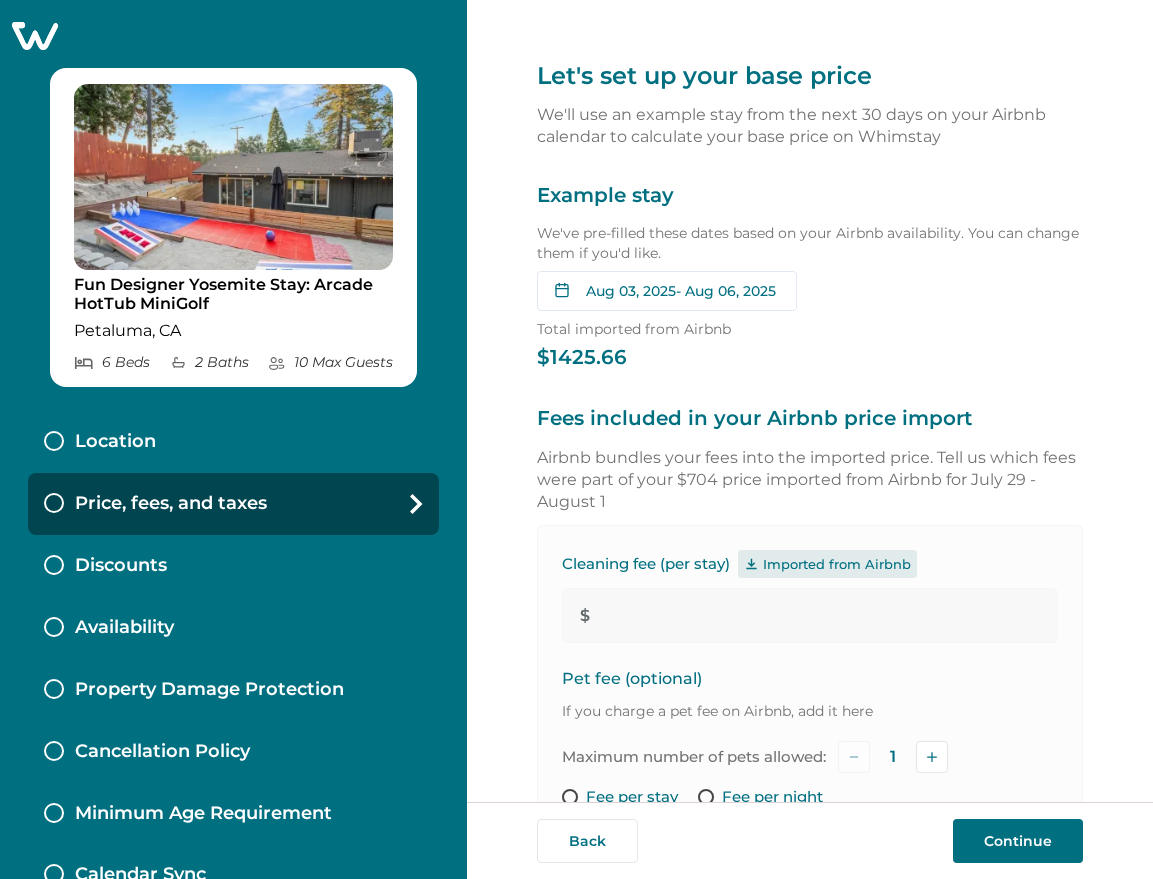 type on "***" 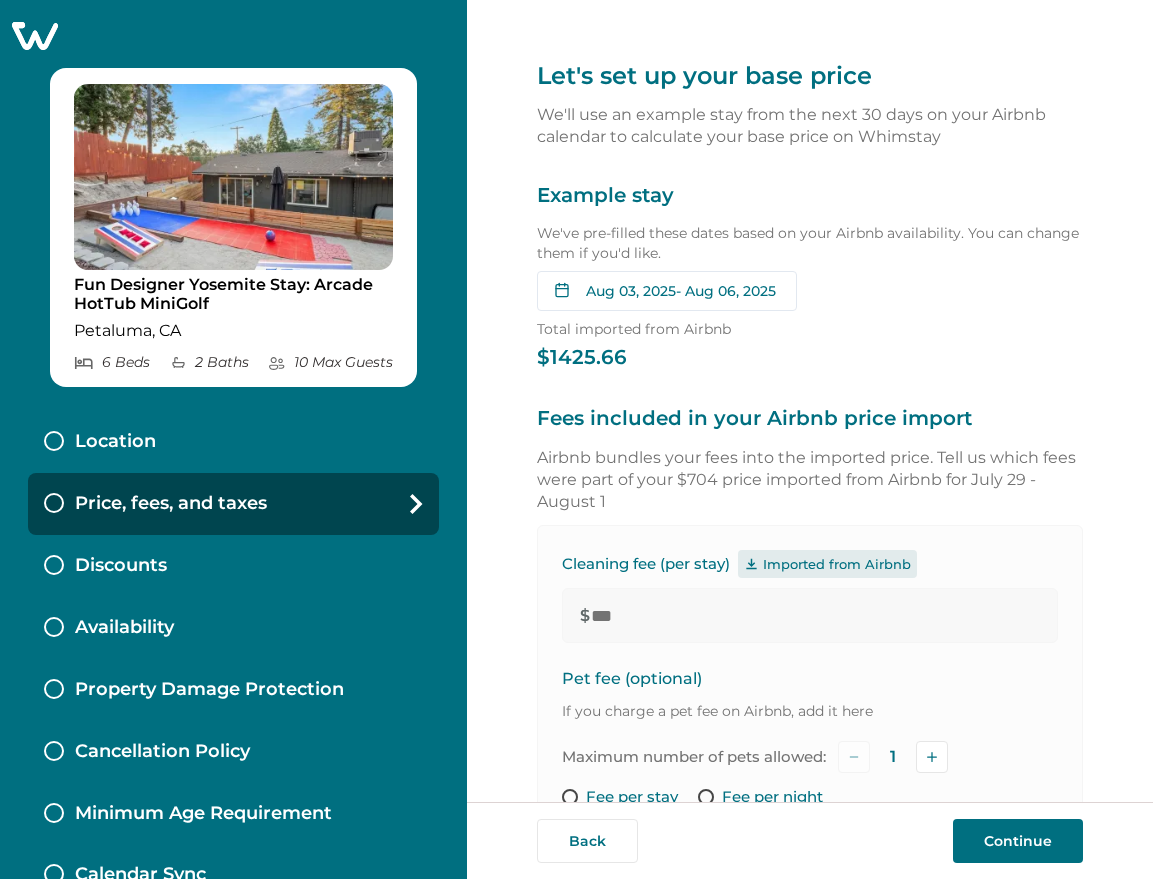 type on "*" 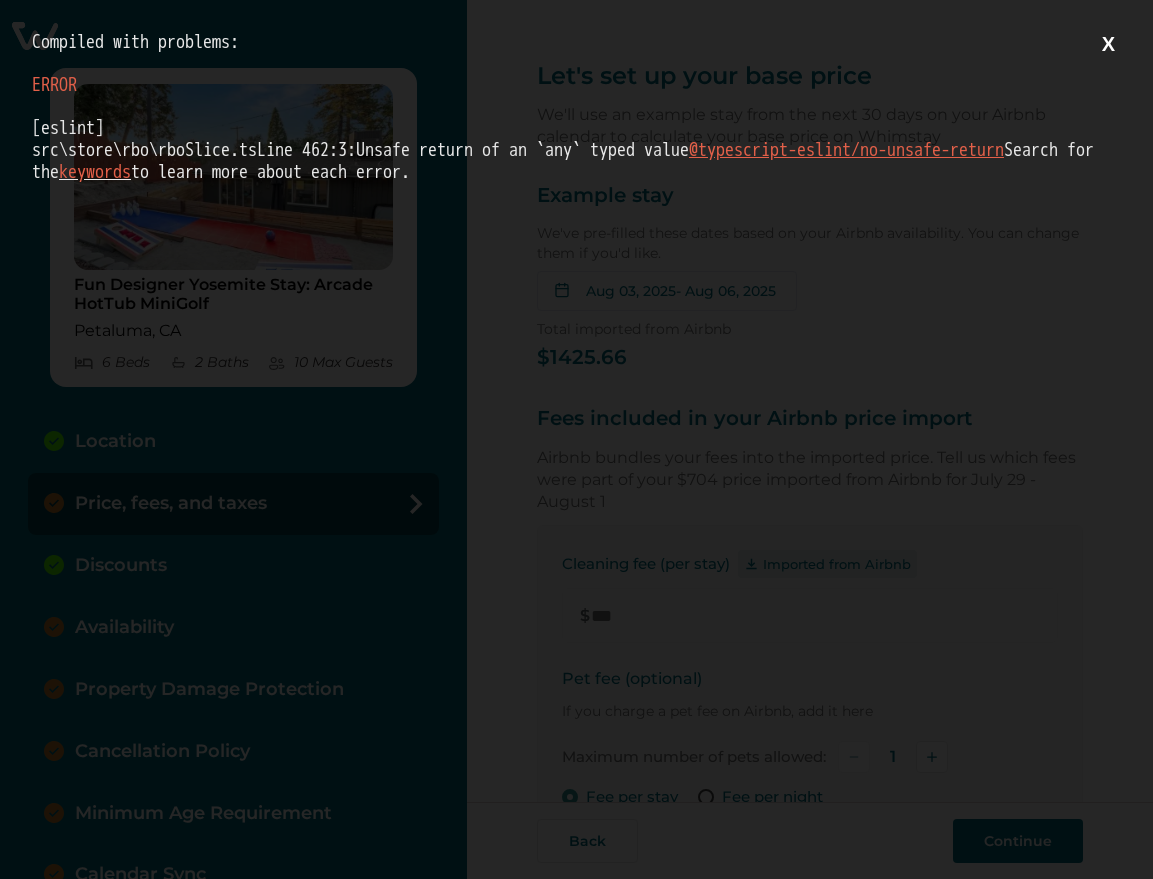 scroll, scrollTop: 0, scrollLeft: 0, axis: both 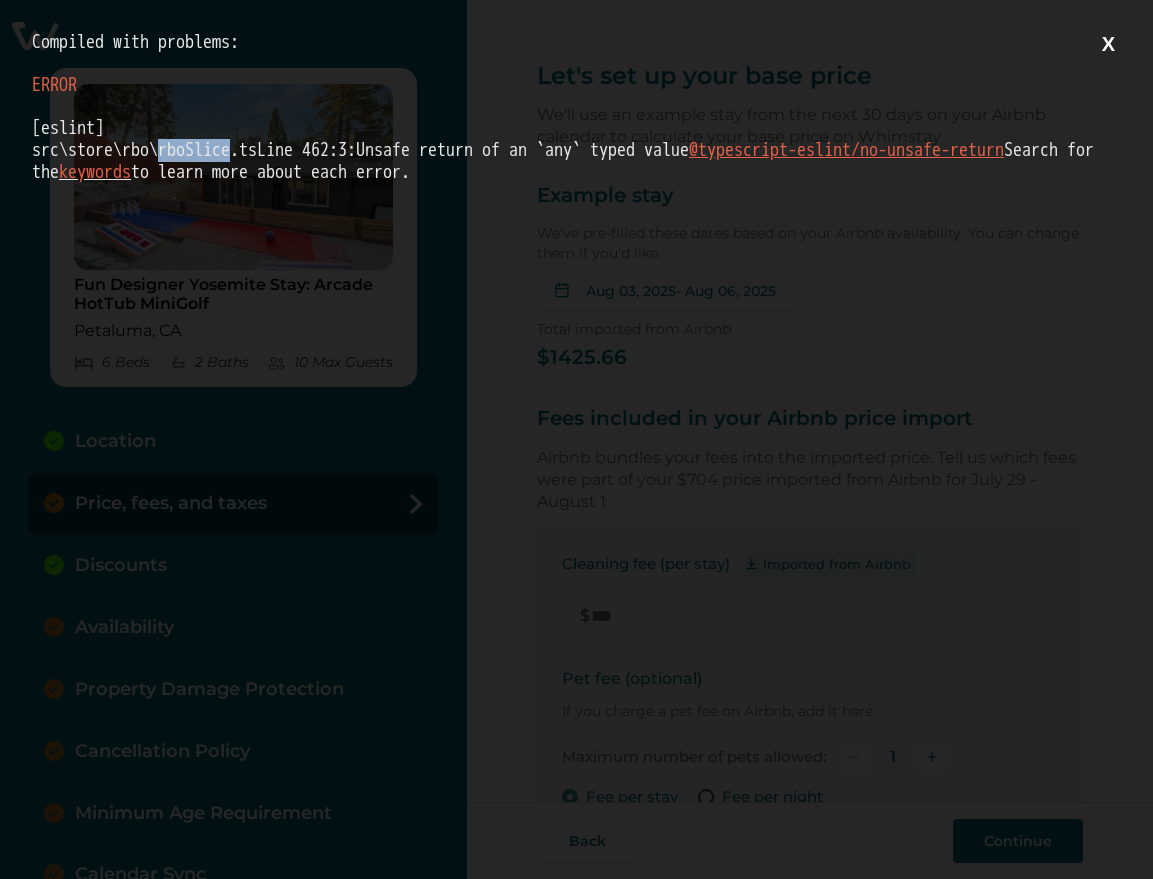 click on "[eslint]
src\store\rbo\rboSlice.ts
Line 462:3:   Unsafe return of an `any` typed value   @typescript-eslint/no-unsafe-return
Search for the  keywords  to learn more about each error." at bounding box center (576, 150) 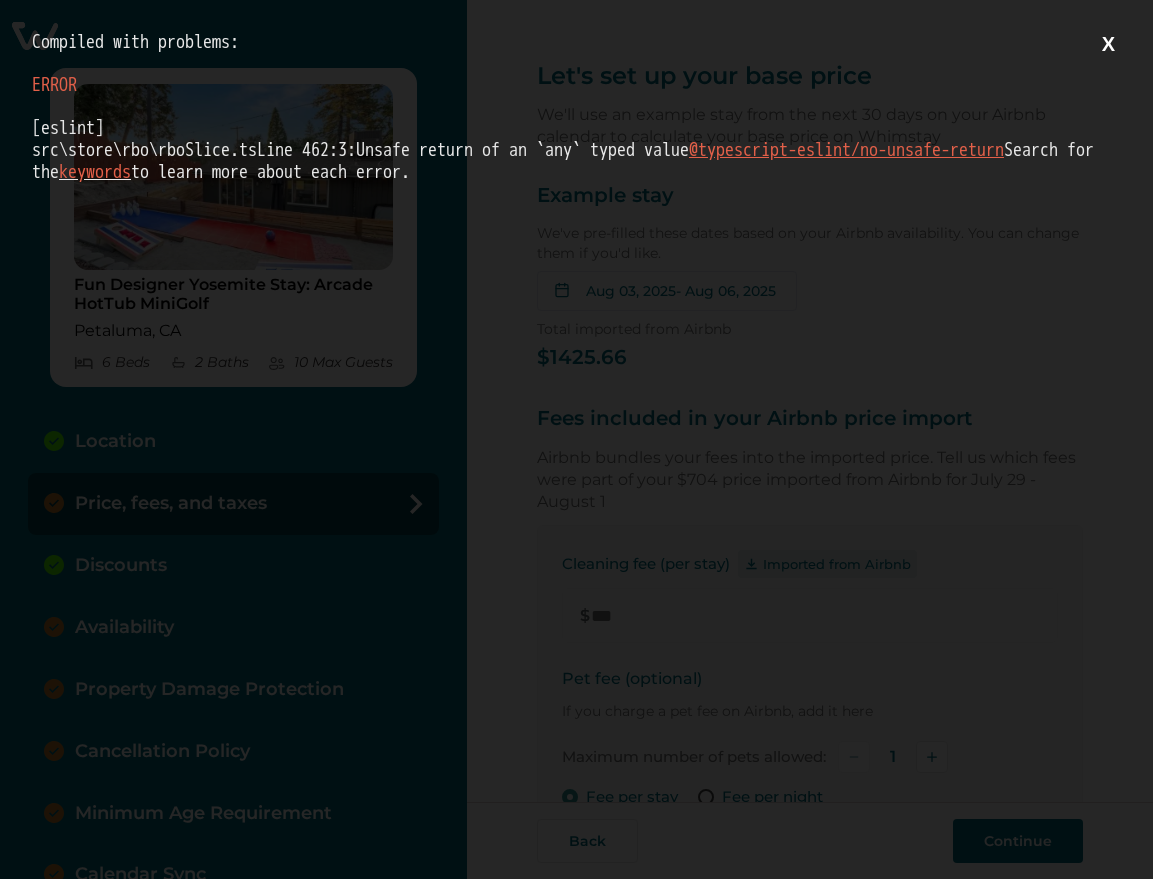 scroll, scrollTop: 0, scrollLeft: 0, axis: both 